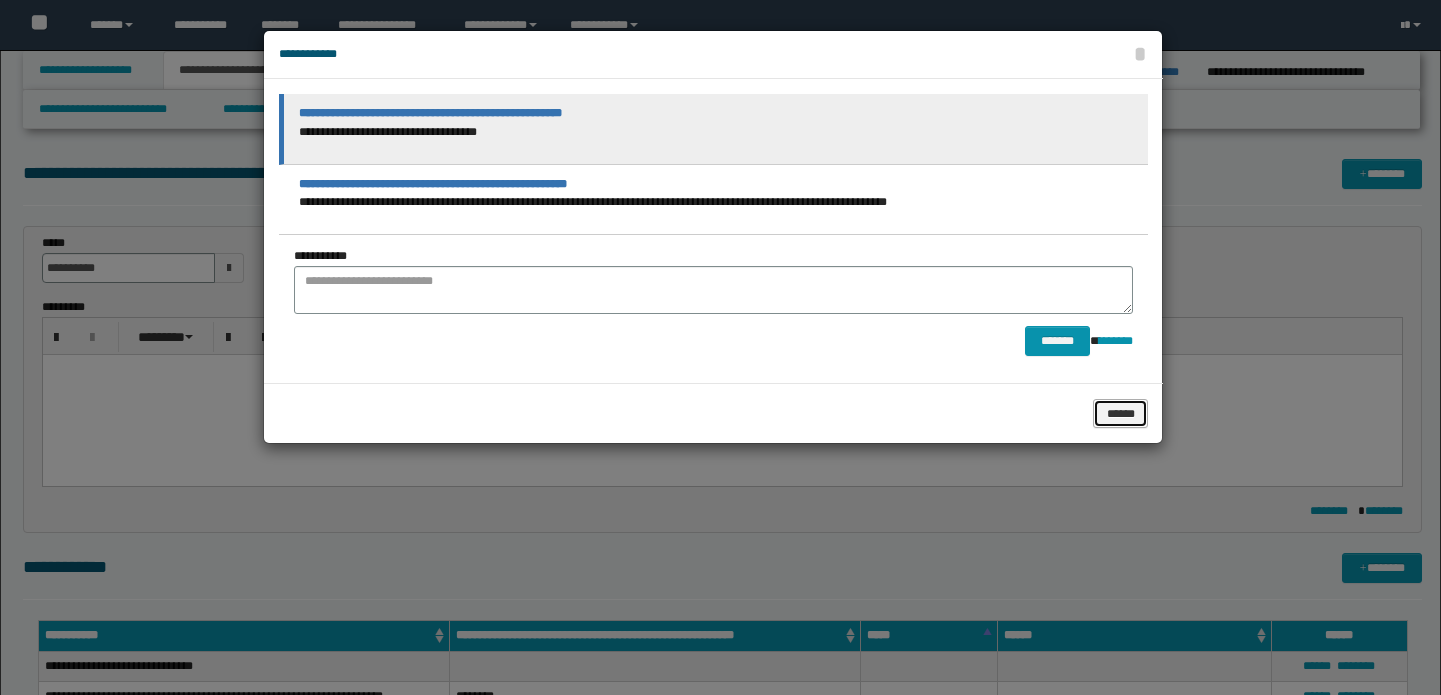 click on "******" at bounding box center [1120, 414] 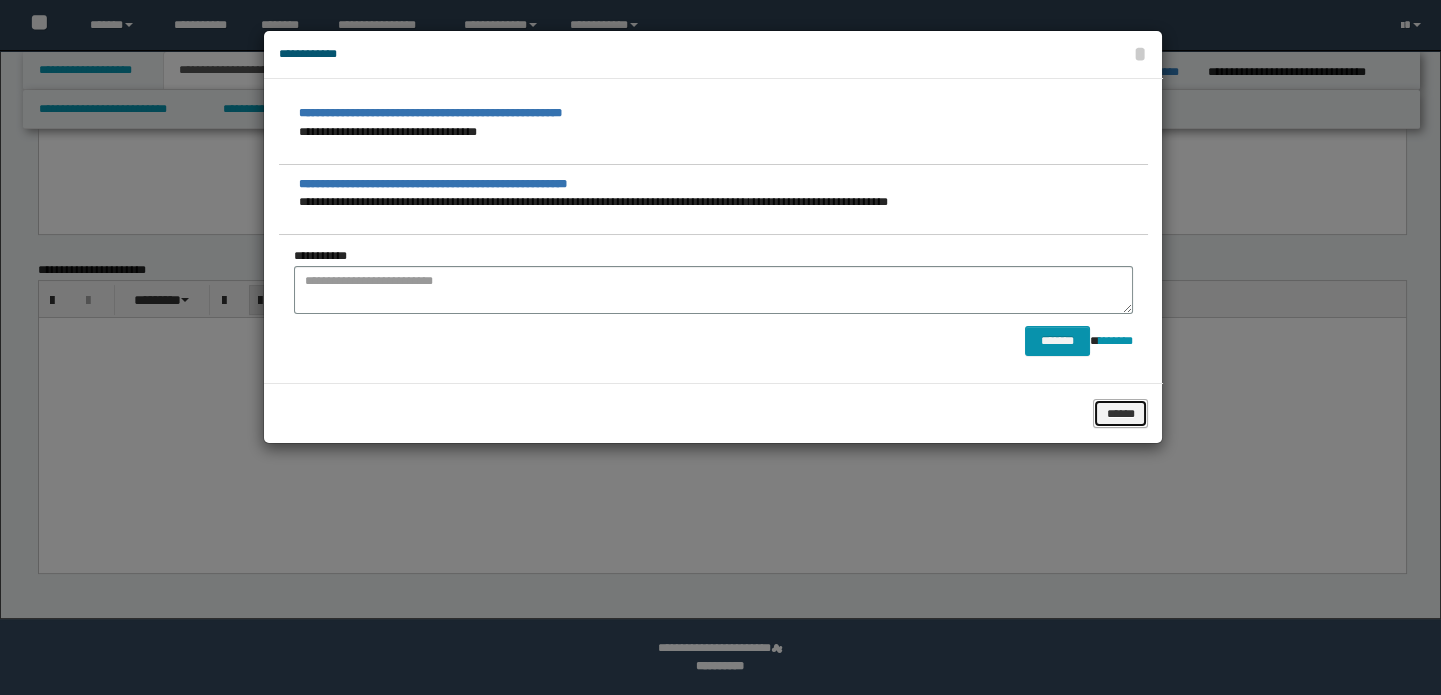 scroll, scrollTop: 1185, scrollLeft: 0, axis: vertical 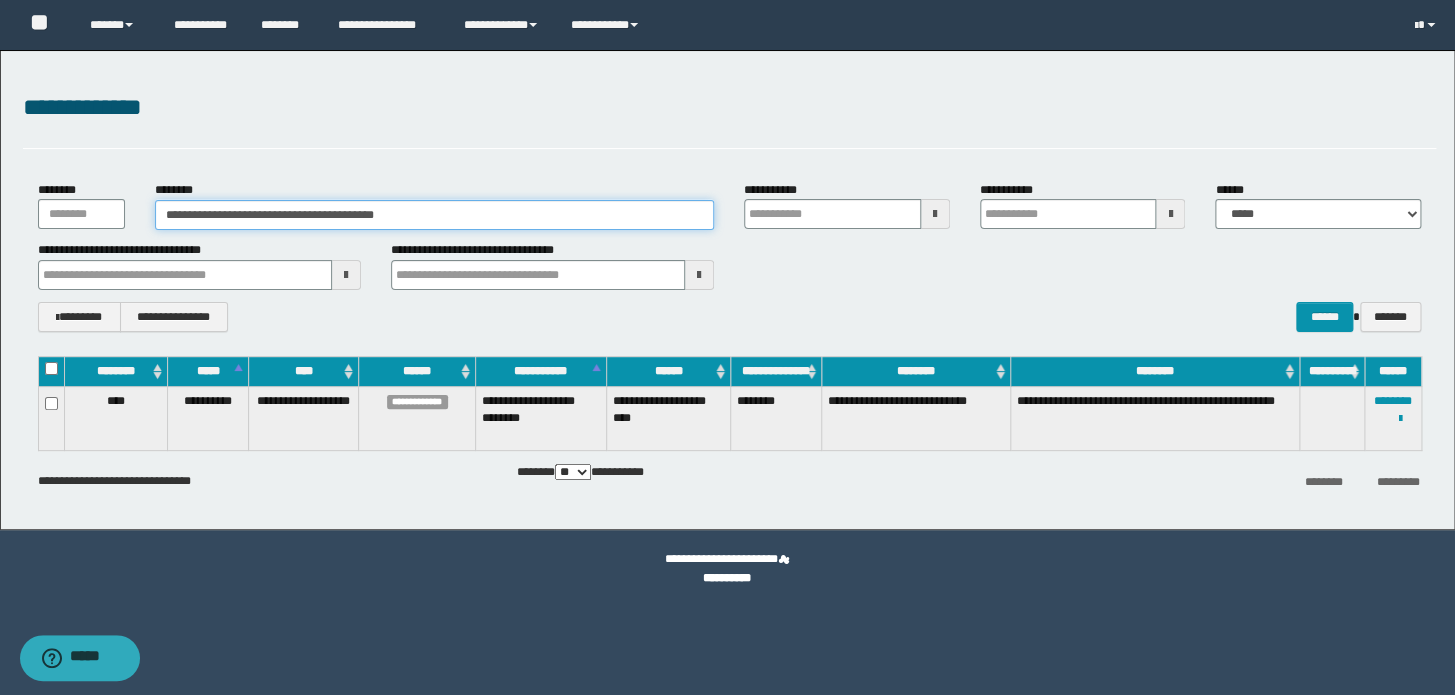 drag, startPoint x: 484, startPoint y: 217, endPoint x: 0, endPoint y: 147, distance: 489.0358 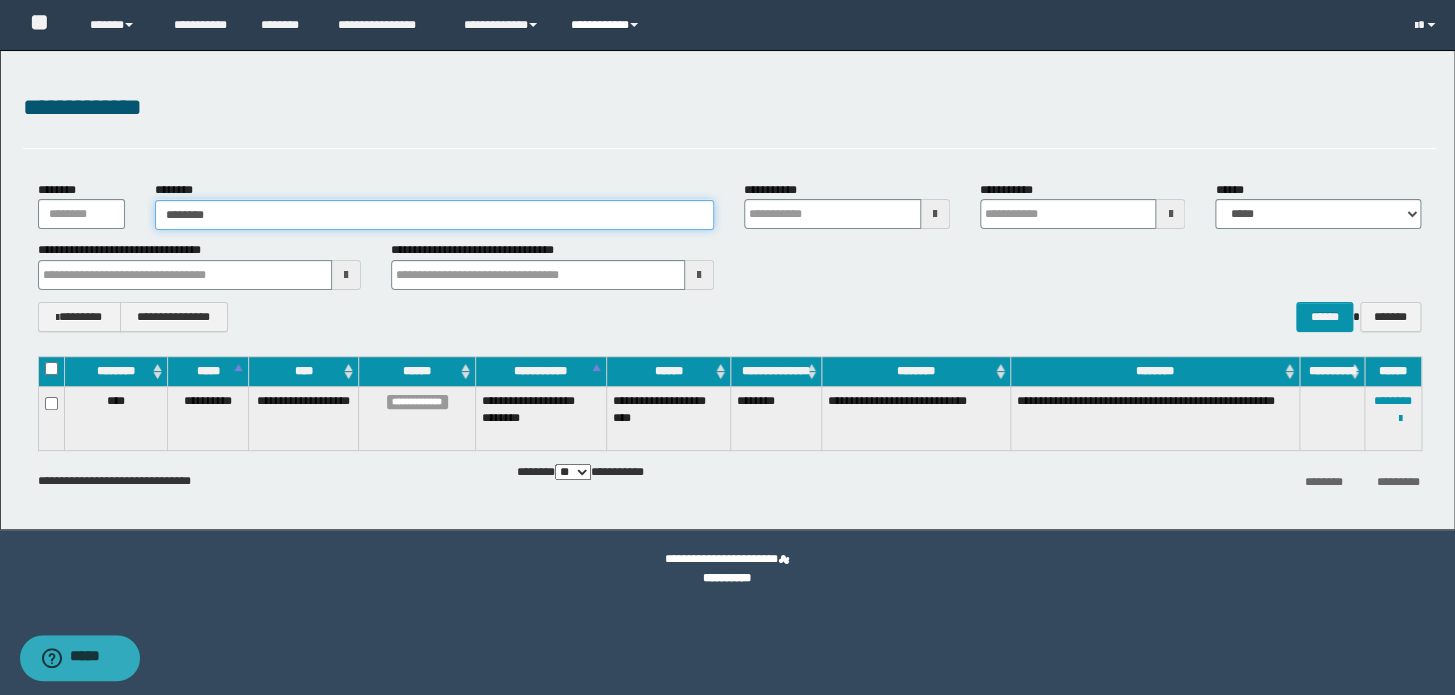 type on "********" 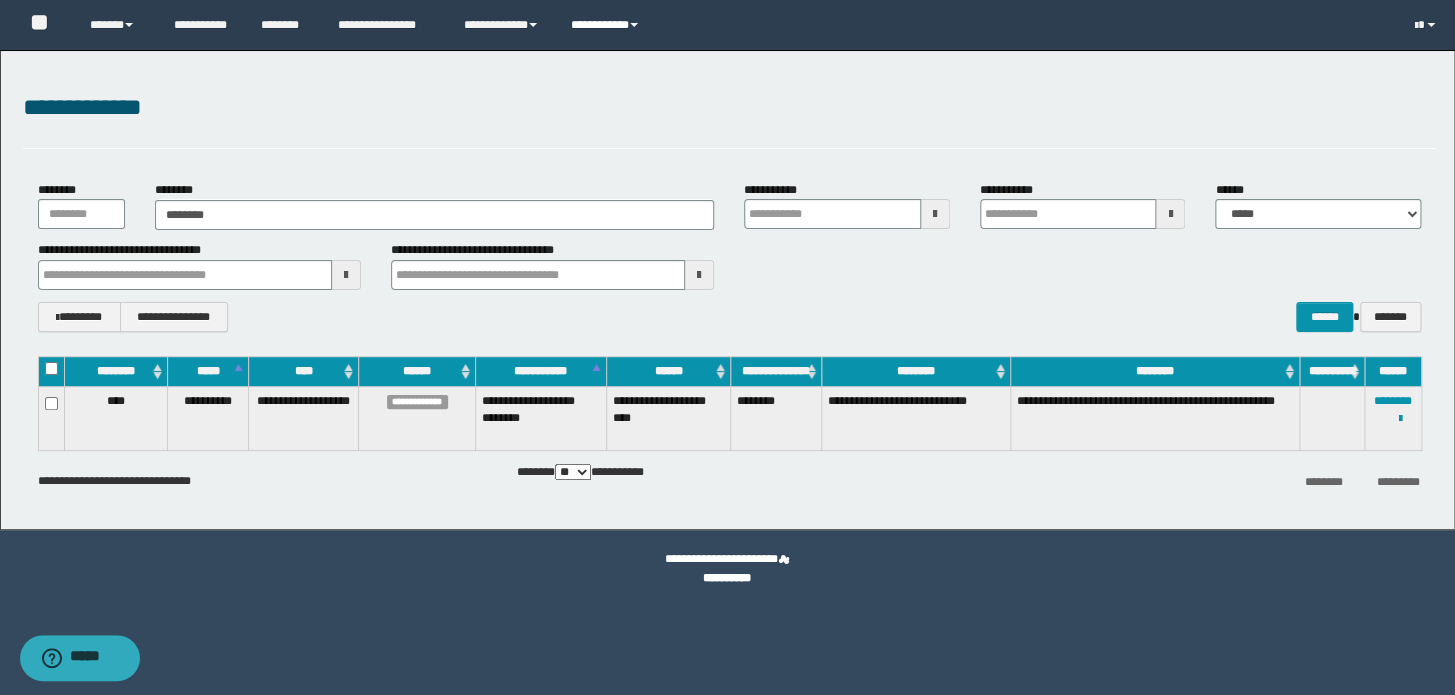 click on "**********" at bounding box center (607, 25) 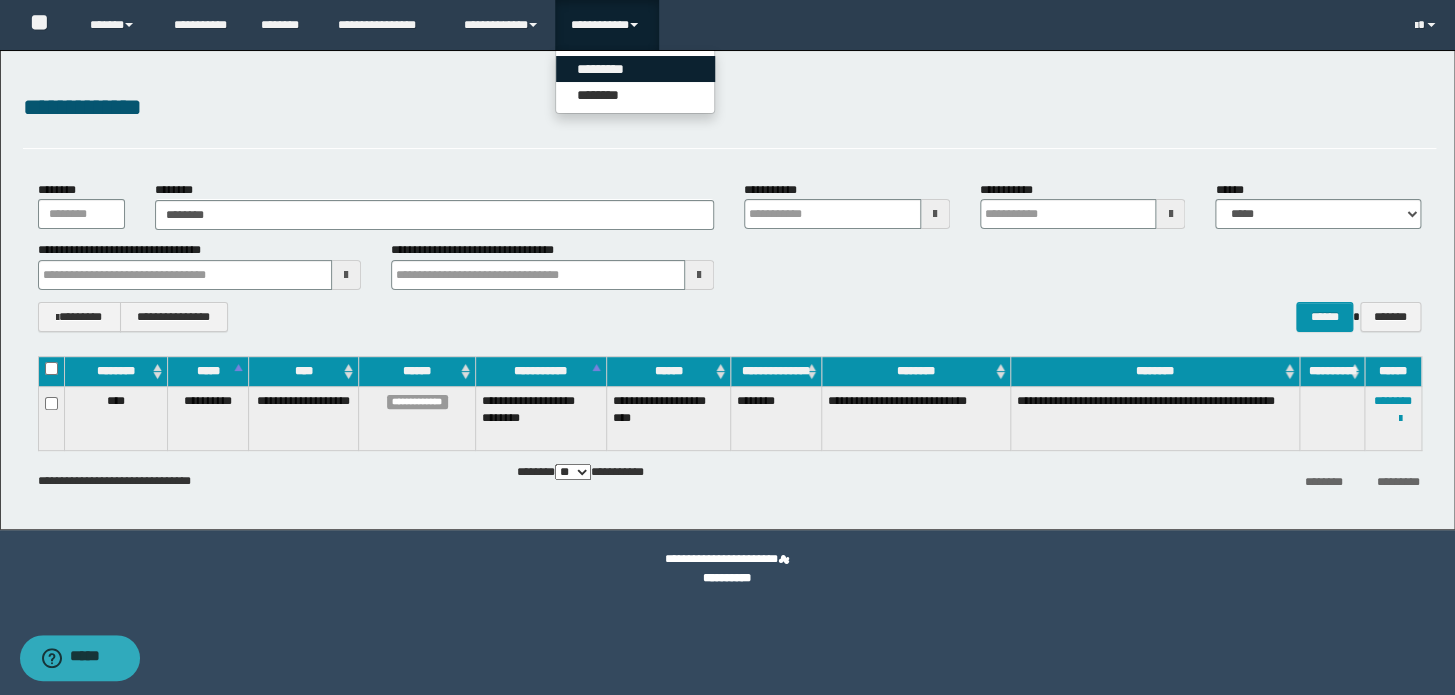 click on "*********" at bounding box center (635, 69) 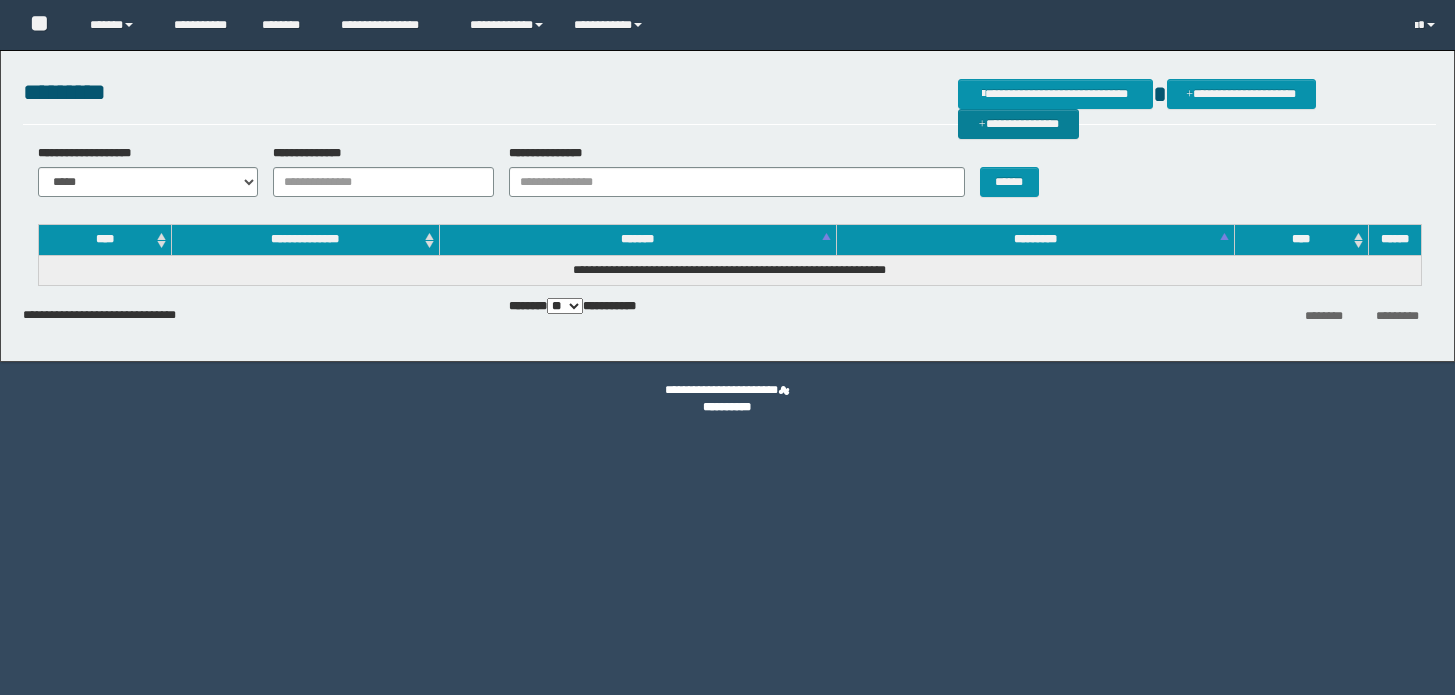 scroll, scrollTop: 0, scrollLeft: 0, axis: both 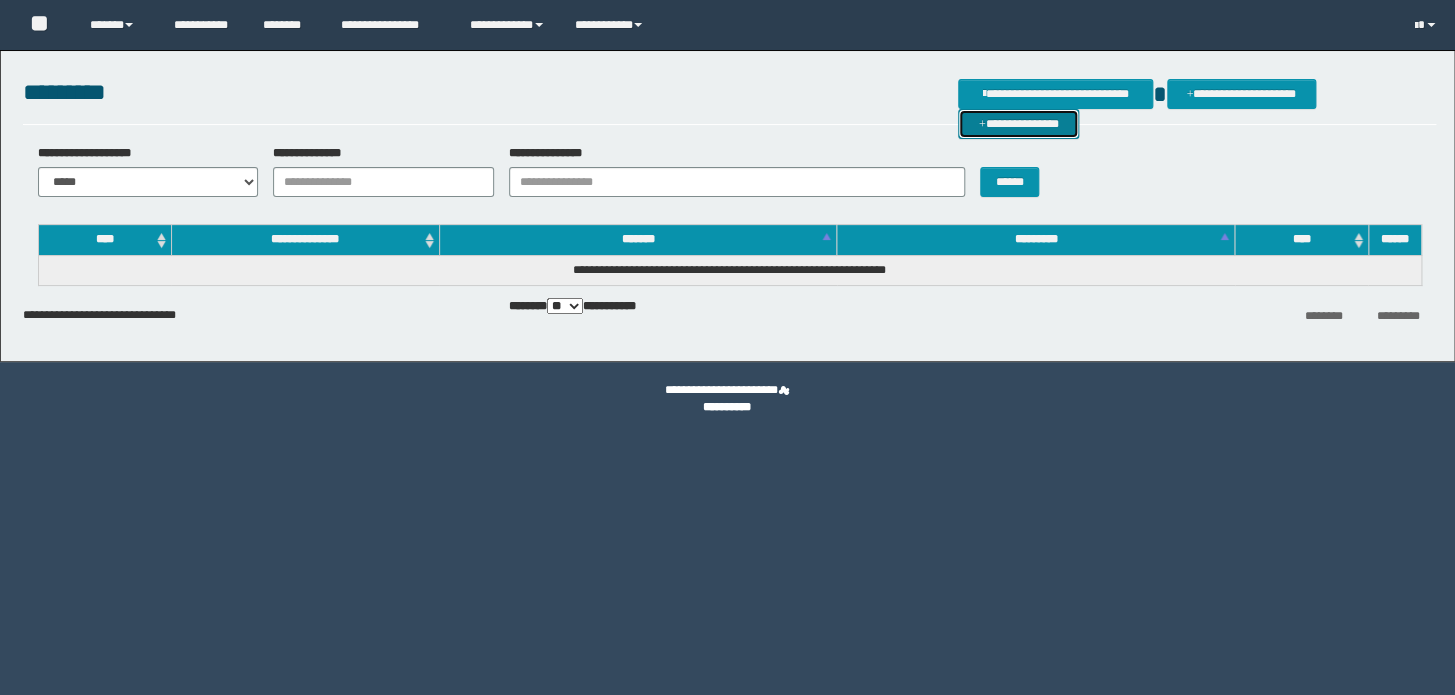 click on "**********" at bounding box center [1018, 124] 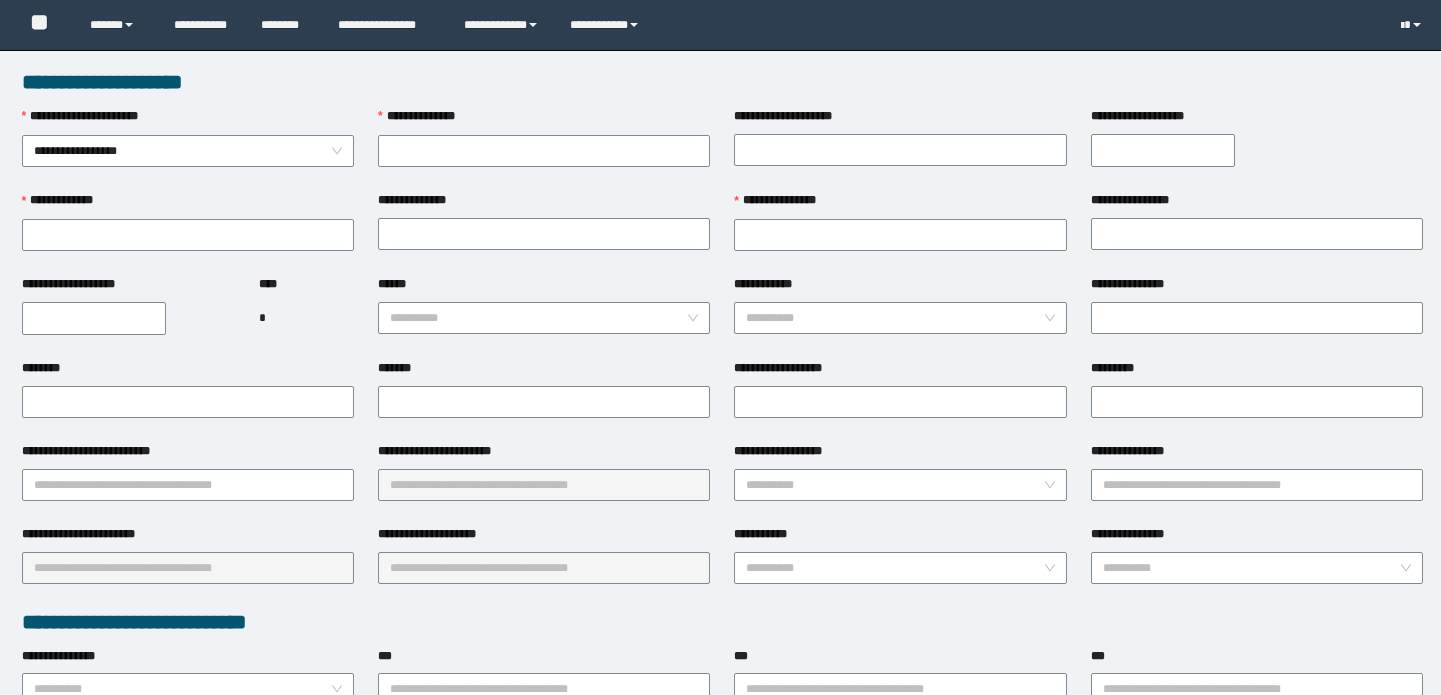 scroll, scrollTop: 0, scrollLeft: 0, axis: both 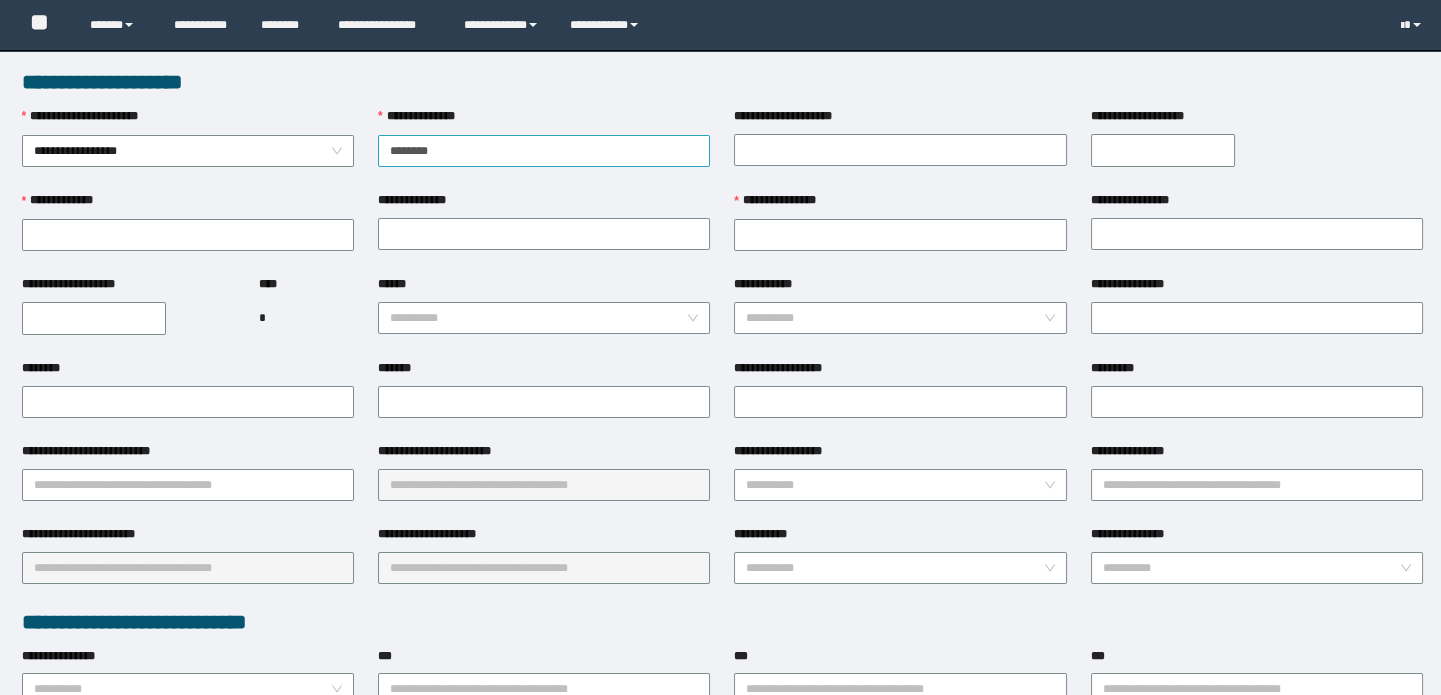 type on "********" 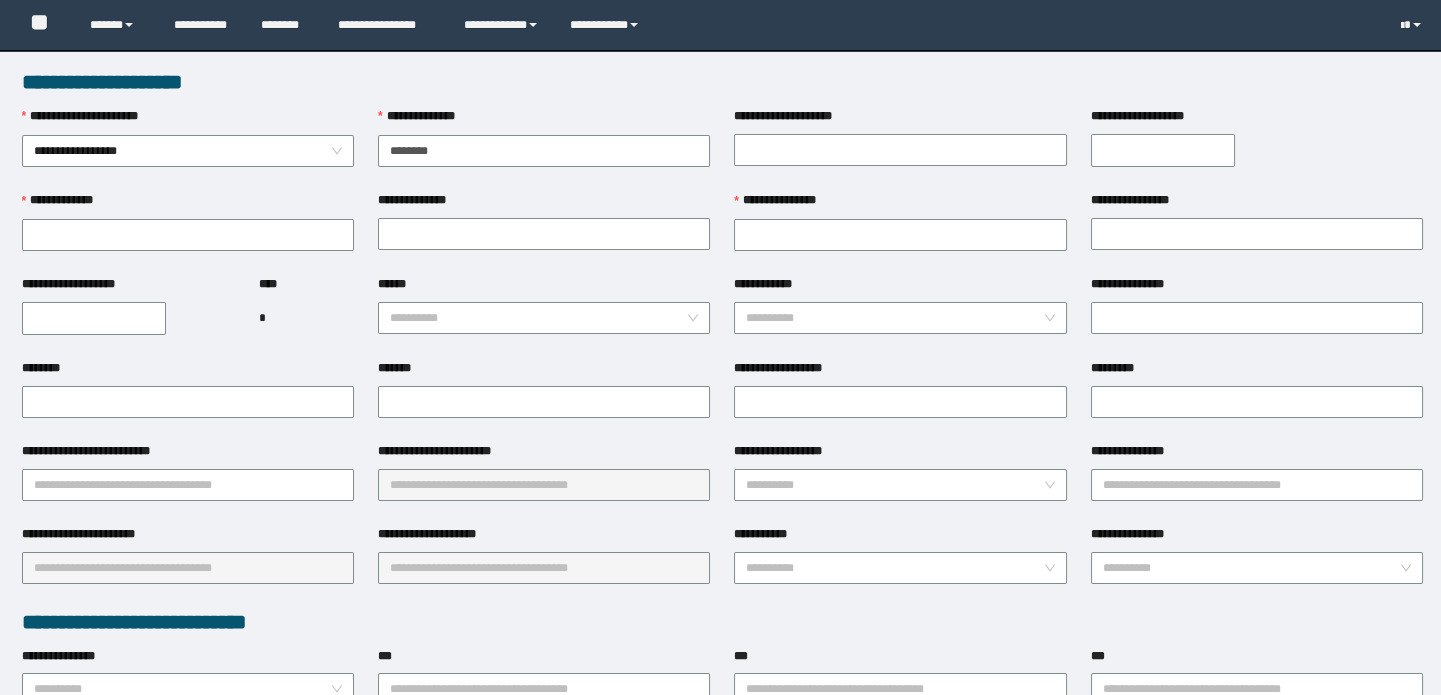 scroll, scrollTop: 0, scrollLeft: 0, axis: both 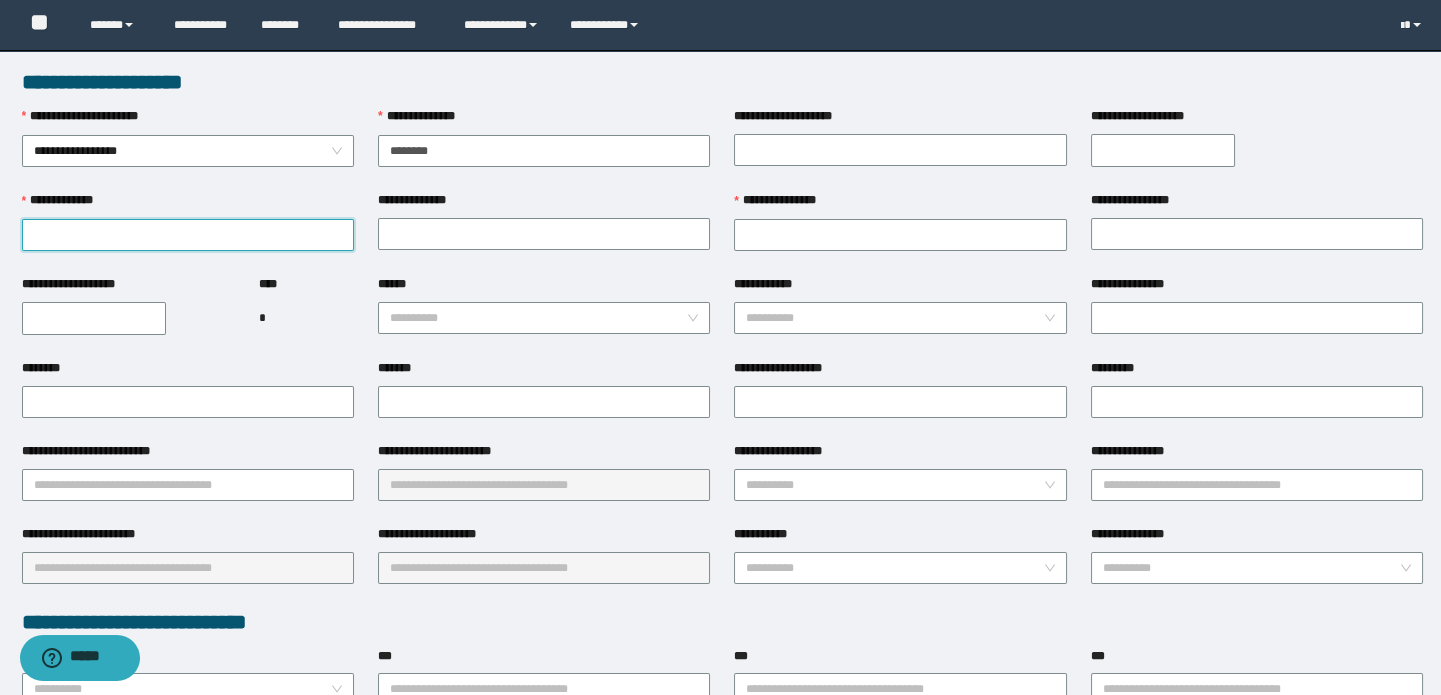 click on "**********" at bounding box center (188, 235) 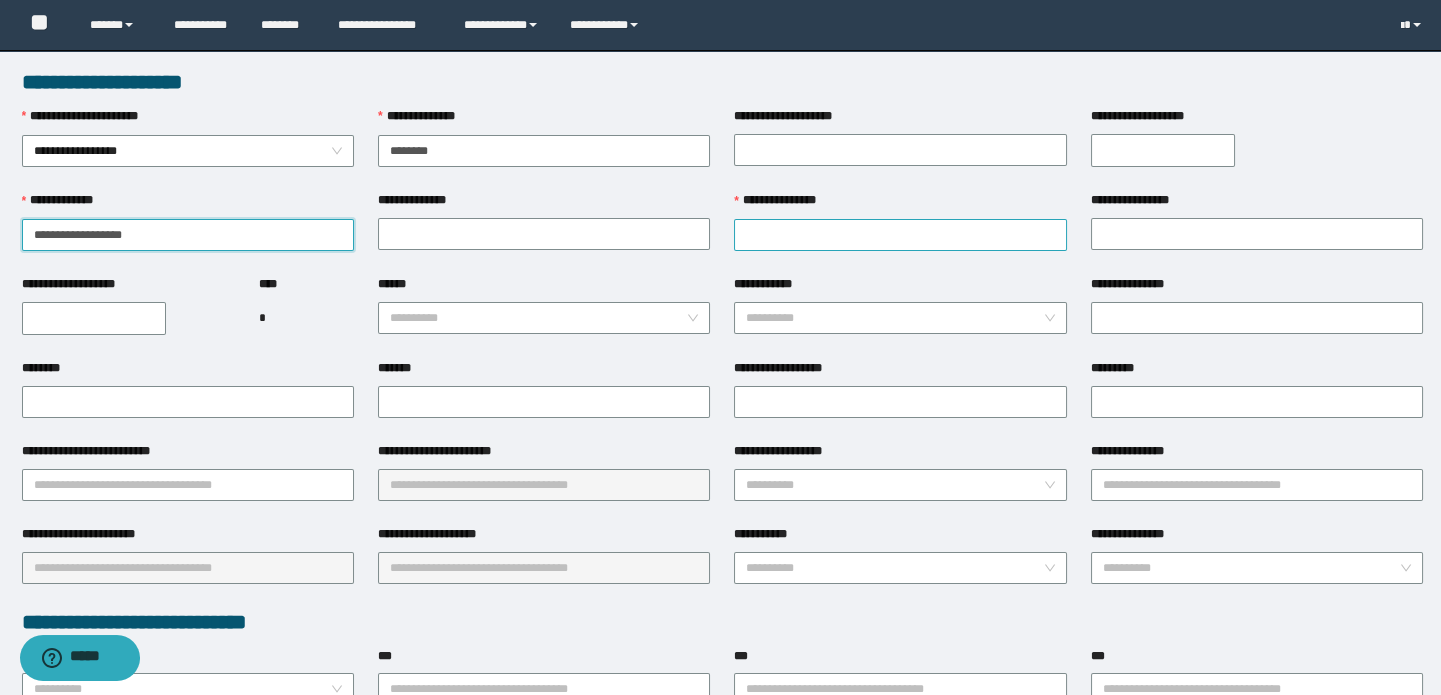 type on "**********" 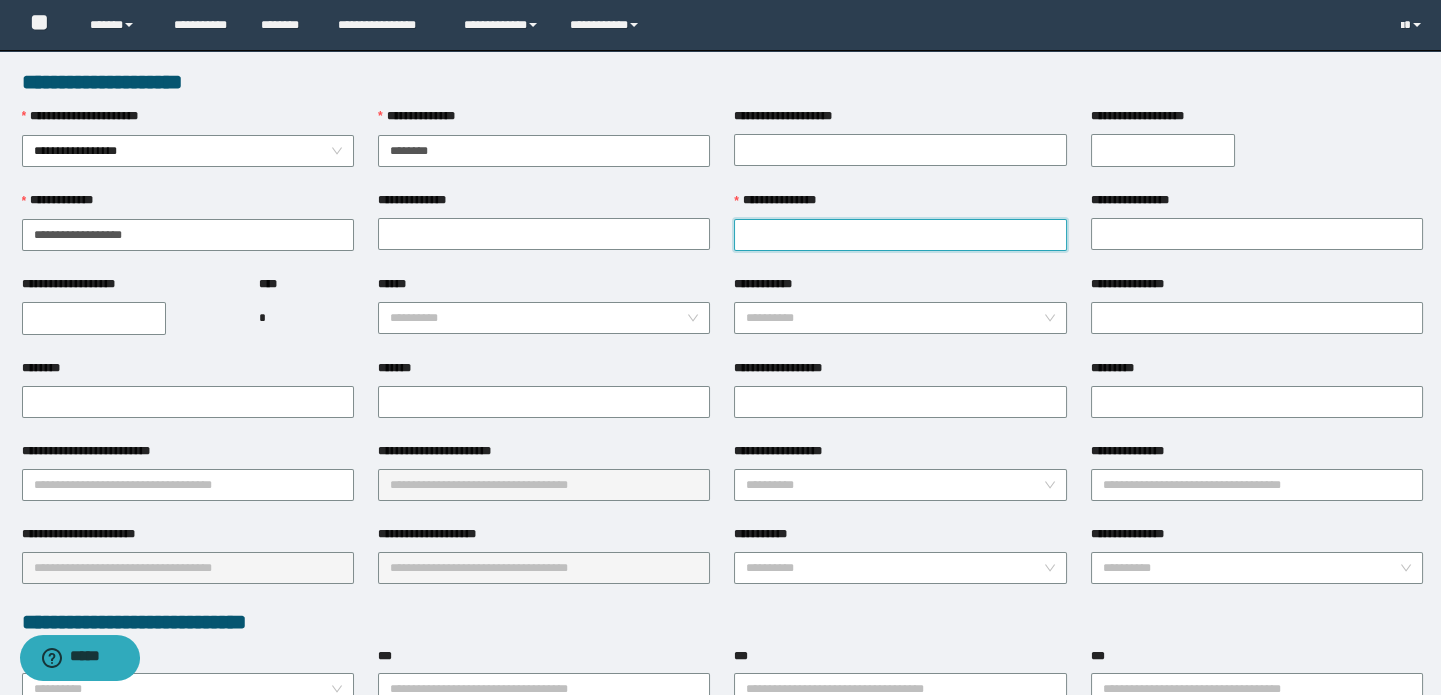 drag, startPoint x: 813, startPoint y: 229, endPoint x: 1152, endPoint y: 229, distance: 339 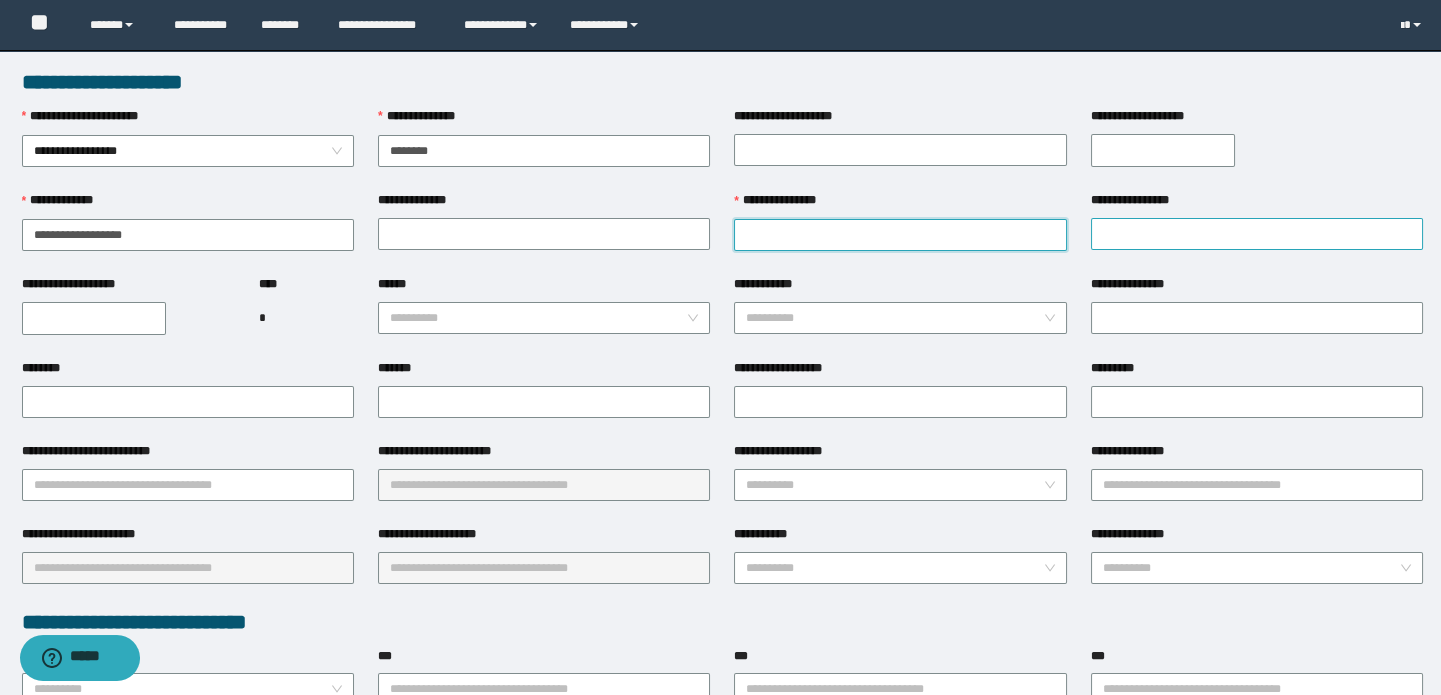click on "**********" at bounding box center (900, 235) 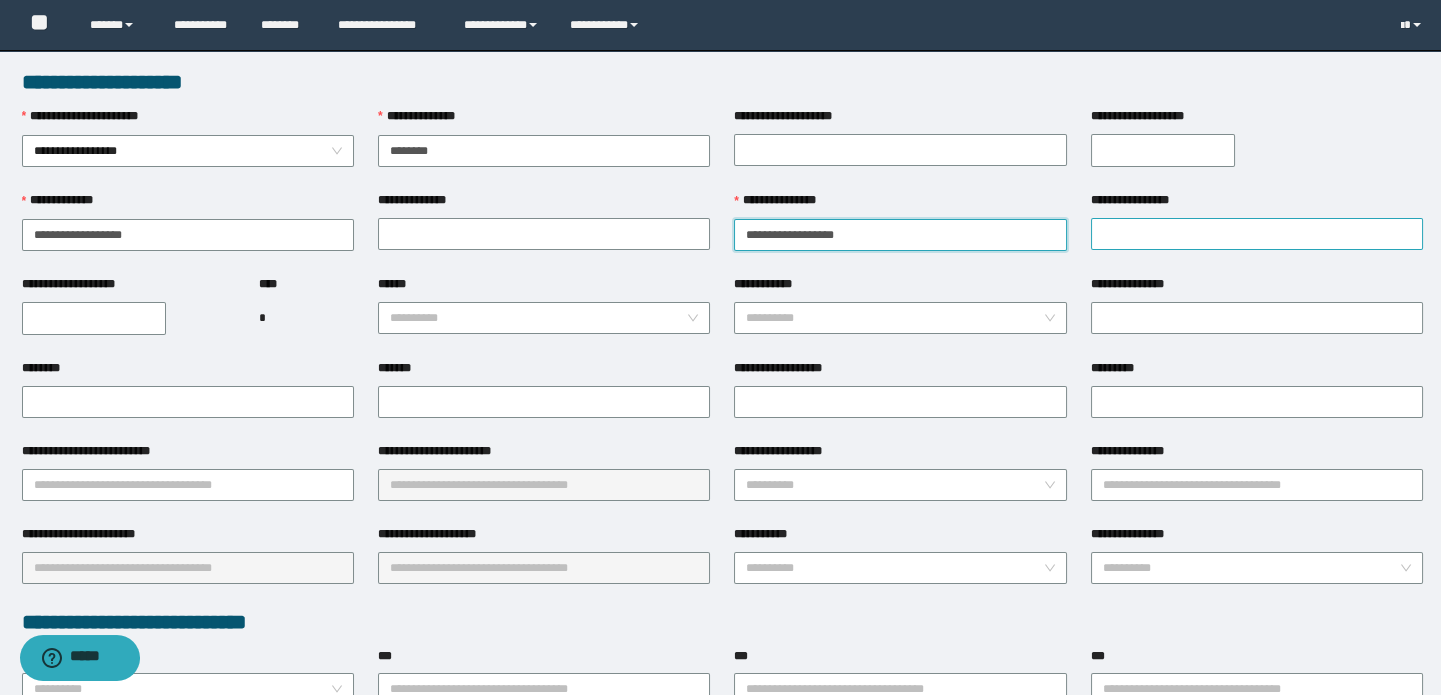 type on "**********" 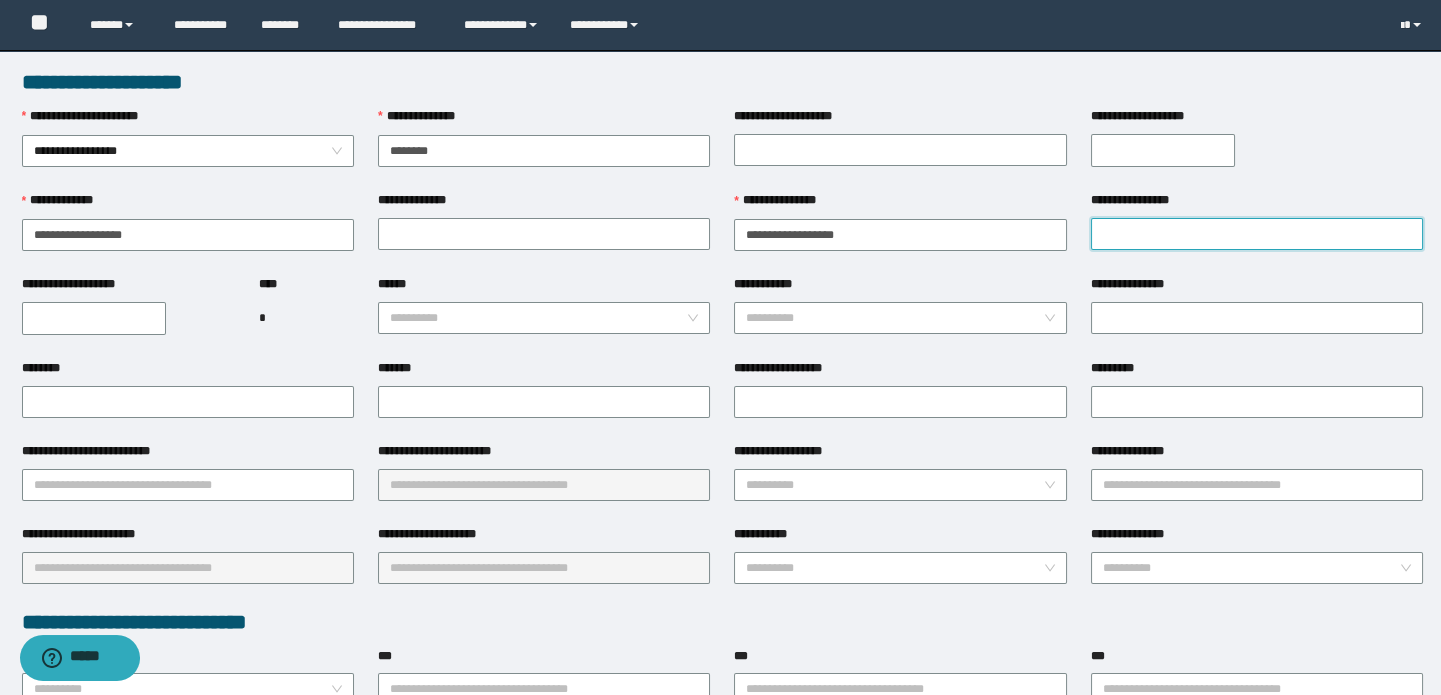 drag, startPoint x: 1152, startPoint y: 229, endPoint x: 1172, endPoint y: 227, distance: 20.09975 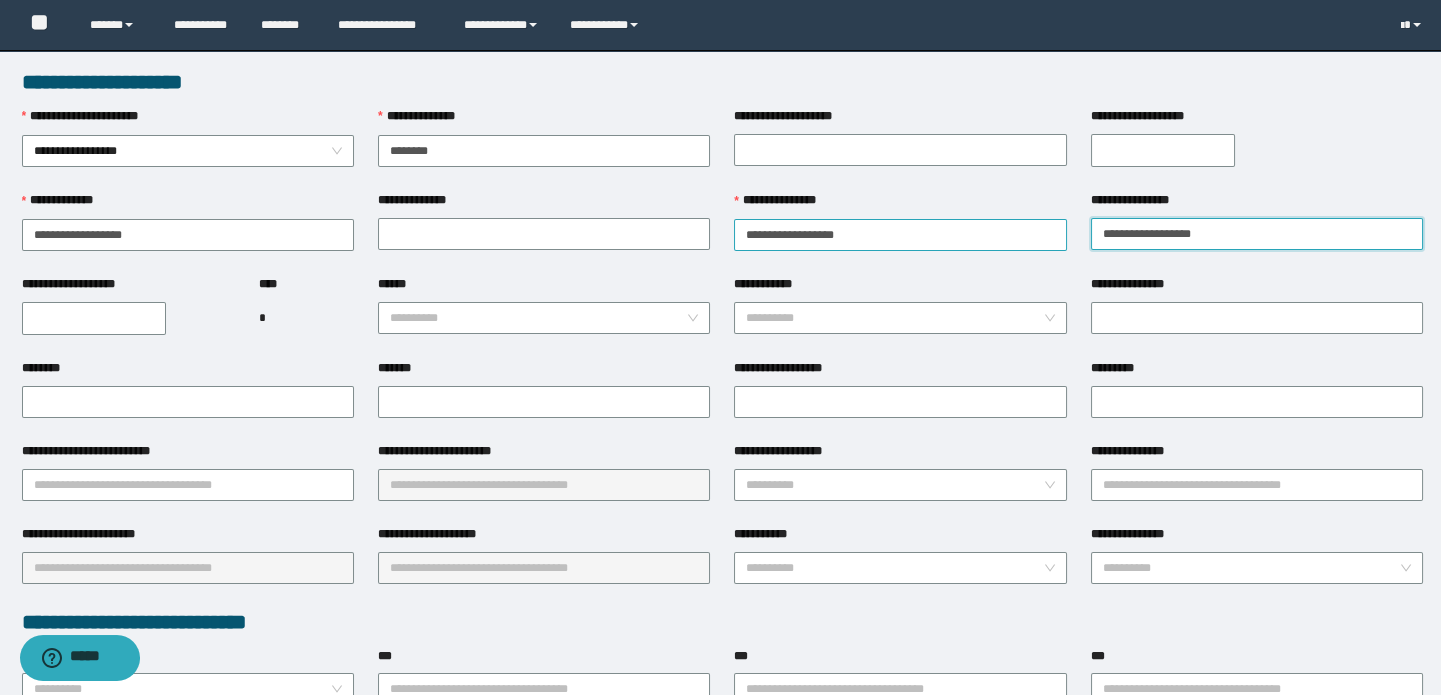 drag, startPoint x: 1162, startPoint y: 230, endPoint x: 806, endPoint y: 217, distance: 356.23727 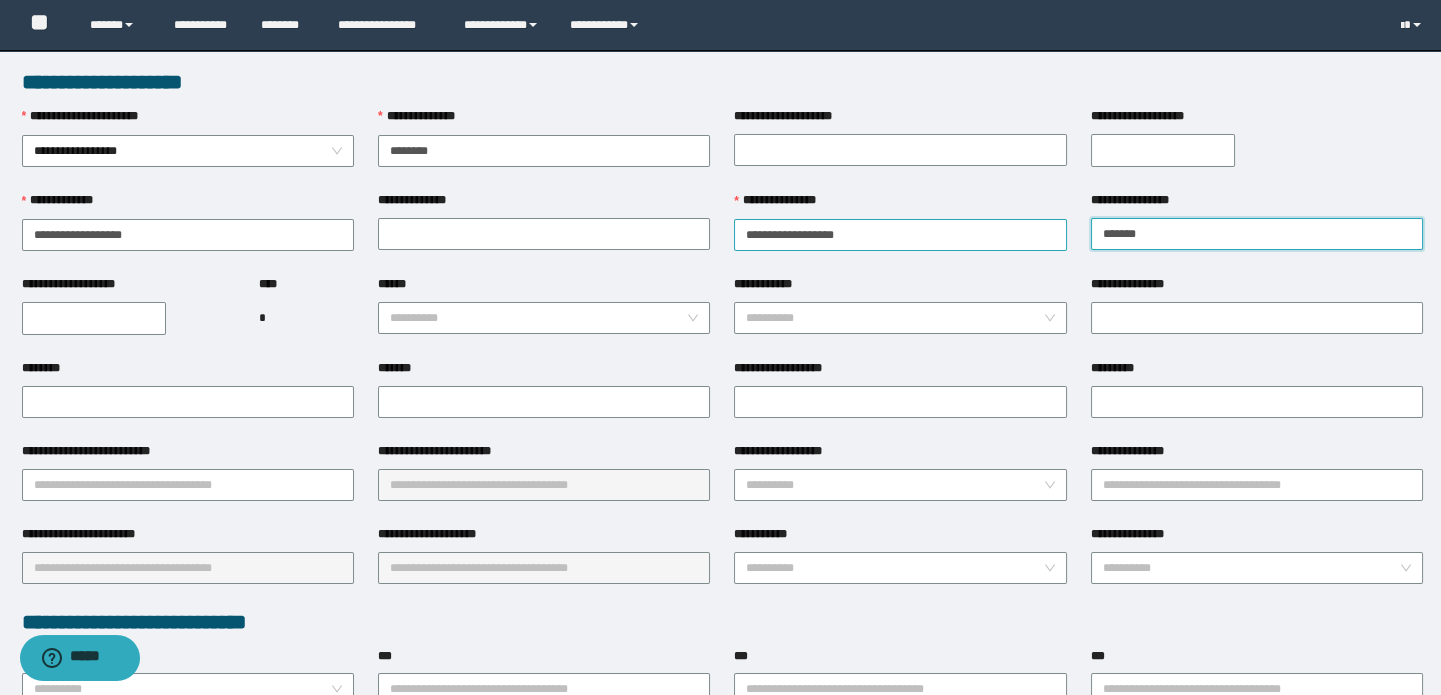 type on "*******" 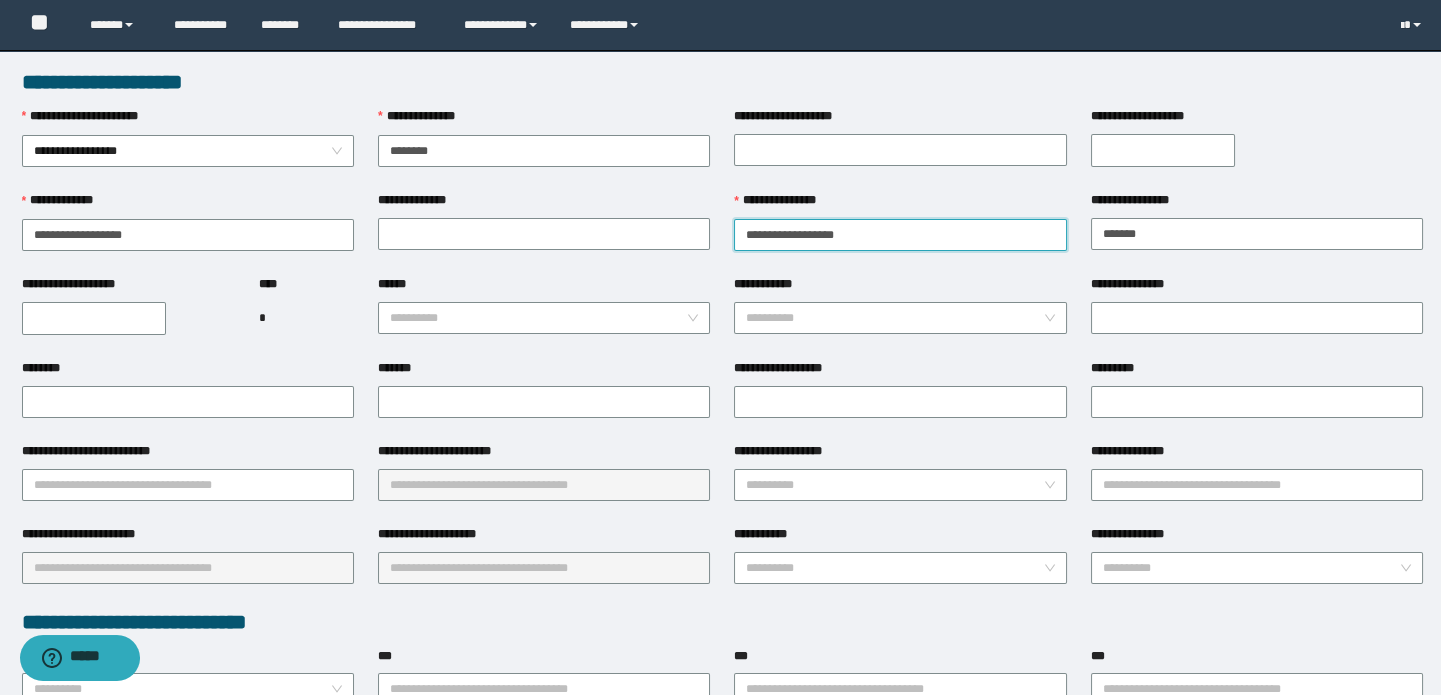 drag, startPoint x: 856, startPoint y: 247, endPoint x: 800, endPoint y: 252, distance: 56.22277 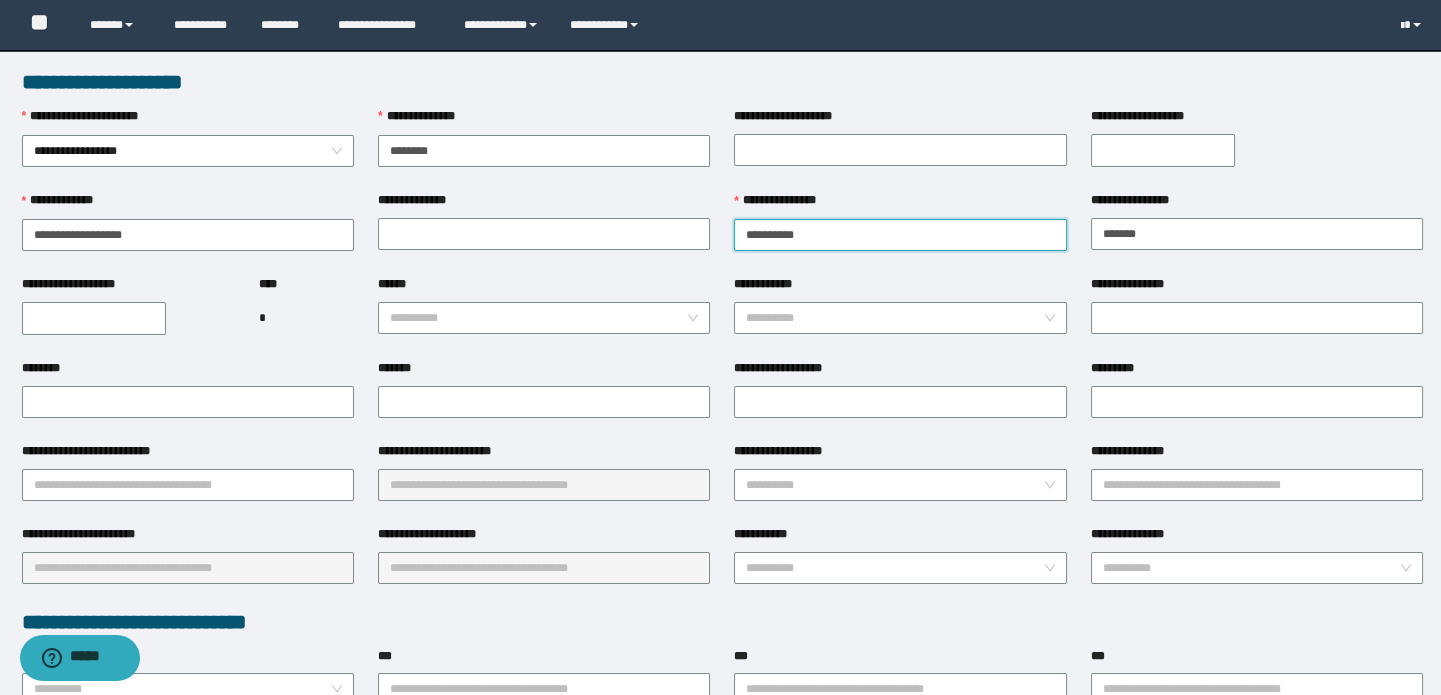 drag, startPoint x: 770, startPoint y: 231, endPoint x: 489, endPoint y: 202, distance: 282.4925 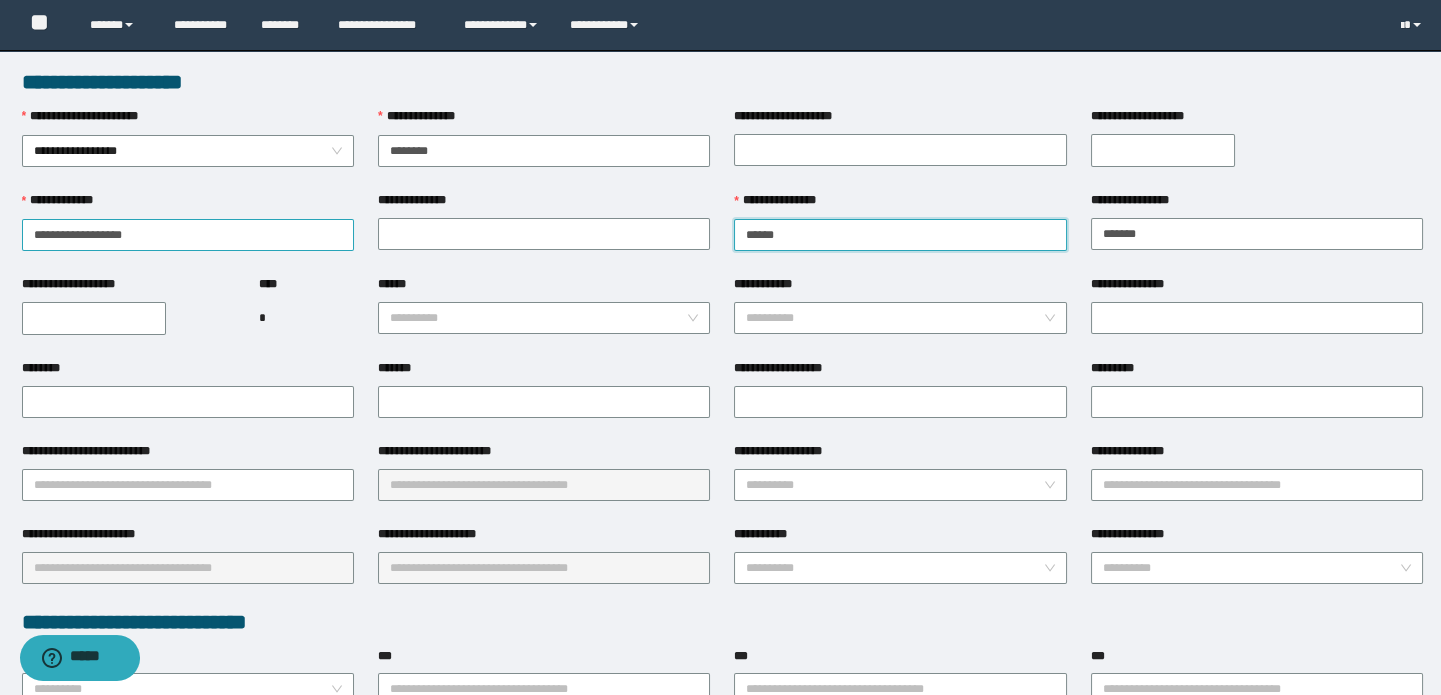 type on "*****" 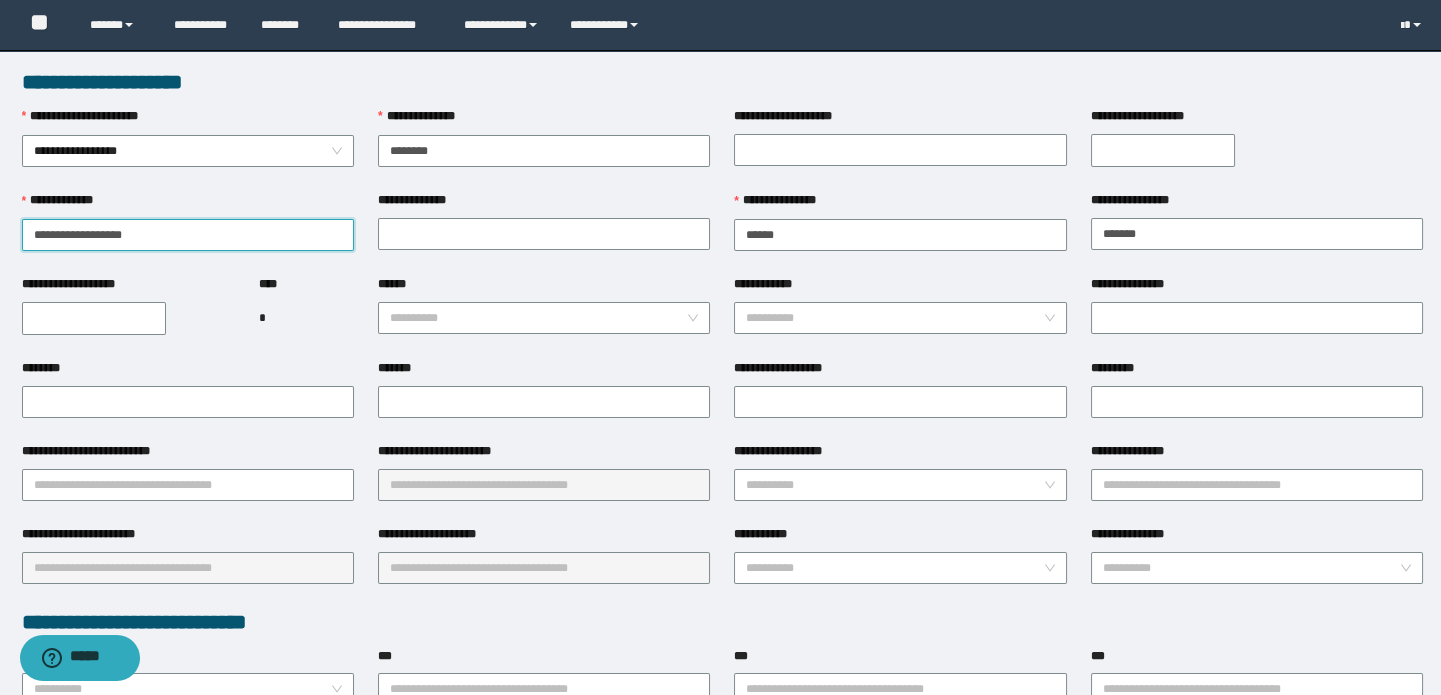 drag, startPoint x: 237, startPoint y: 239, endPoint x: 57, endPoint y: 251, distance: 180.39955 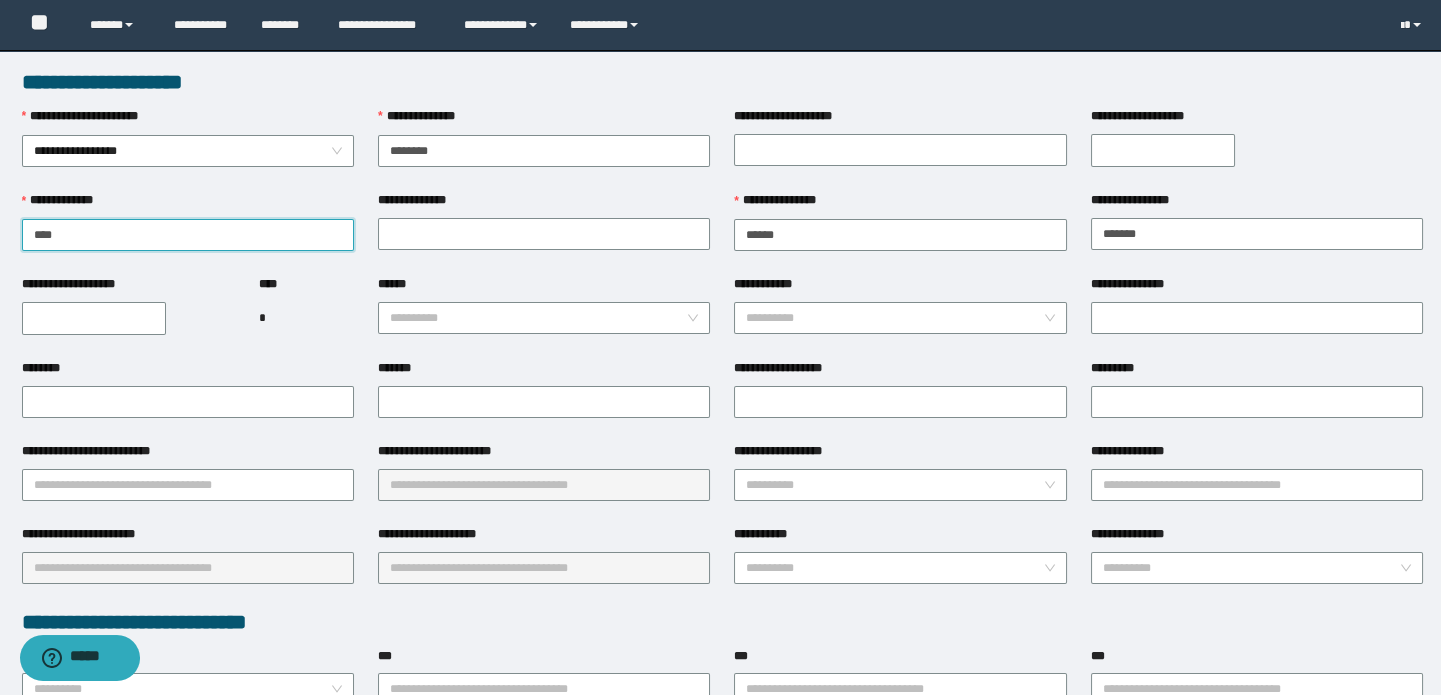 type on "****" 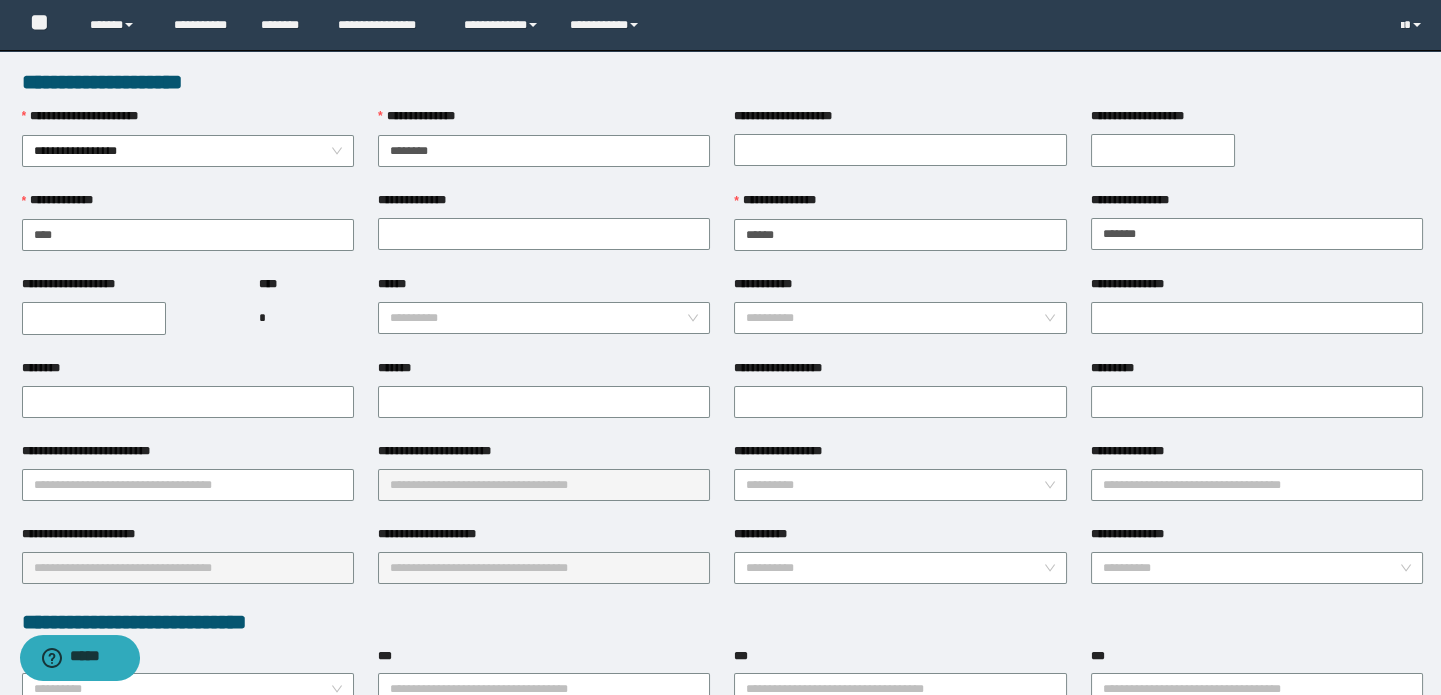 drag, startPoint x: 60, startPoint y: 313, endPoint x: 69, endPoint y: 320, distance: 11.401754 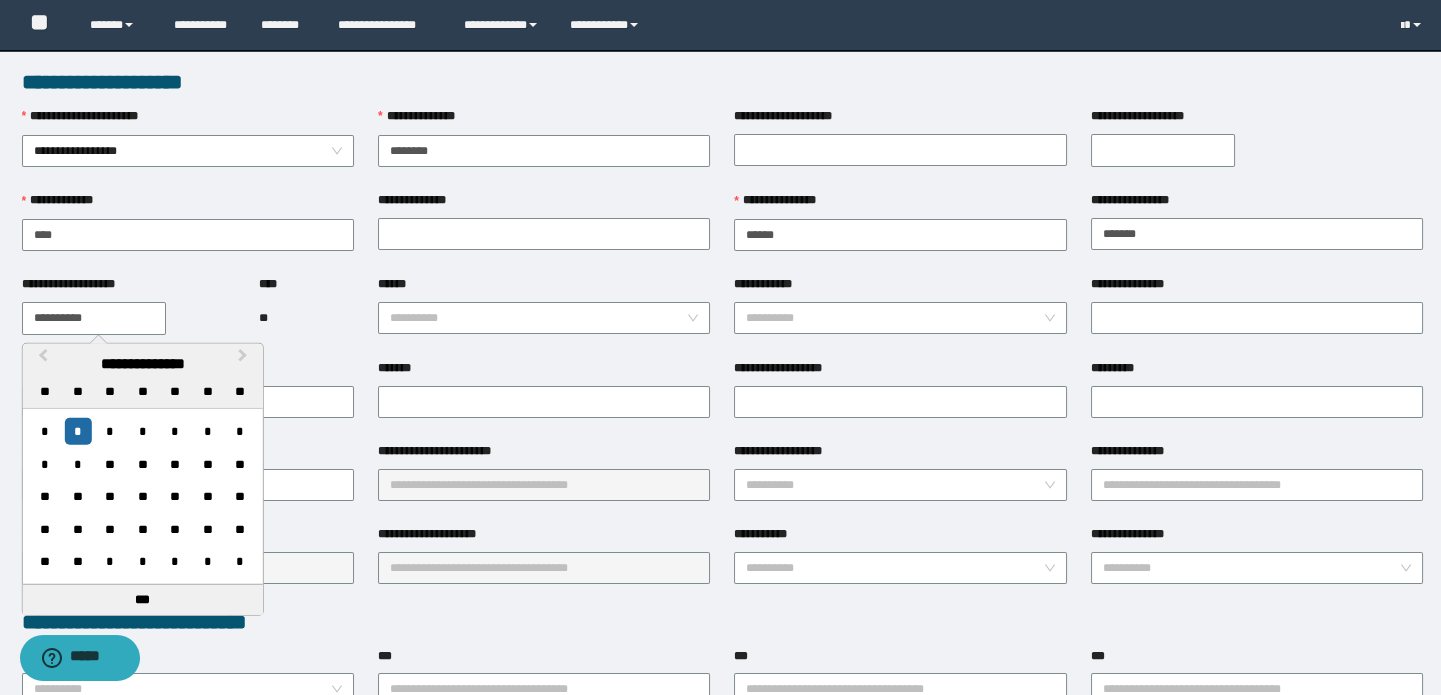 type on "**********" 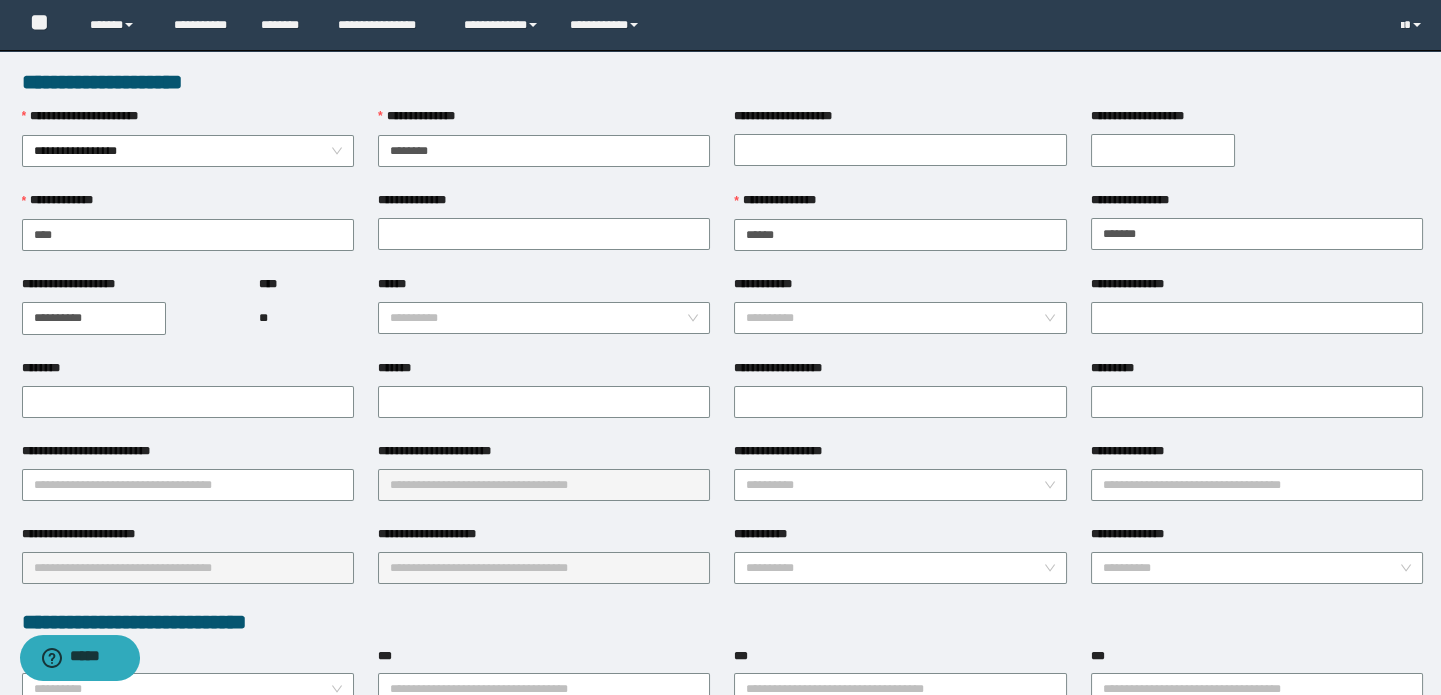 click on "******" at bounding box center (544, 288) 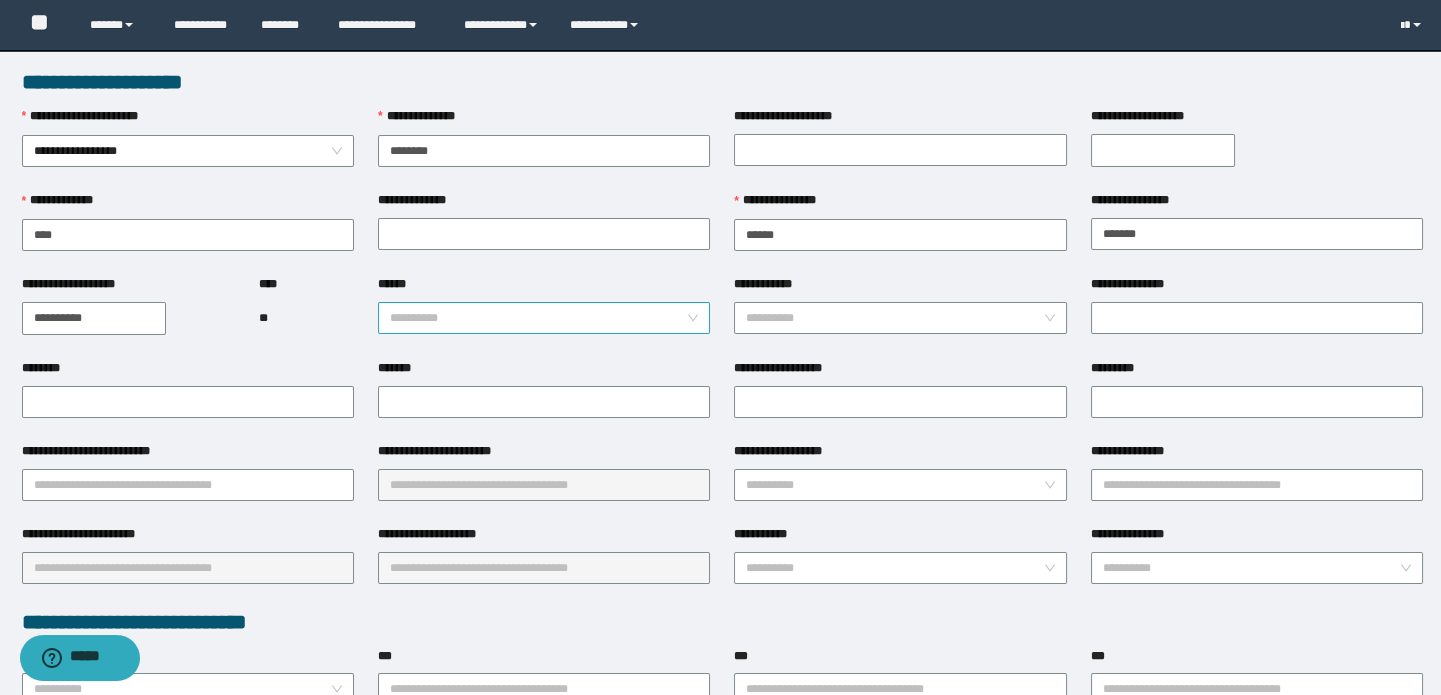 click on "******" at bounding box center (538, 318) 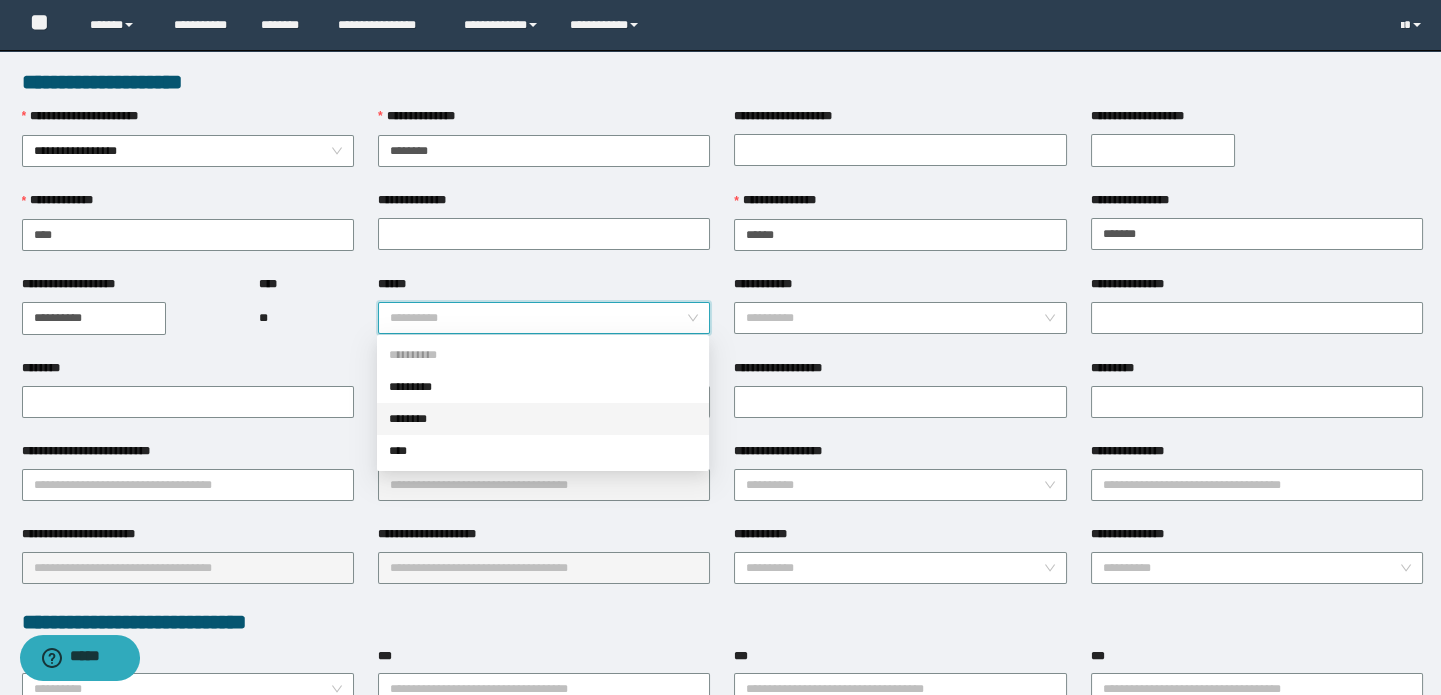click on "********" at bounding box center [543, 419] 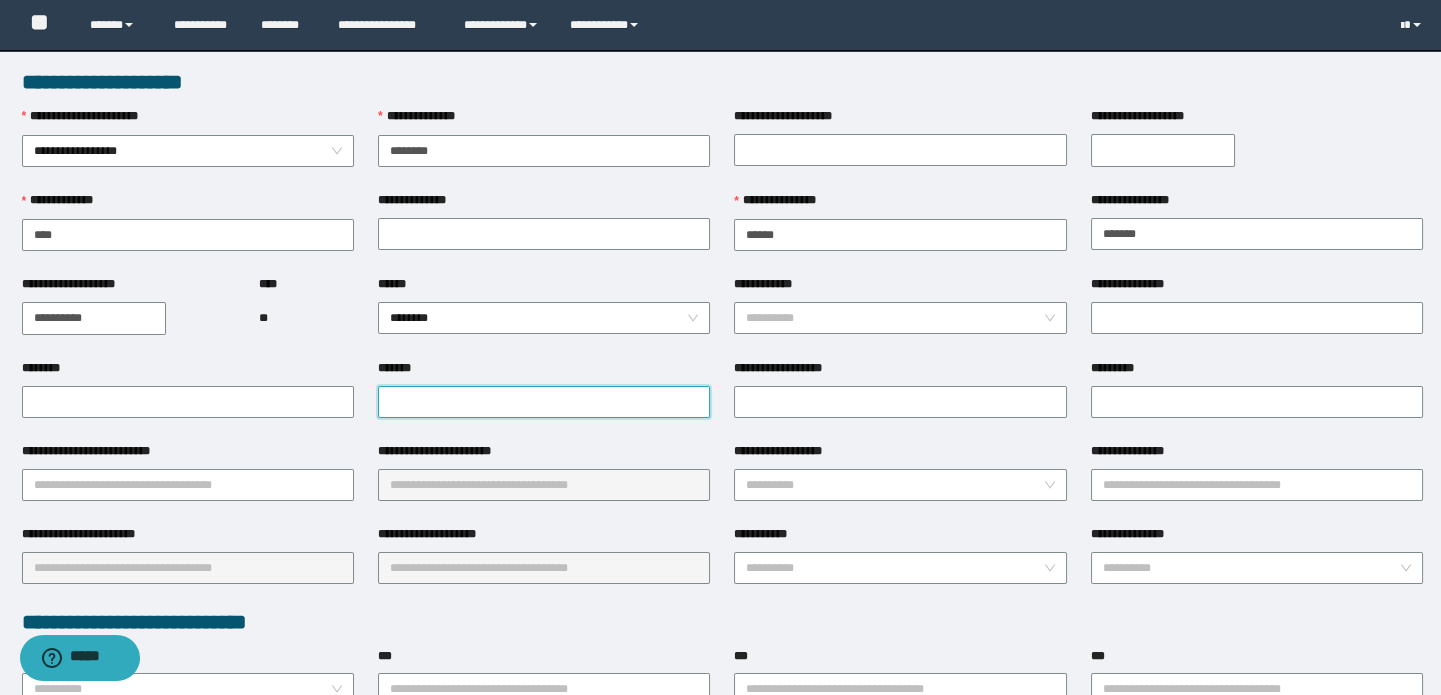 click on "*******" at bounding box center (544, 402) 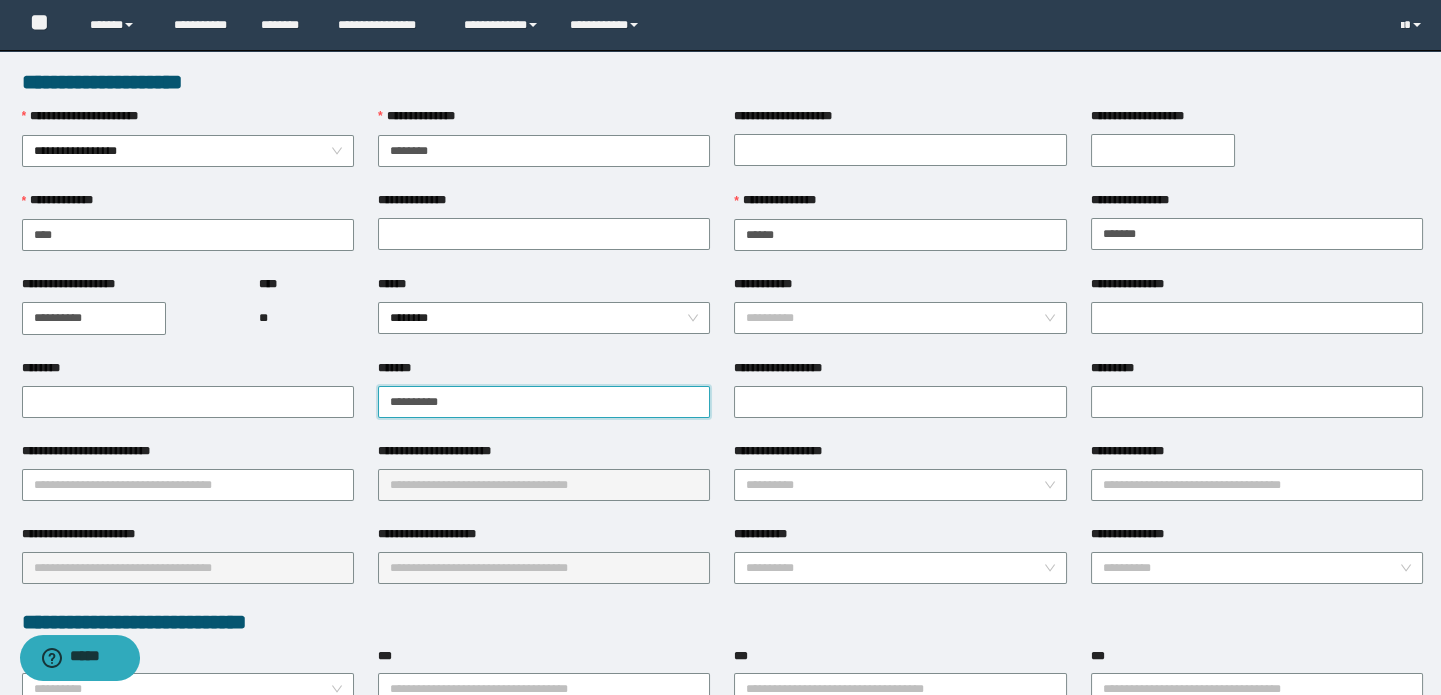 type on "**********" 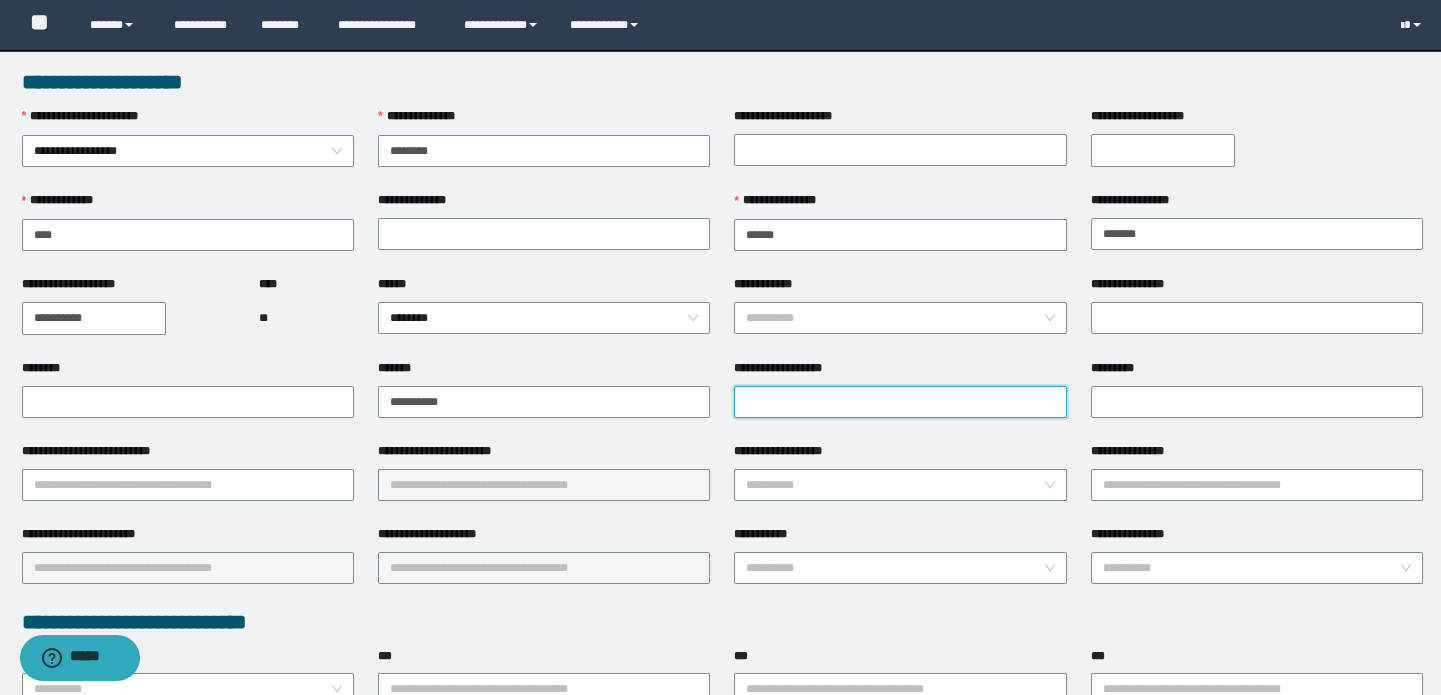 click on "**********" at bounding box center [900, 402] 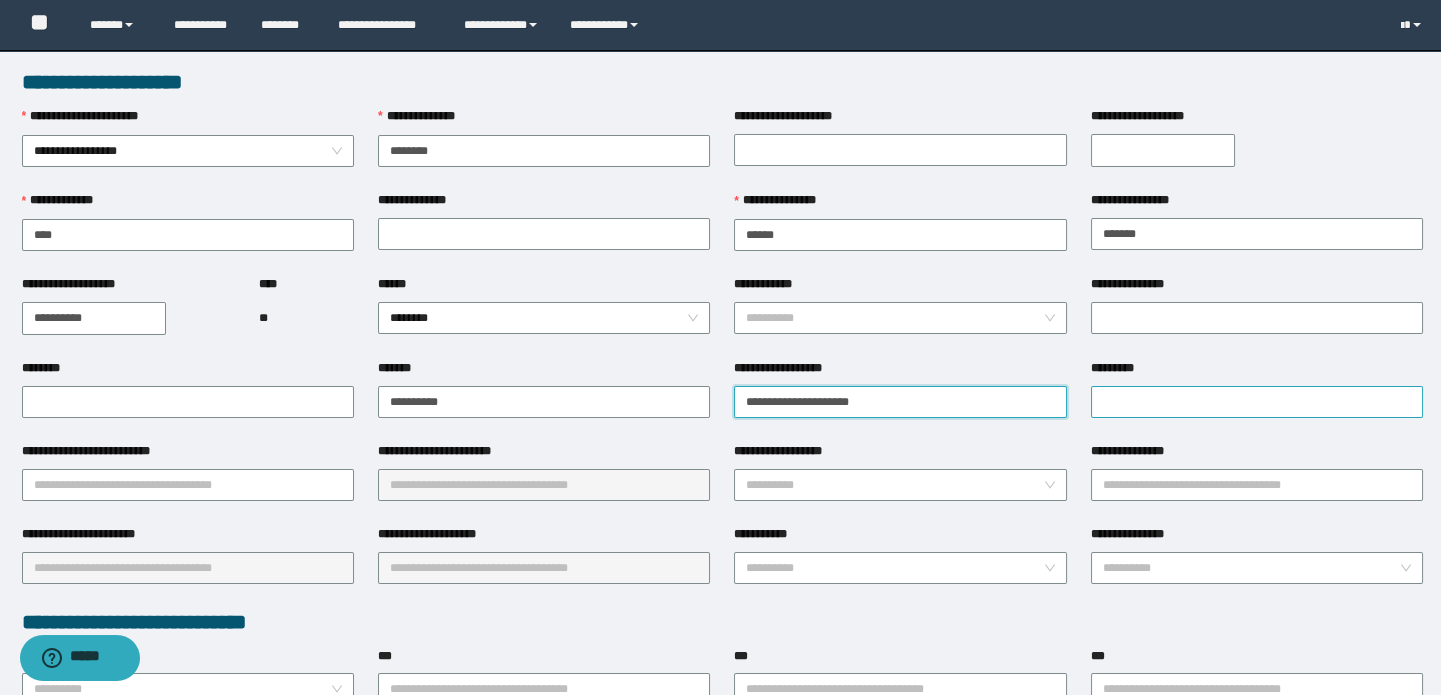 type on "**********" 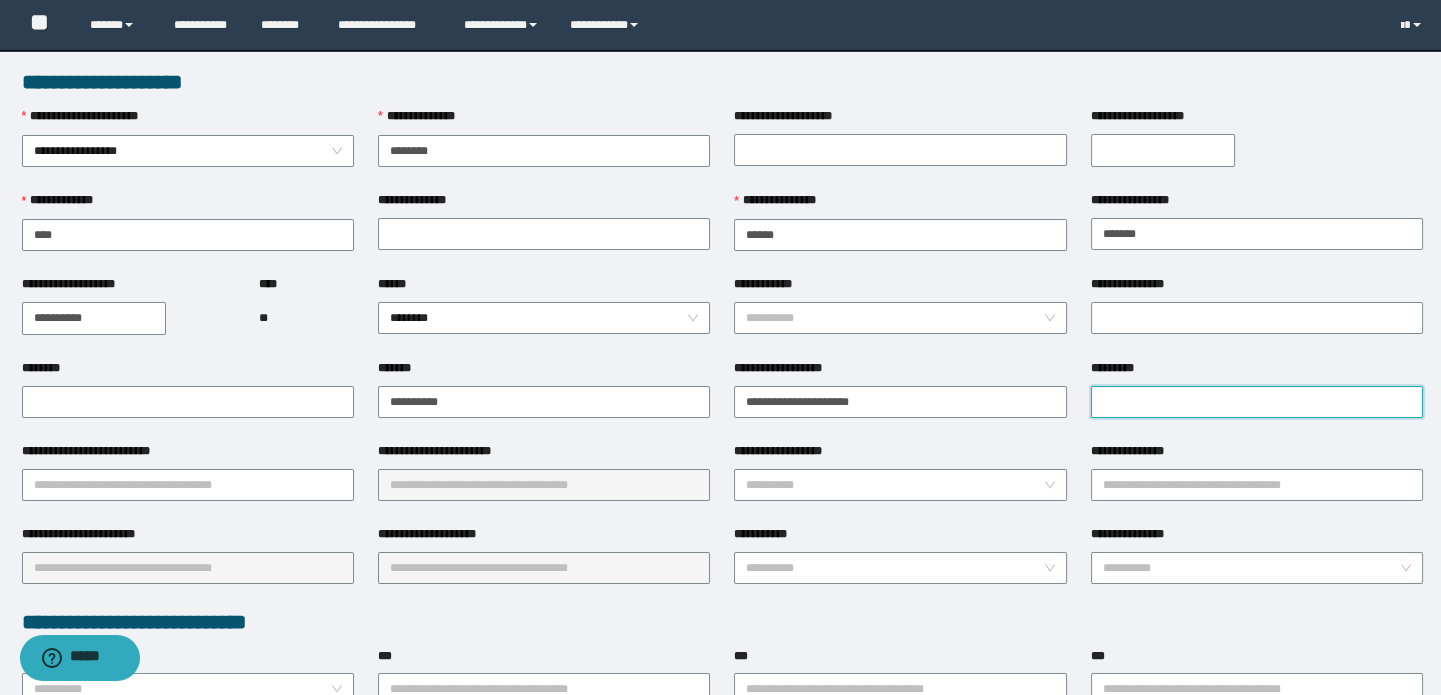 click on "*********" at bounding box center [1257, 402] 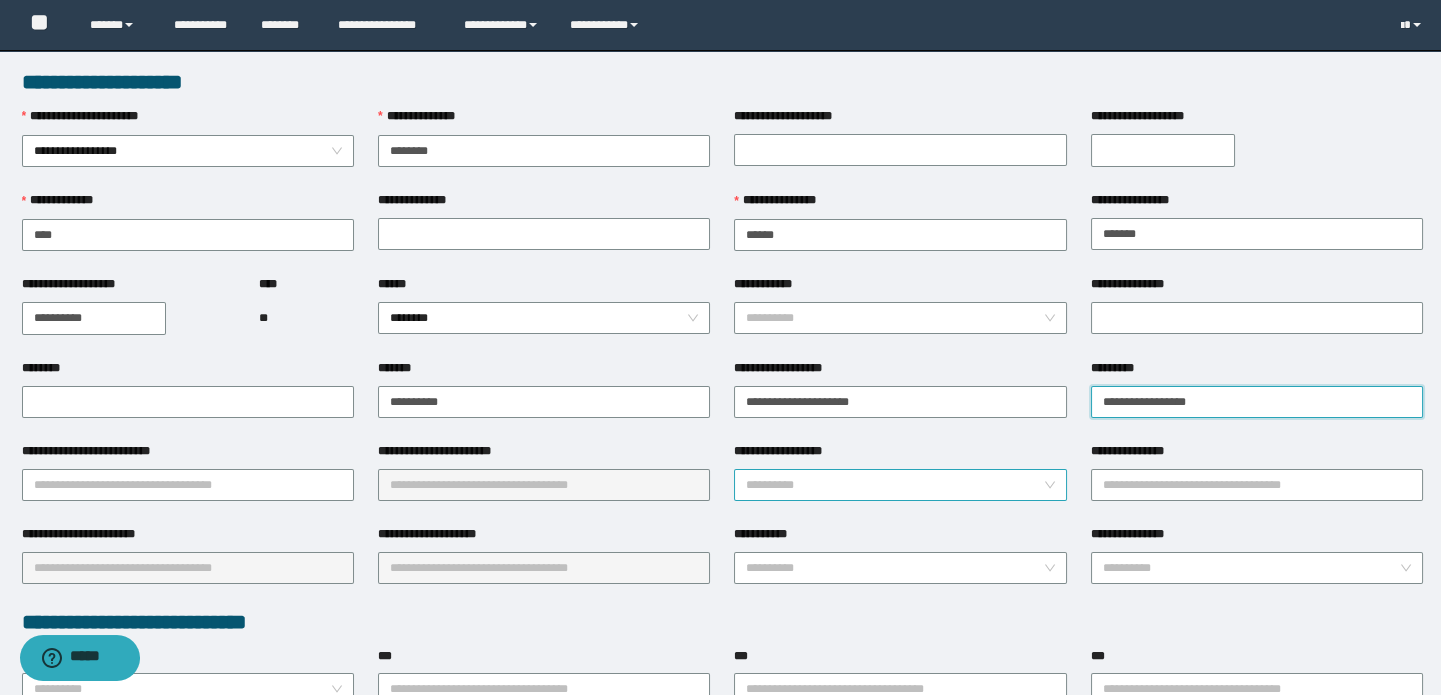 type on "**********" 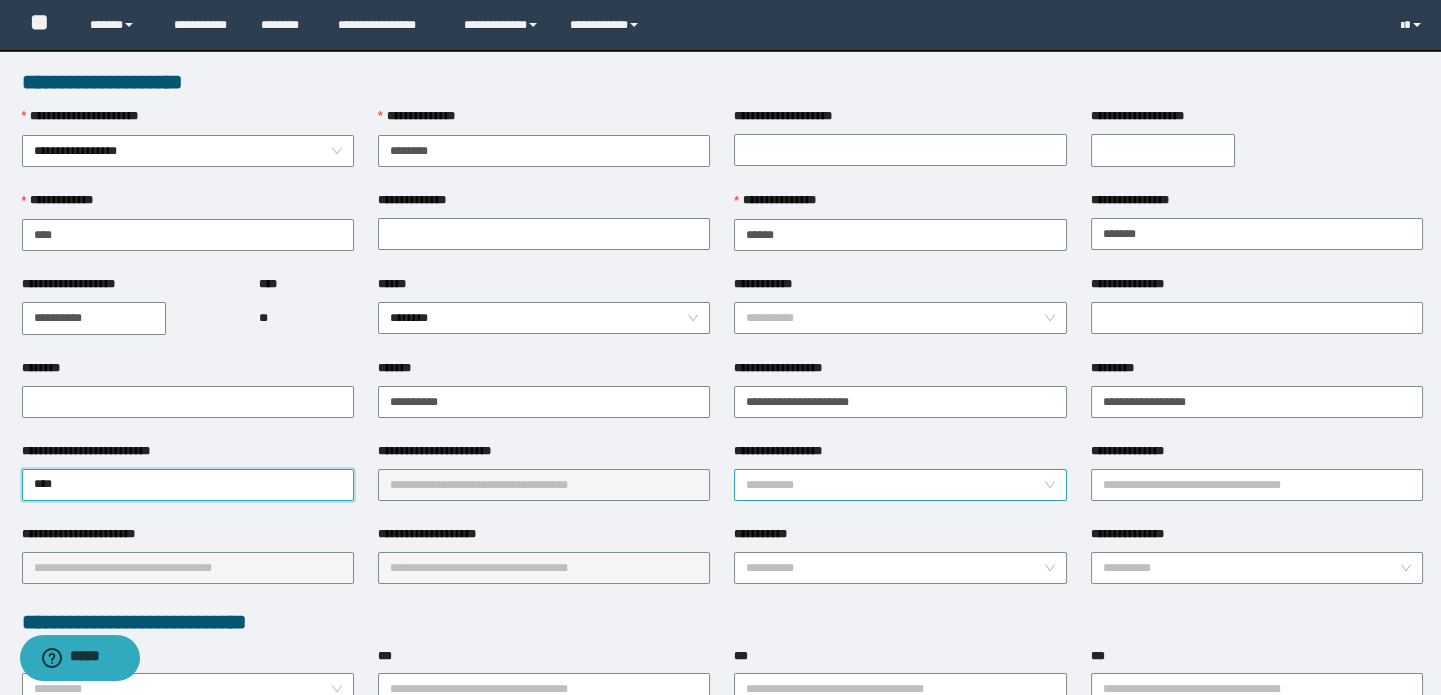 type on "*****" 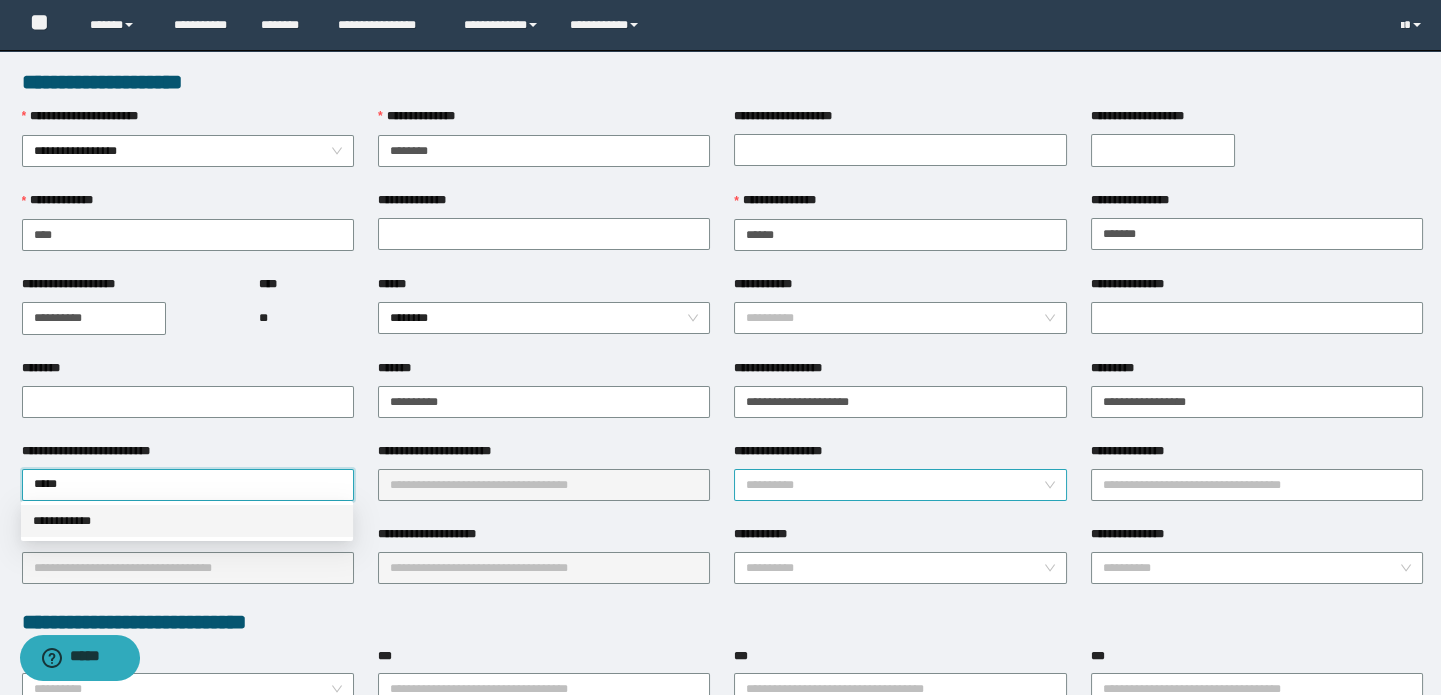 type 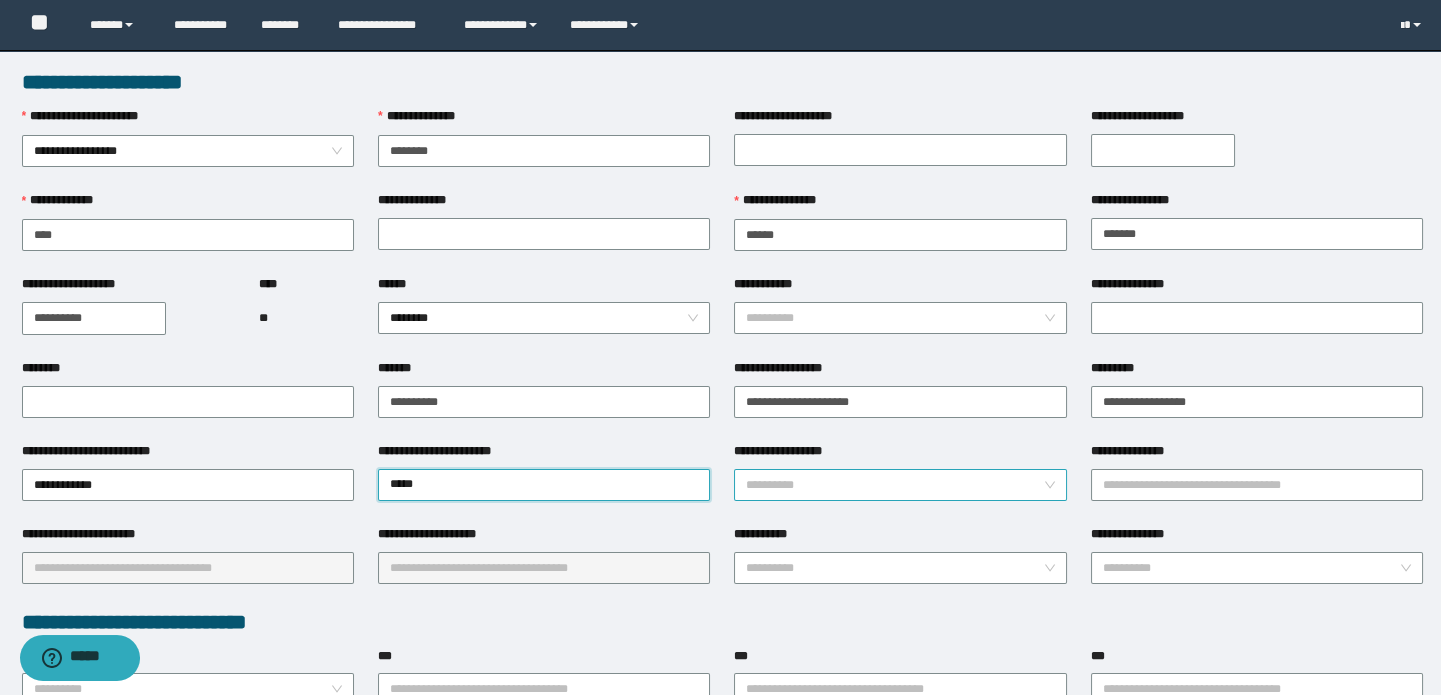 type on "******" 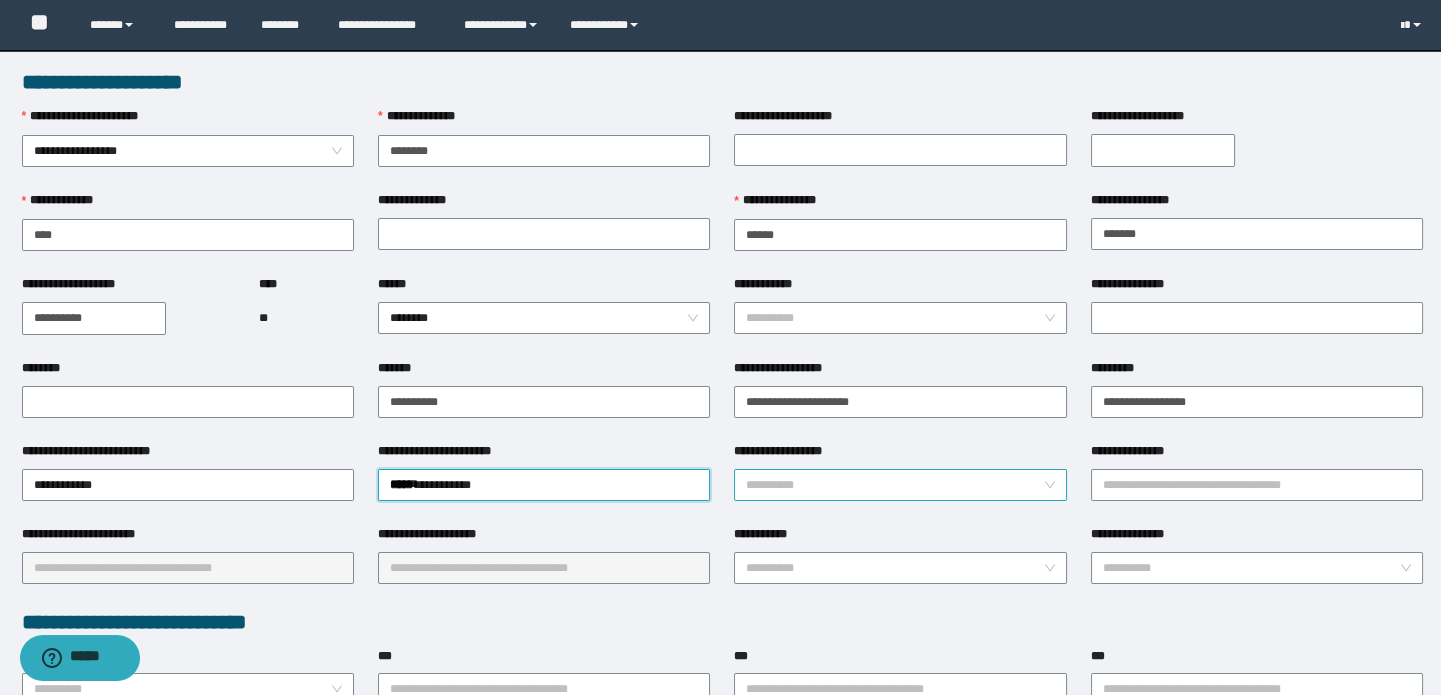 type 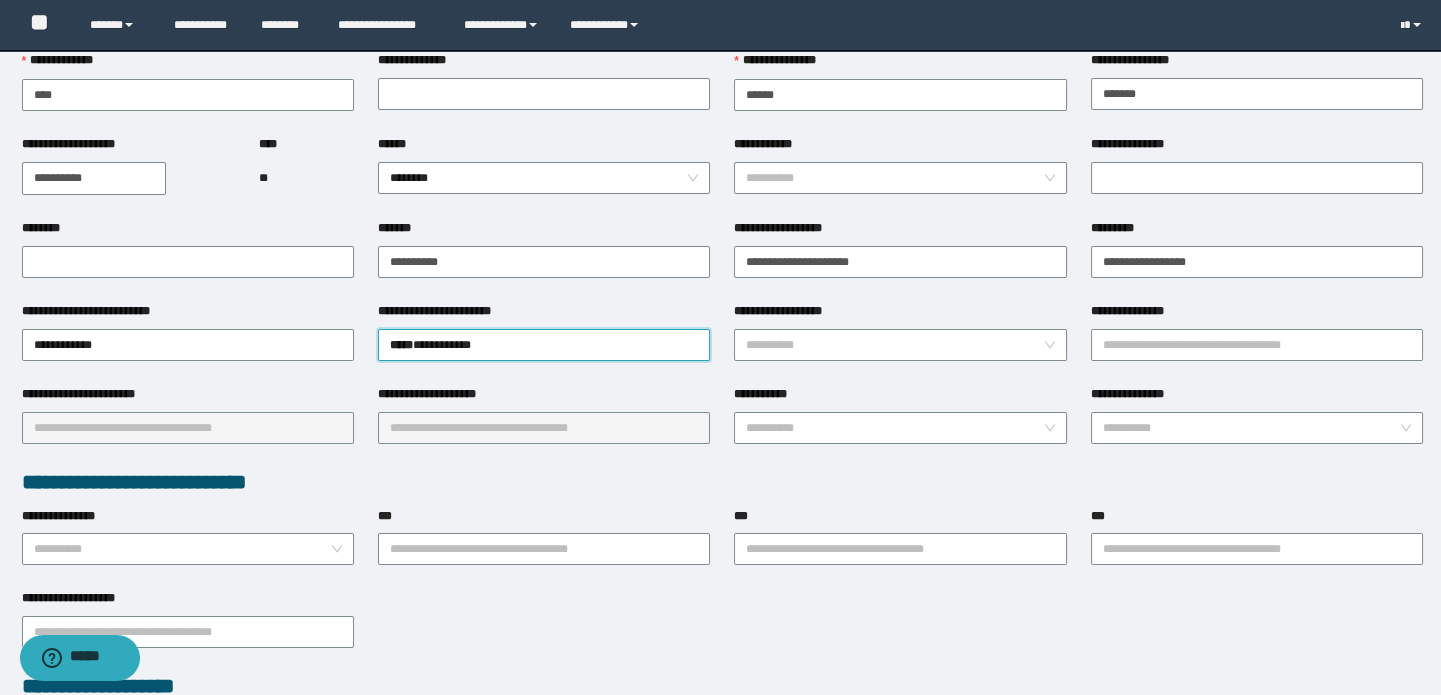 scroll, scrollTop: 181, scrollLeft: 0, axis: vertical 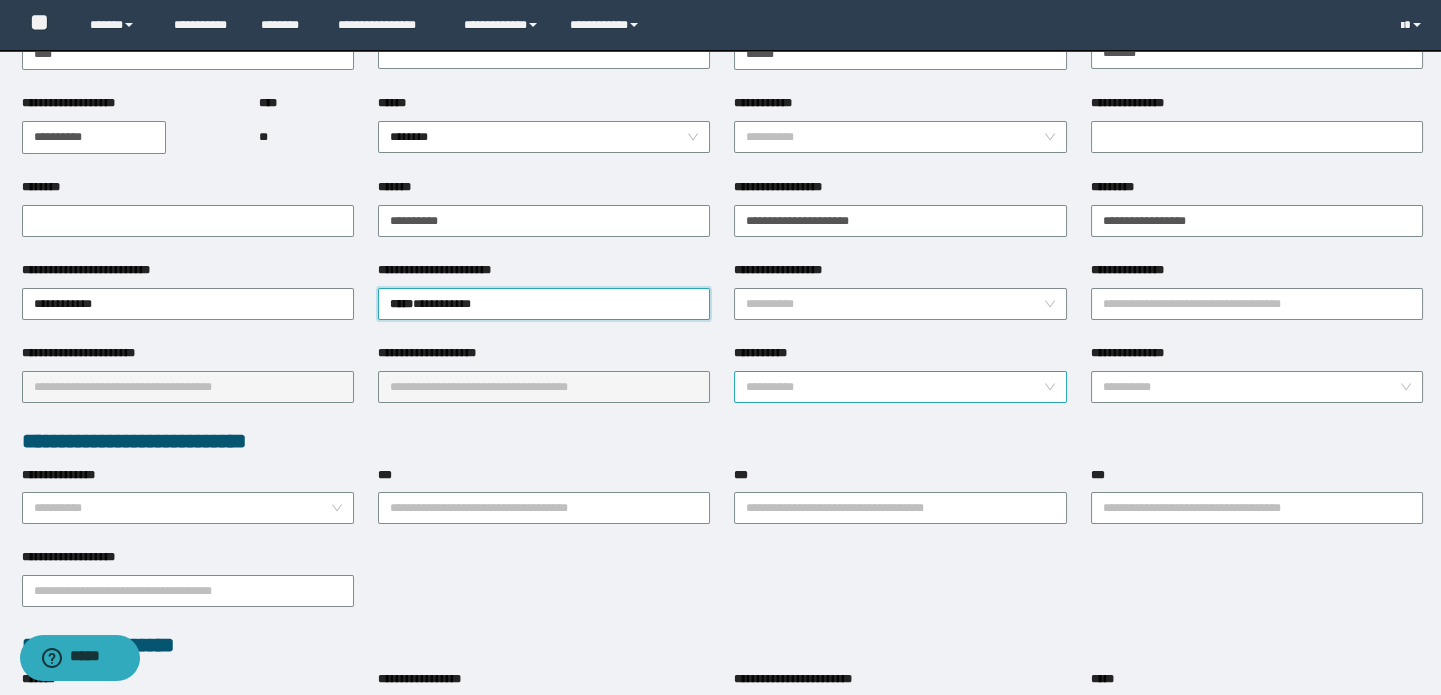 click on "**********" at bounding box center (894, 387) 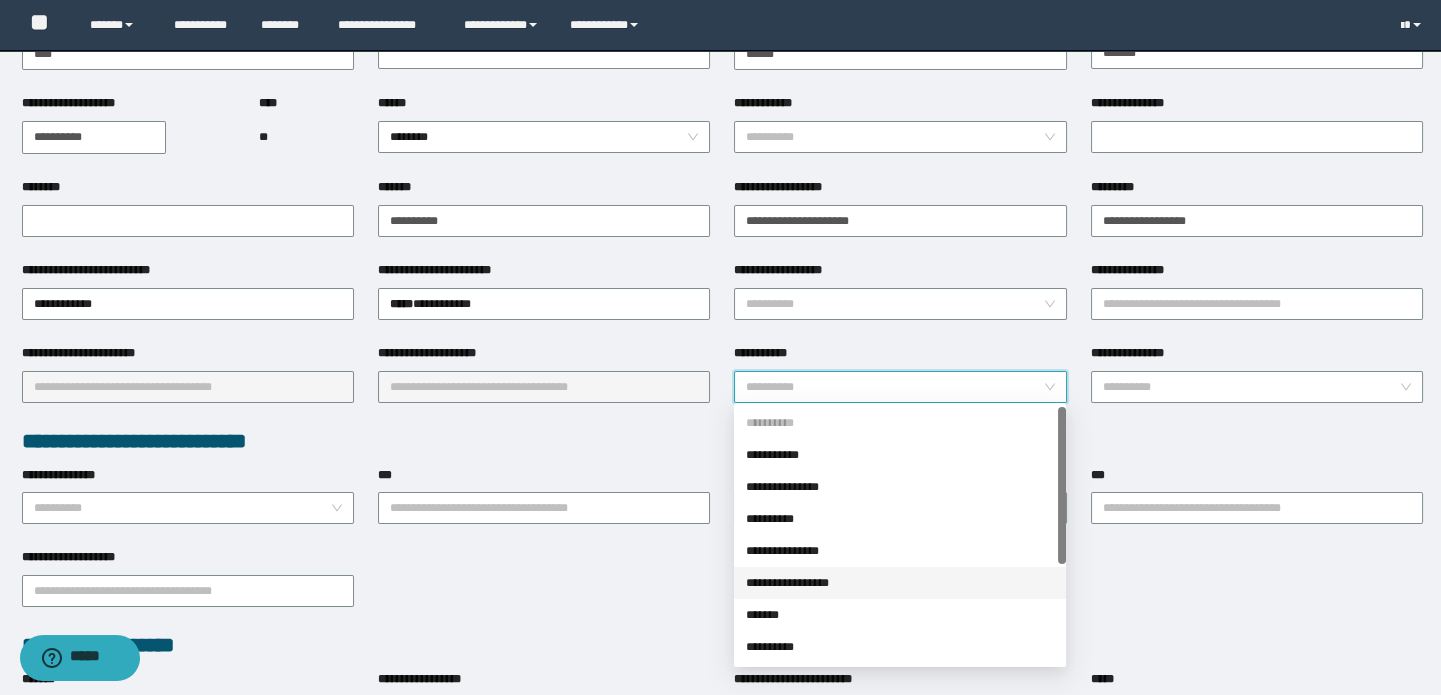 click on "**********" at bounding box center [900, 583] 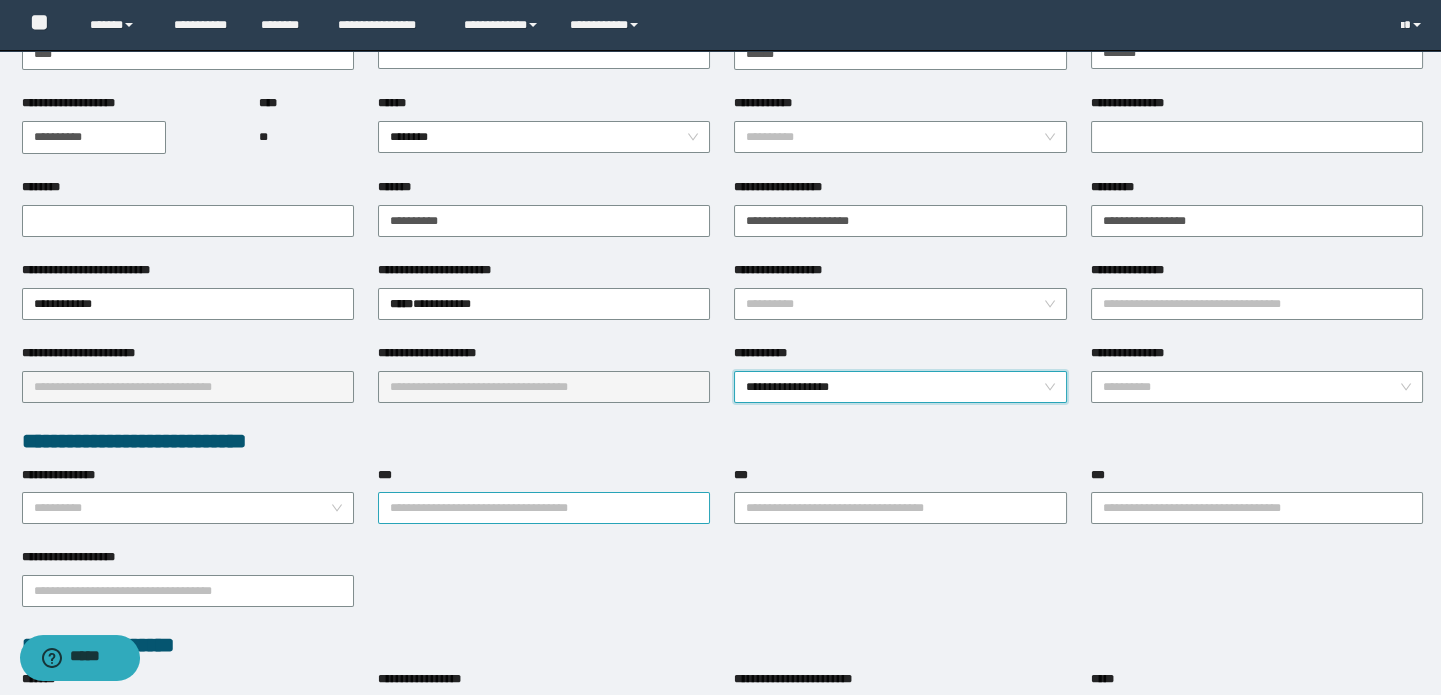 click on "***" at bounding box center [544, 508] 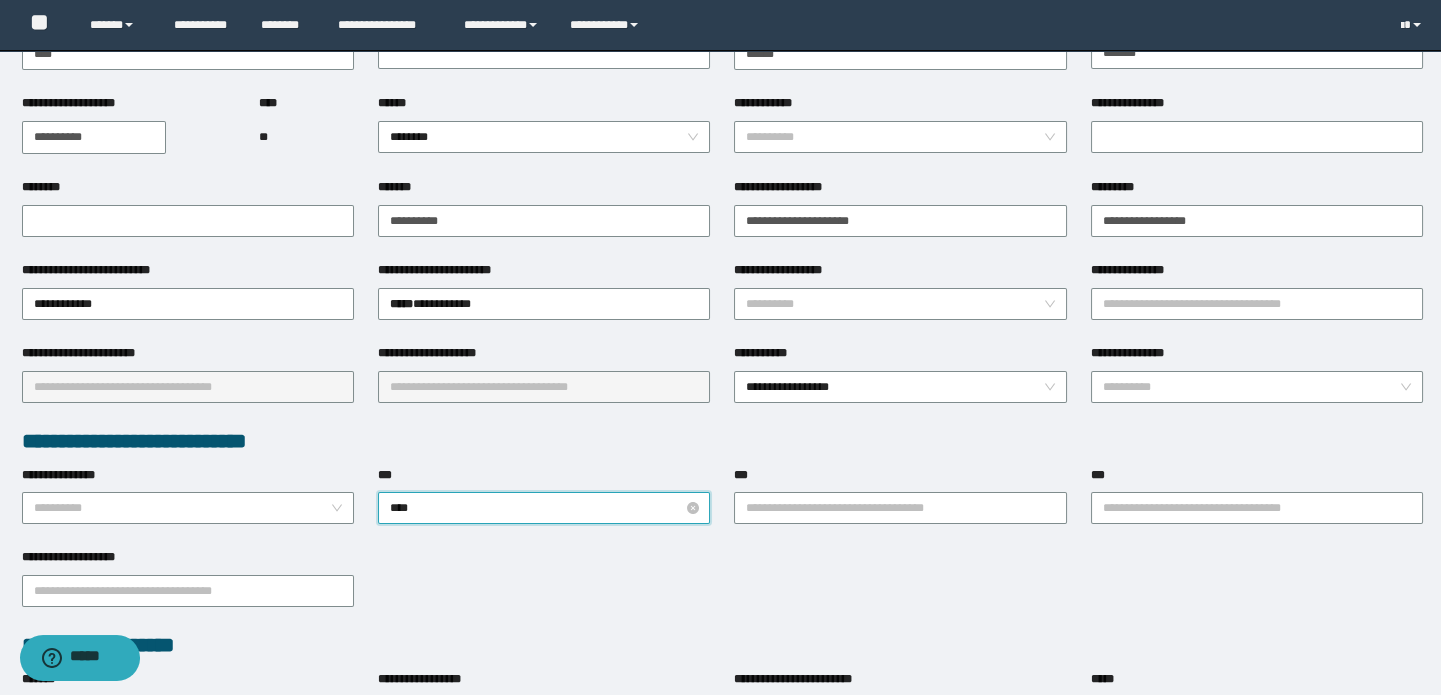 type on "*****" 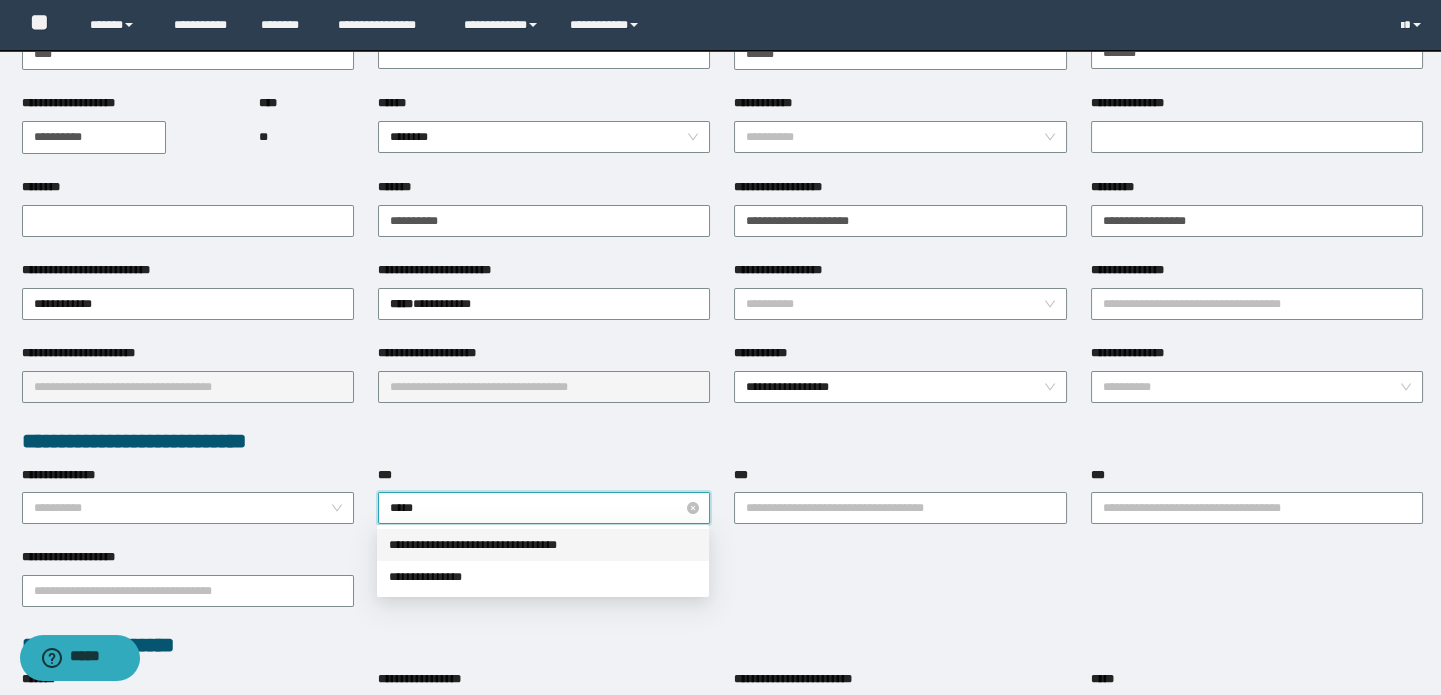 type 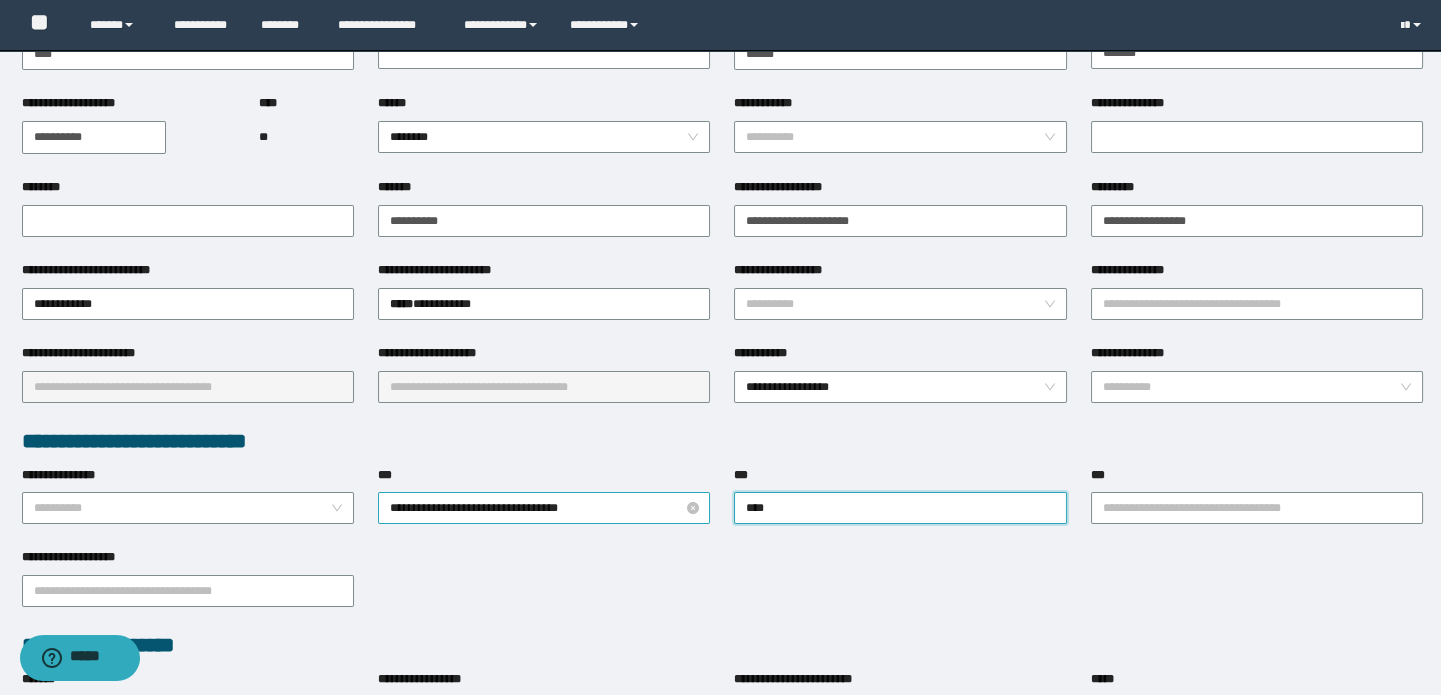 type on "*****" 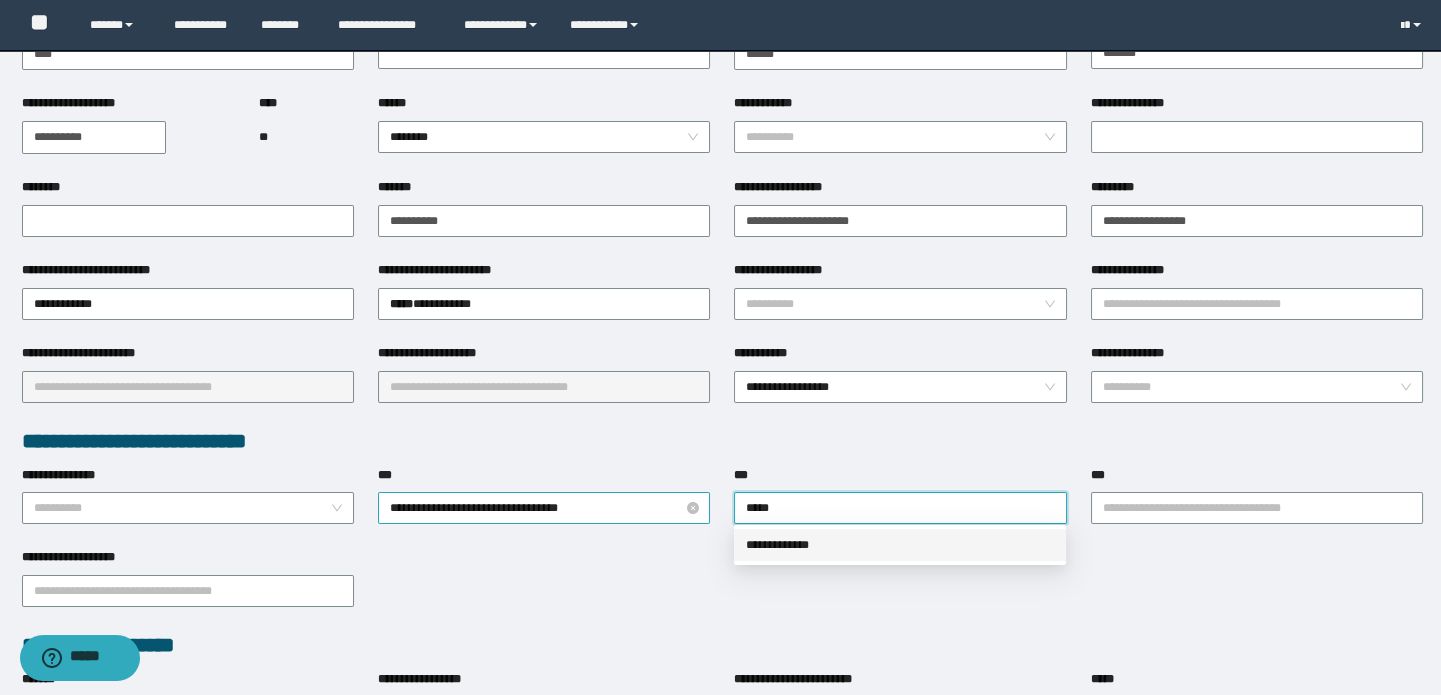 type 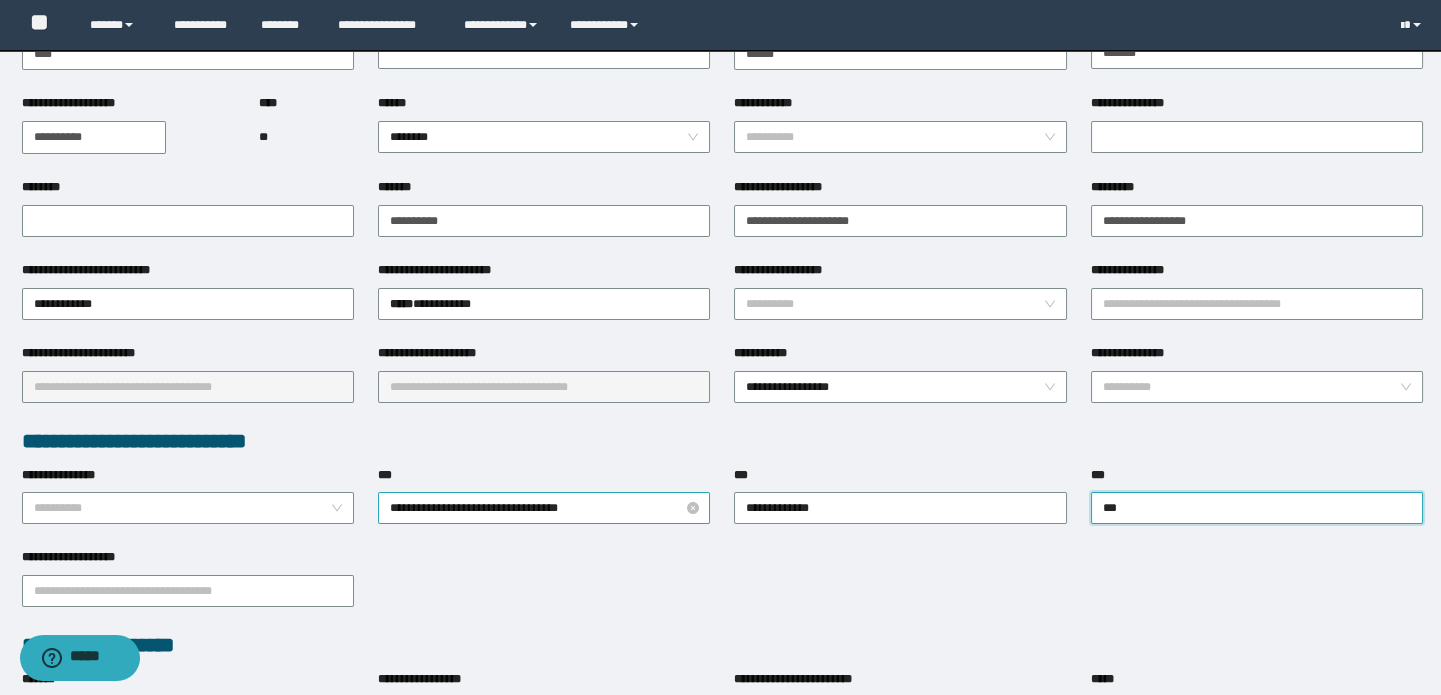 type on "****" 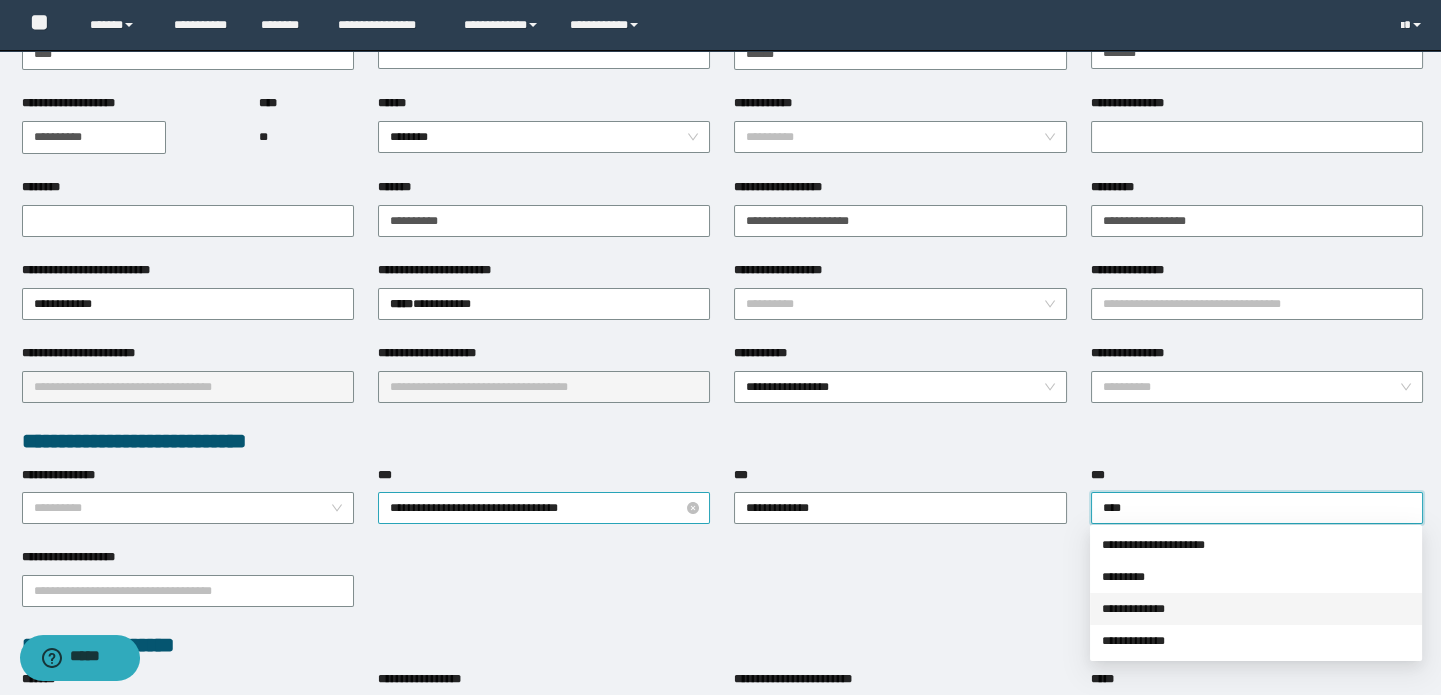 type 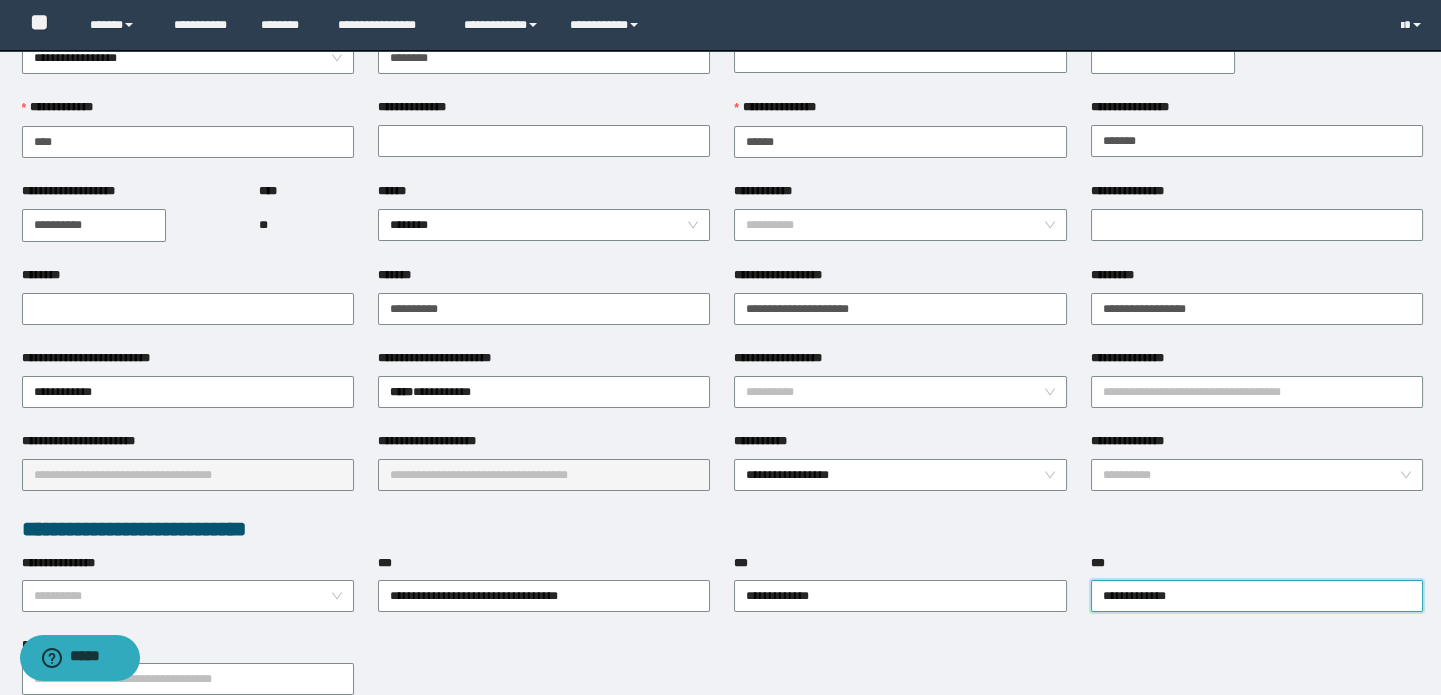 scroll, scrollTop: 0, scrollLeft: 0, axis: both 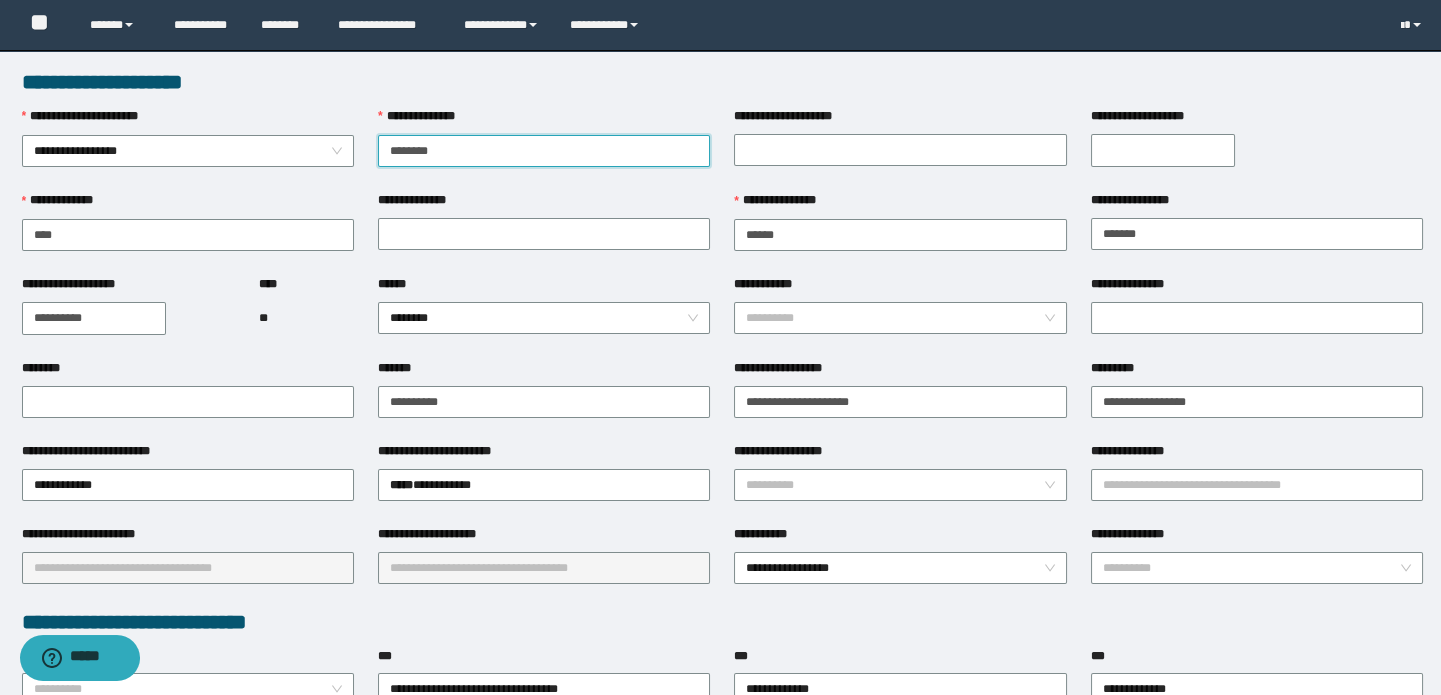 drag, startPoint x: 465, startPoint y: 161, endPoint x: 3, endPoint y: 101, distance: 465.87982 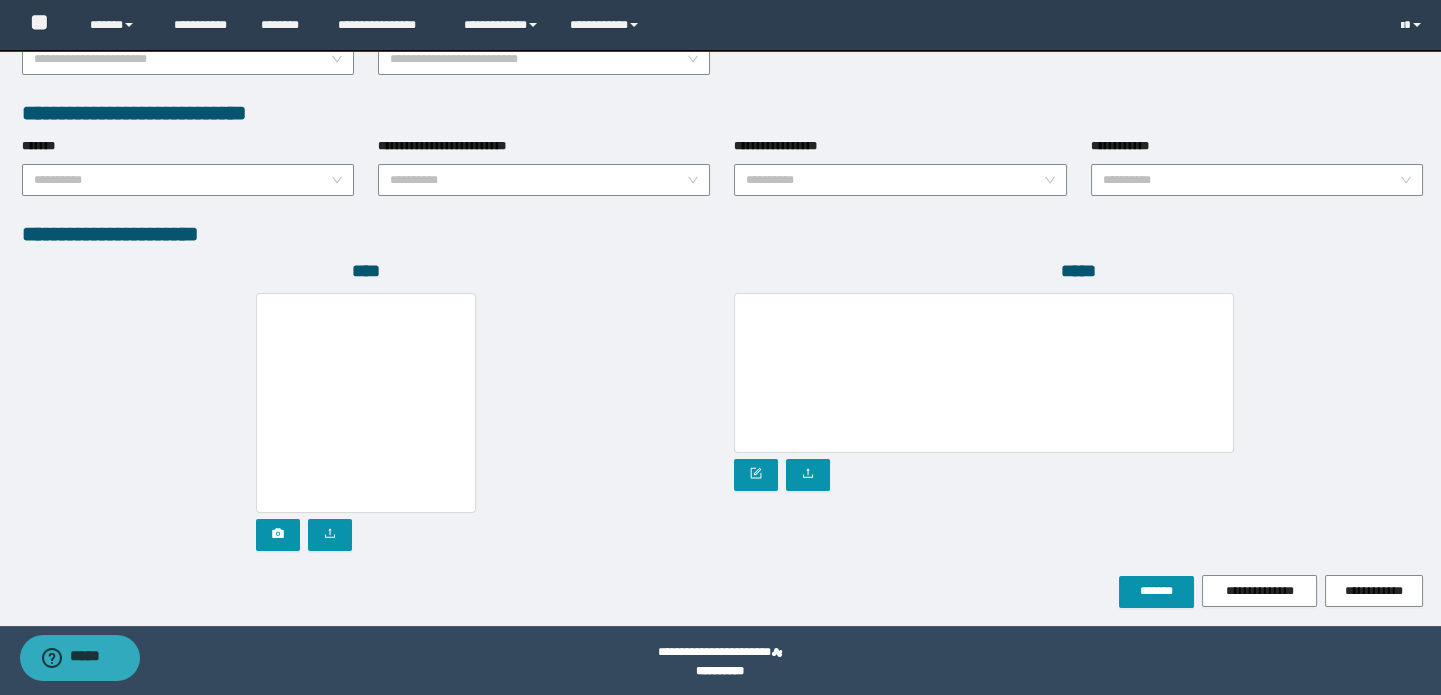 scroll, scrollTop: 1006, scrollLeft: 0, axis: vertical 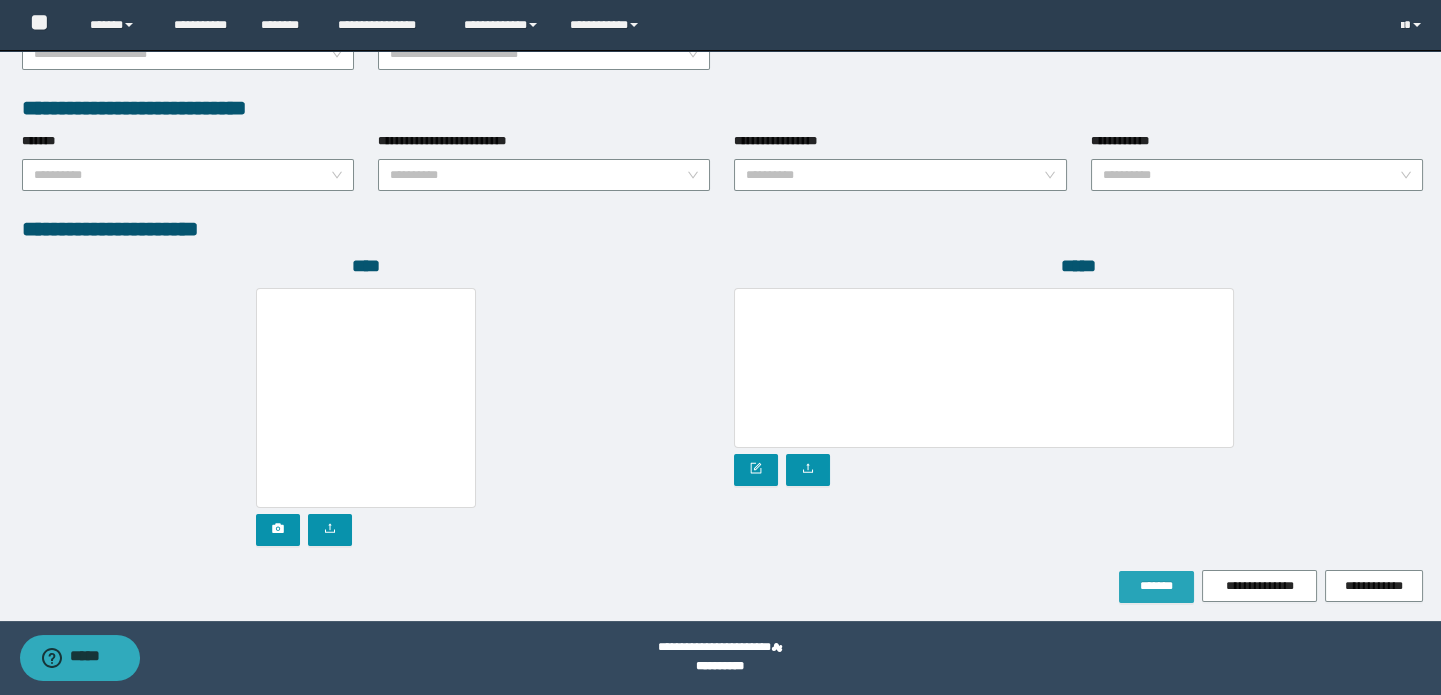 click on "*******" at bounding box center (1156, 587) 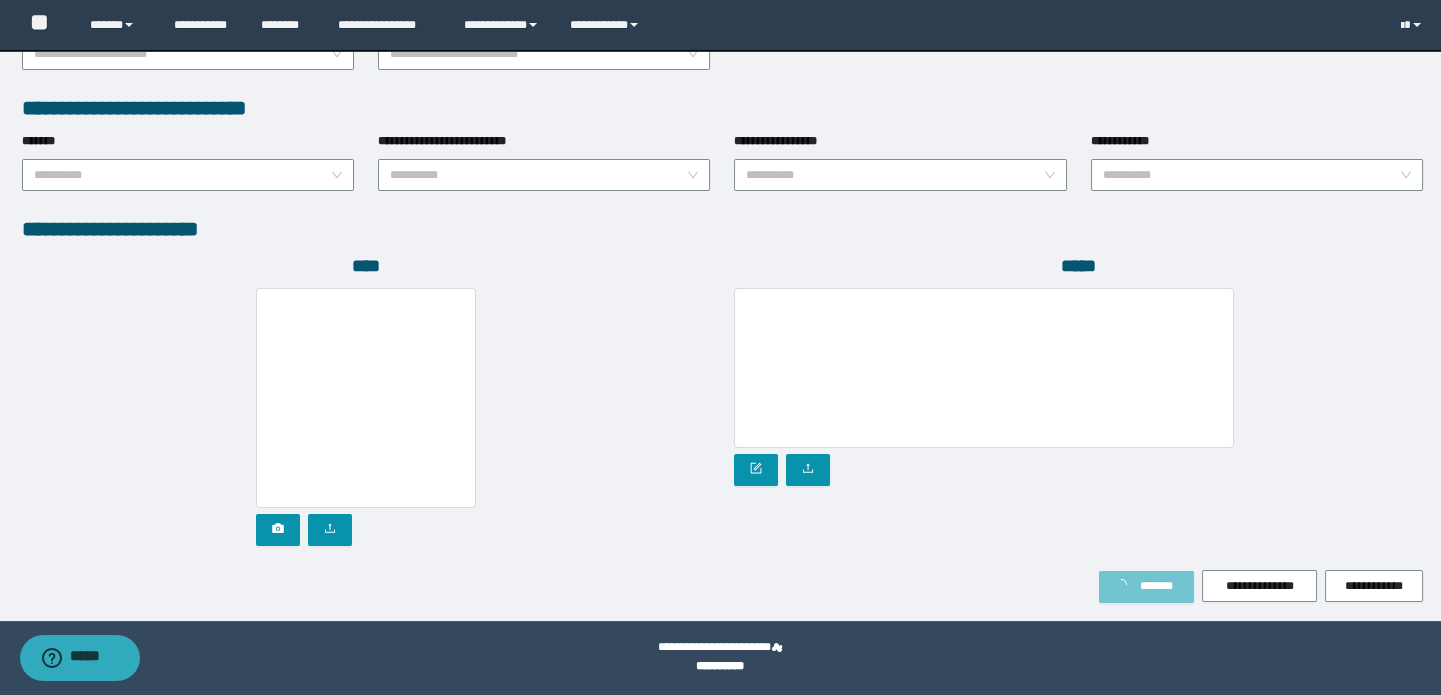 scroll, scrollTop: 1059, scrollLeft: 0, axis: vertical 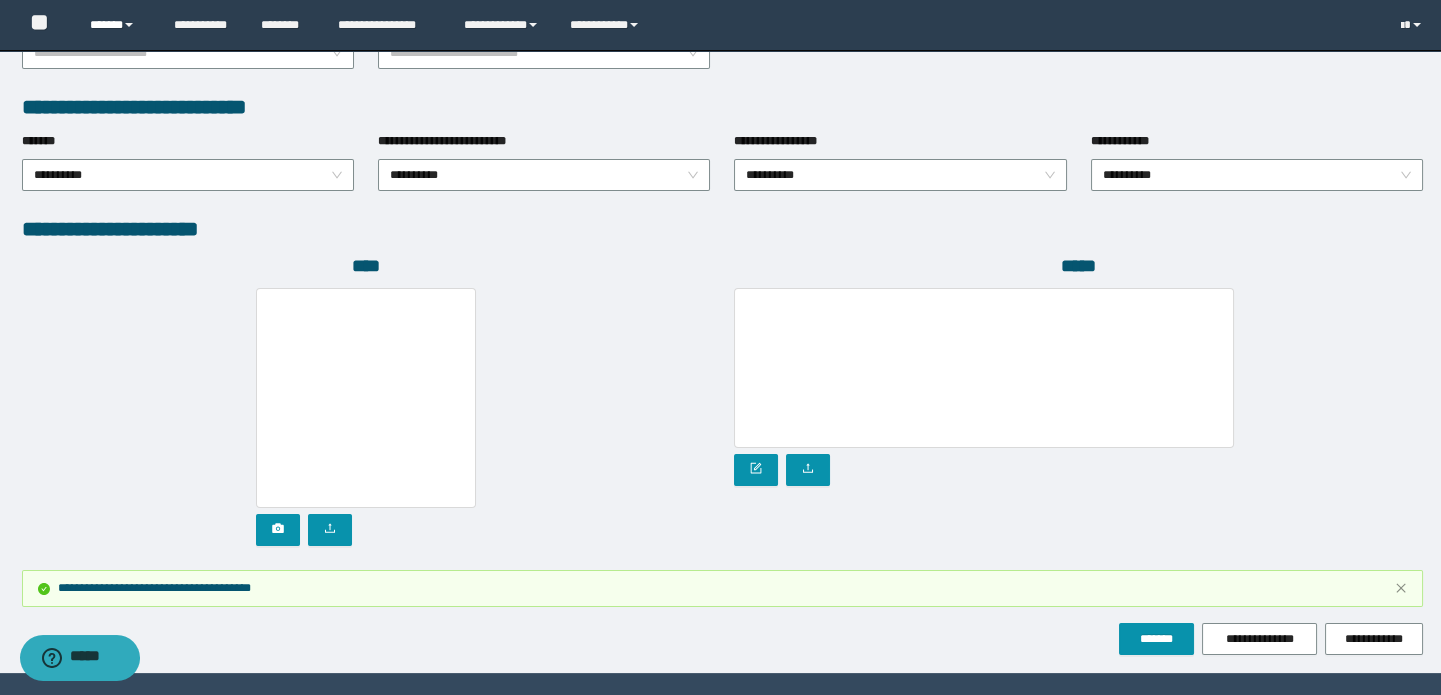 click on "******" at bounding box center [117, 25] 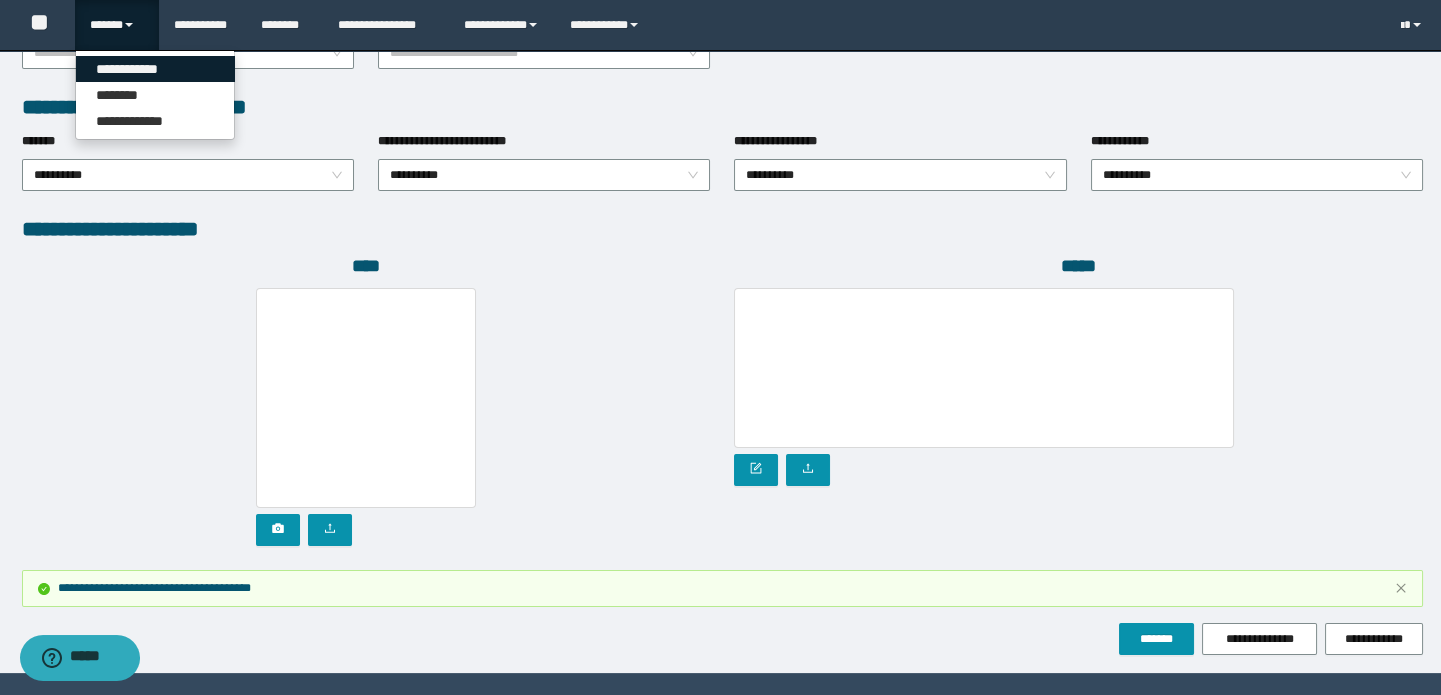 click on "**********" at bounding box center [155, 69] 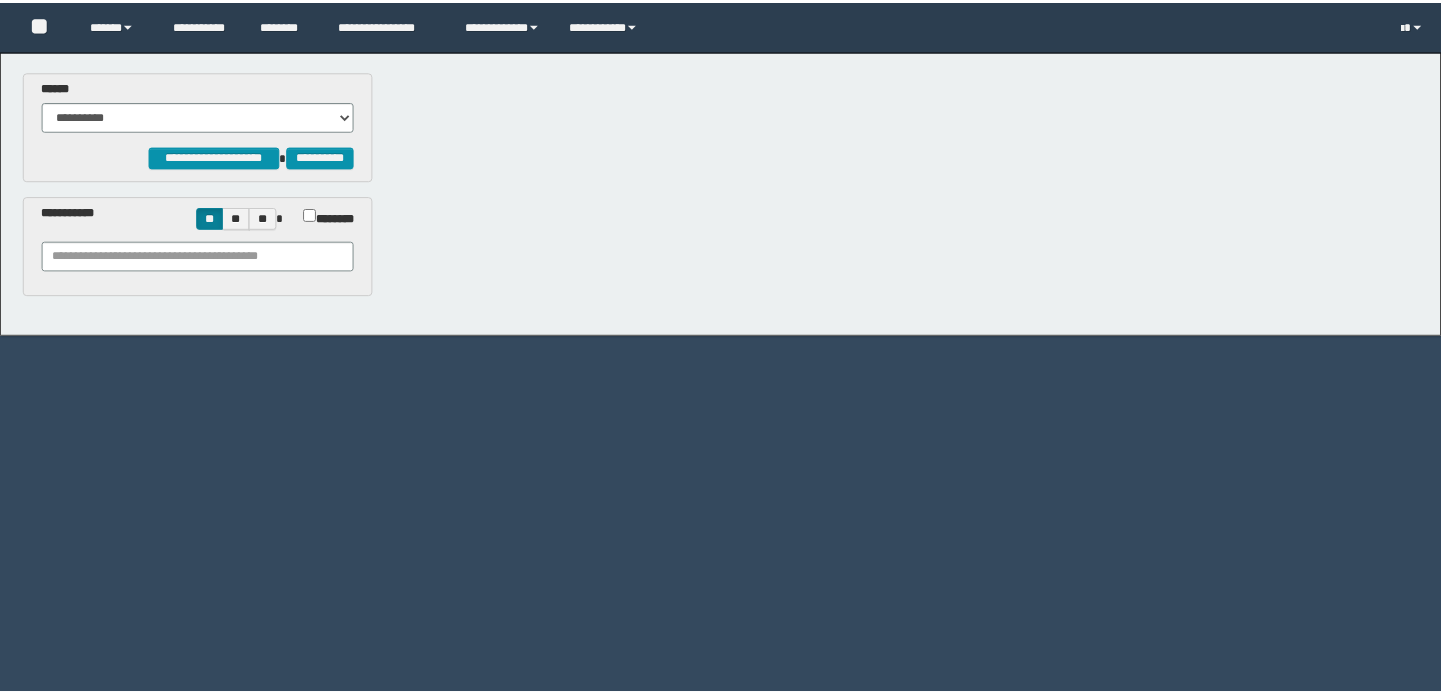 scroll, scrollTop: 0, scrollLeft: 0, axis: both 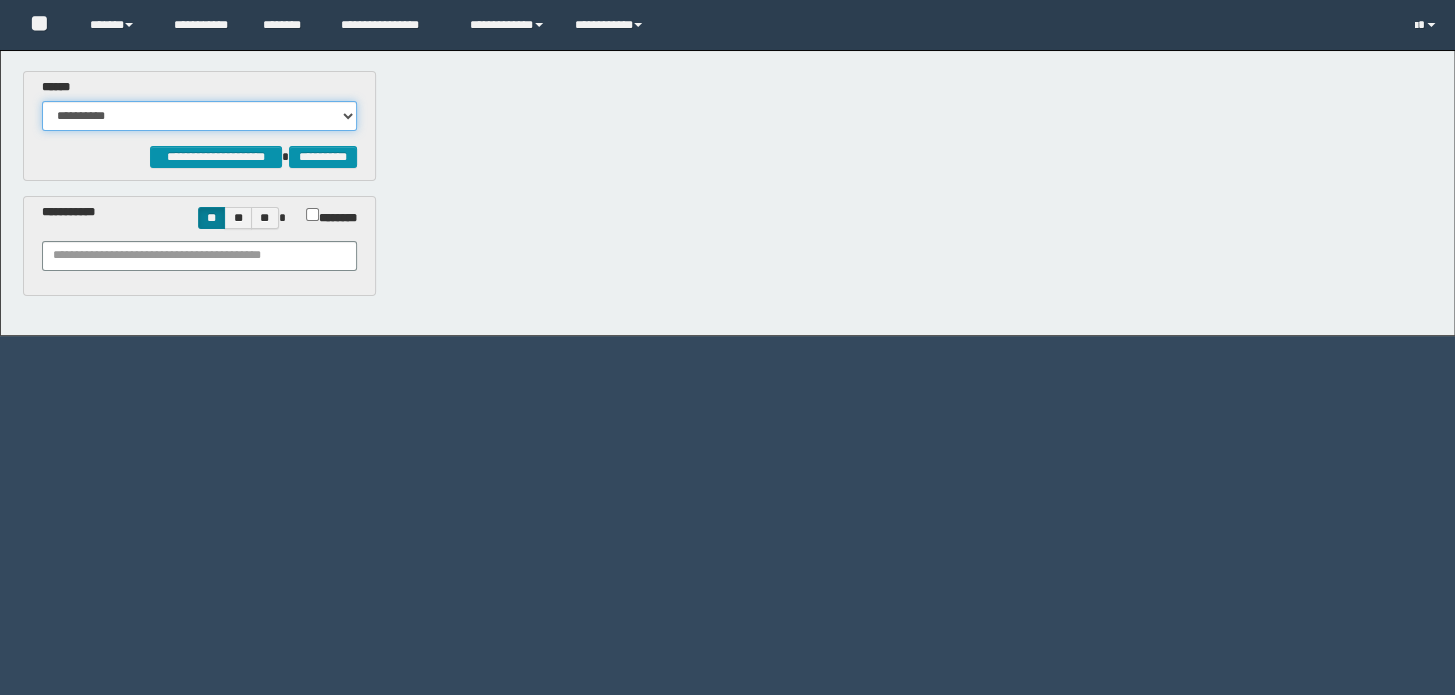 click on "**********" at bounding box center (199, 116) 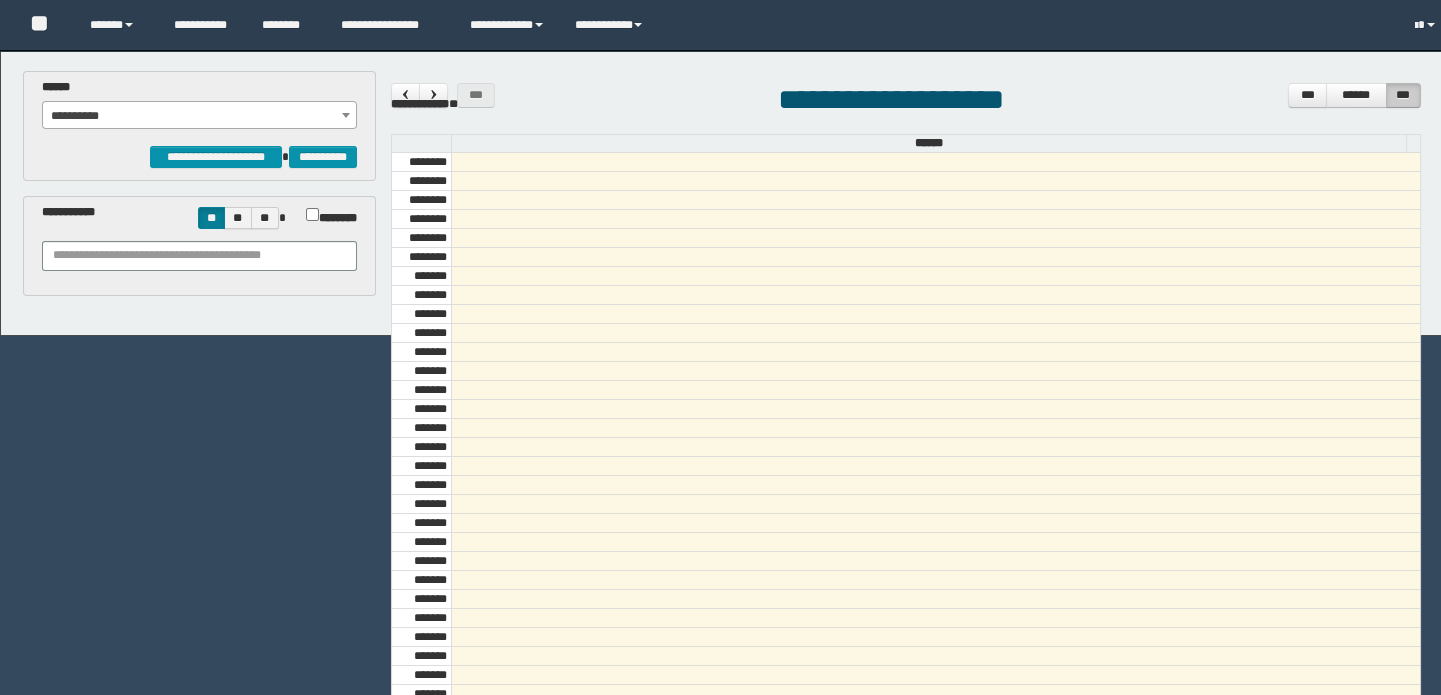 scroll, scrollTop: 681, scrollLeft: 0, axis: vertical 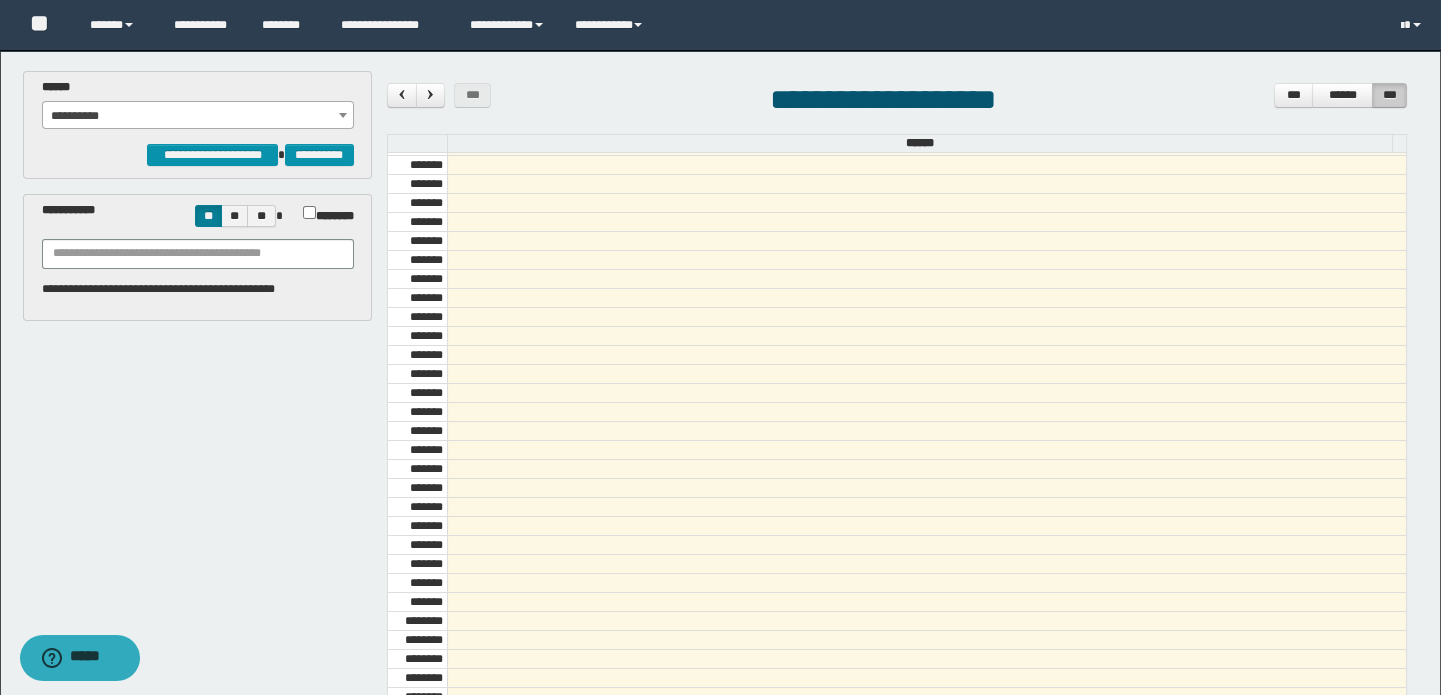 select on "*****" 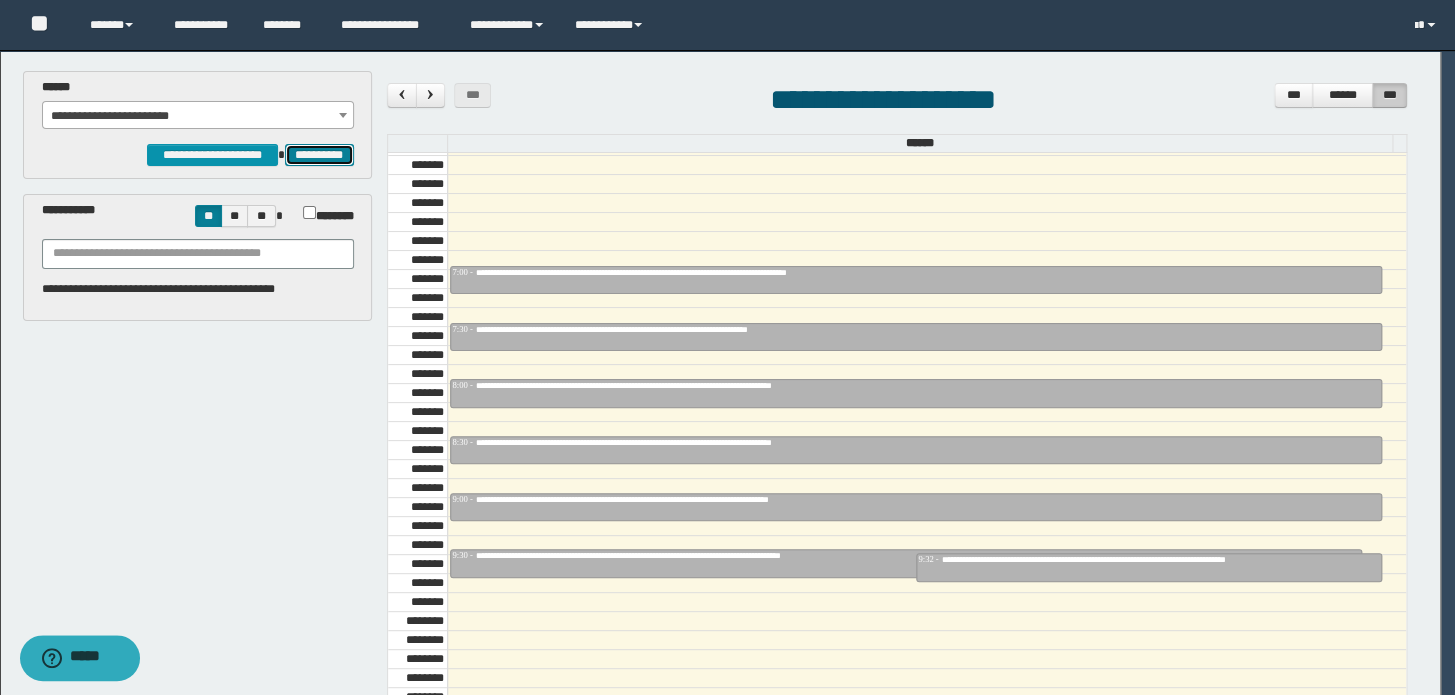 click on "**********" at bounding box center [319, 155] 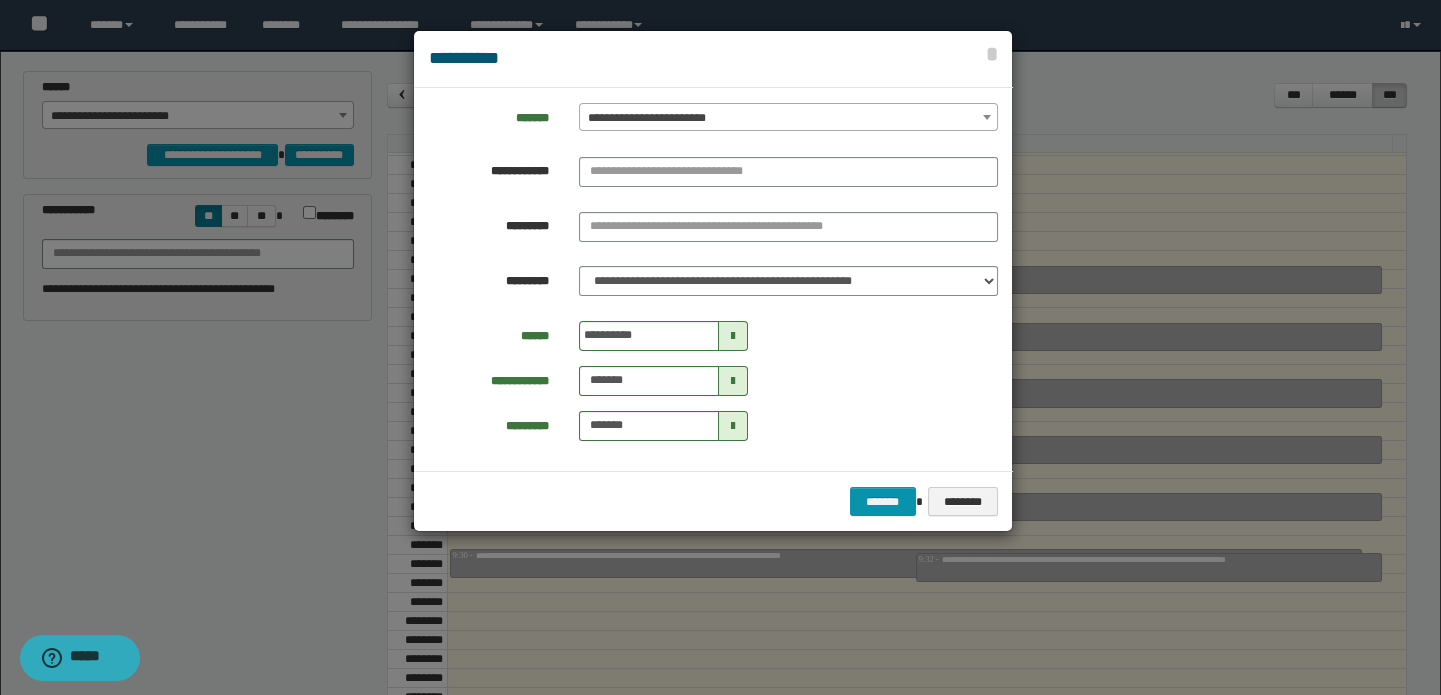 click at bounding box center [720, 347] 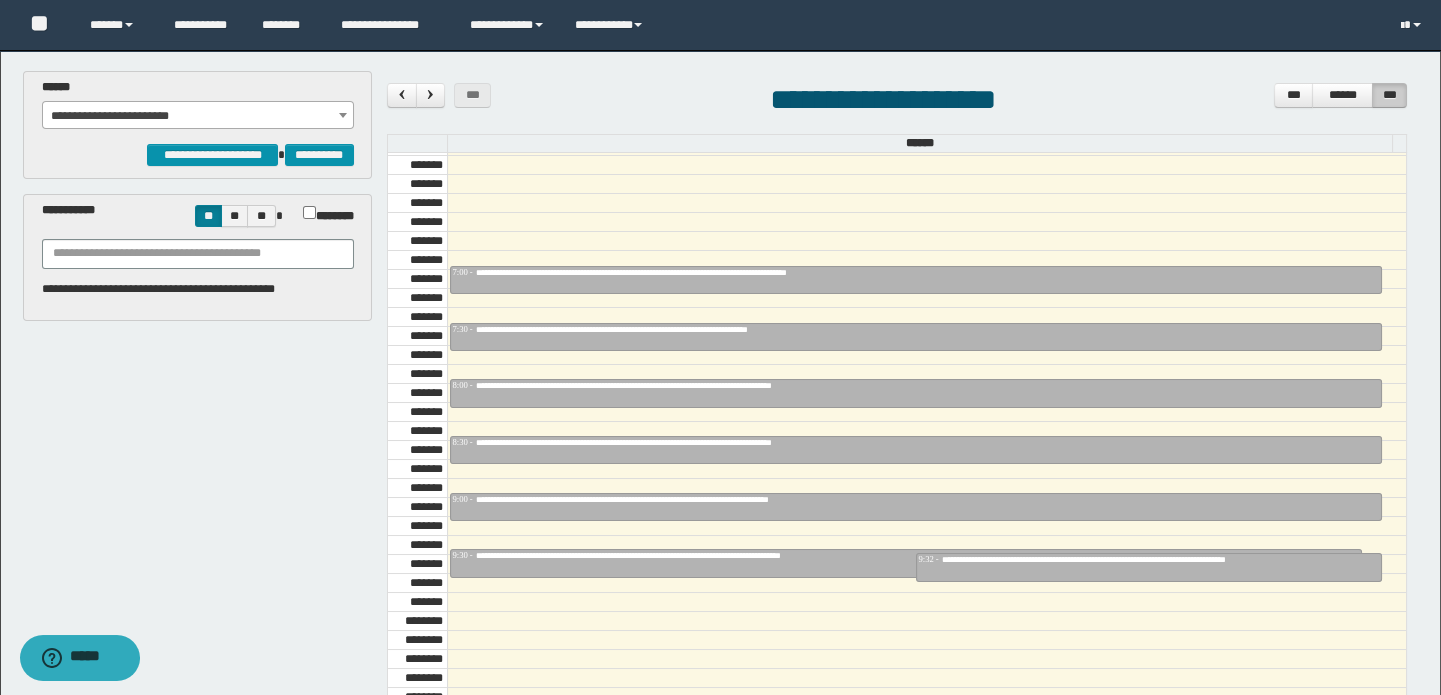 select 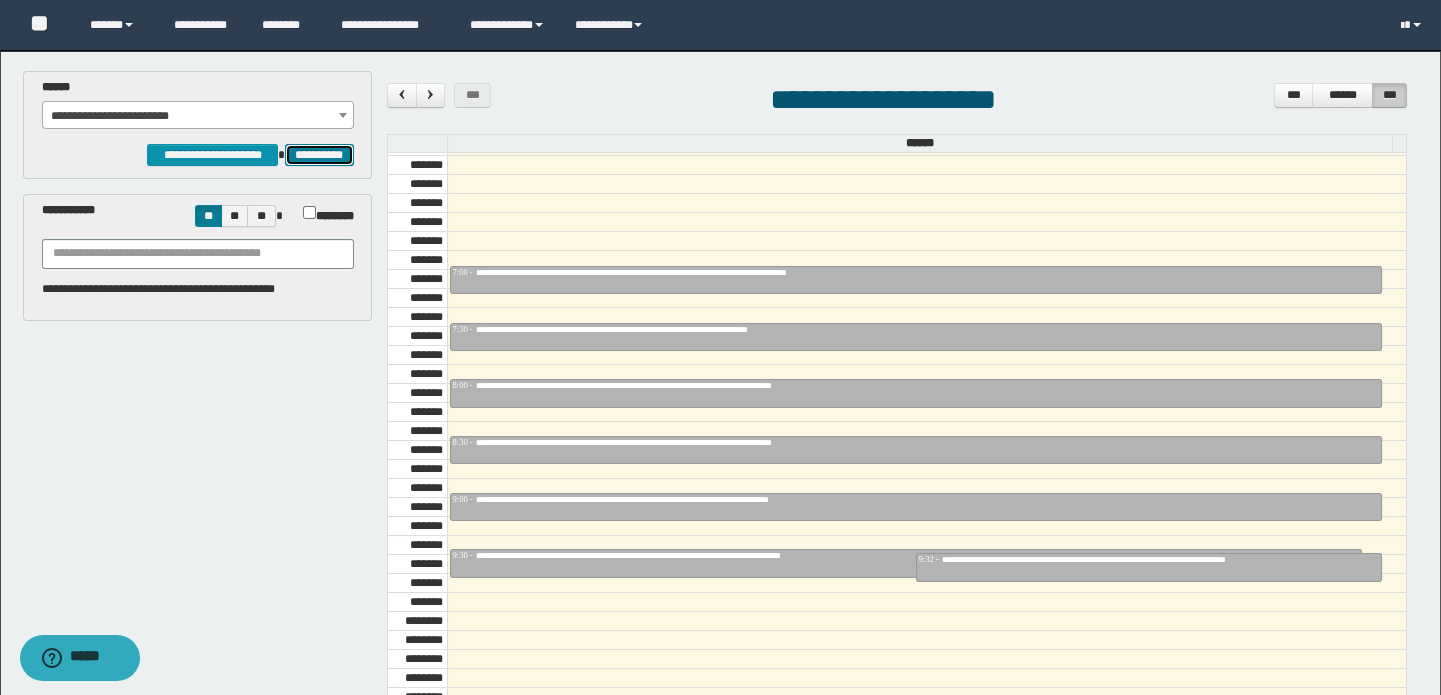 click on "**********" at bounding box center [319, 155] 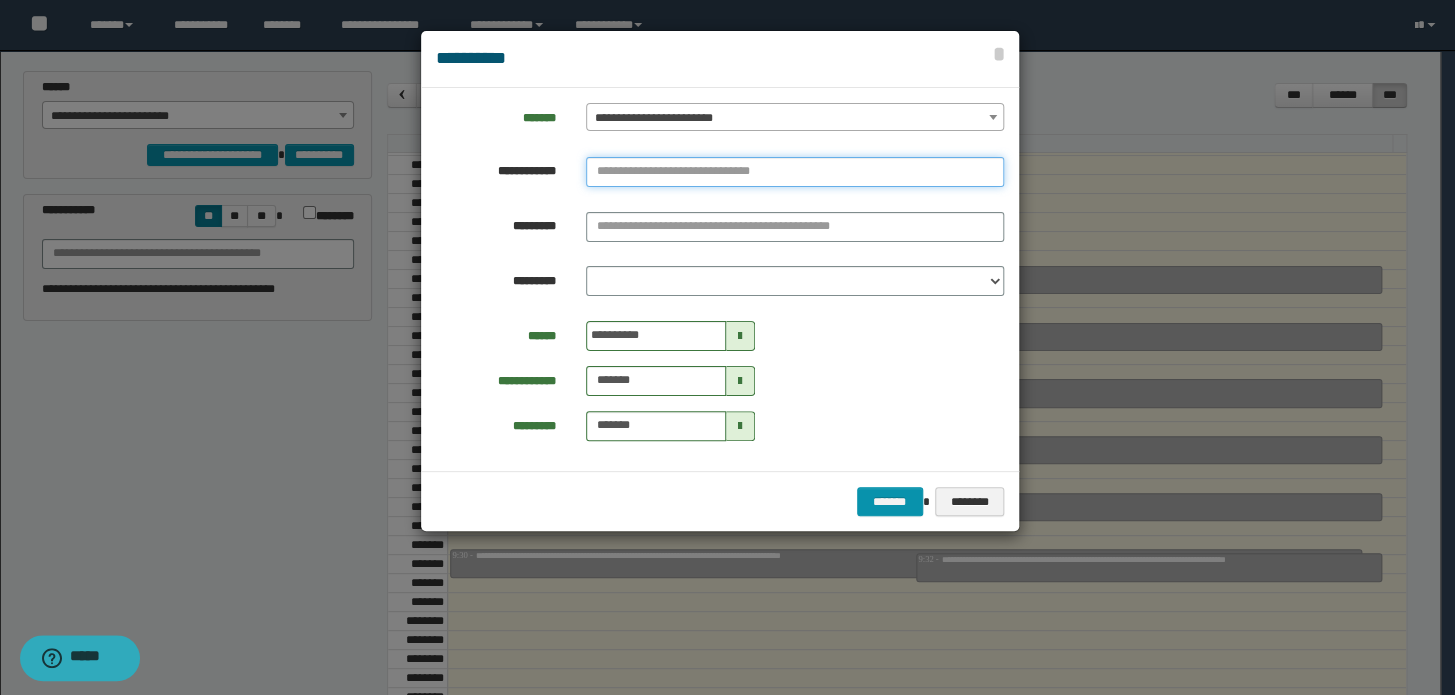 click at bounding box center [795, 172] 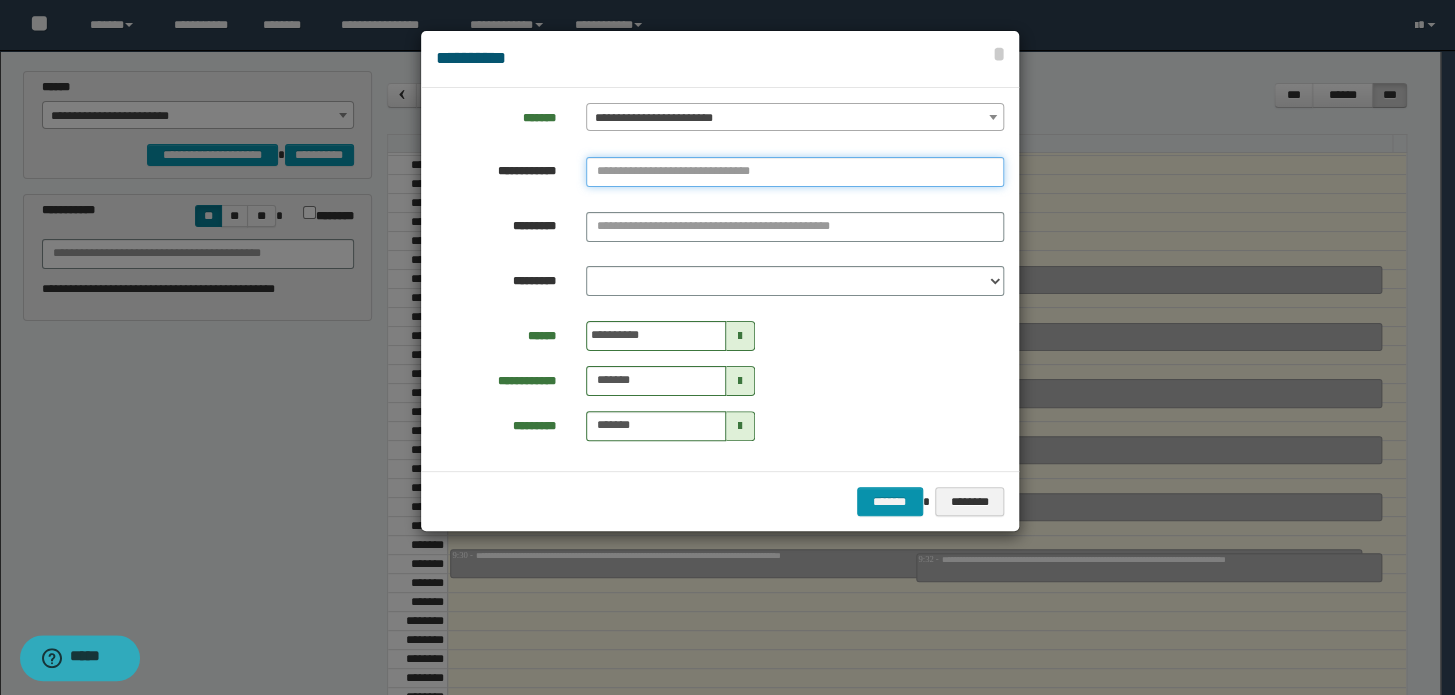 paste on "********" 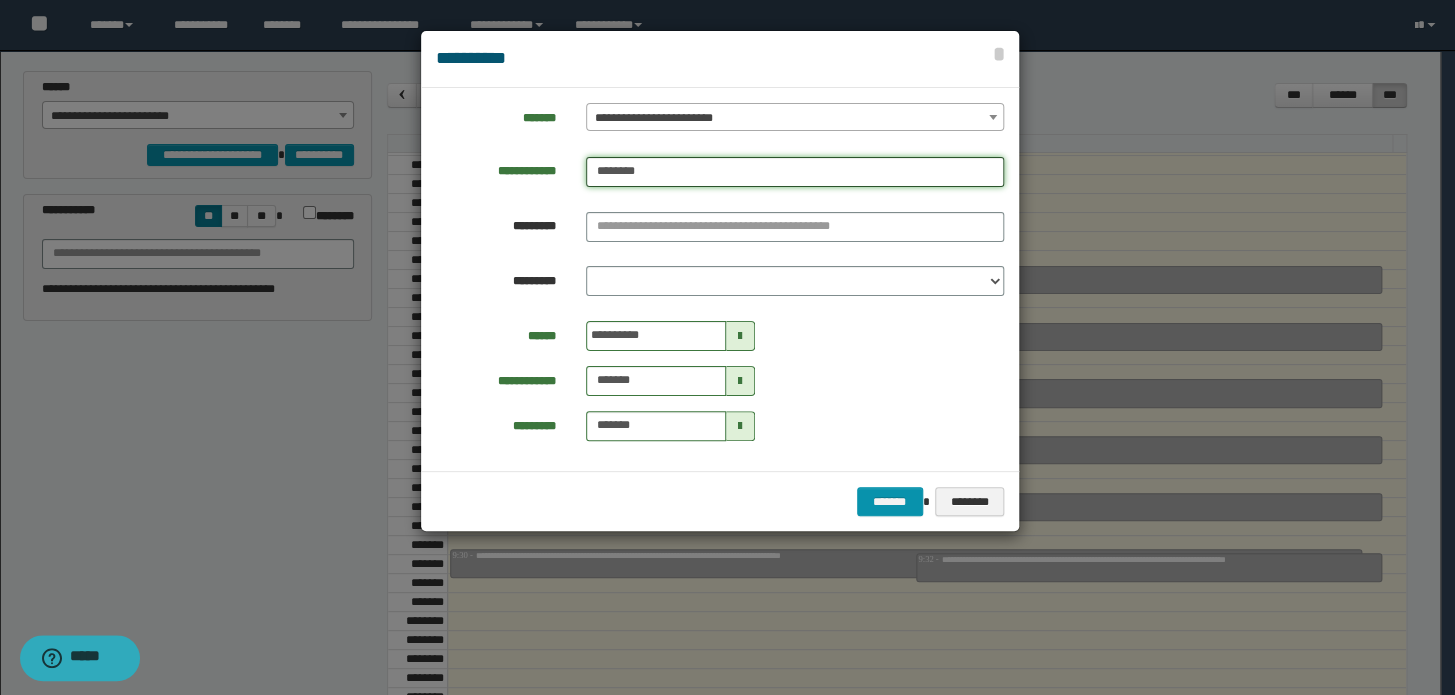 type on "********" 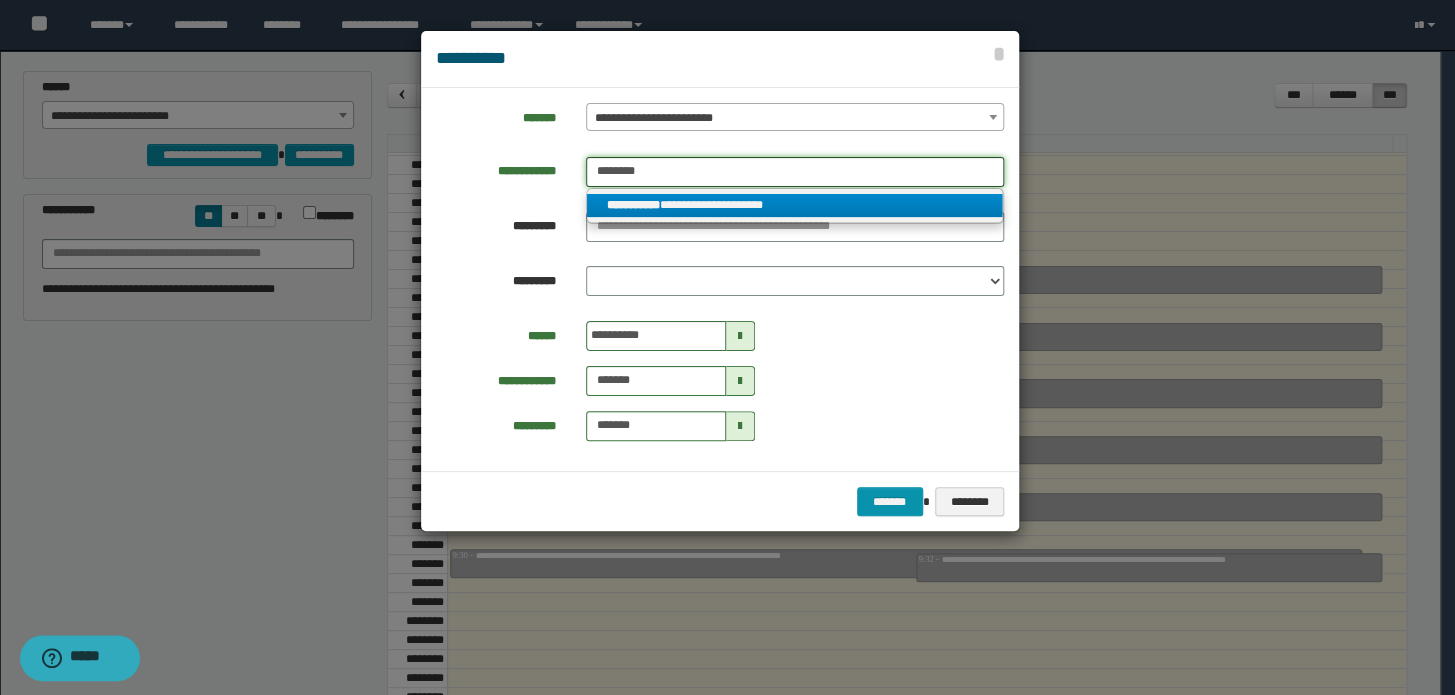 type on "********" 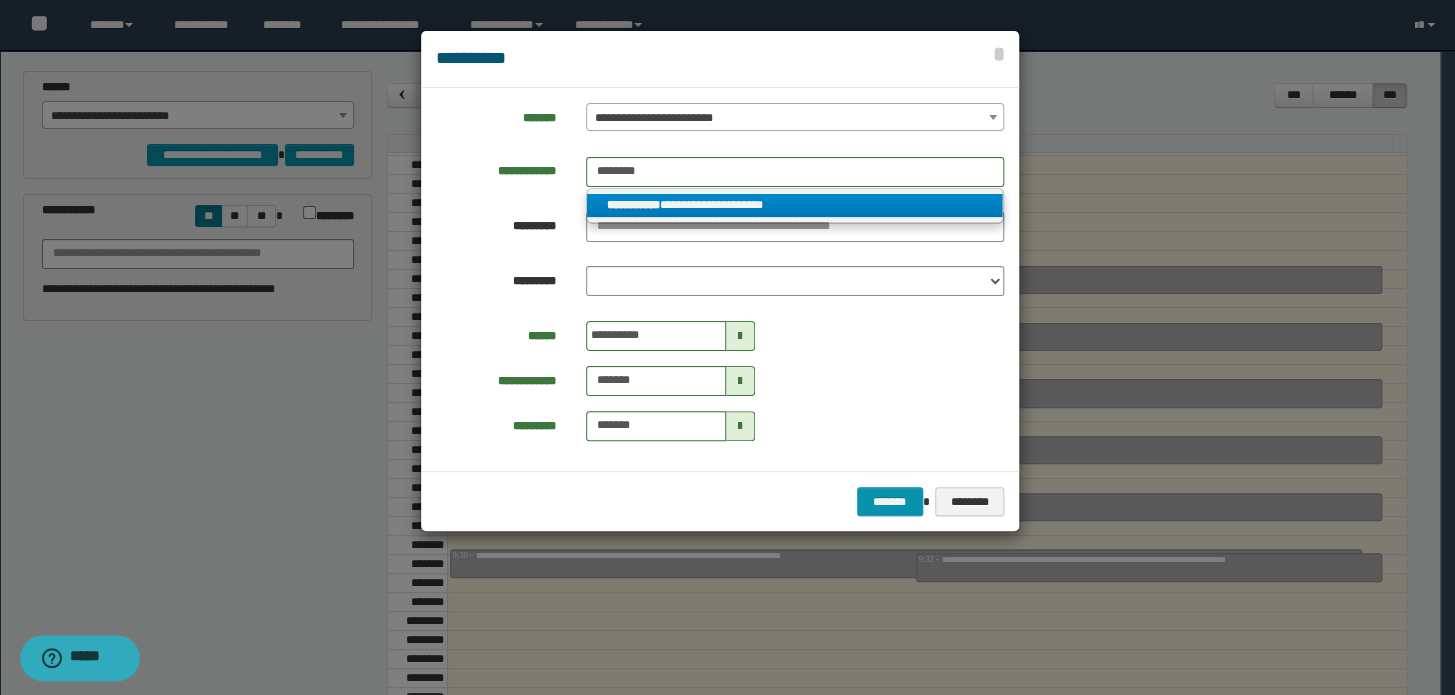 click on "**********" at bounding box center (633, 205) 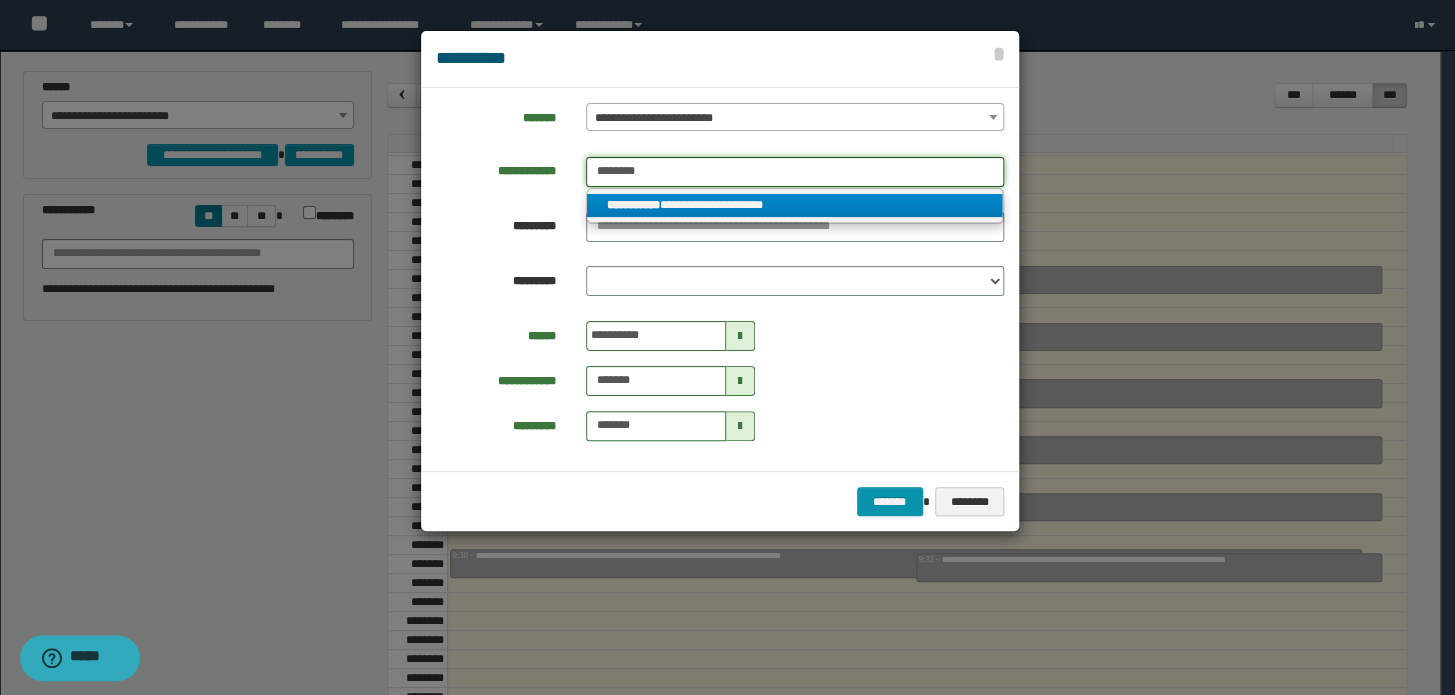 type 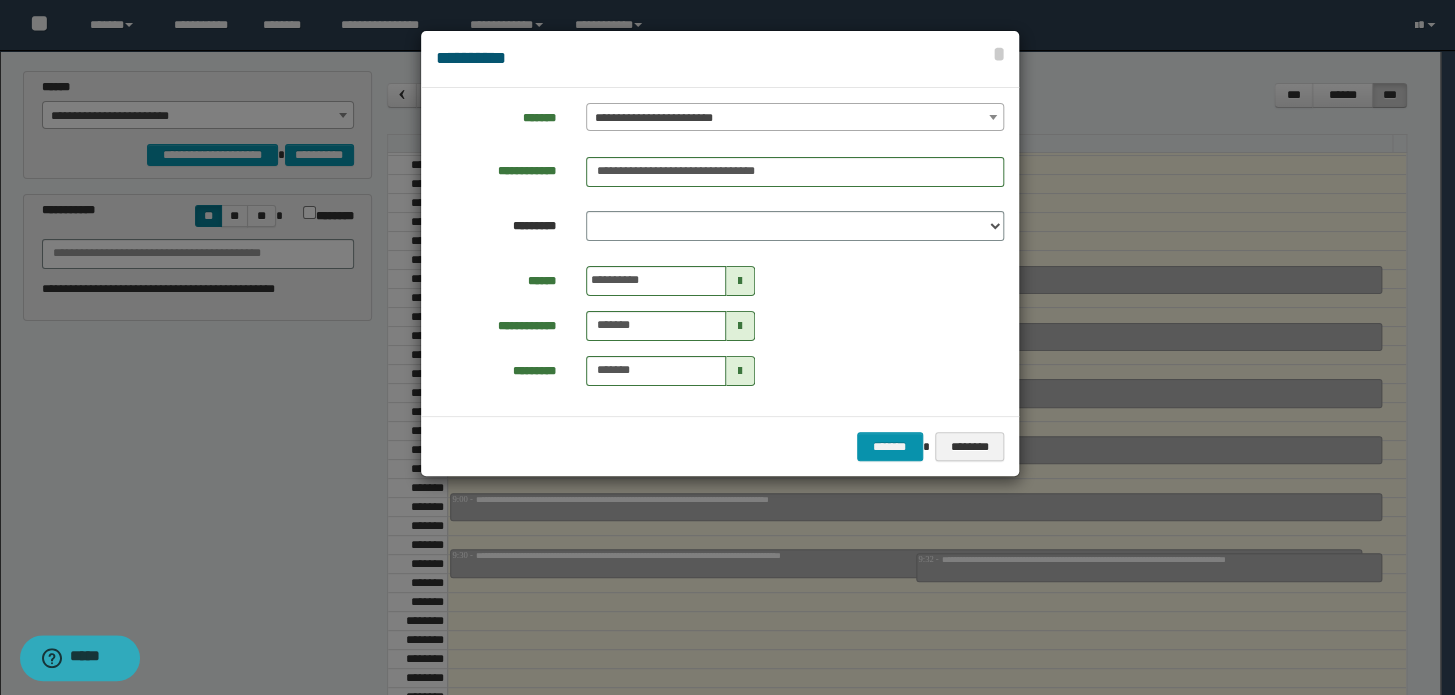 click at bounding box center (740, 281) 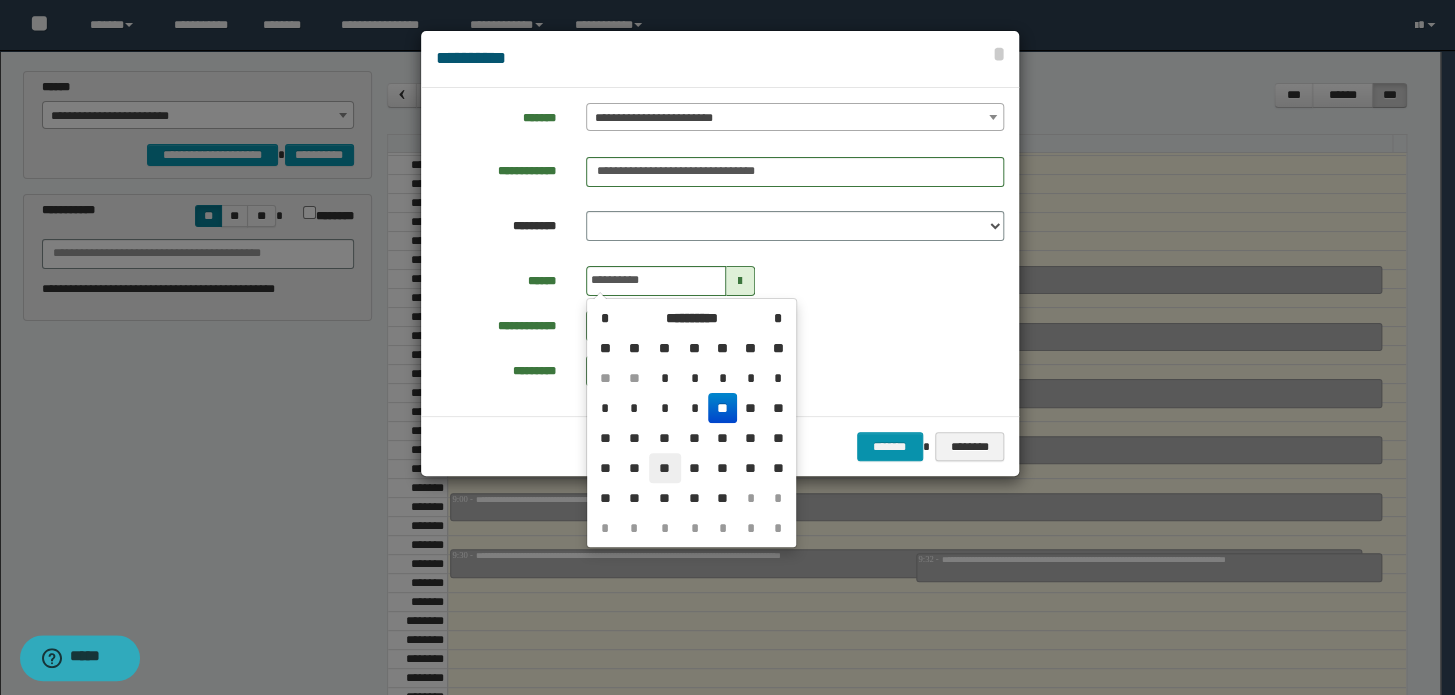 click on "**" at bounding box center (665, 468) 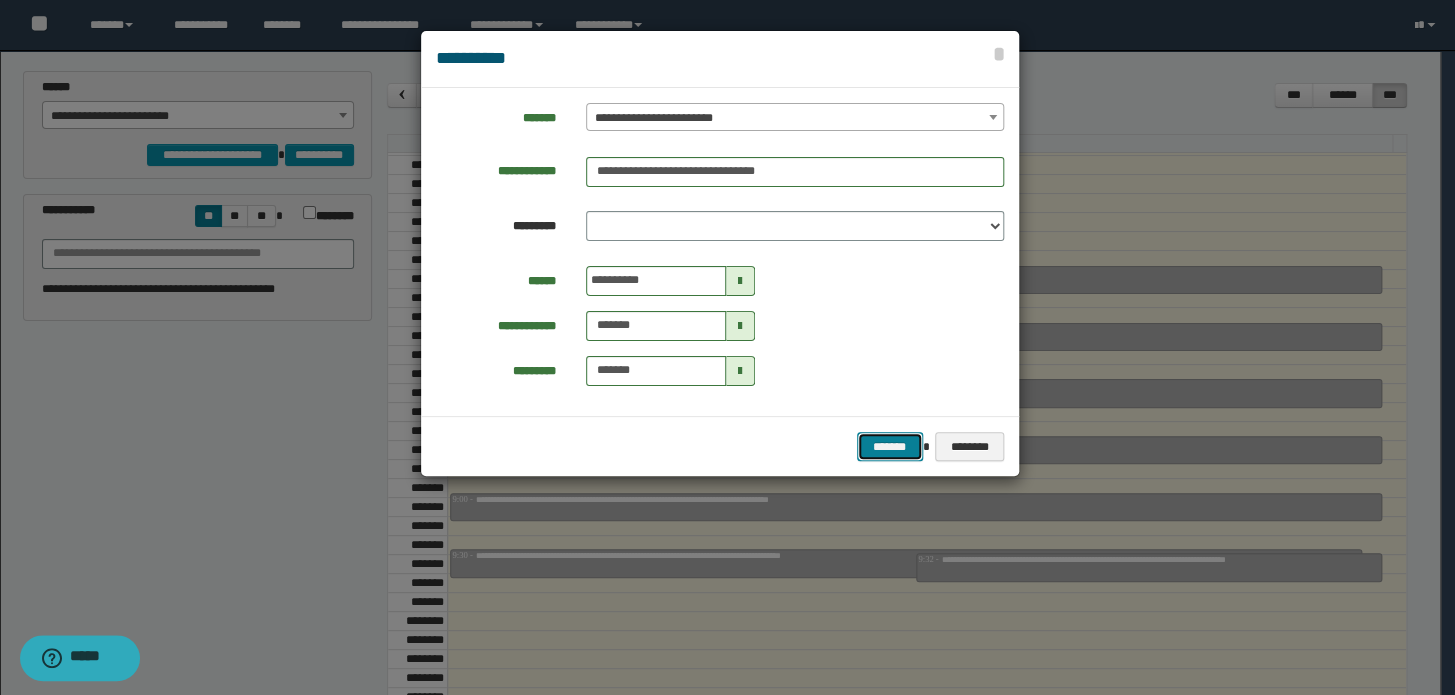 click on "*******" at bounding box center [890, 447] 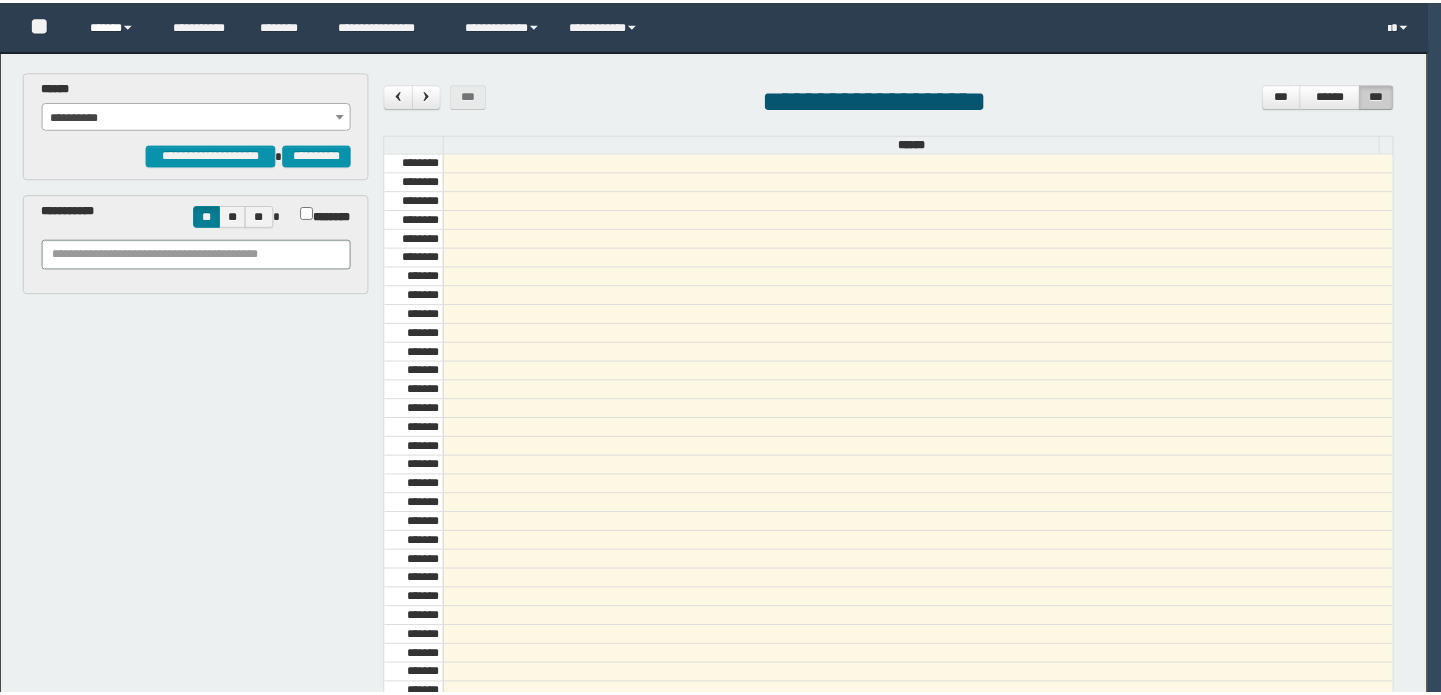 scroll, scrollTop: 0, scrollLeft: 0, axis: both 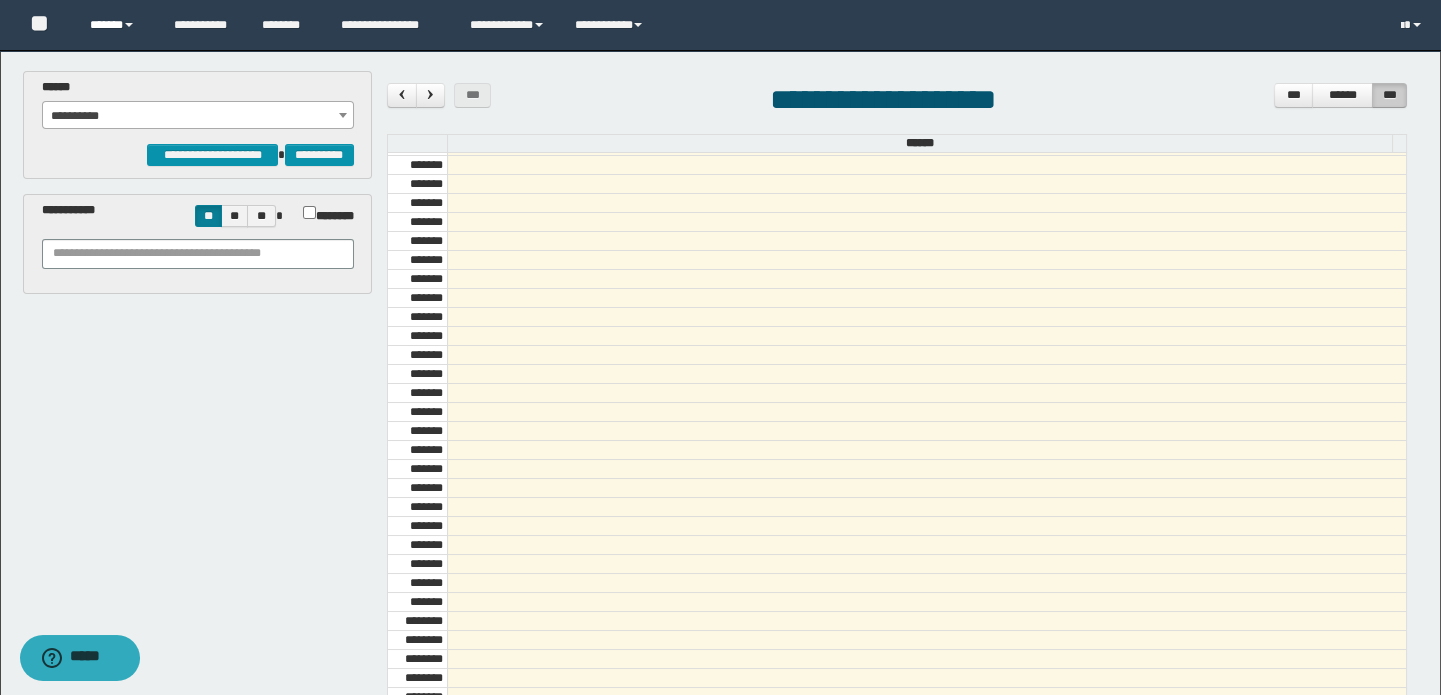 click on "******" at bounding box center (117, 25) 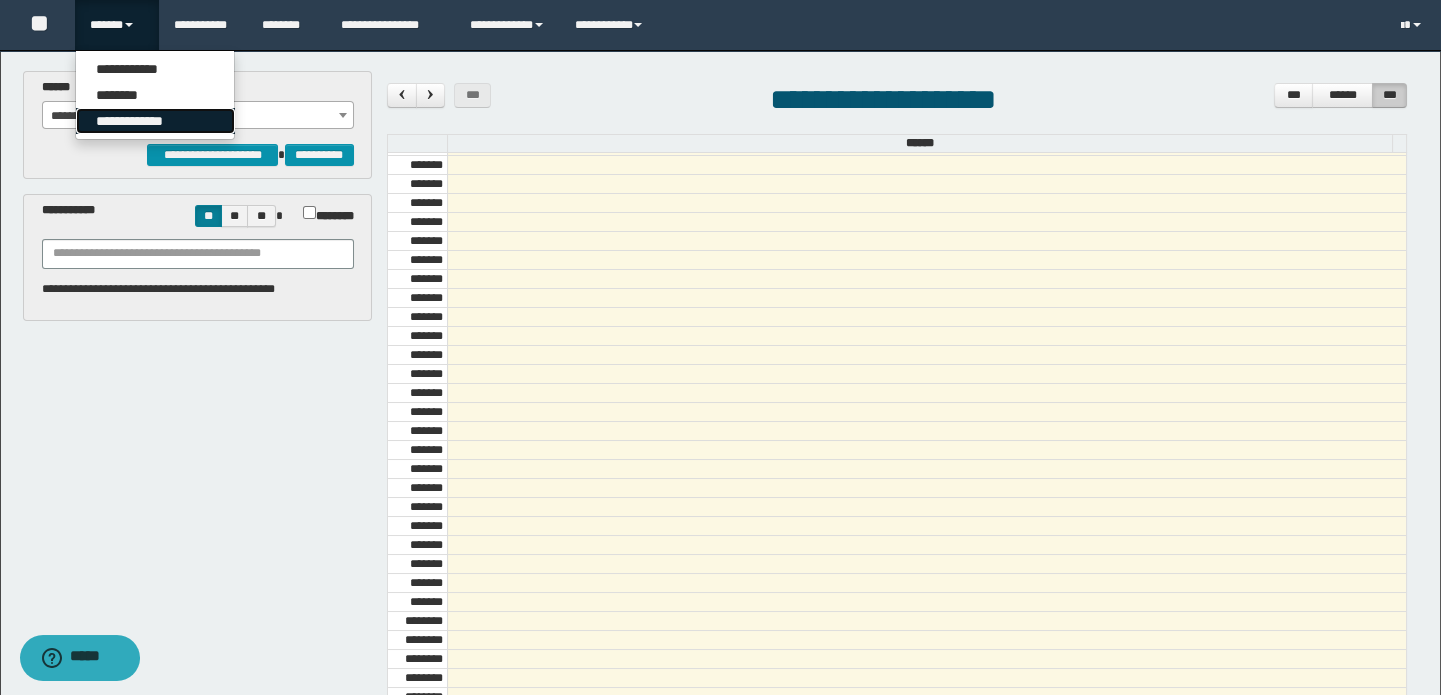 click on "**********" at bounding box center [155, 121] 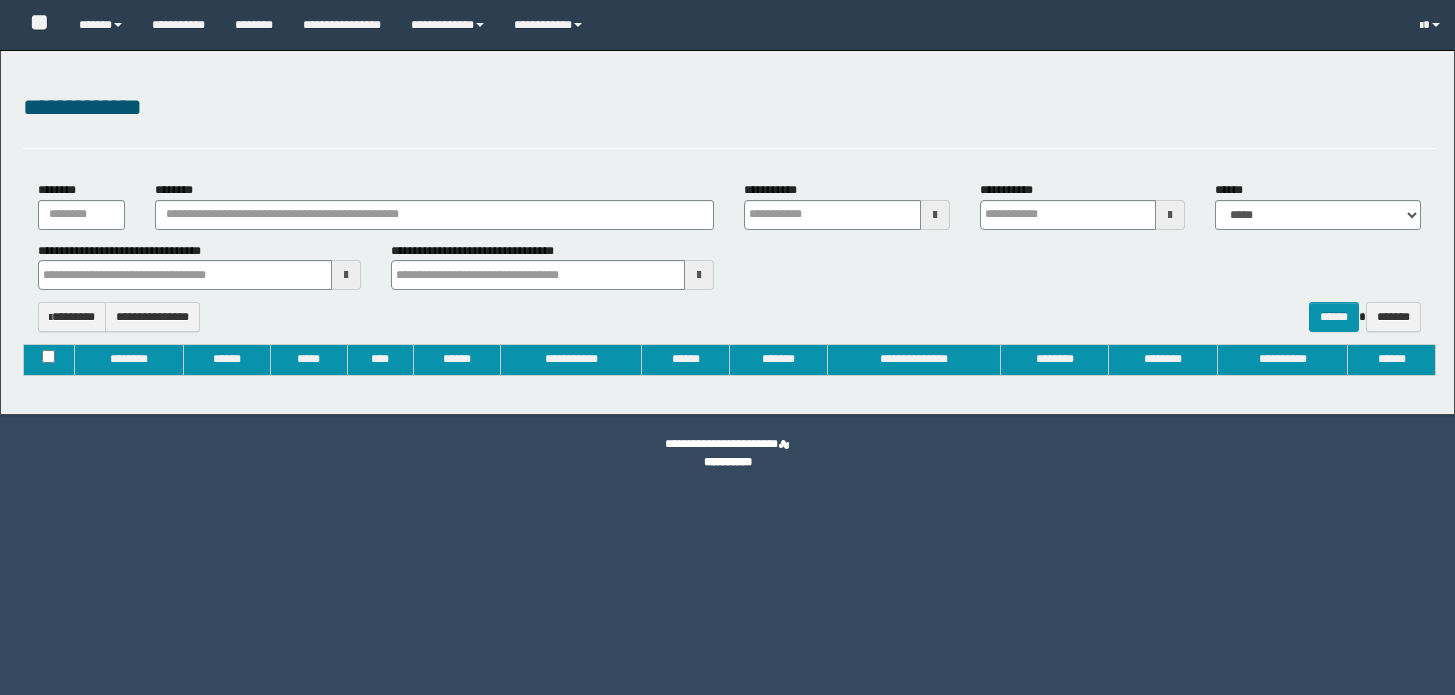 type on "**********" 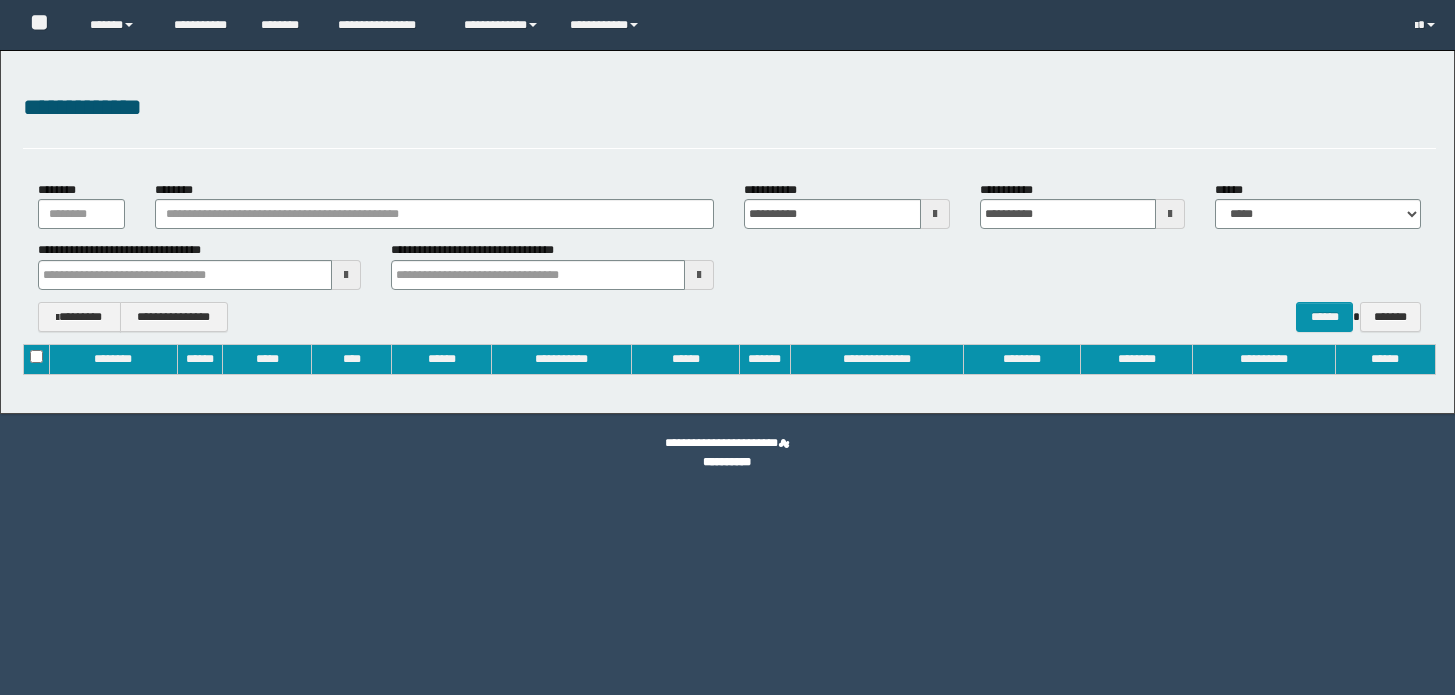 scroll, scrollTop: 0, scrollLeft: 0, axis: both 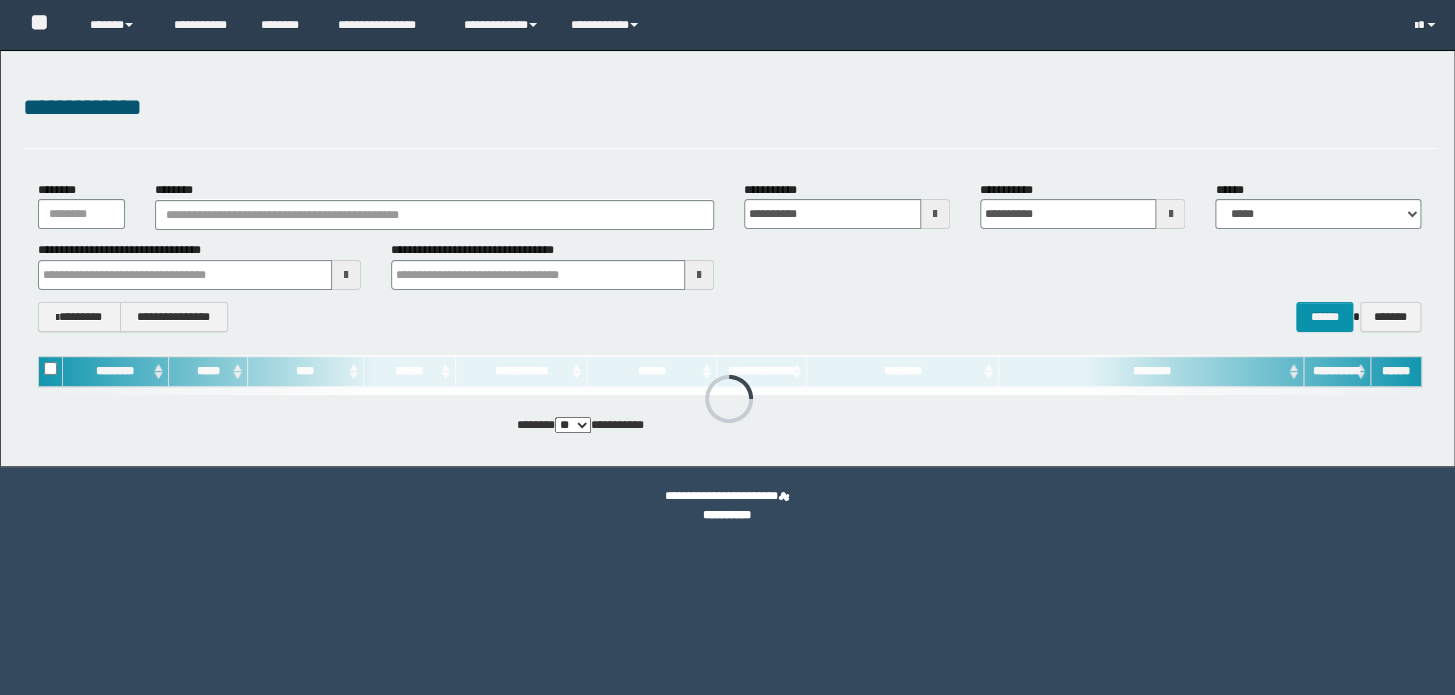 click at bounding box center [434, 214] 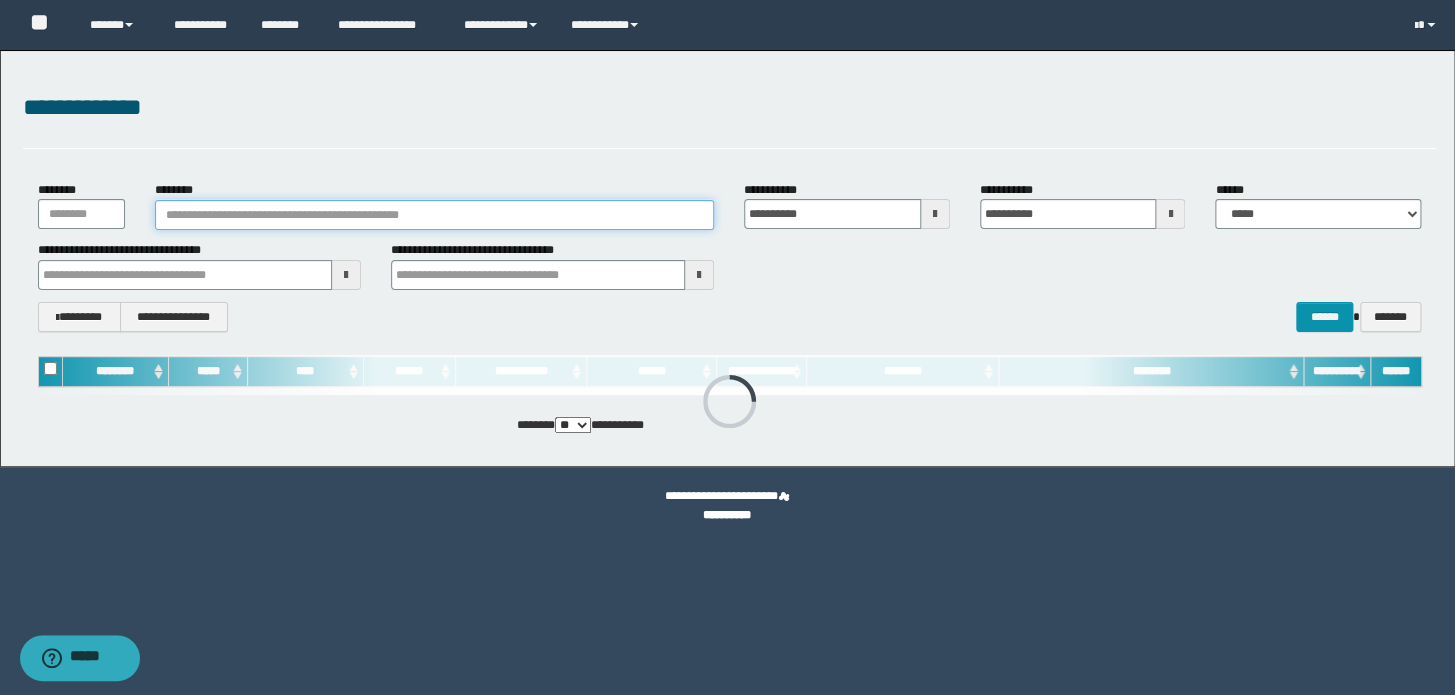 click on "********" at bounding box center [434, 215] 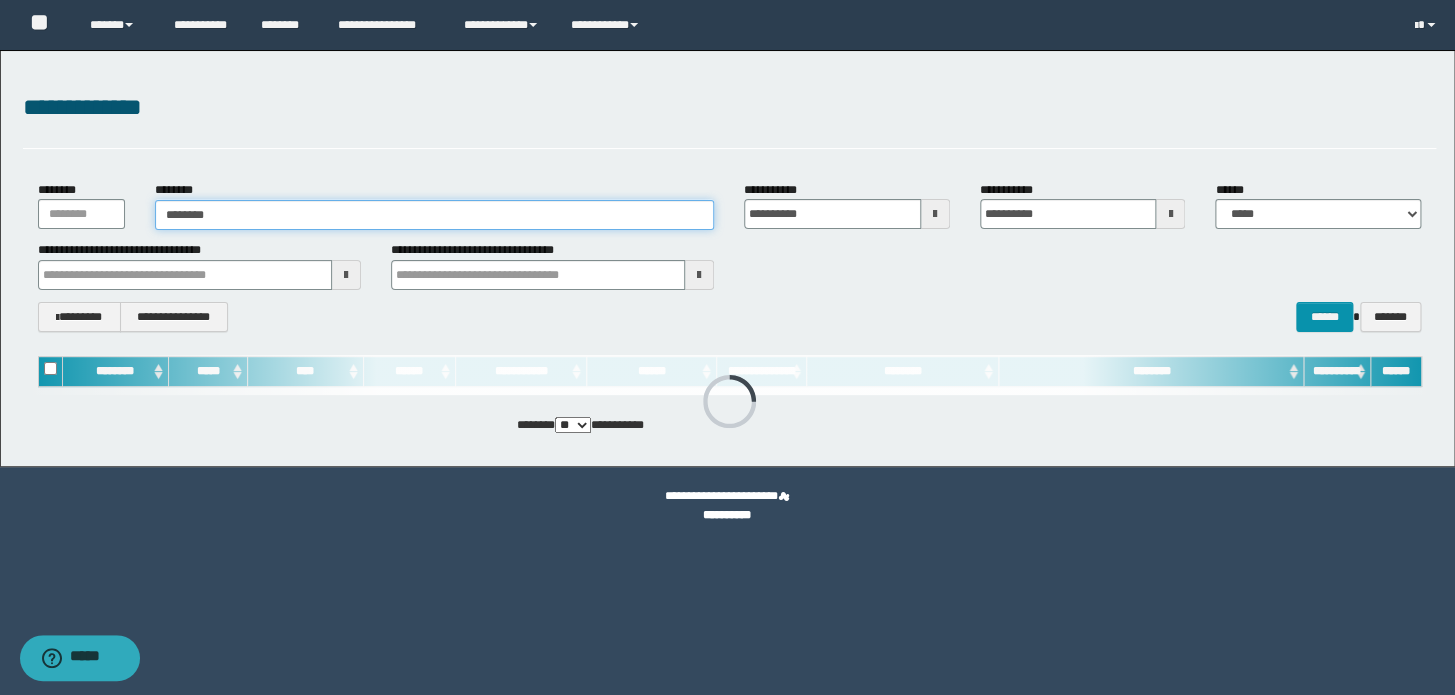 type on "********" 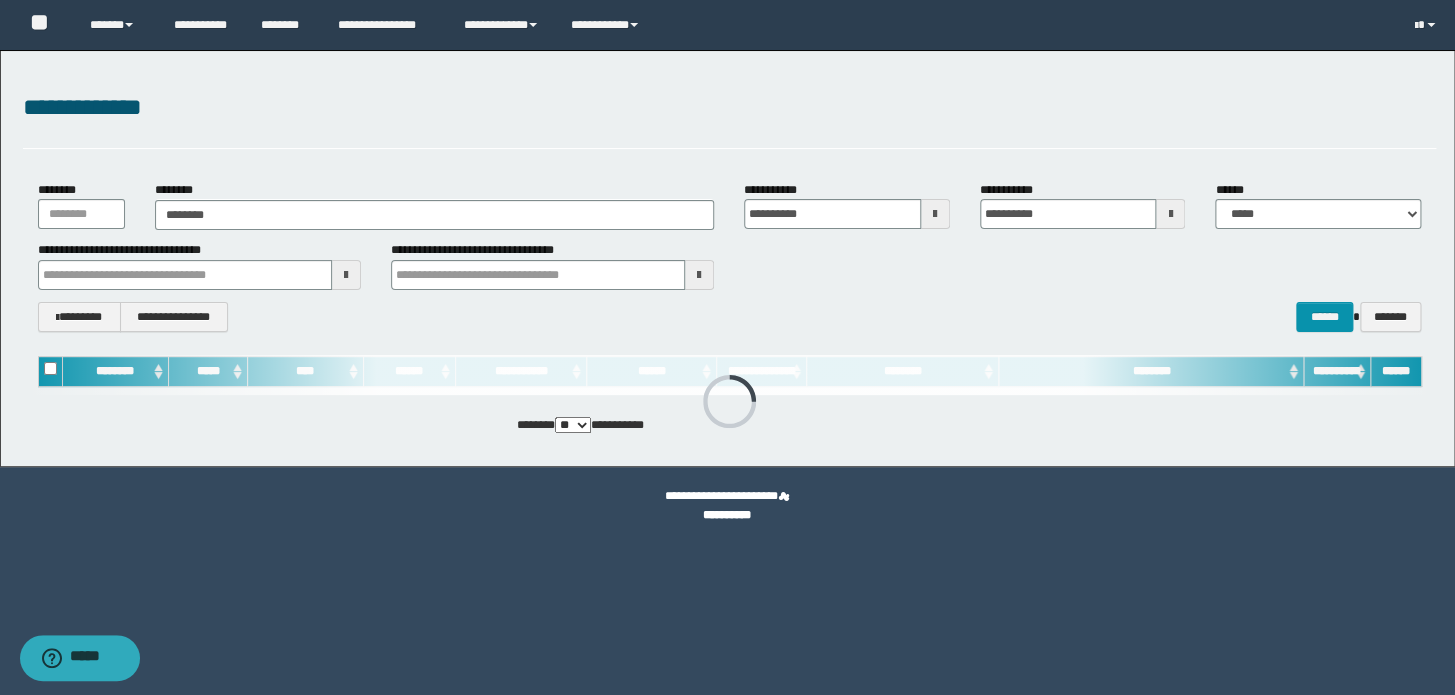 click on "**********" at bounding box center (199, 265) 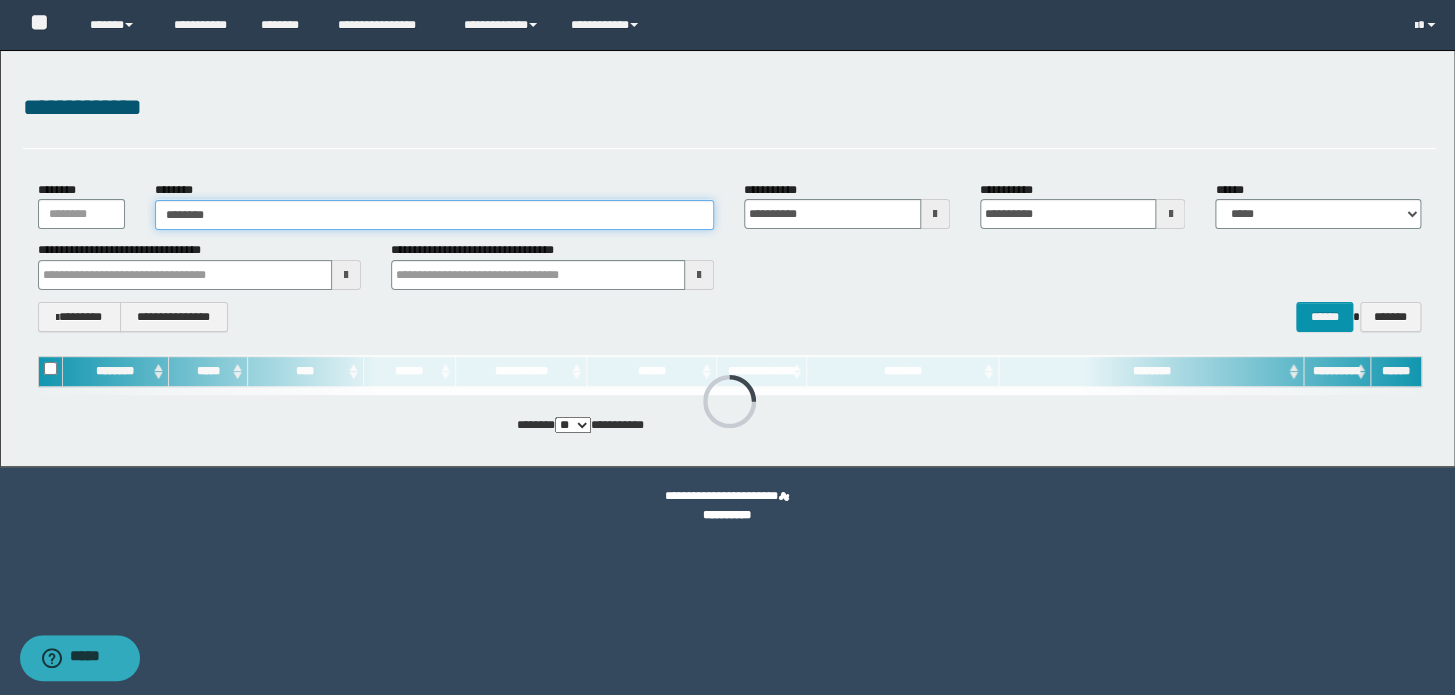 click on "********" at bounding box center (434, 215) 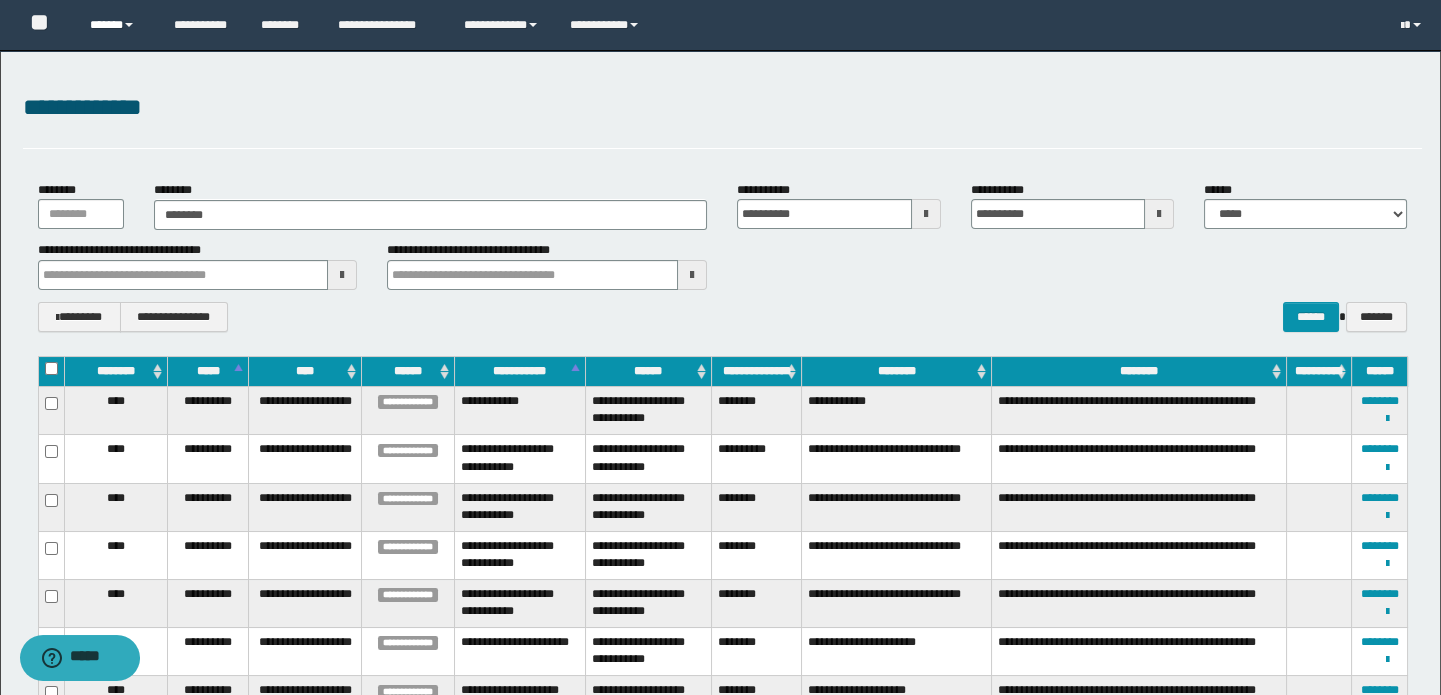 click on "******" at bounding box center [117, 25] 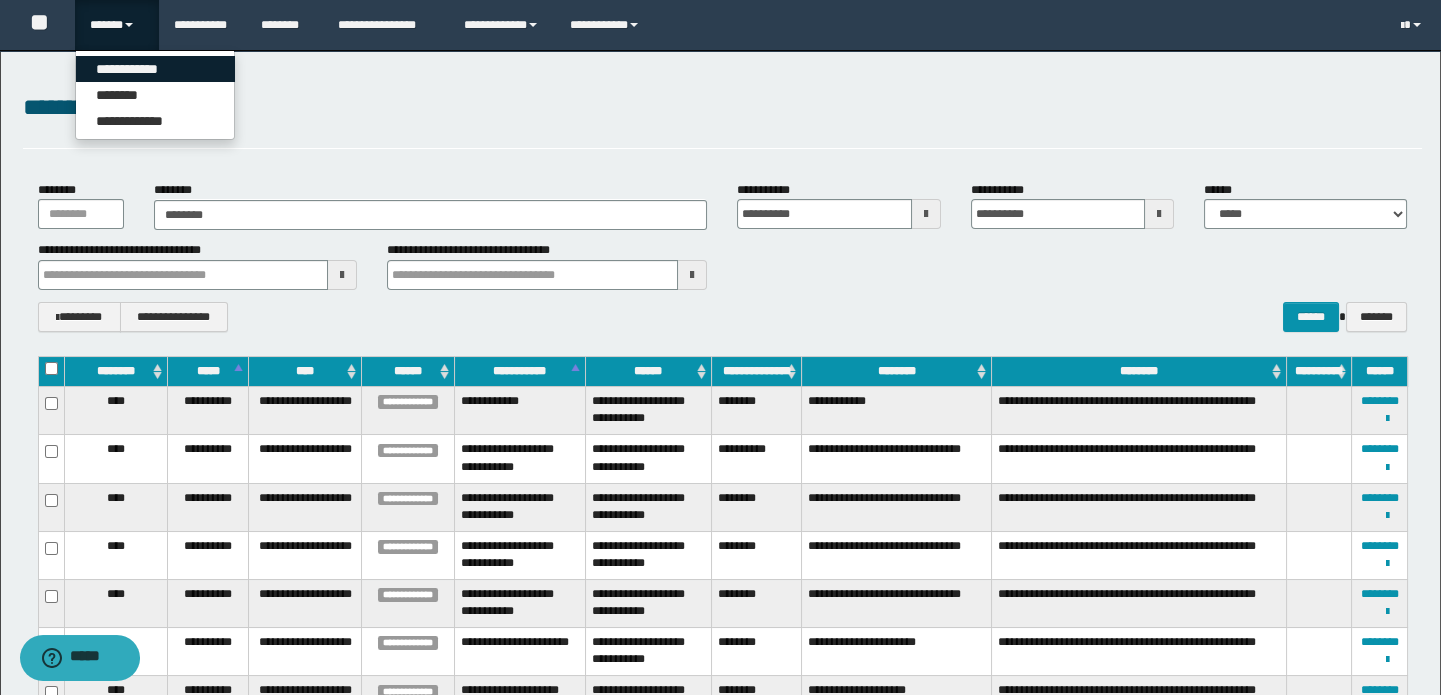 click on "**********" at bounding box center [155, 69] 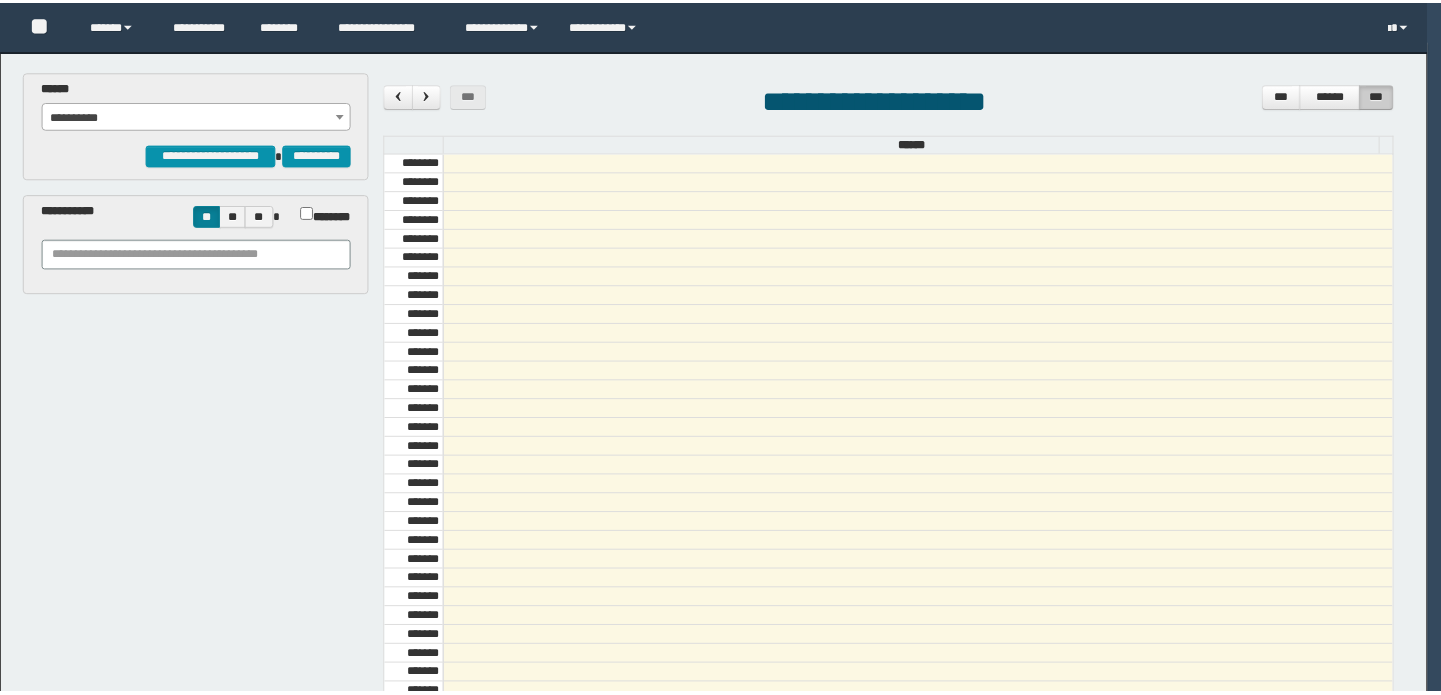 scroll, scrollTop: 0, scrollLeft: 0, axis: both 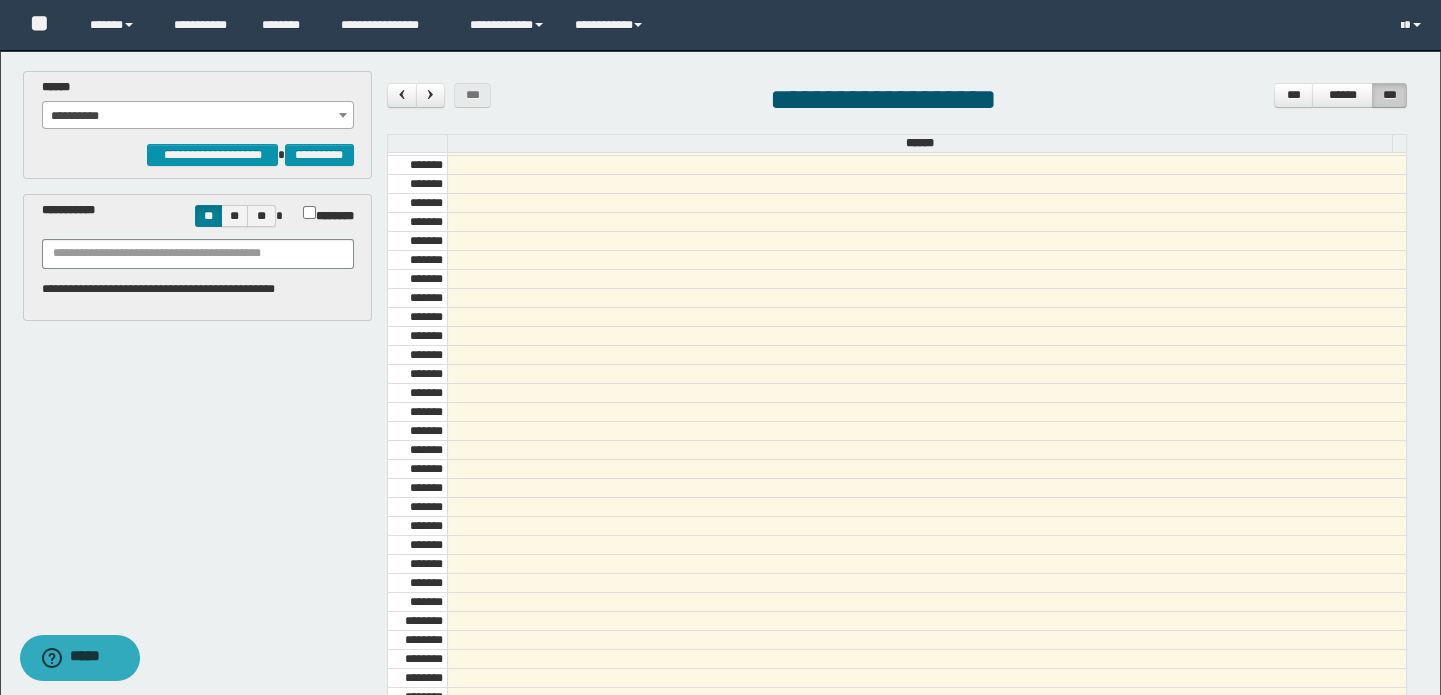 click on "**********" at bounding box center [198, 116] 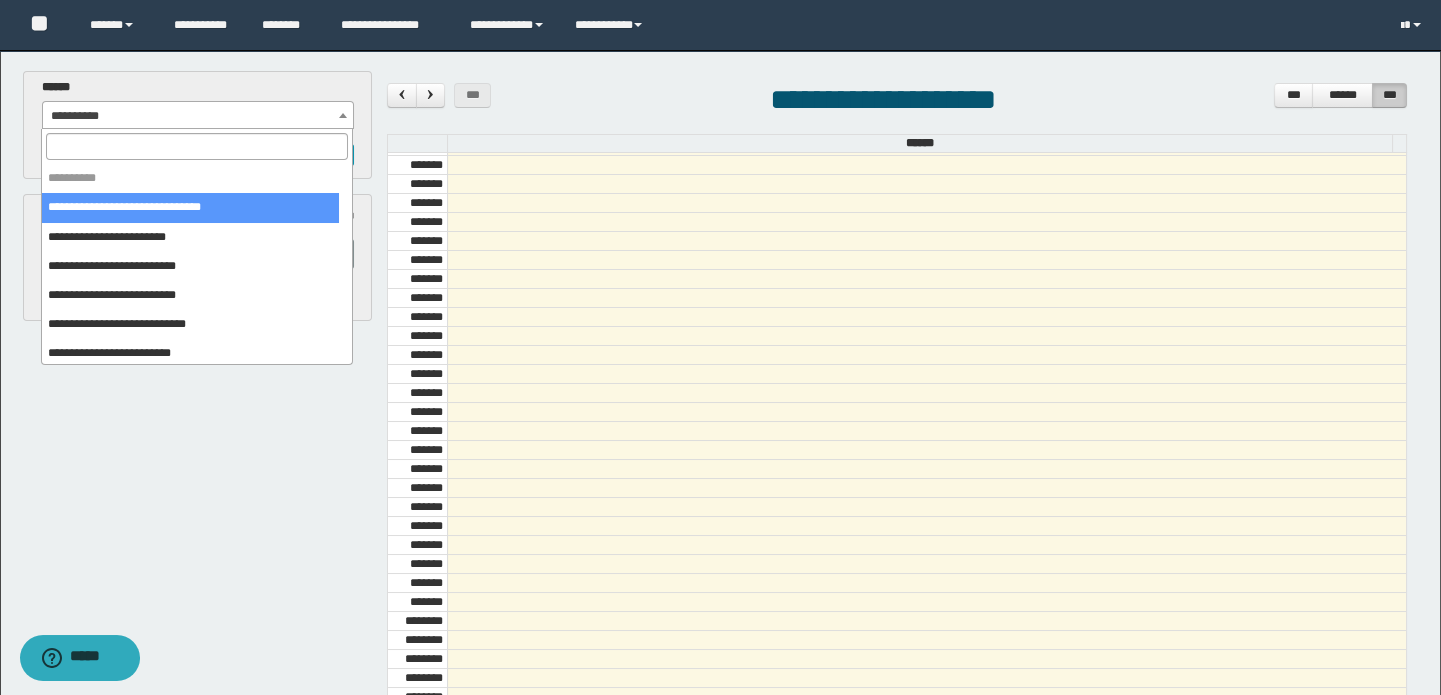select on "*****" 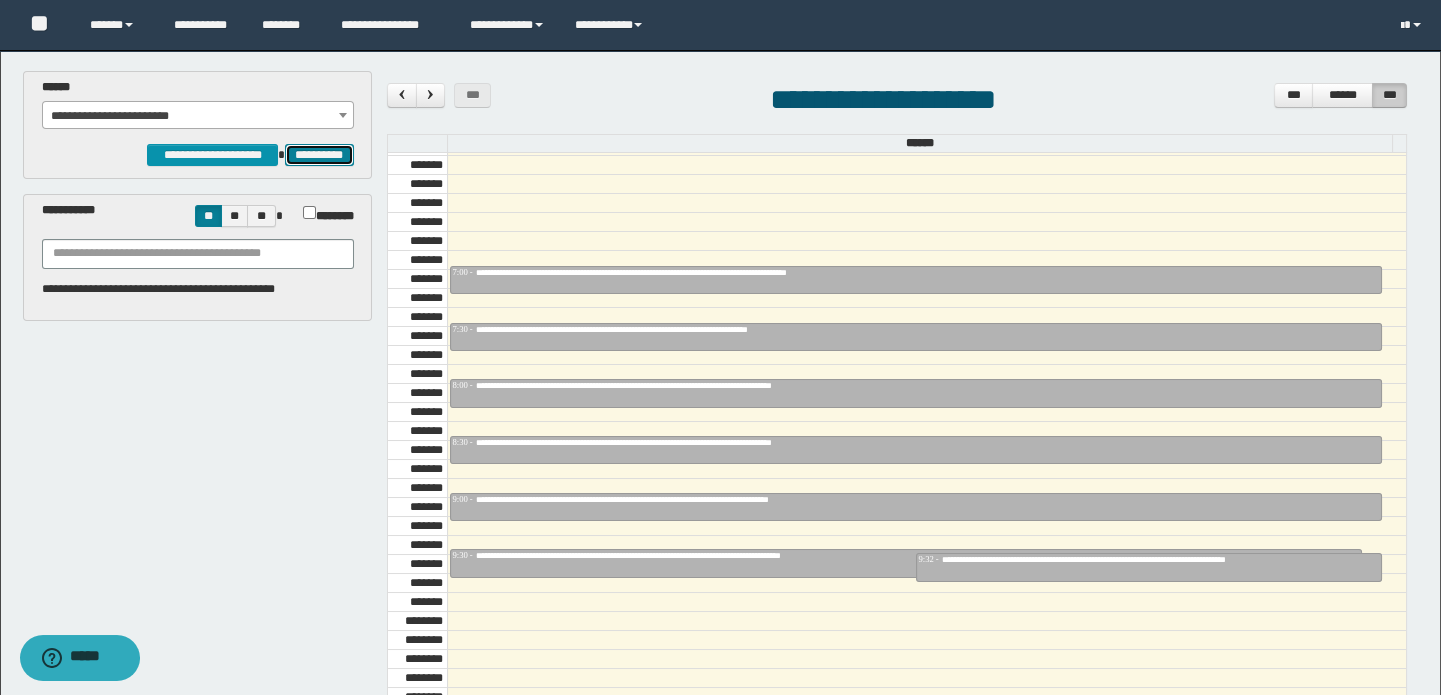 drag, startPoint x: 302, startPoint y: 149, endPoint x: 358, endPoint y: 129, distance: 59.464275 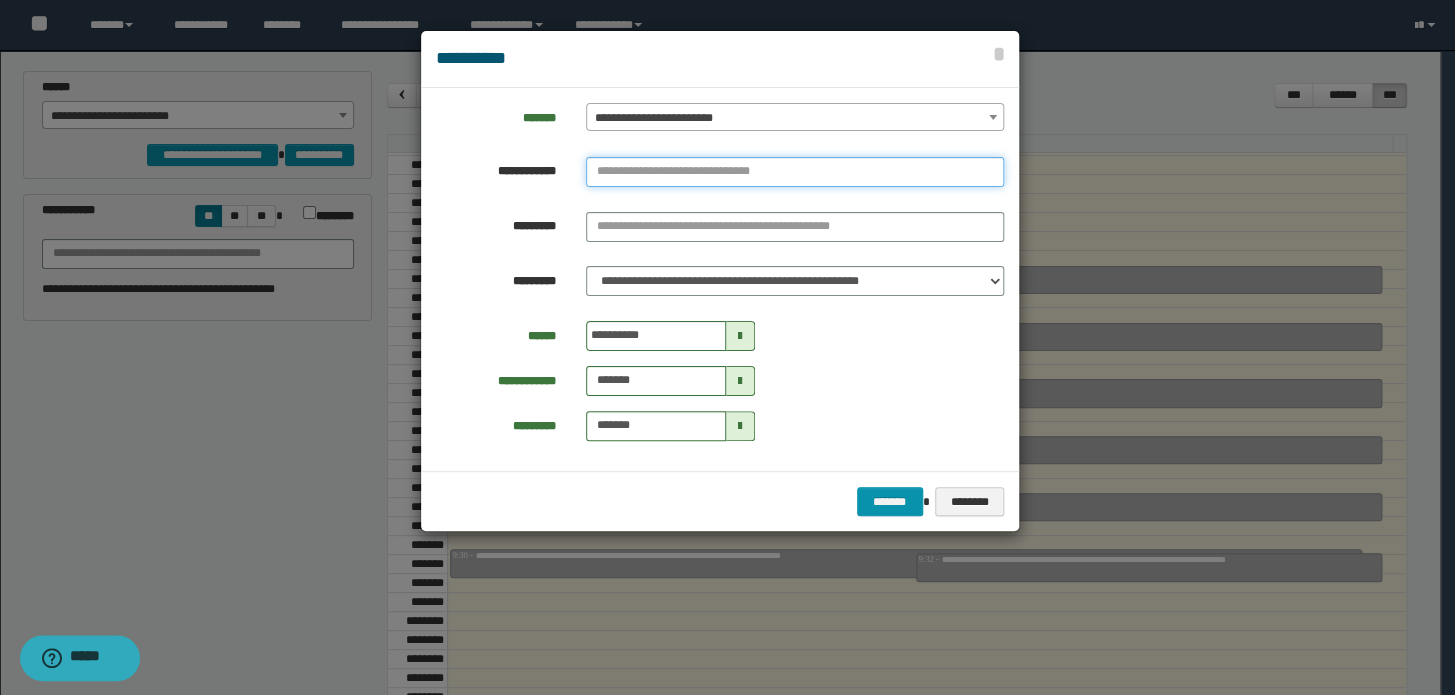 click at bounding box center (795, 172) 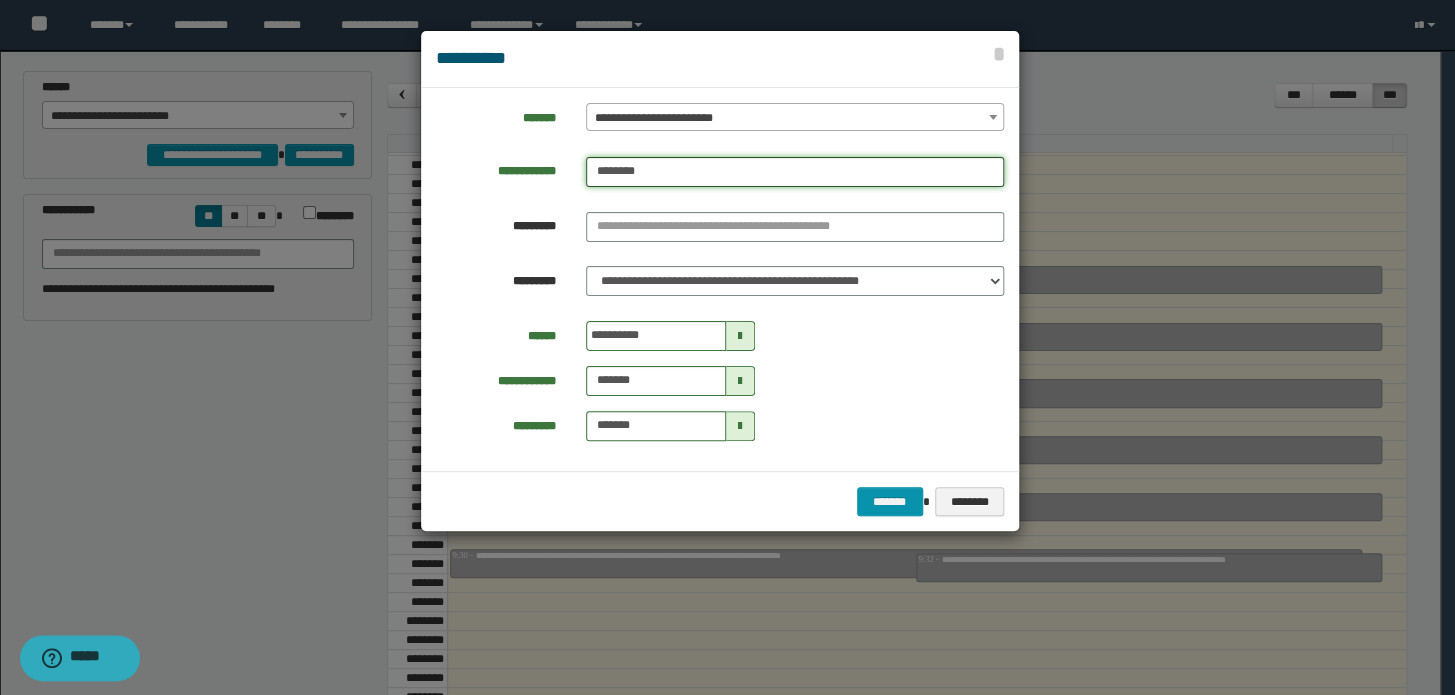 type on "********" 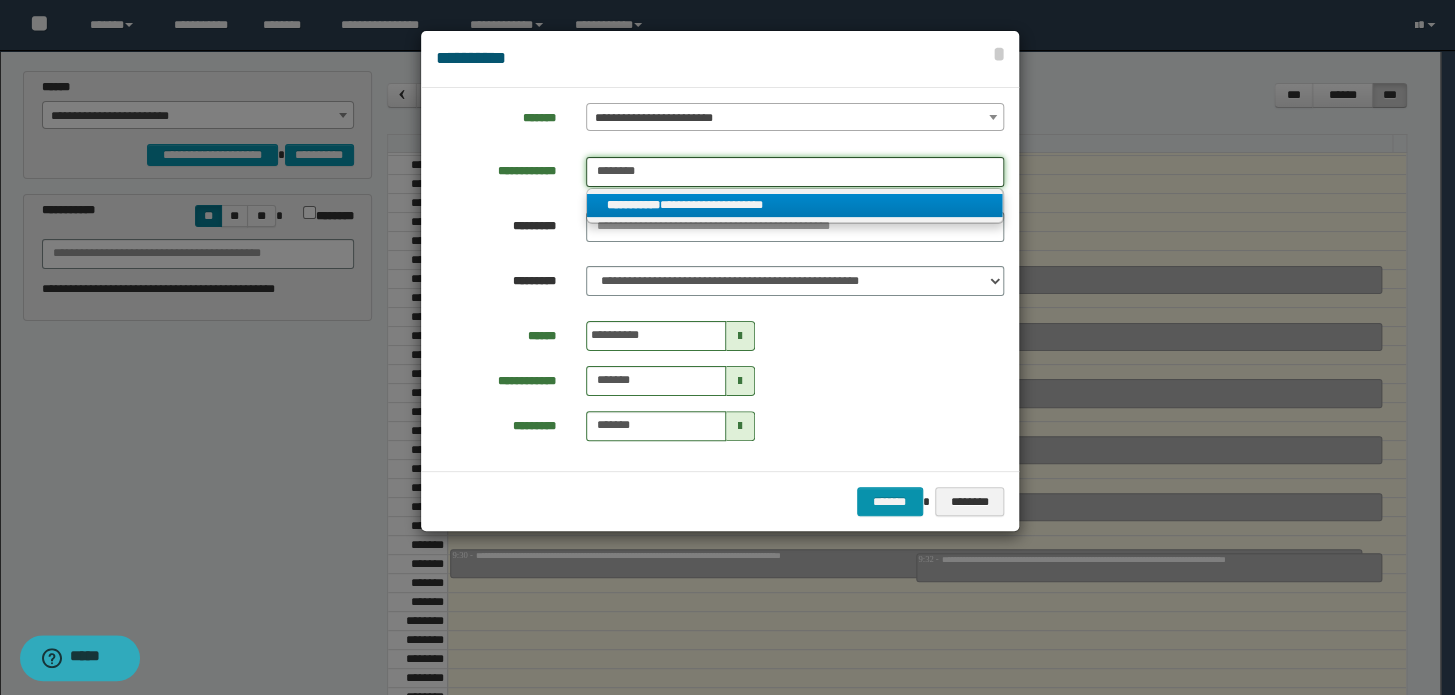 type on "********" 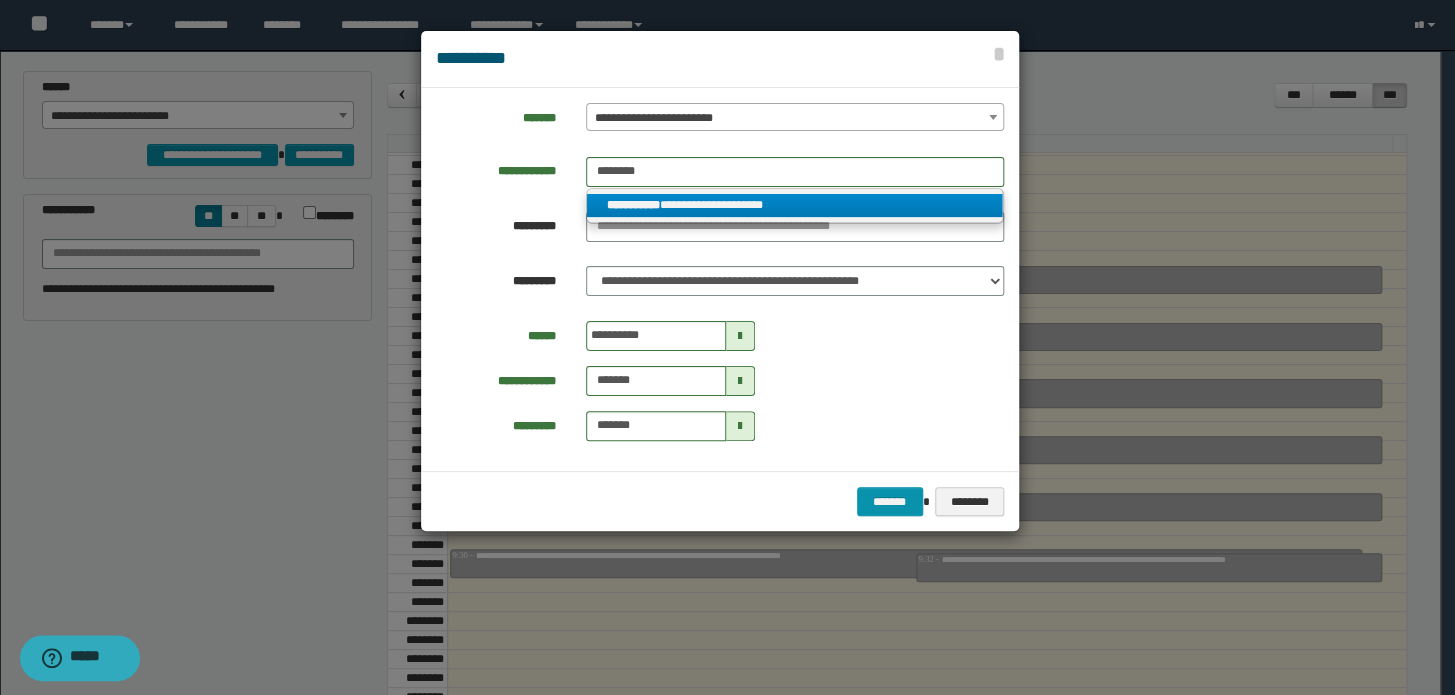 click on "**********" at bounding box center [795, 205] 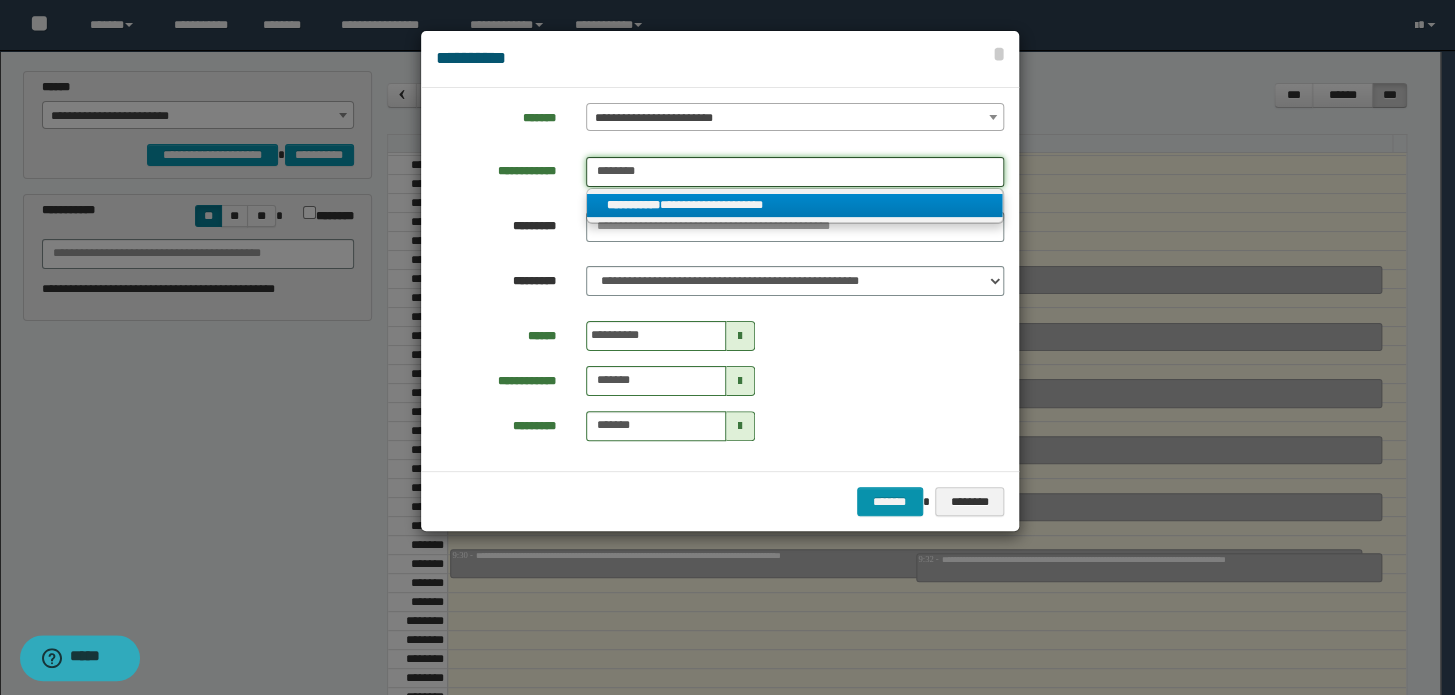 type 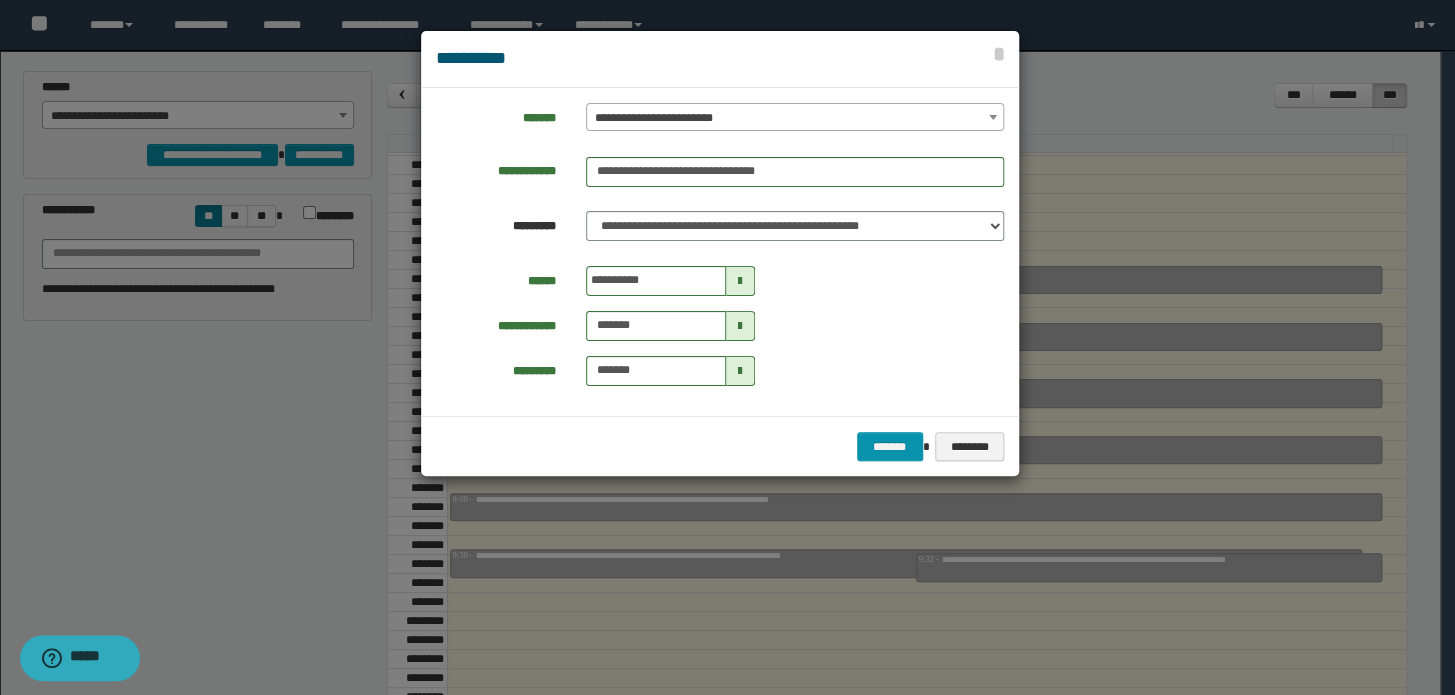 click at bounding box center (740, 281) 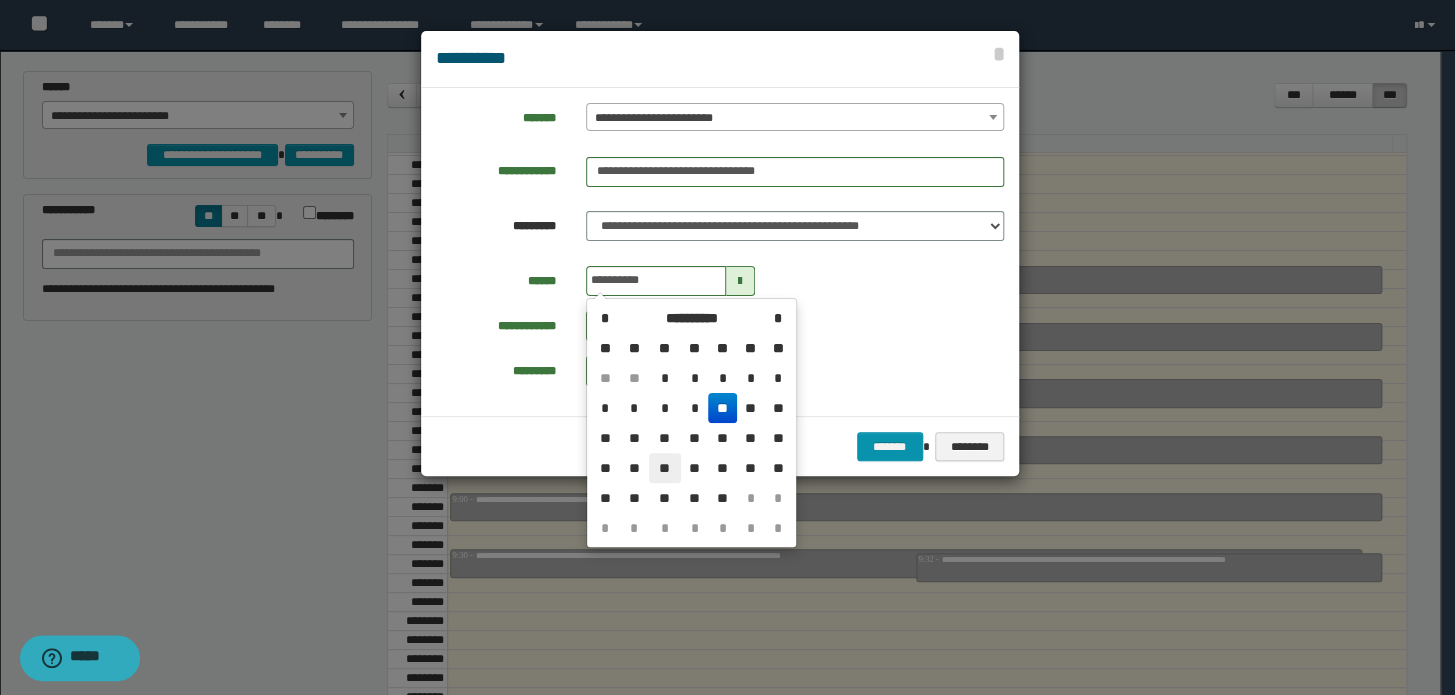 click on "**" at bounding box center [665, 468] 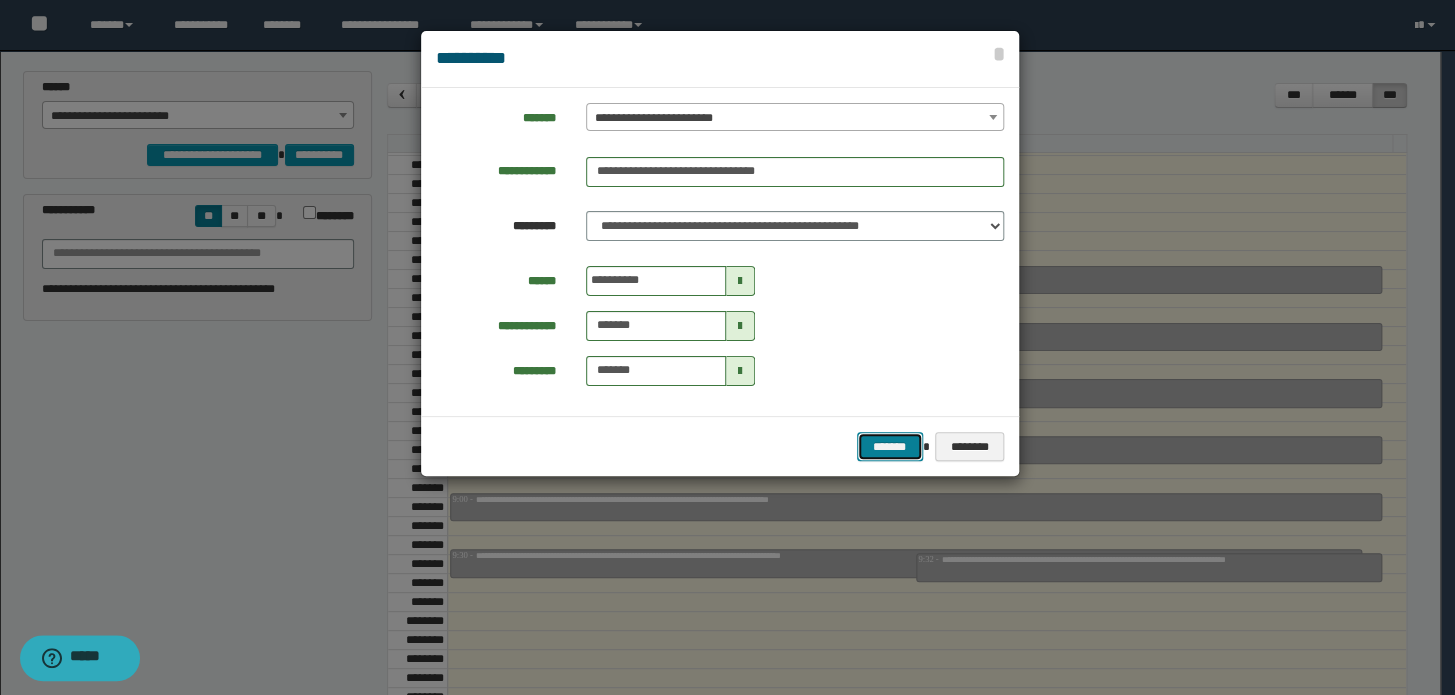 click on "*******" at bounding box center (890, 447) 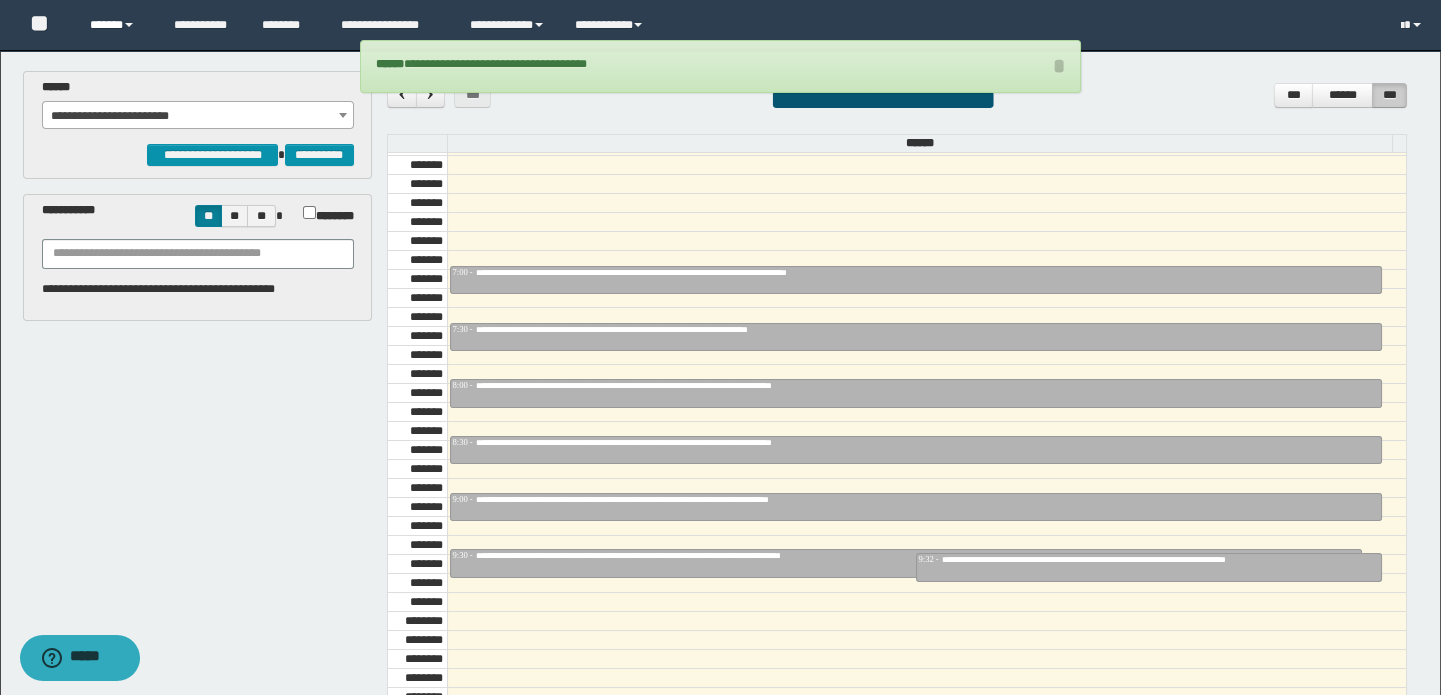 click on "******" at bounding box center [117, 25] 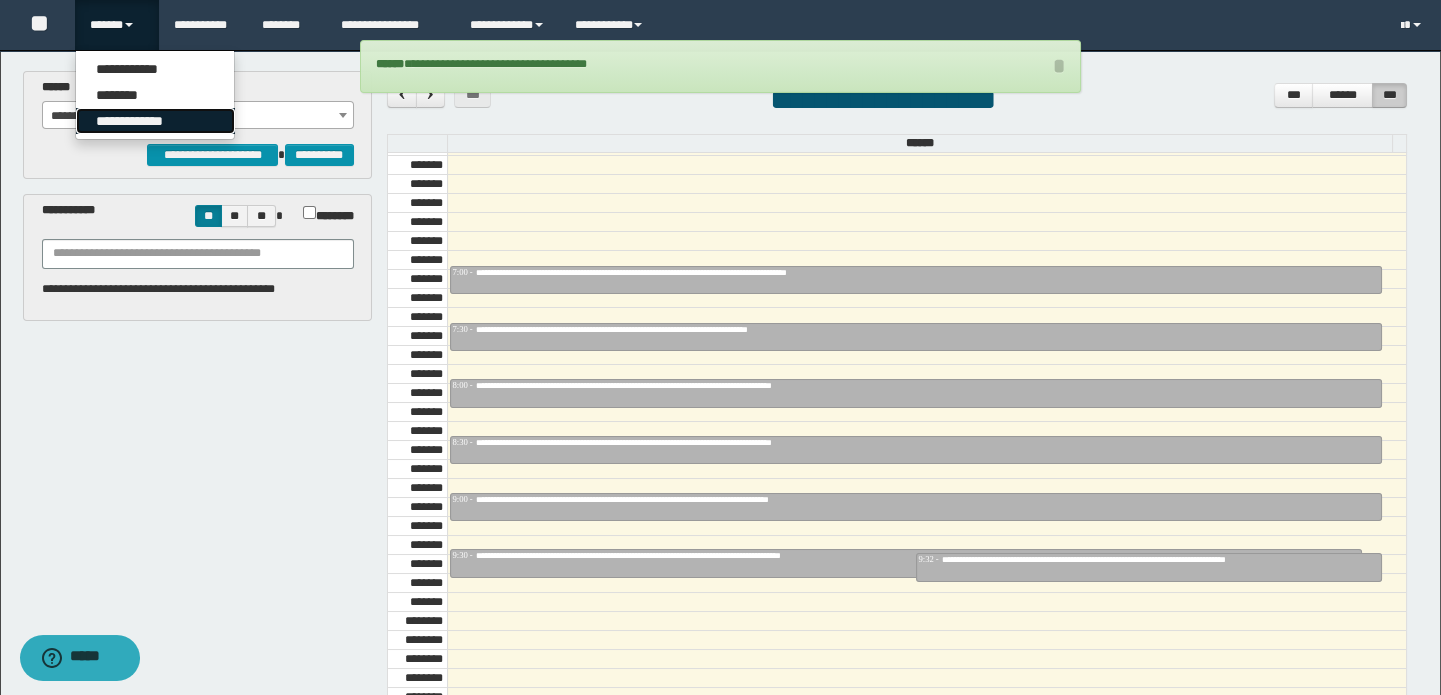 click on "**********" at bounding box center (155, 121) 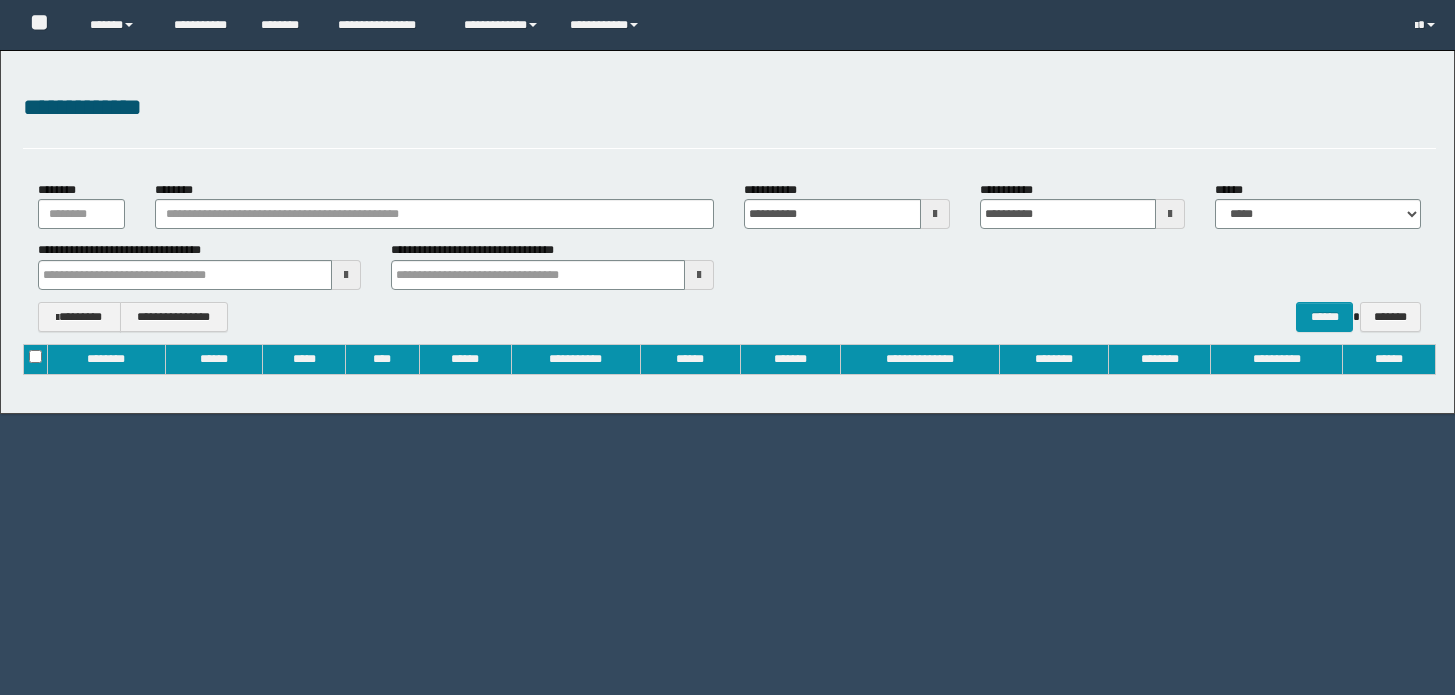 scroll, scrollTop: 0, scrollLeft: 0, axis: both 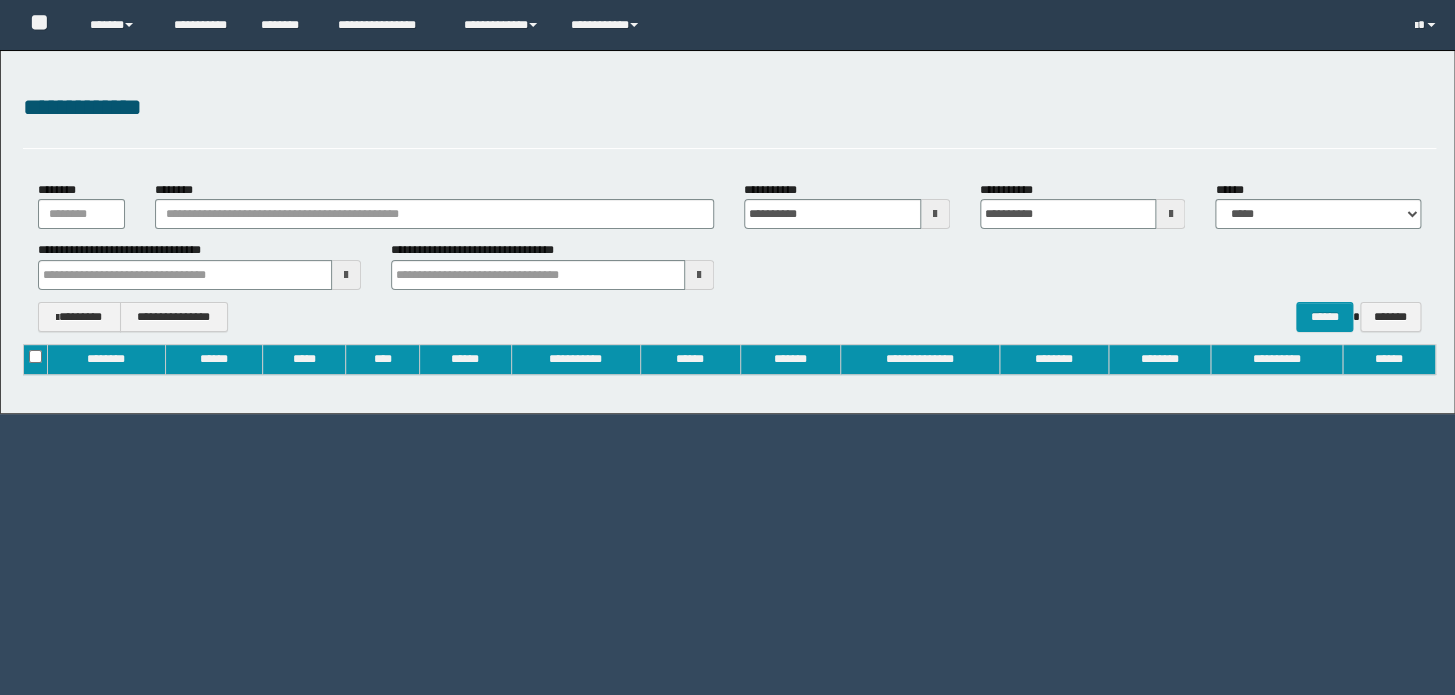 type on "**********" 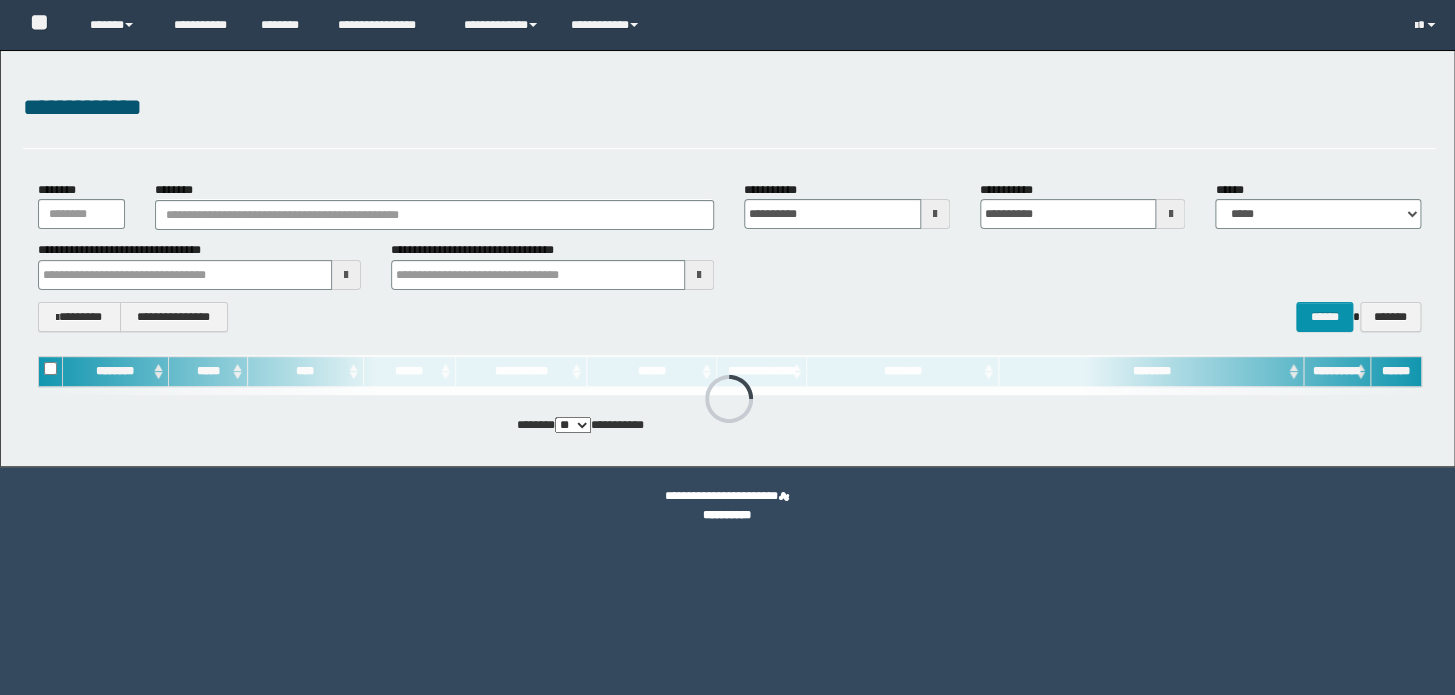 scroll, scrollTop: 0, scrollLeft: 0, axis: both 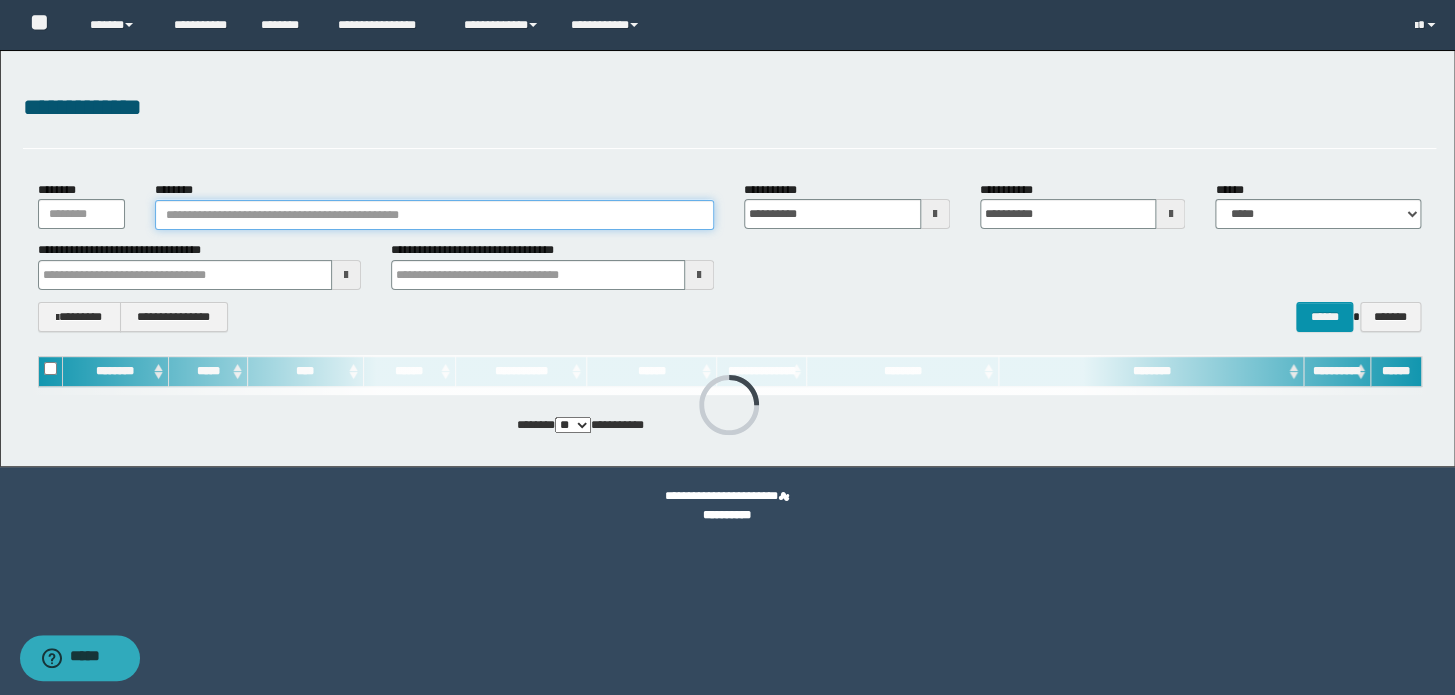 click on "********" at bounding box center (434, 215) 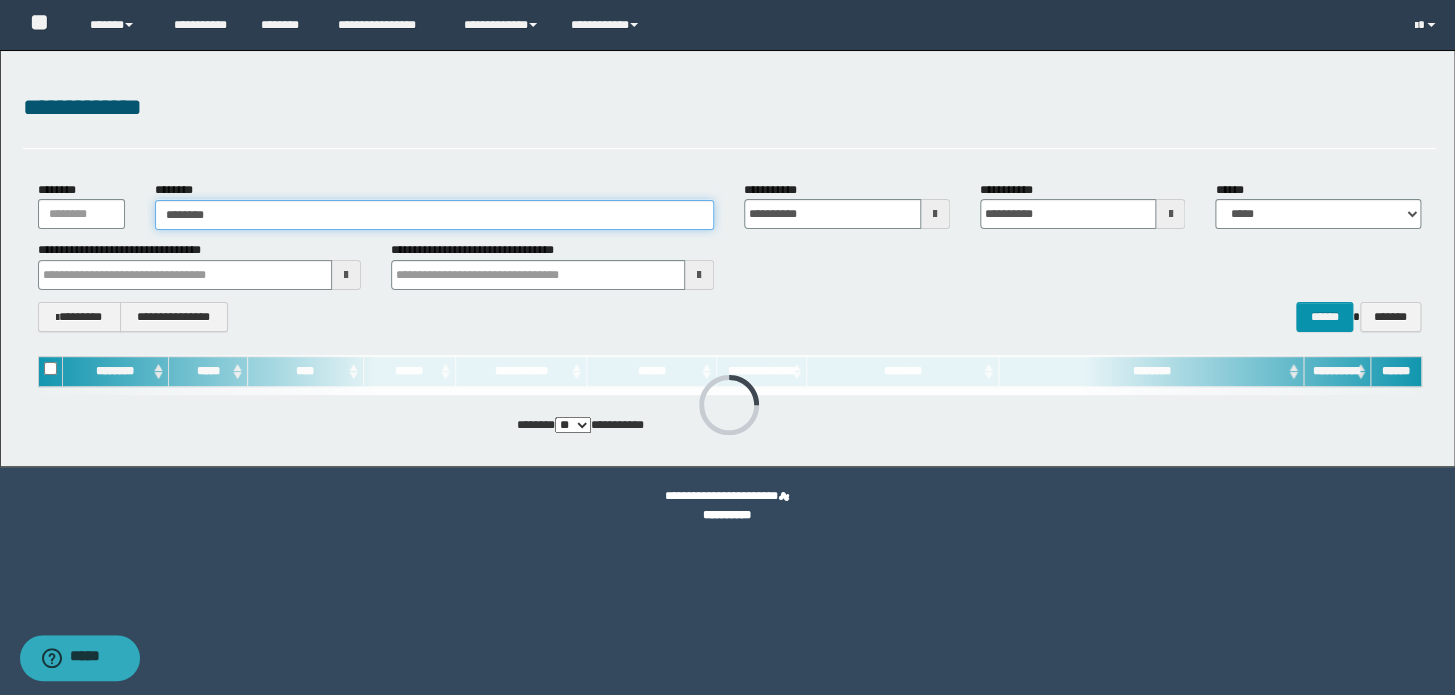 type on "********" 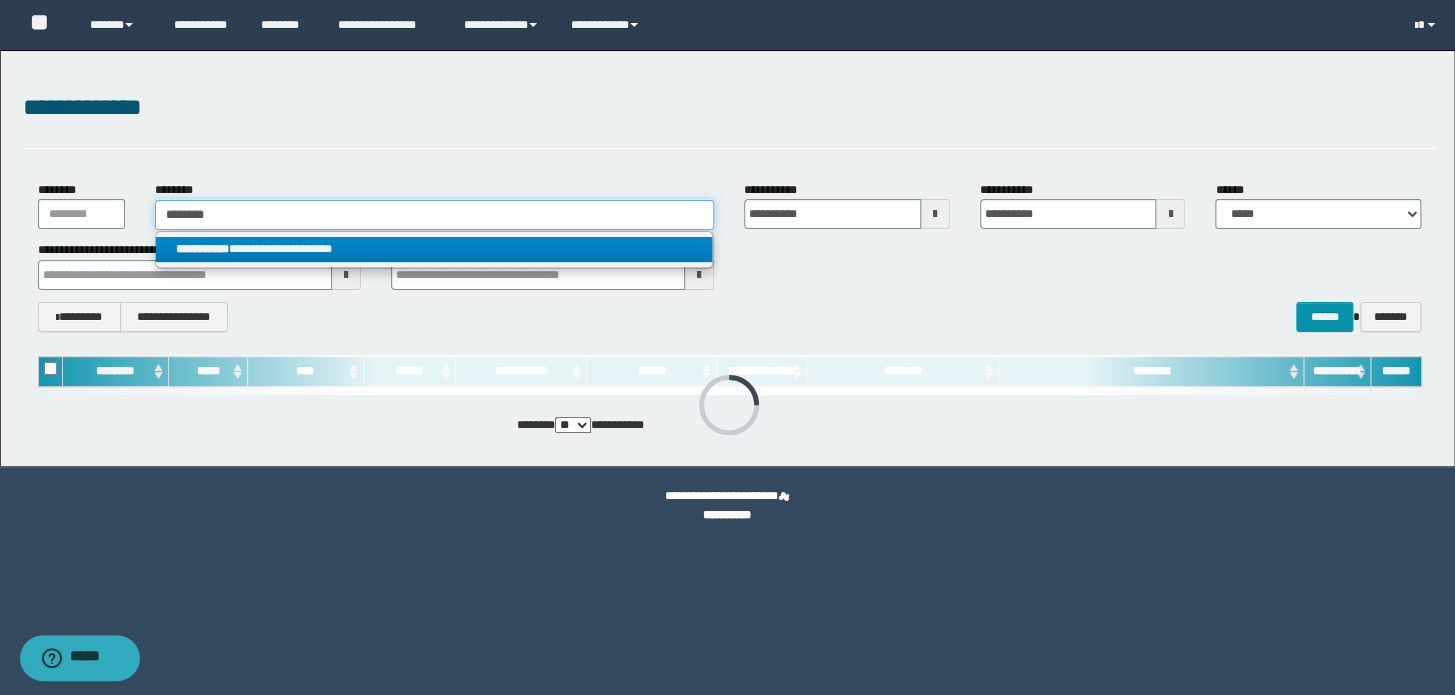 type on "********" 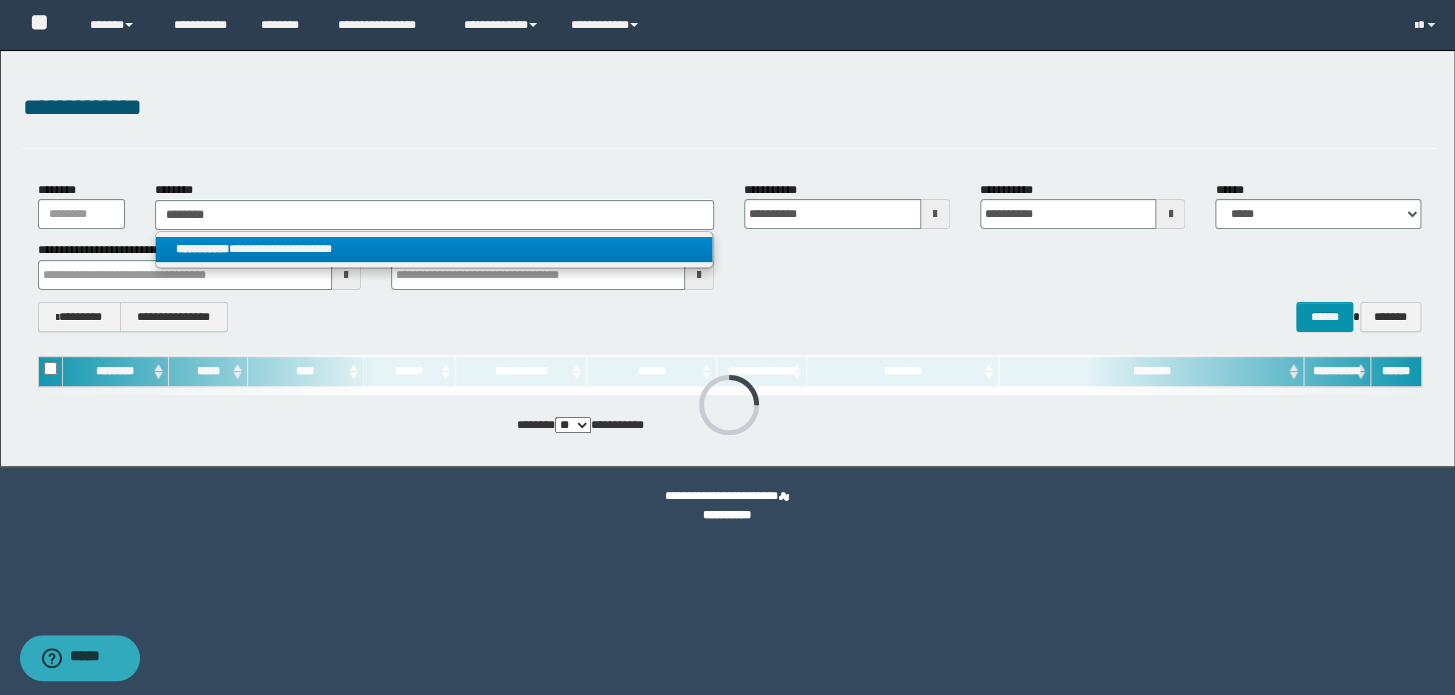 click on "**********" at bounding box center (434, 249) 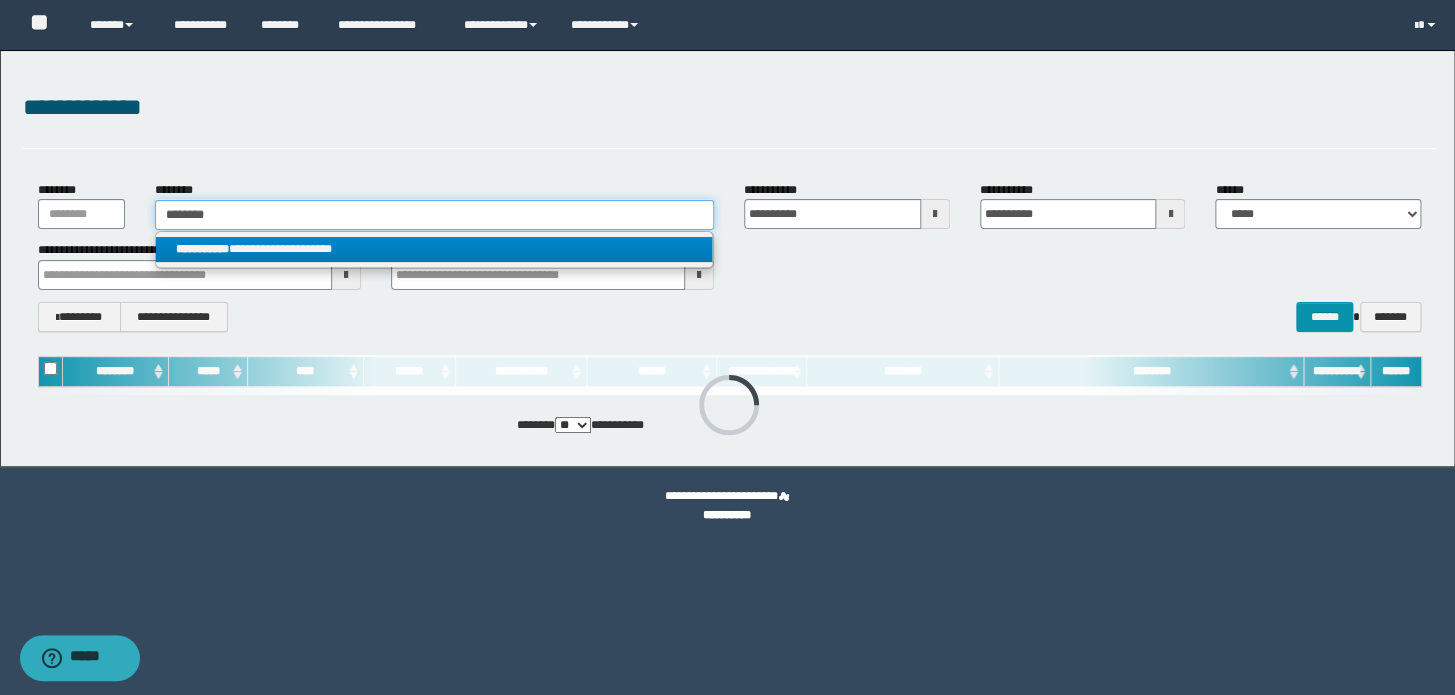 type 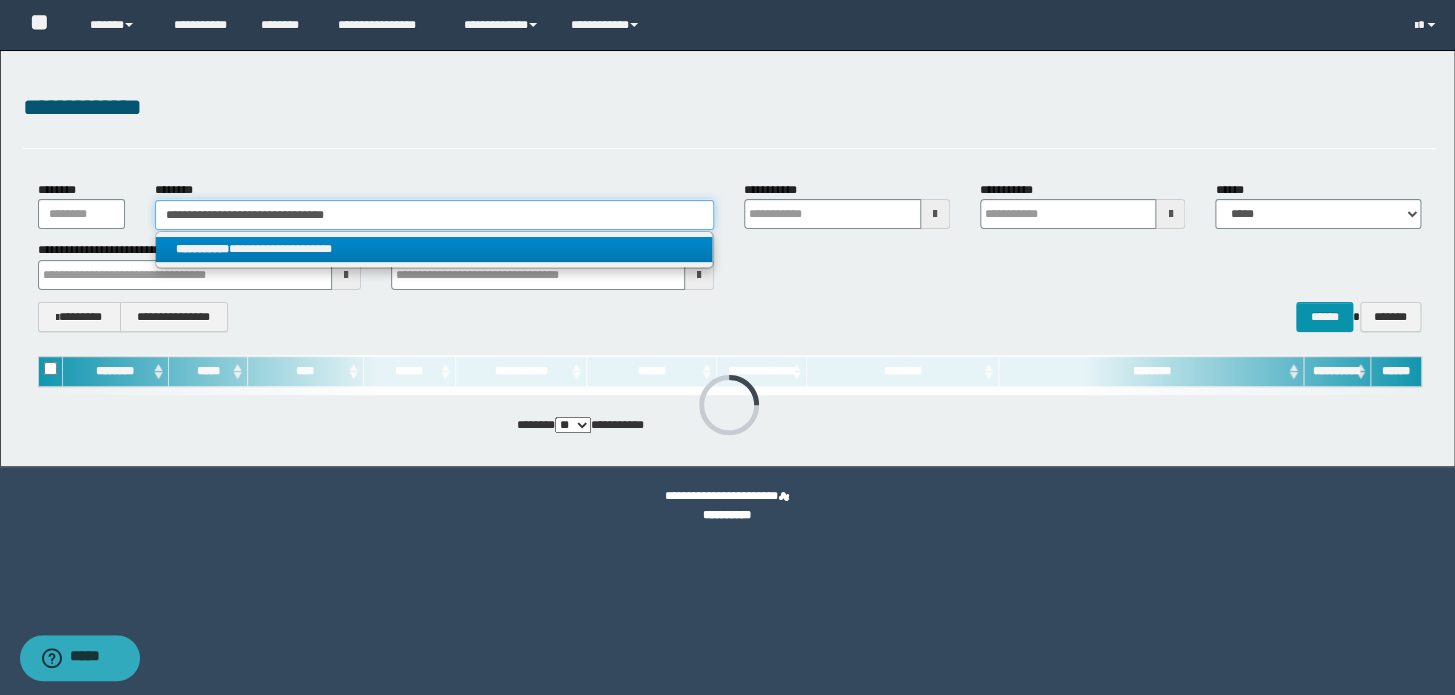 type 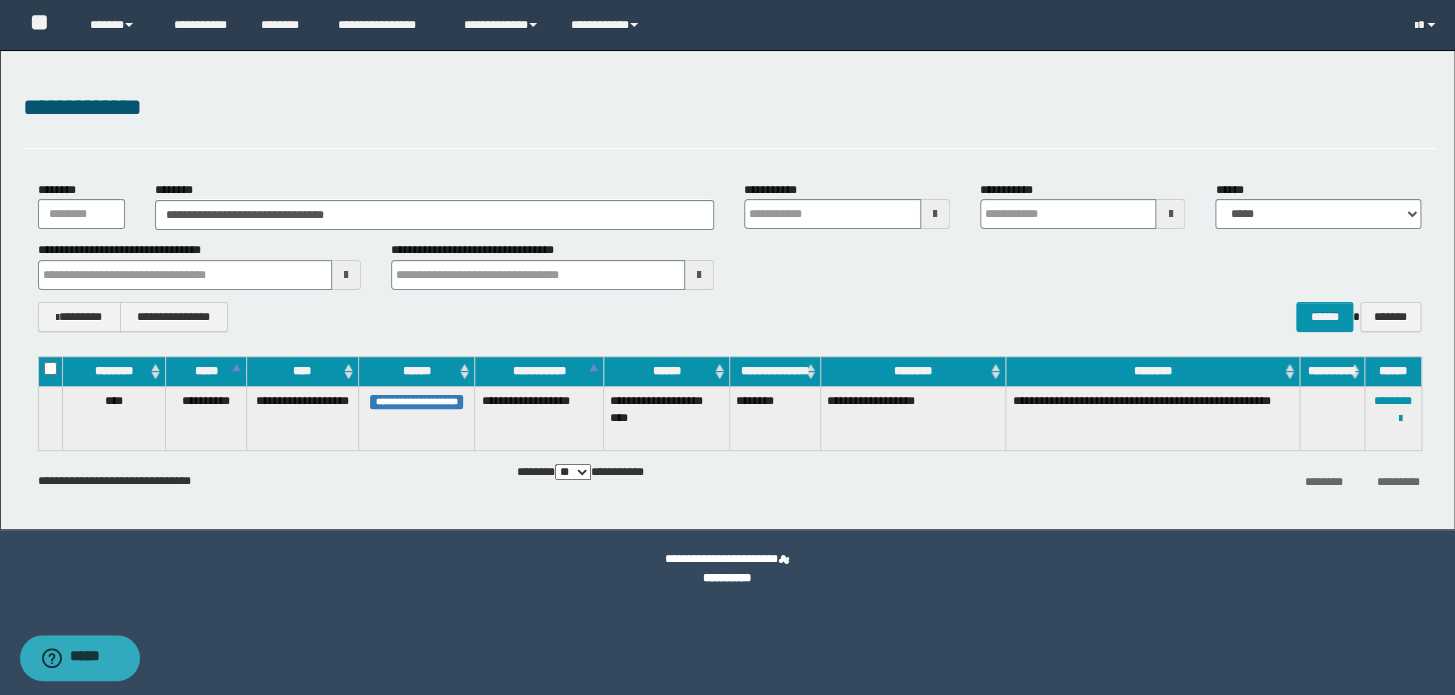 drag, startPoint x: 1389, startPoint y: 408, endPoint x: 1434, endPoint y: 458, distance: 67.26812 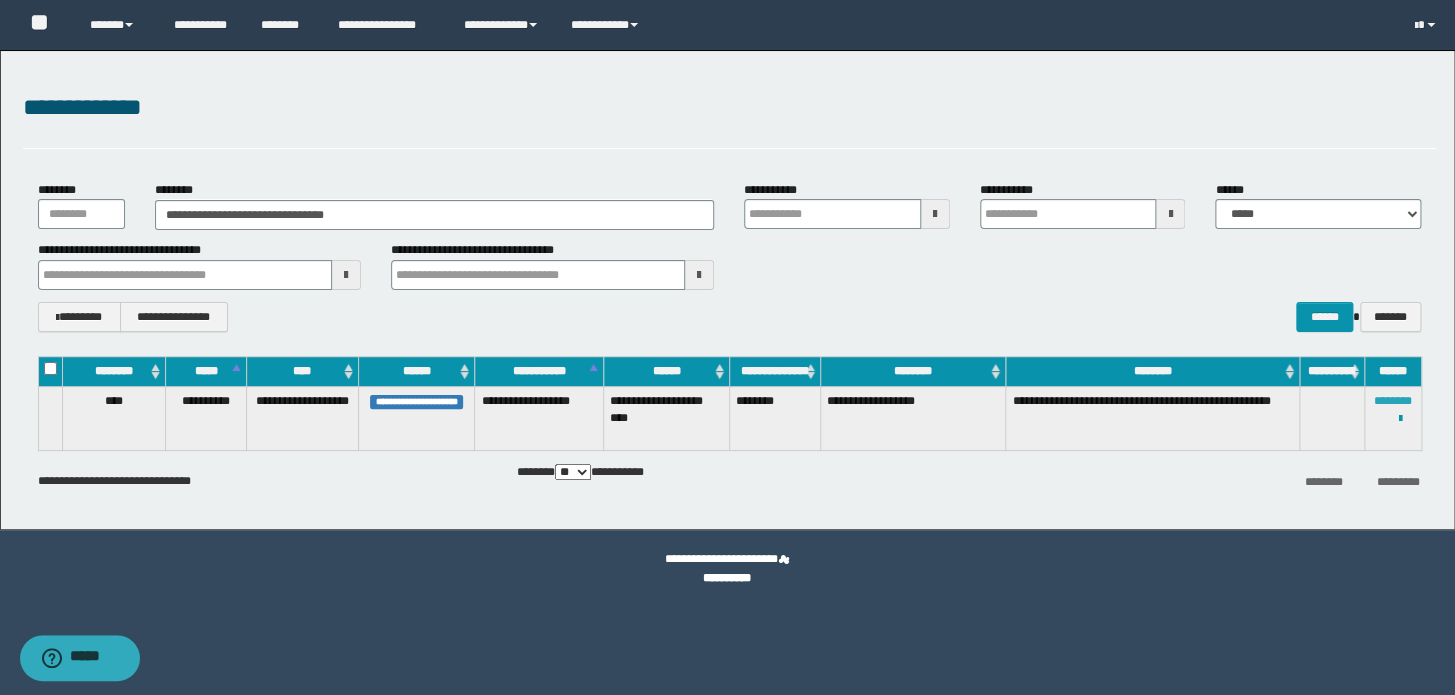 click on "********" at bounding box center (1393, 401) 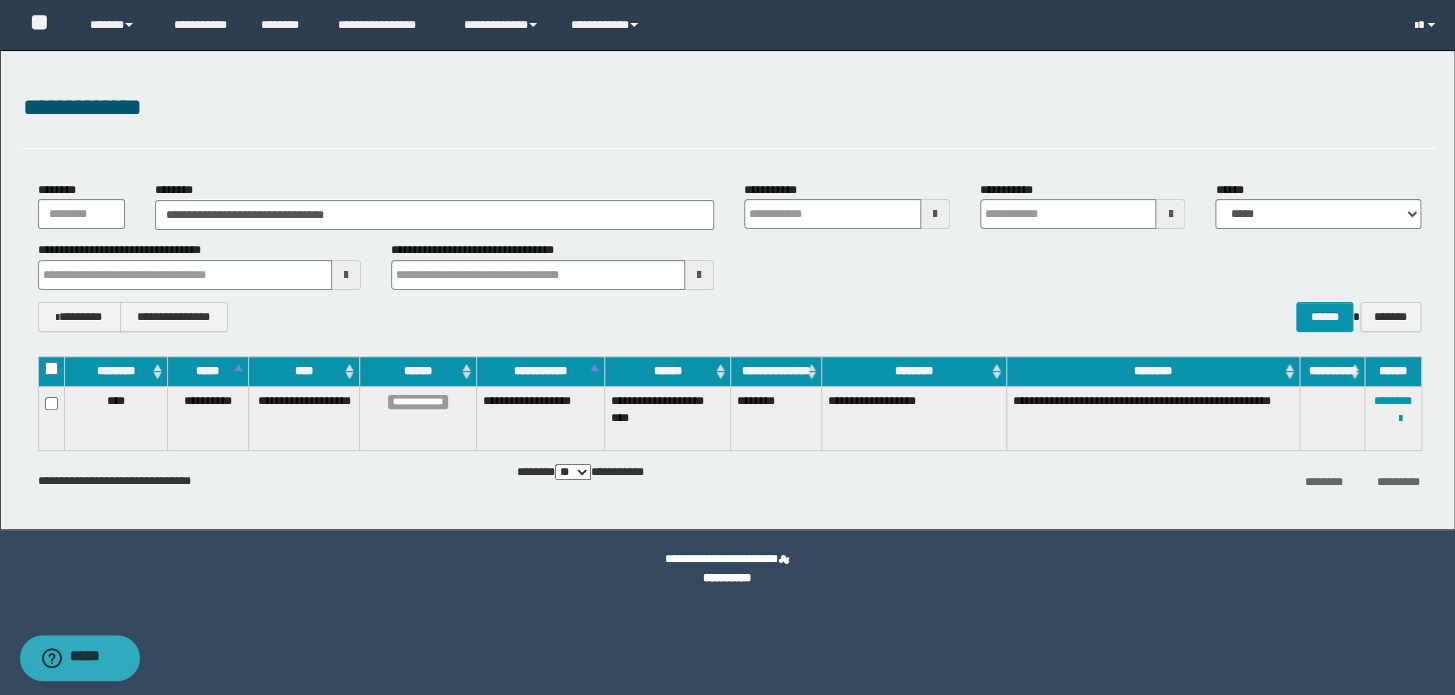 type 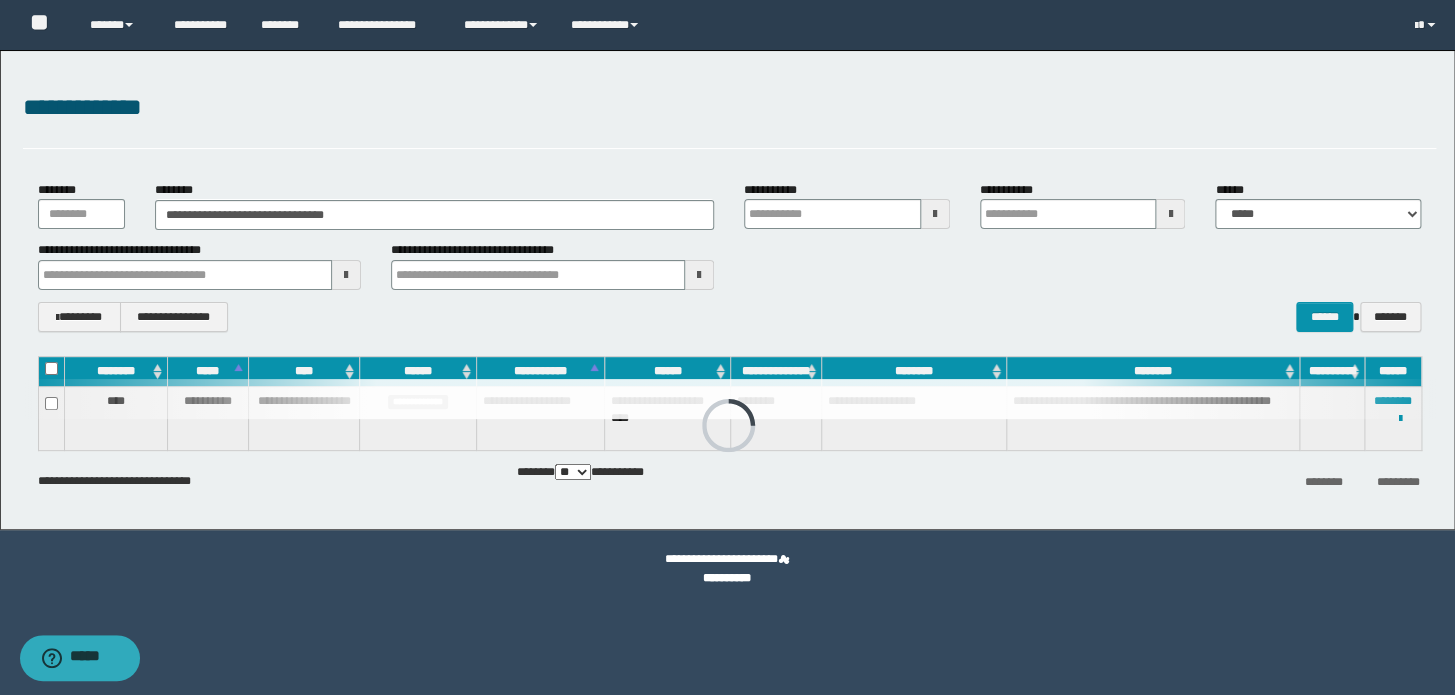 type 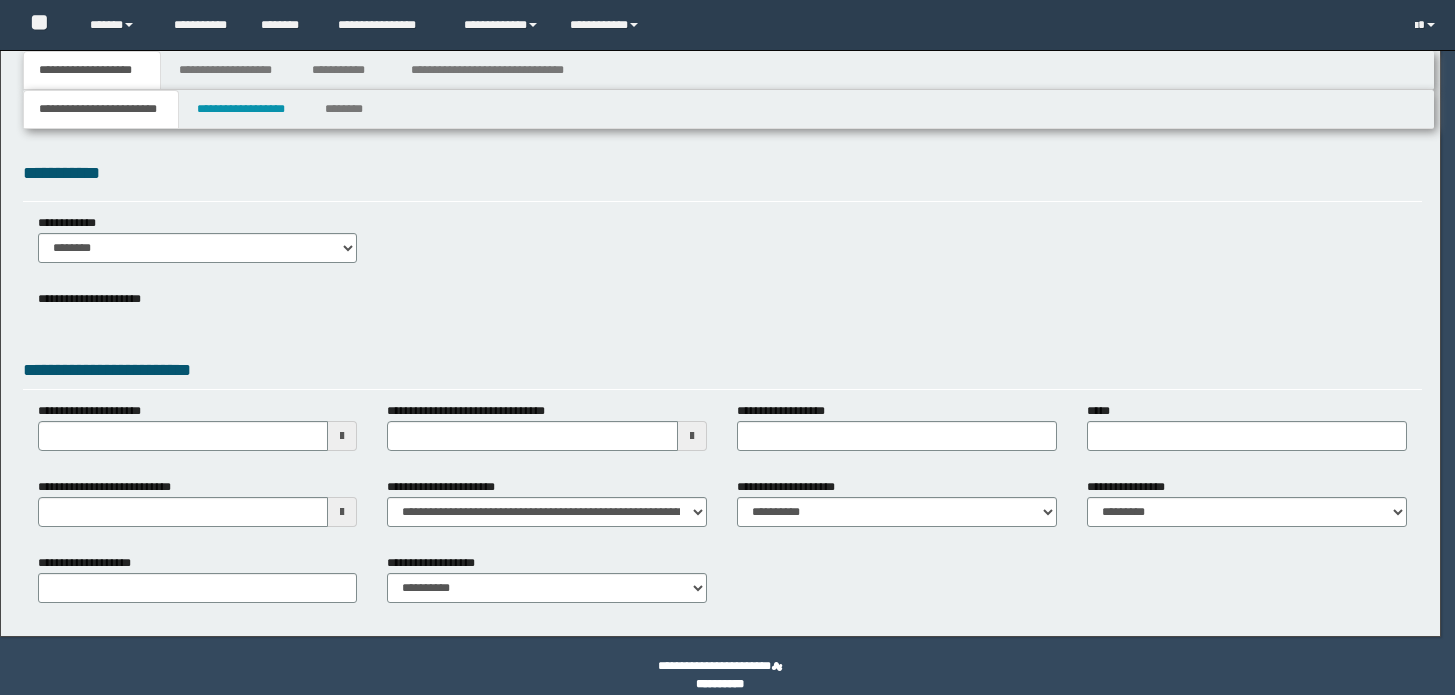 scroll, scrollTop: 0, scrollLeft: 0, axis: both 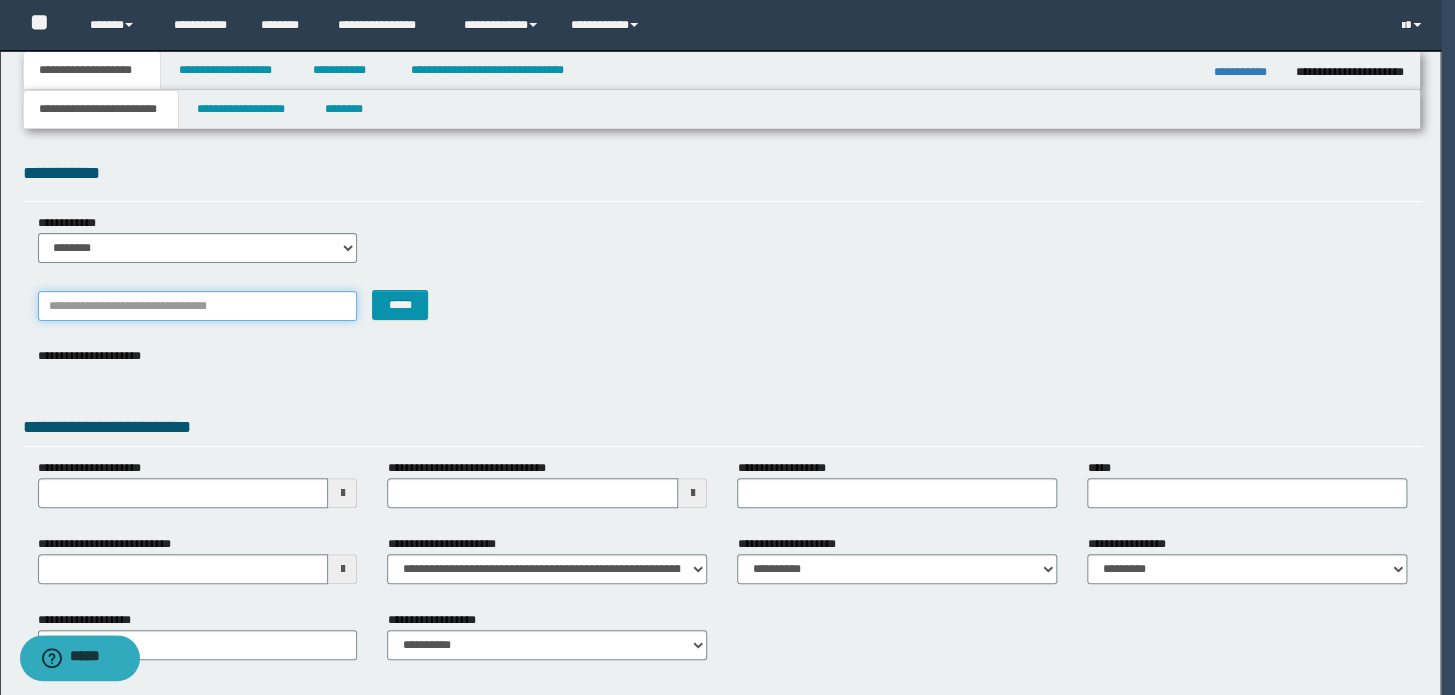 click on "*******" at bounding box center (198, 306) 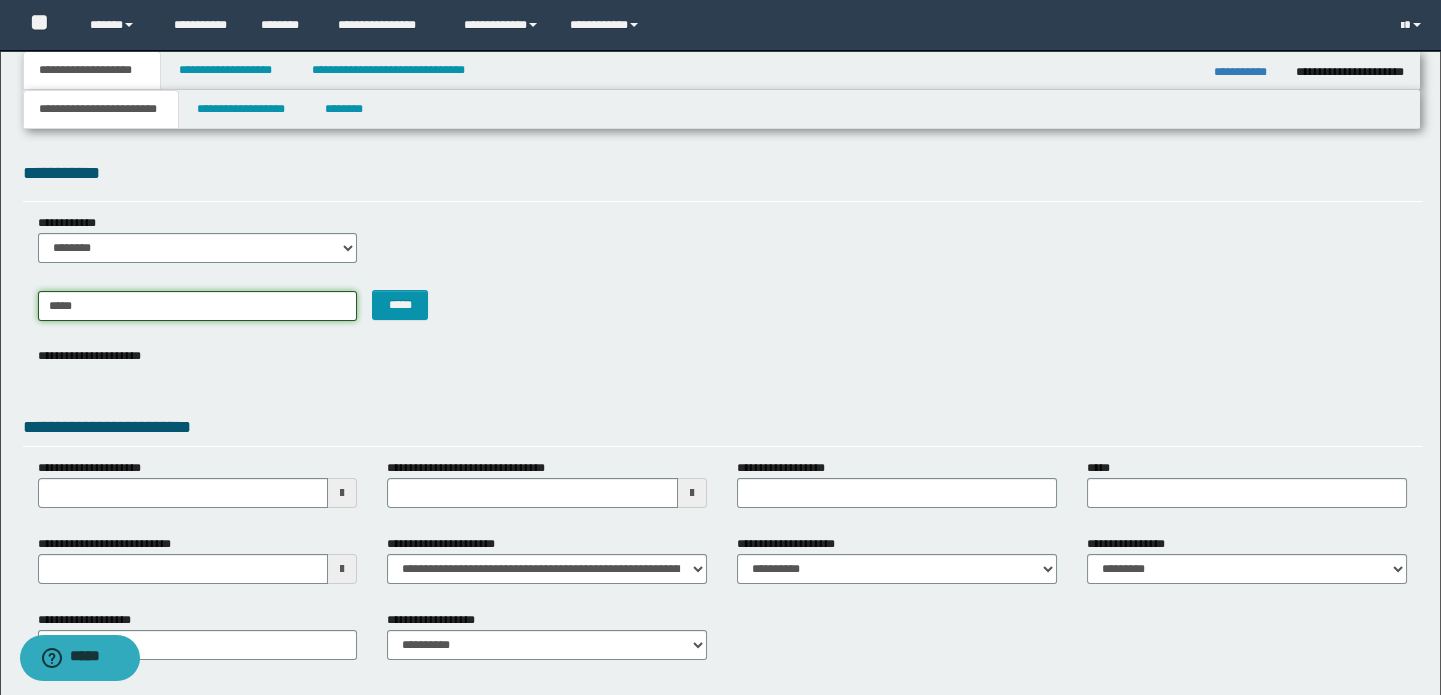 type on "******" 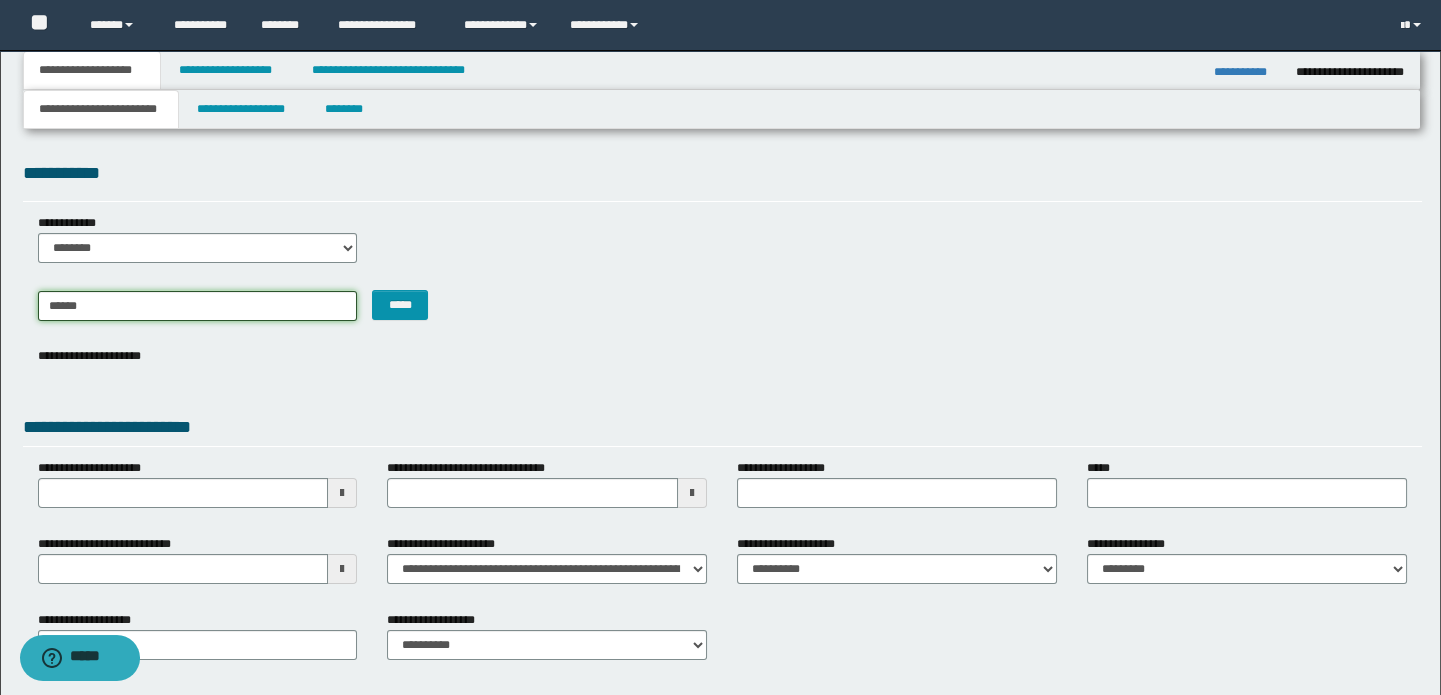 type on "*********" 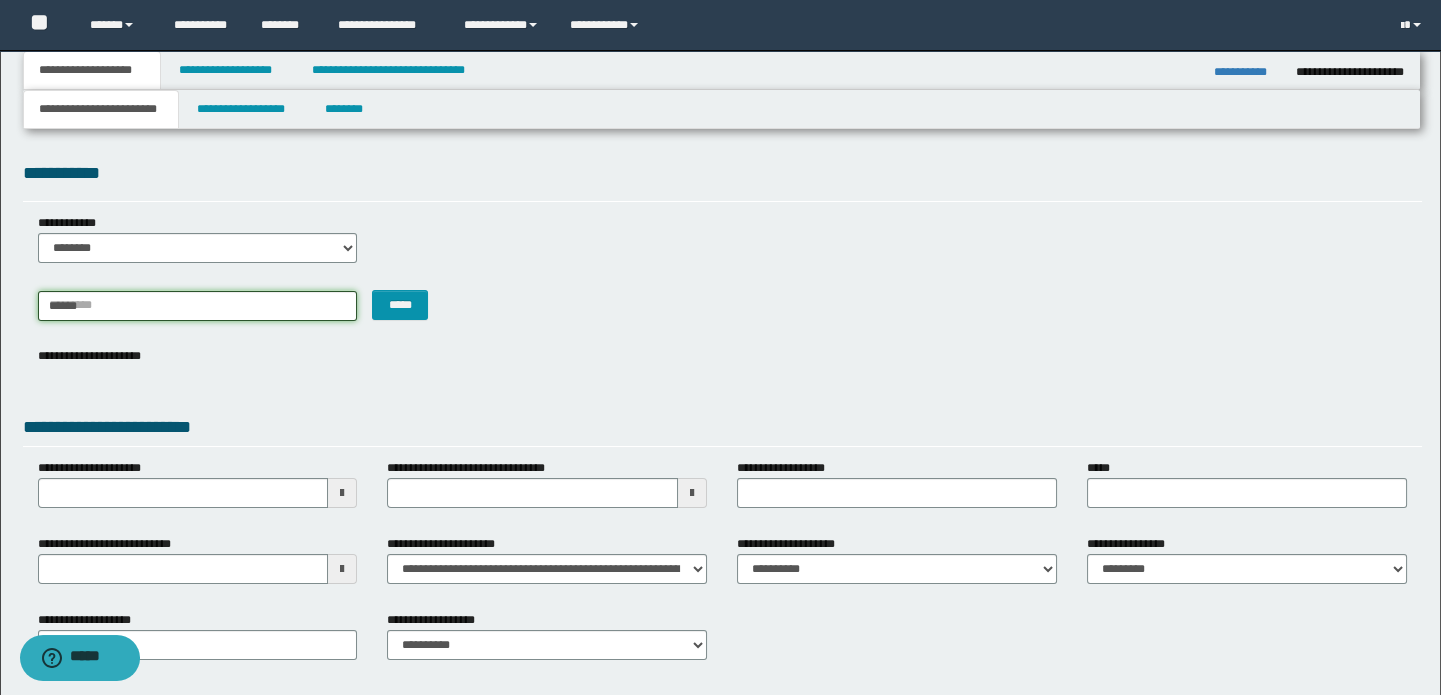 type 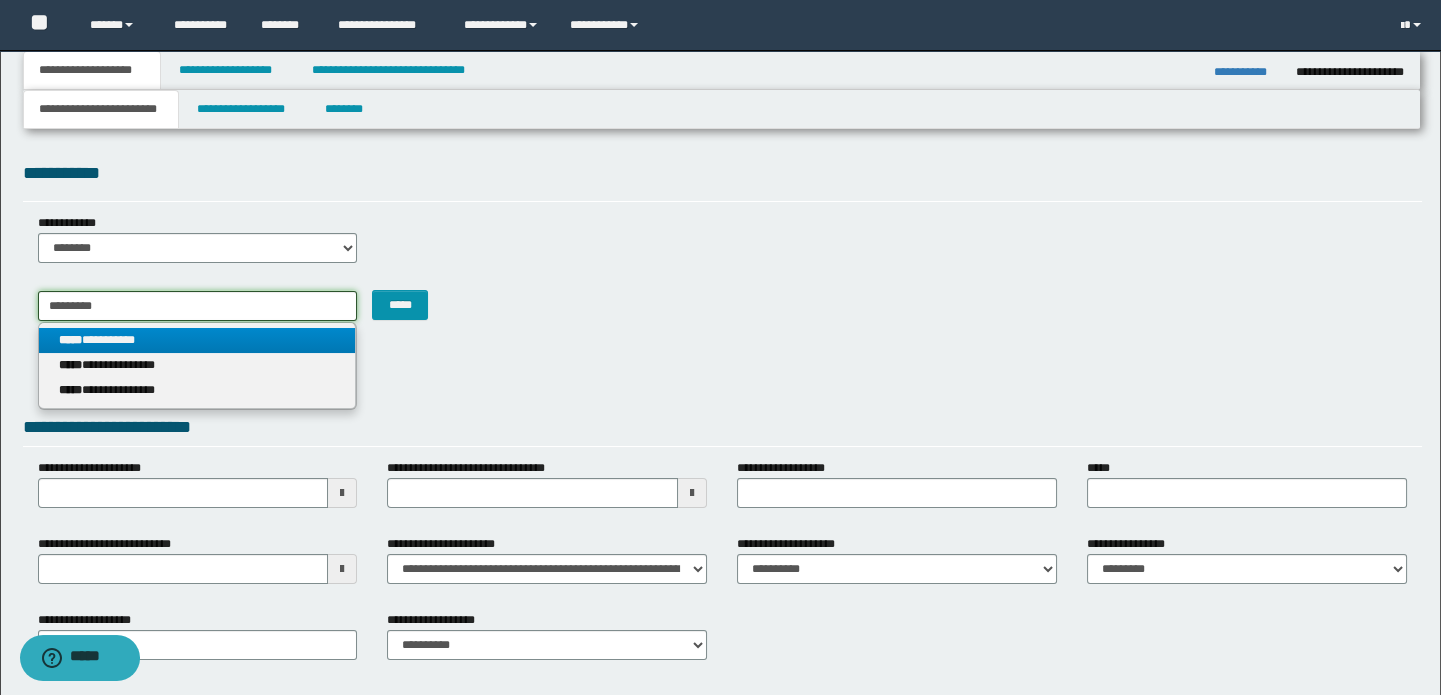 type on "**********" 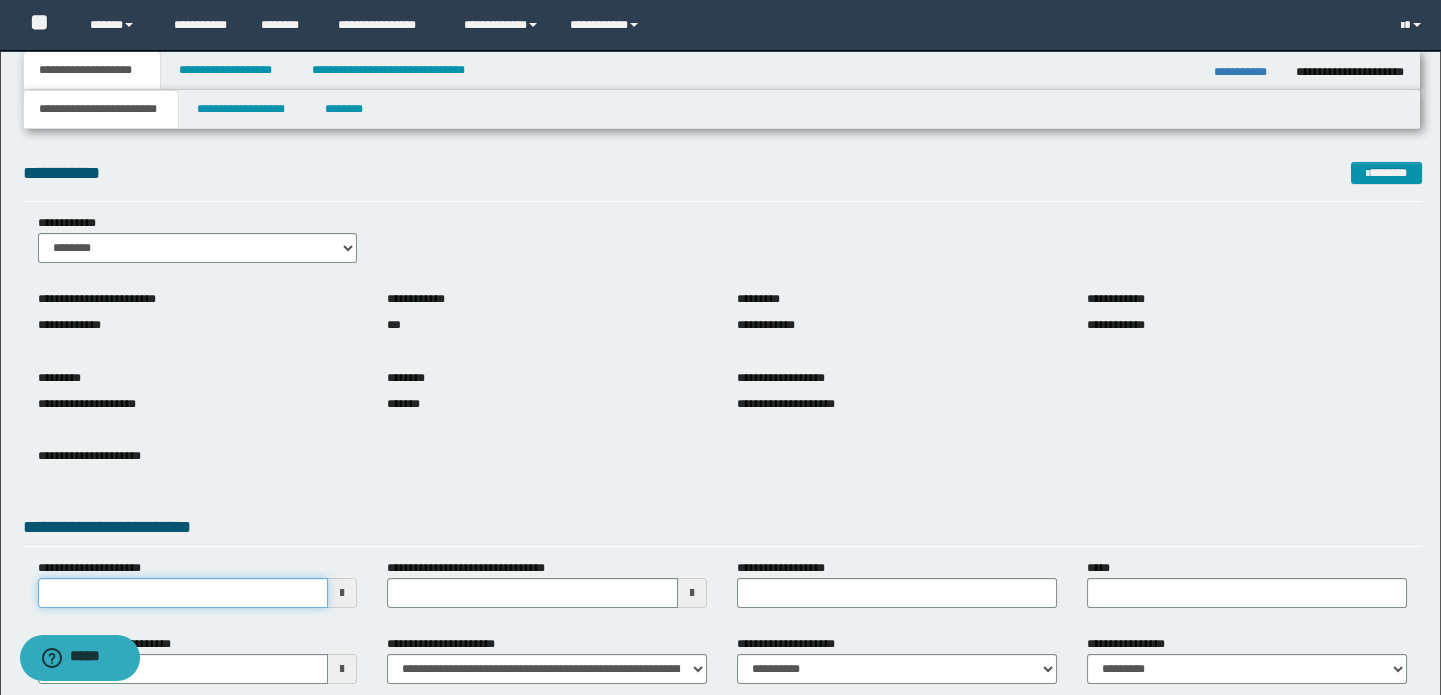 click on "**********" at bounding box center (183, 593) 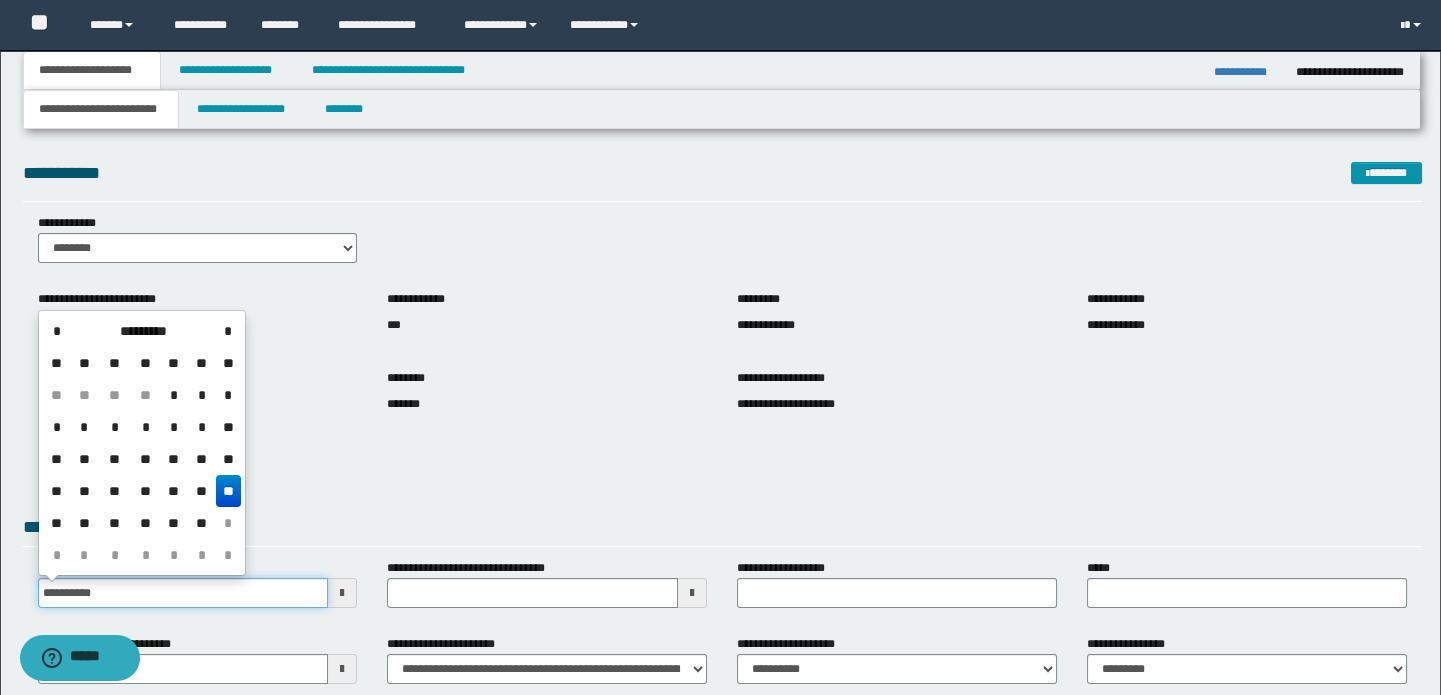 type on "**********" 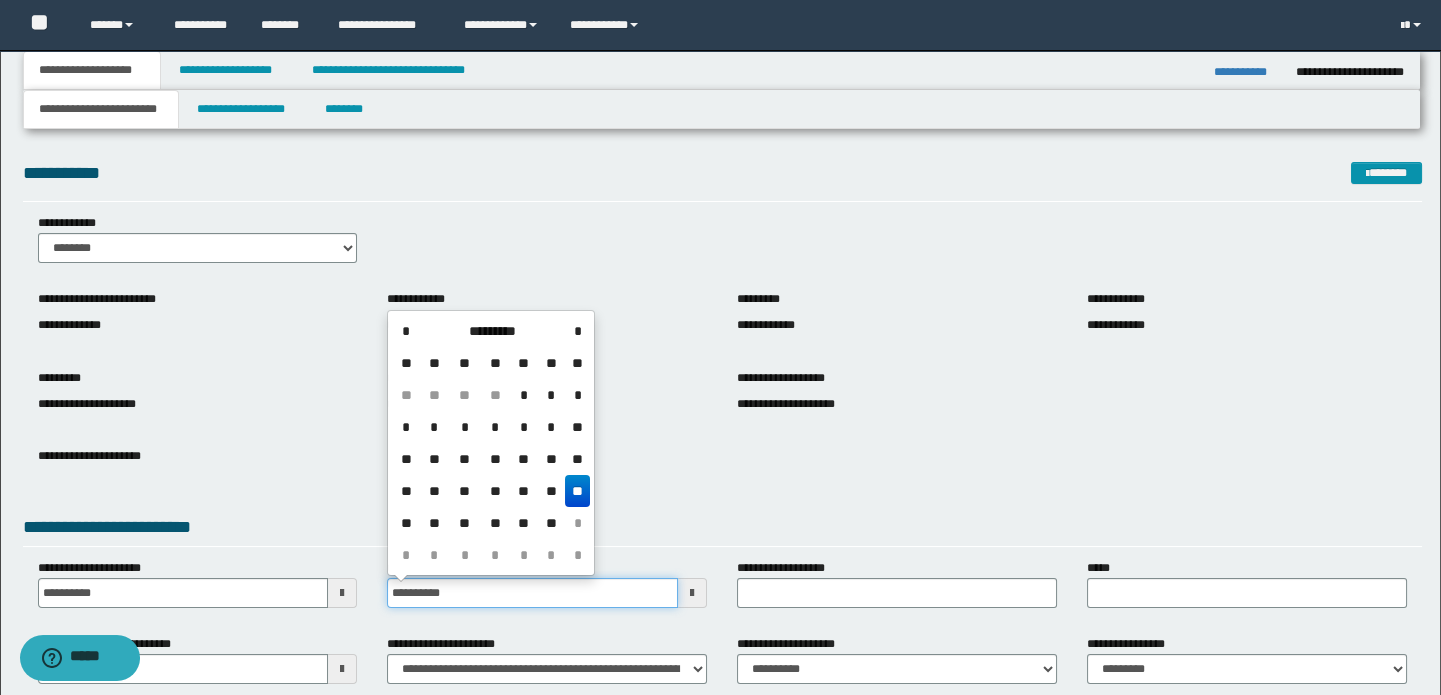 type on "**********" 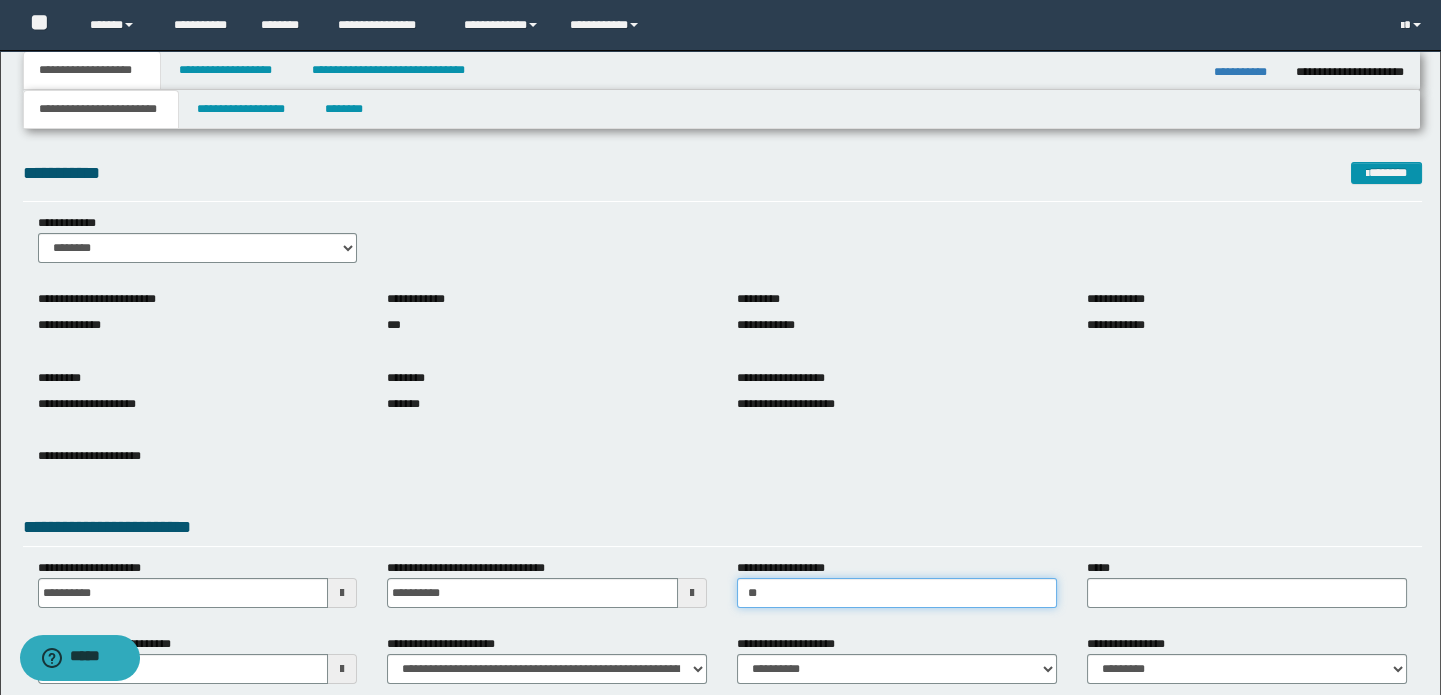 type on "**********" 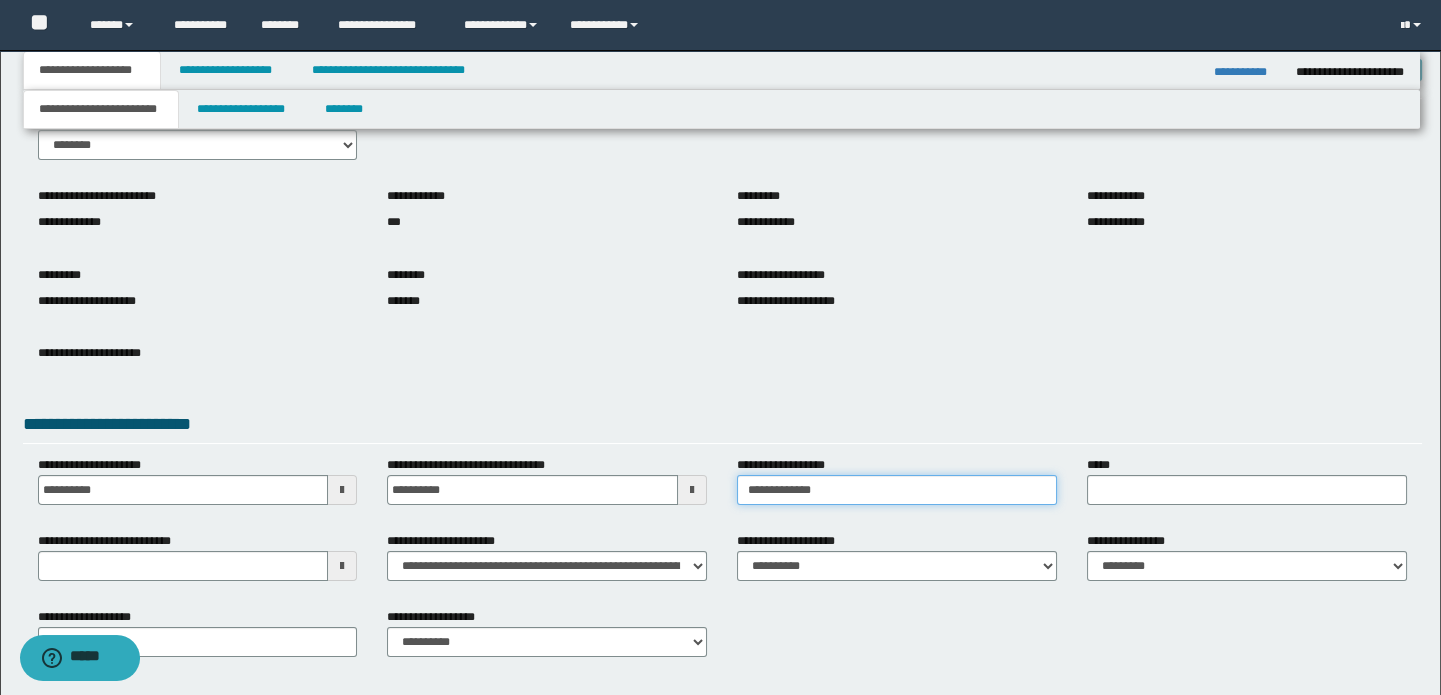 scroll, scrollTop: 181, scrollLeft: 0, axis: vertical 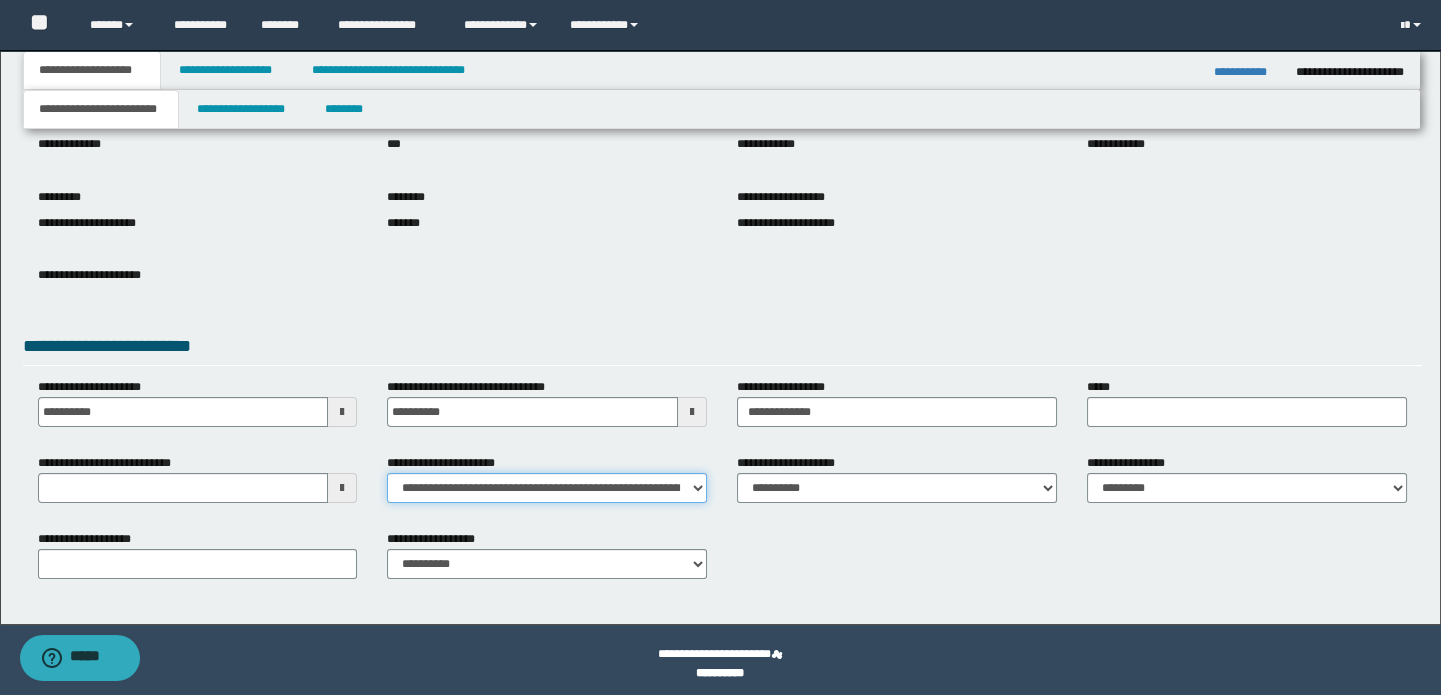 click on "**********" at bounding box center (547, 488) 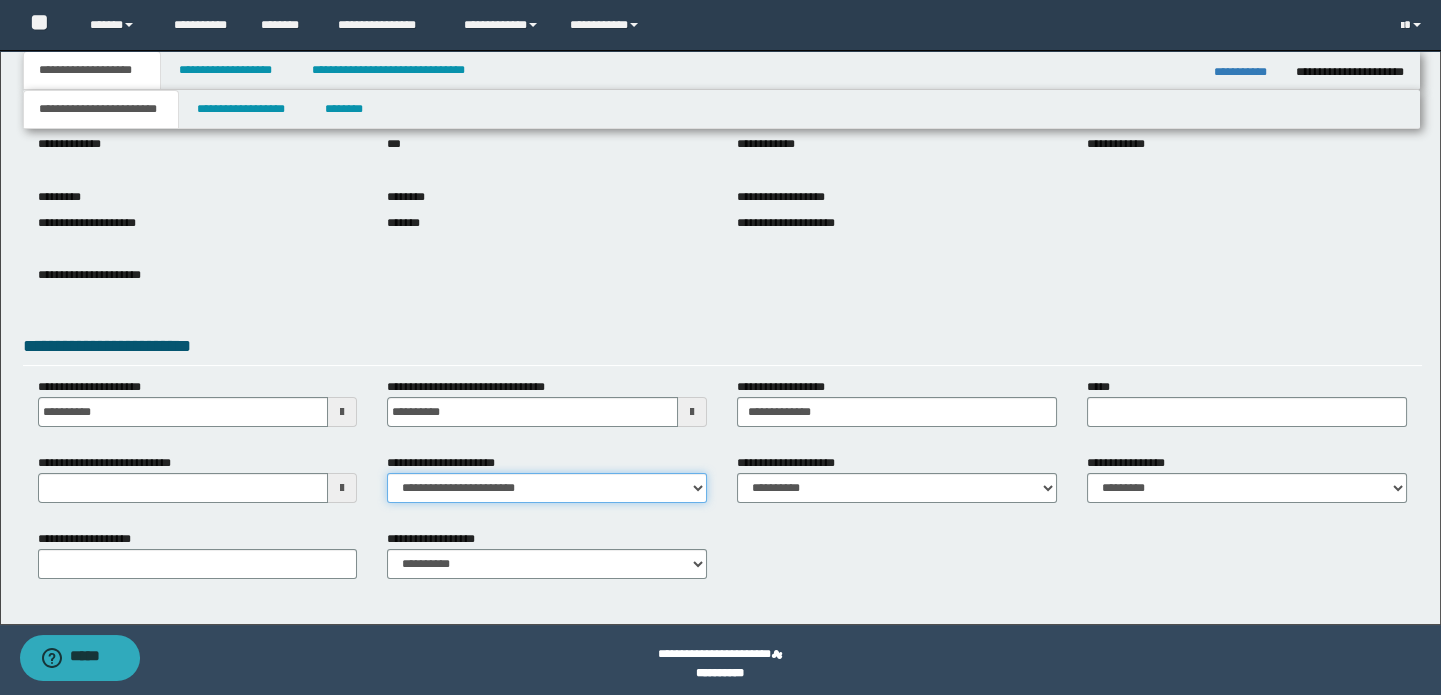 click on "**********" at bounding box center (547, 488) 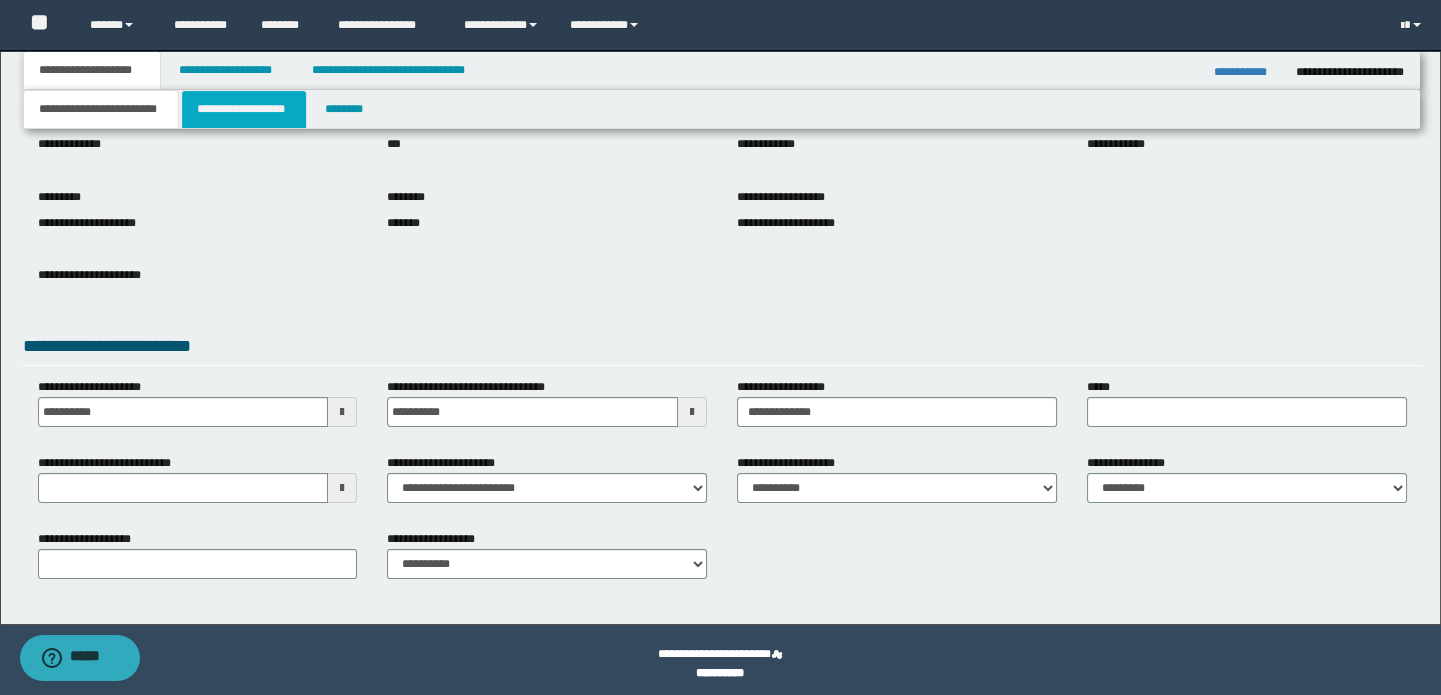 click on "**********" at bounding box center [244, 109] 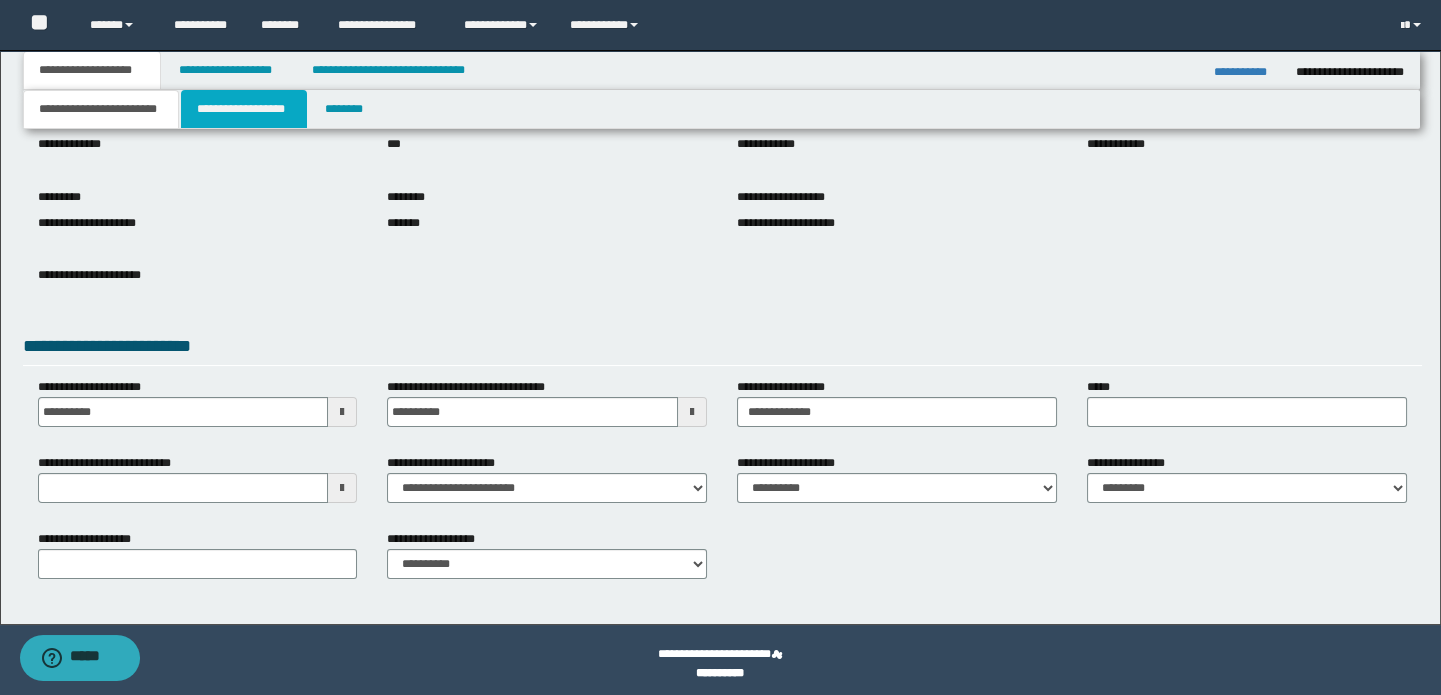 scroll, scrollTop: 0, scrollLeft: 0, axis: both 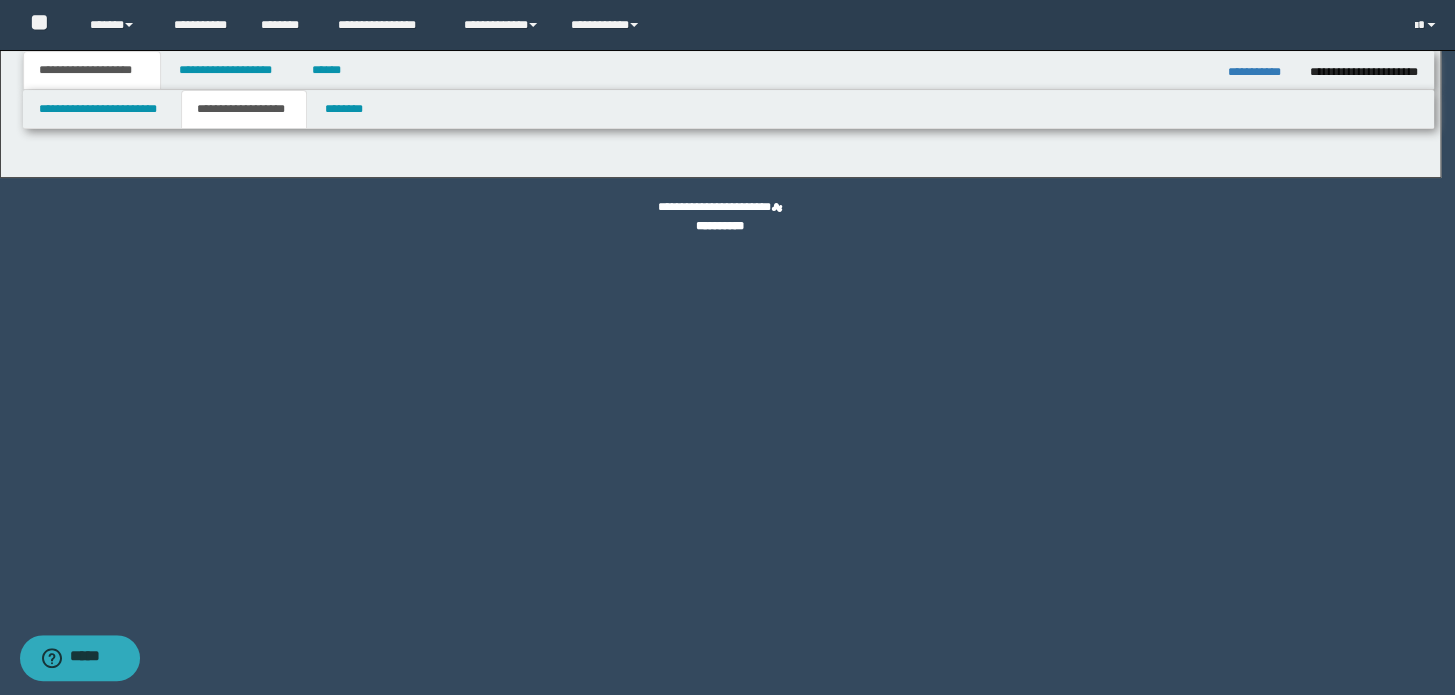 type on "********" 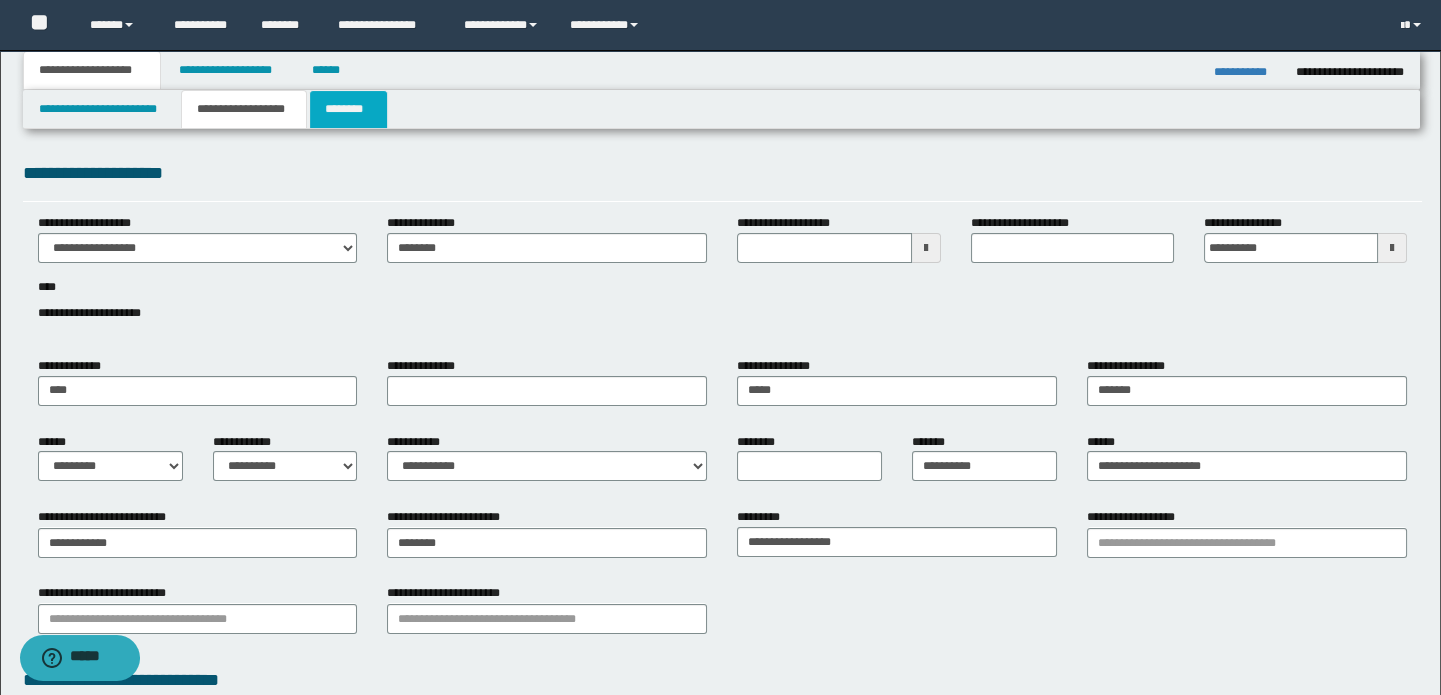 click on "********" at bounding box center (348, 109) 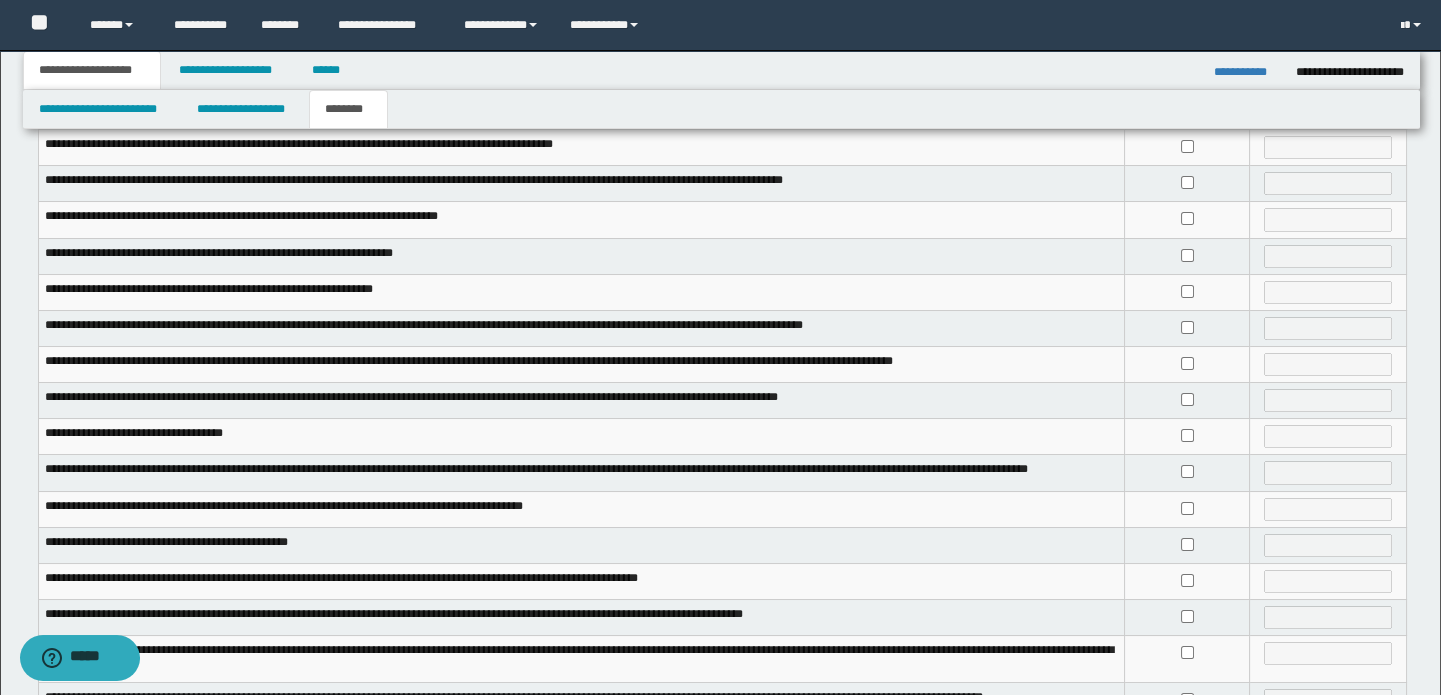scroll, scrollTop: 363, scrollLeft: 0, axis: vertical 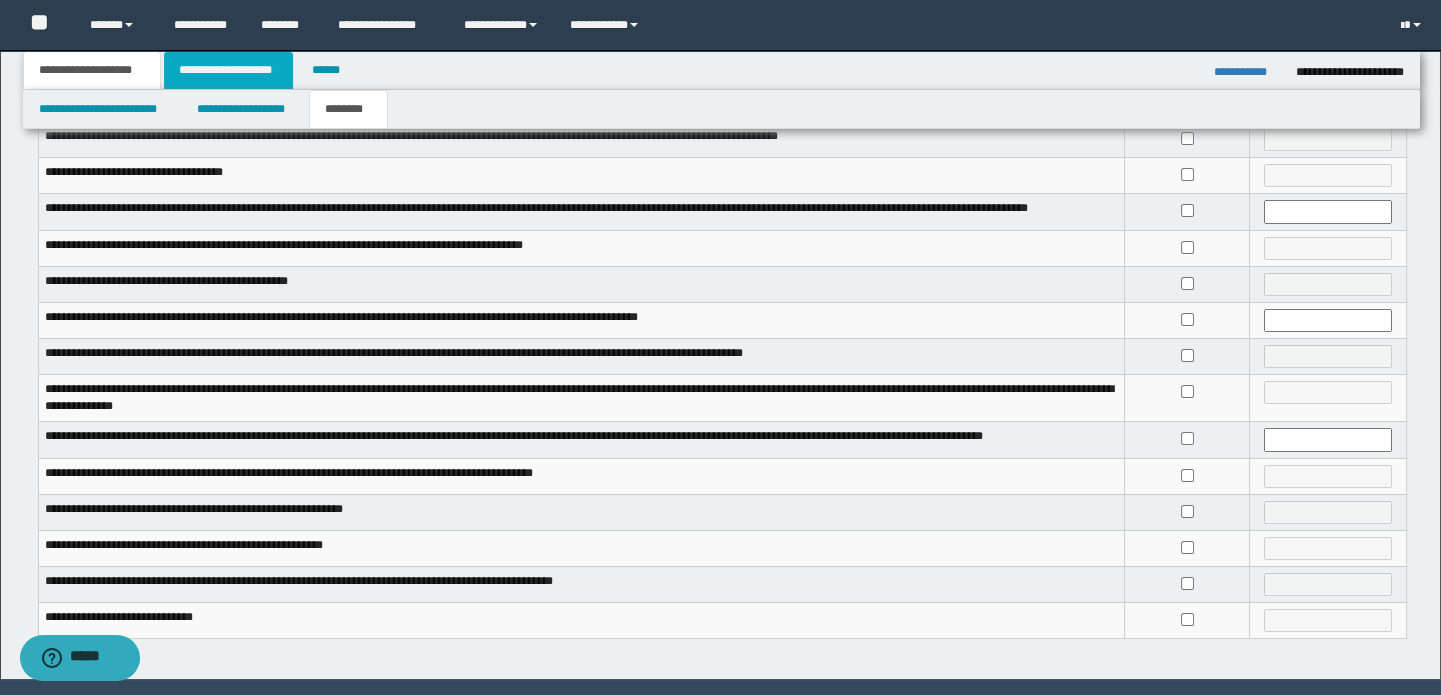 click on "**********" at bounding box center [228, 70] 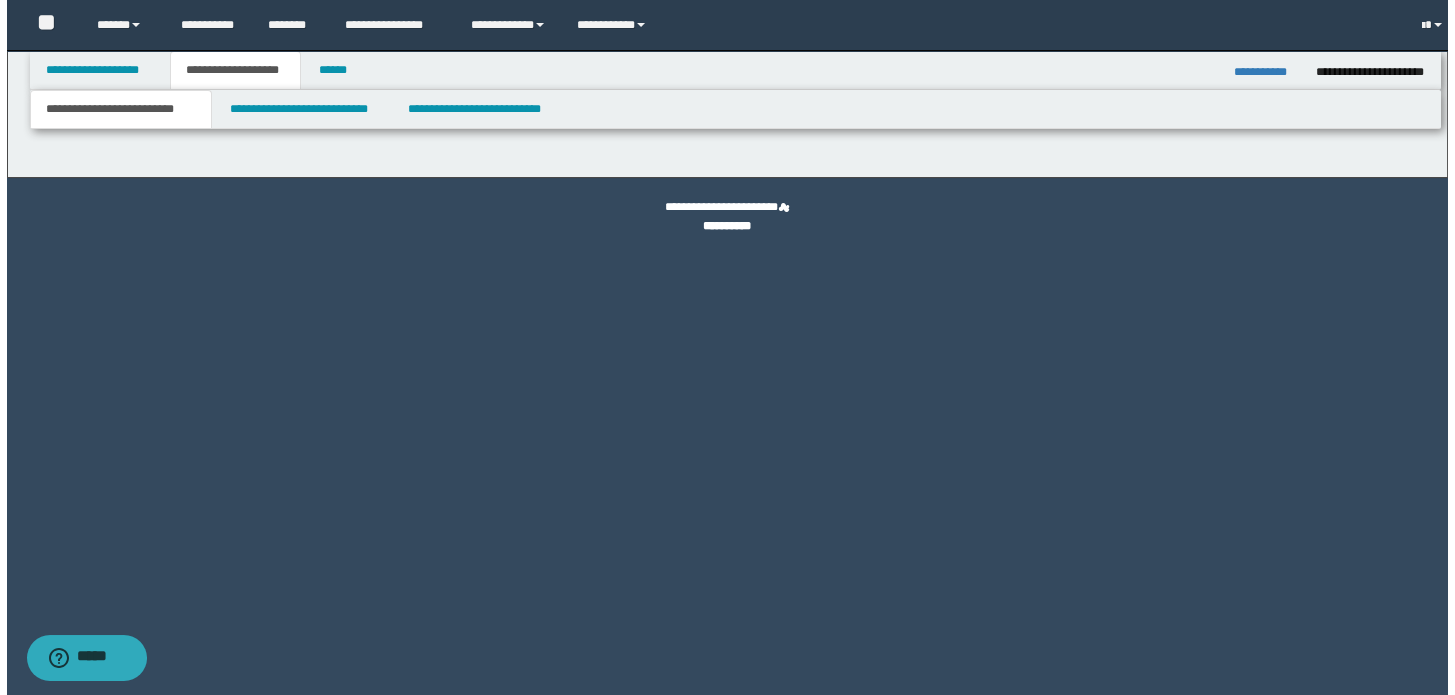 scroll, scrollTop: 0, scrollLeft: 0, axis: both 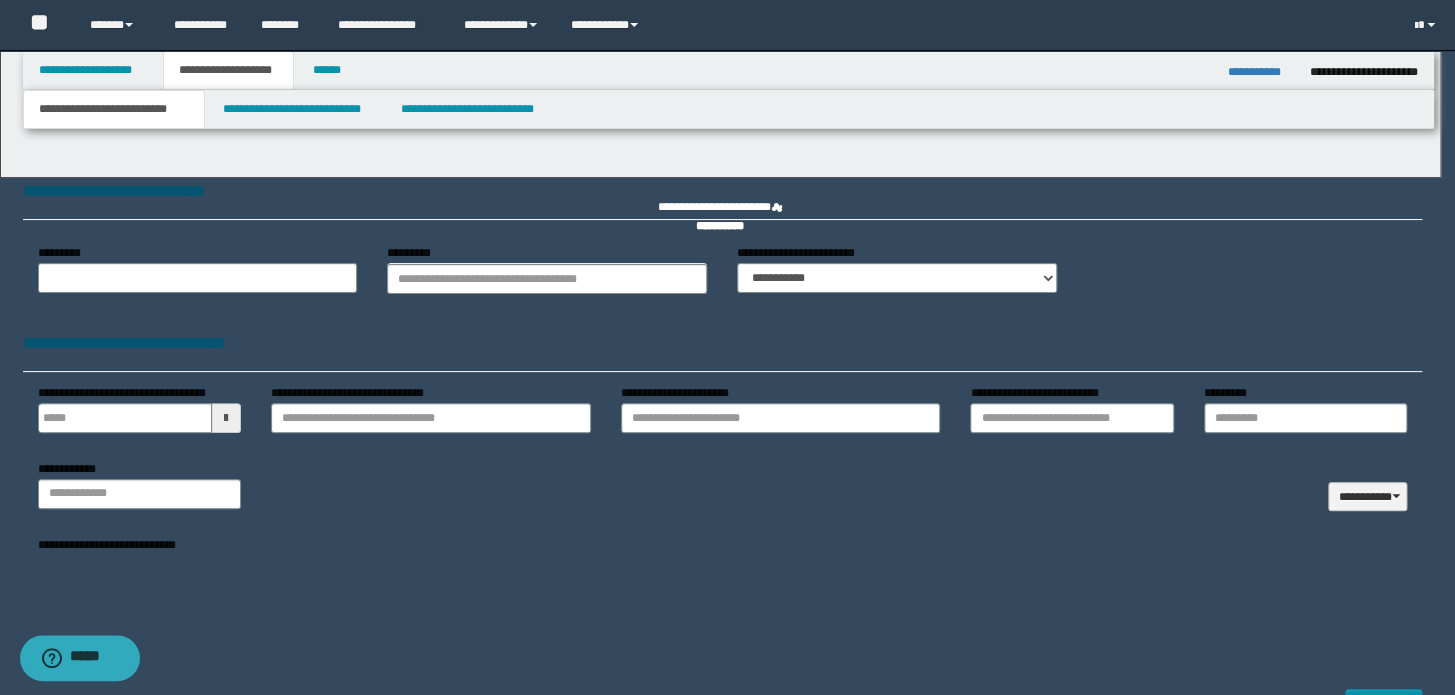 select on "*" 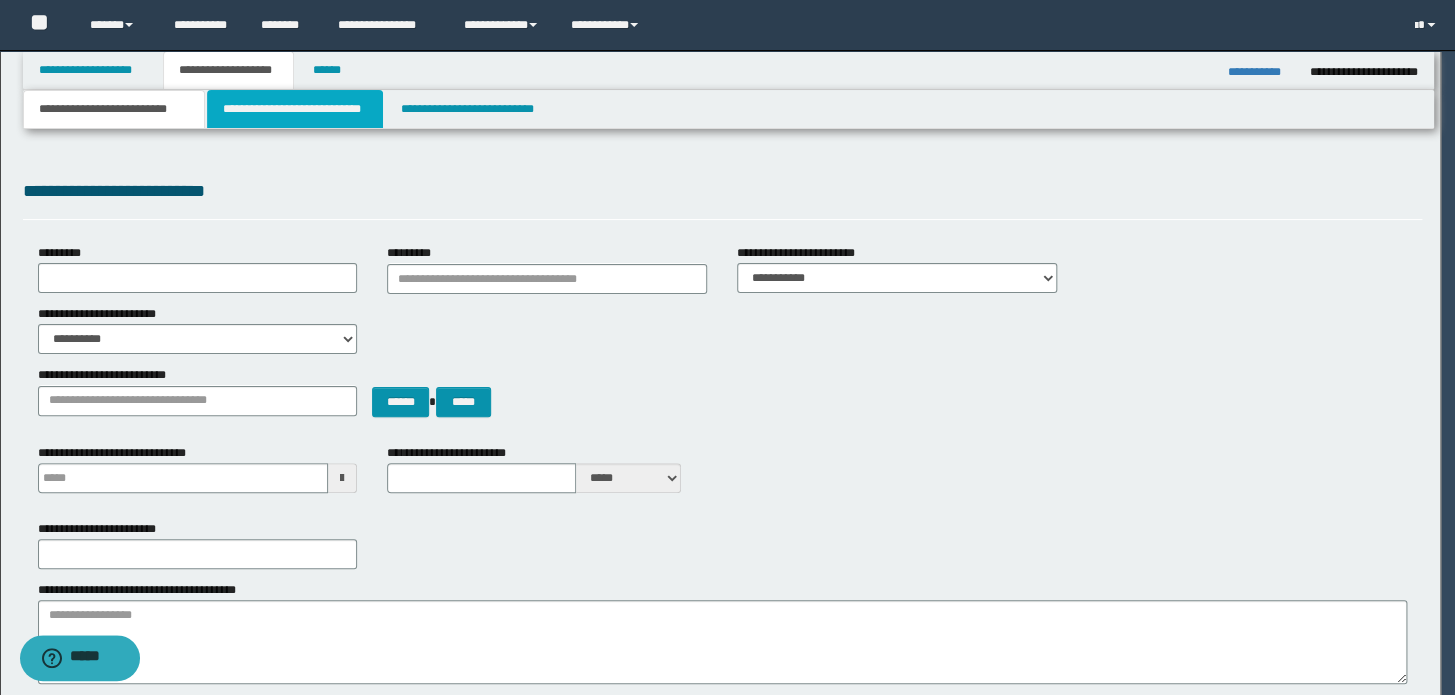 click on "**********" at bounding box center [294, 109] 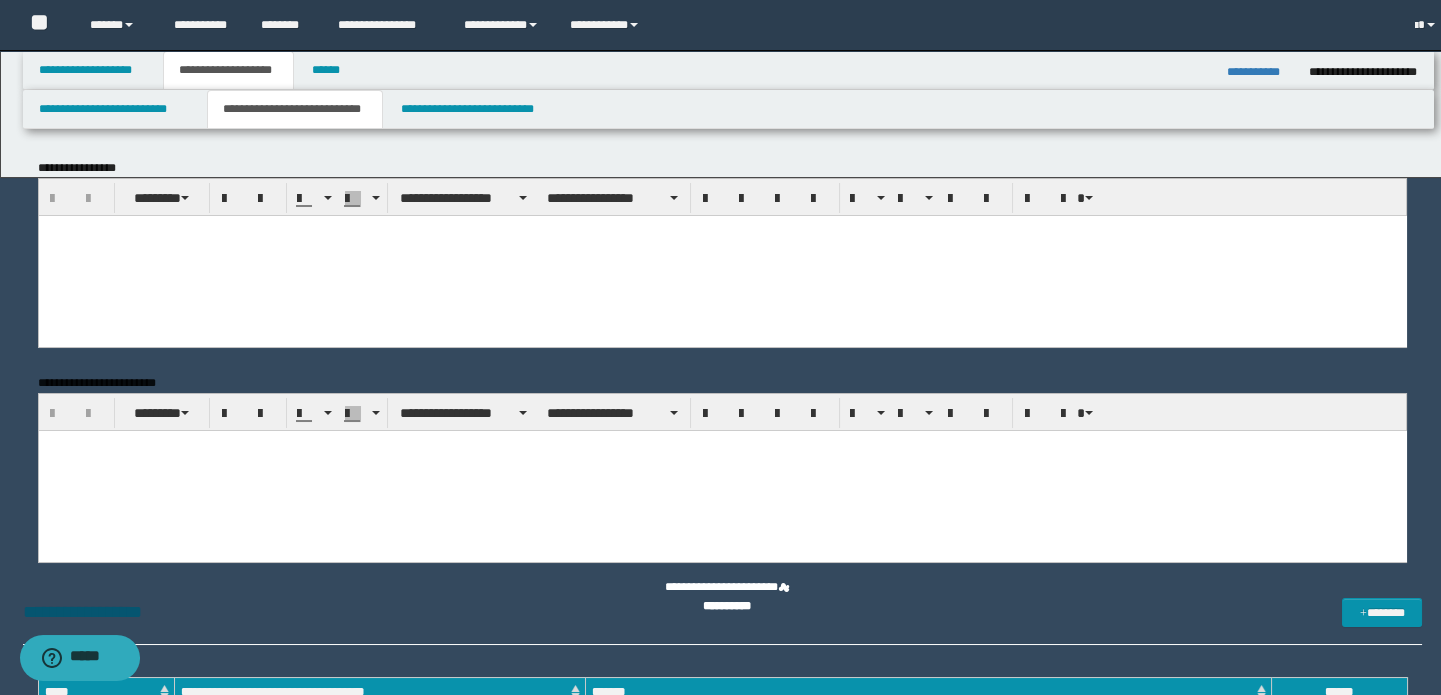 scroll, scrollTop: 0, scrollLeft: 0, axis: both 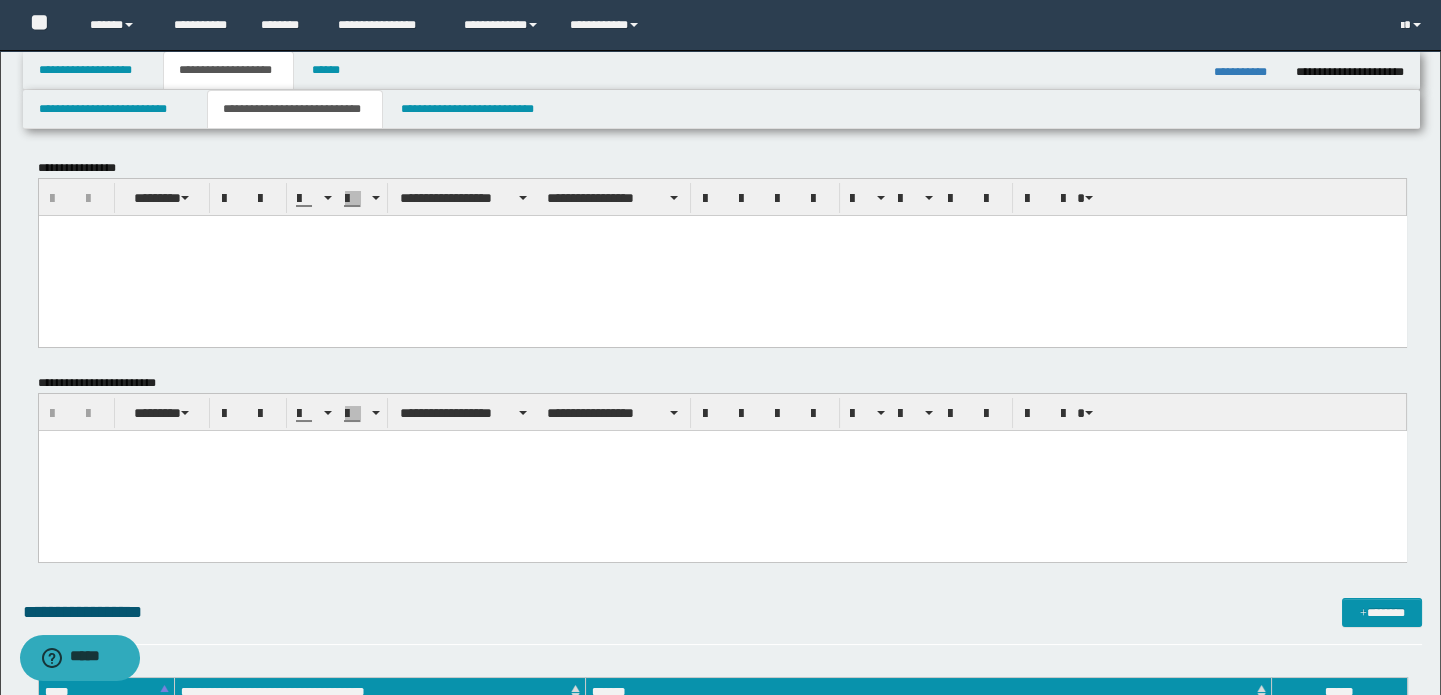 click at bounding box center [722, 255] 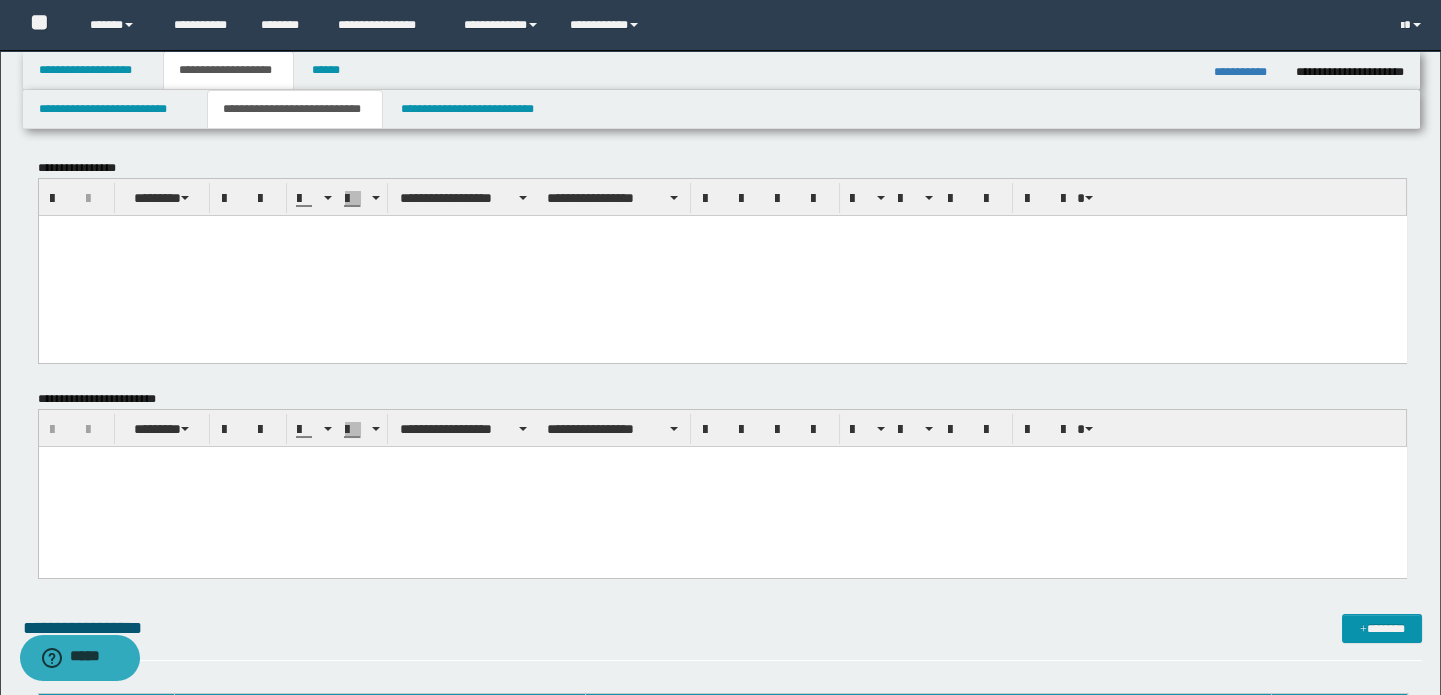type 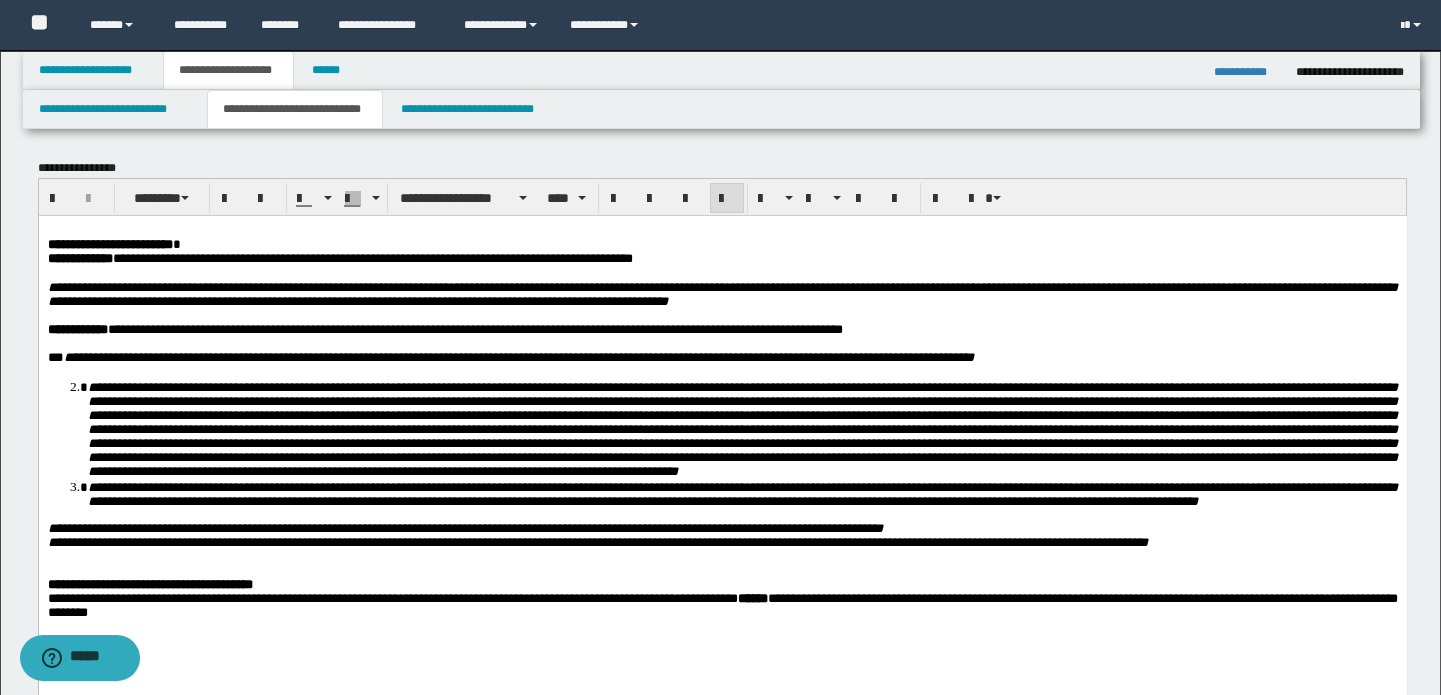 click on "**********" at bounding box center [722, 244] 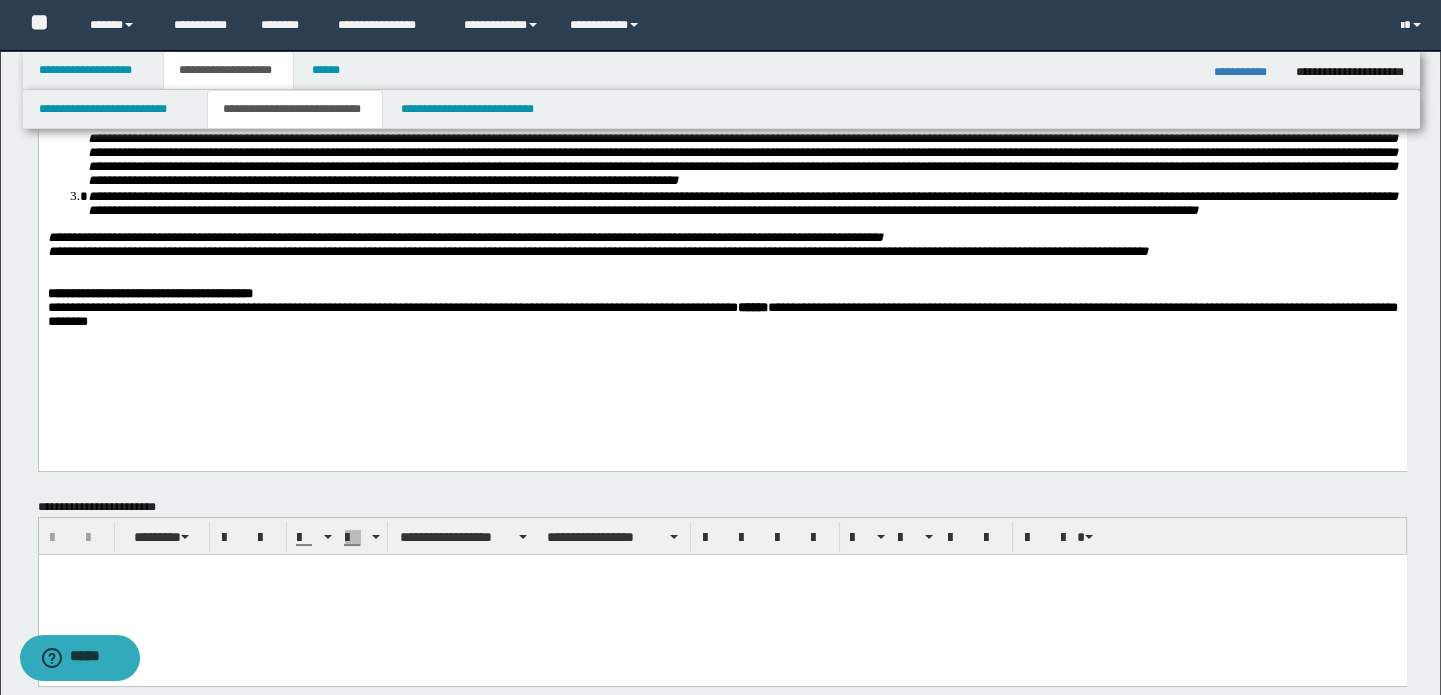 scroll, scrollTop: 363, scrollLeft: 0, axis: vertical 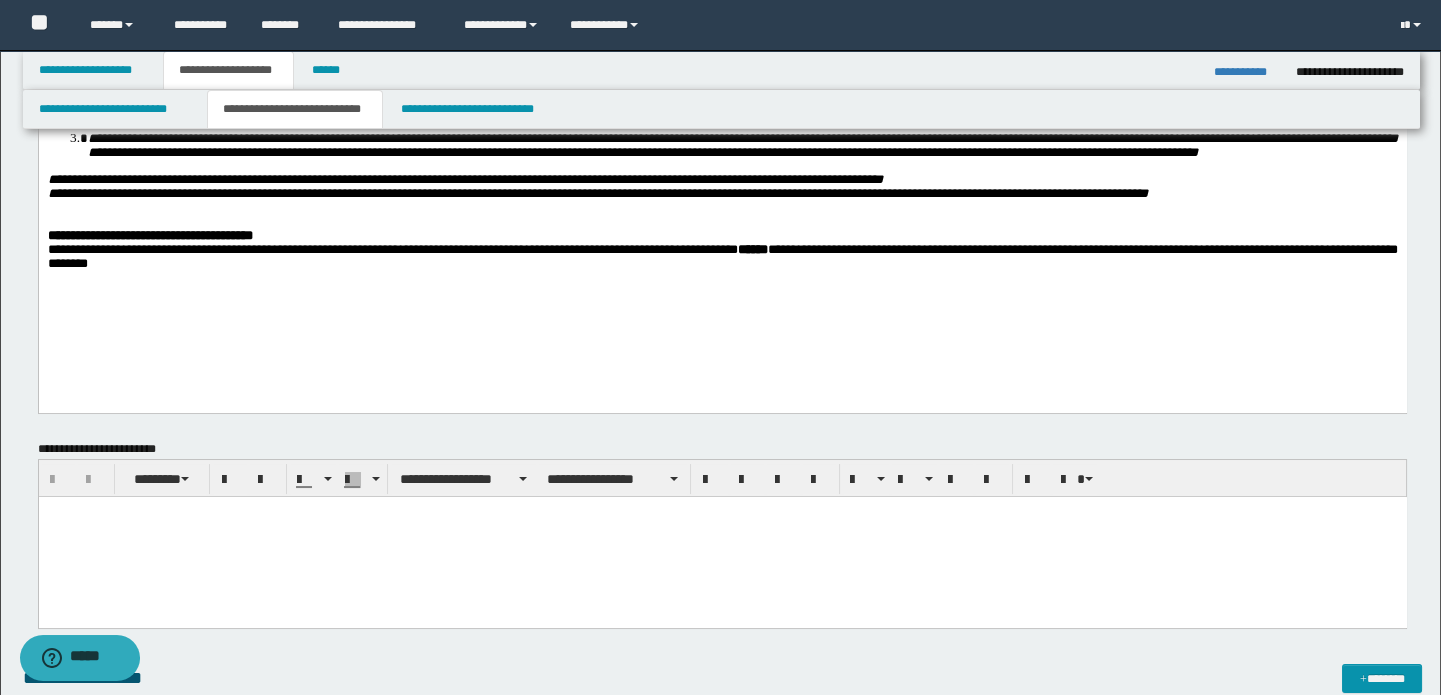 click on "**********" at bounding box center (722, 257) 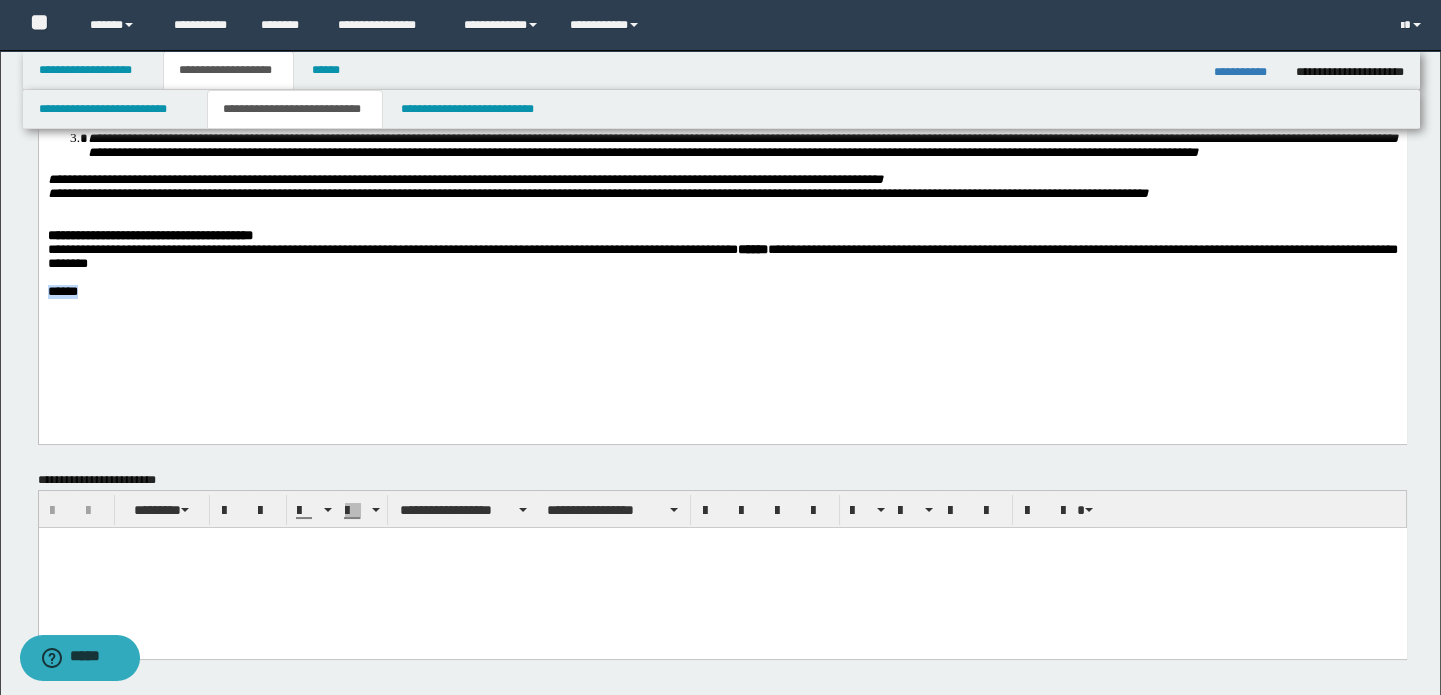drag, startPoint x: 226, startPoint y: 341, endPoint x: 518, endPoint y: 392, distance: 296.42032 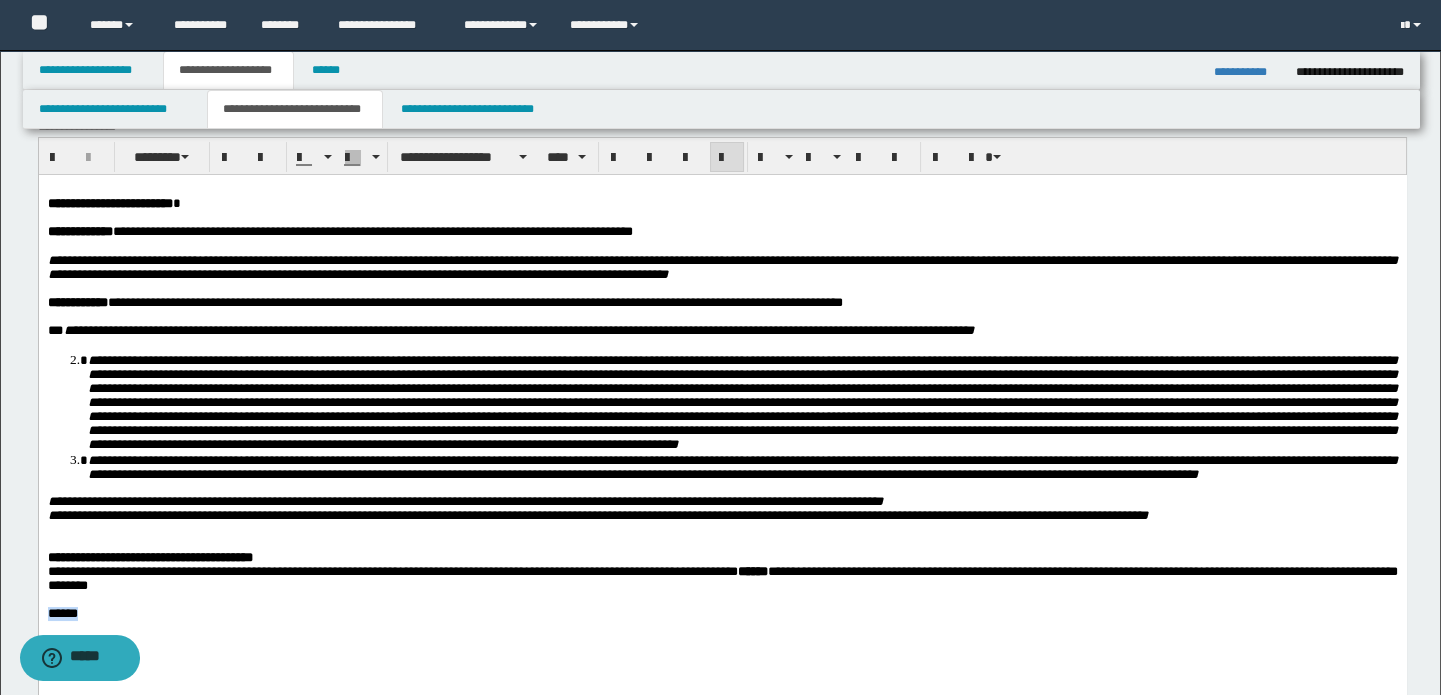 scroll, scrollTop: 0, scrollLeft: 0, axis: both 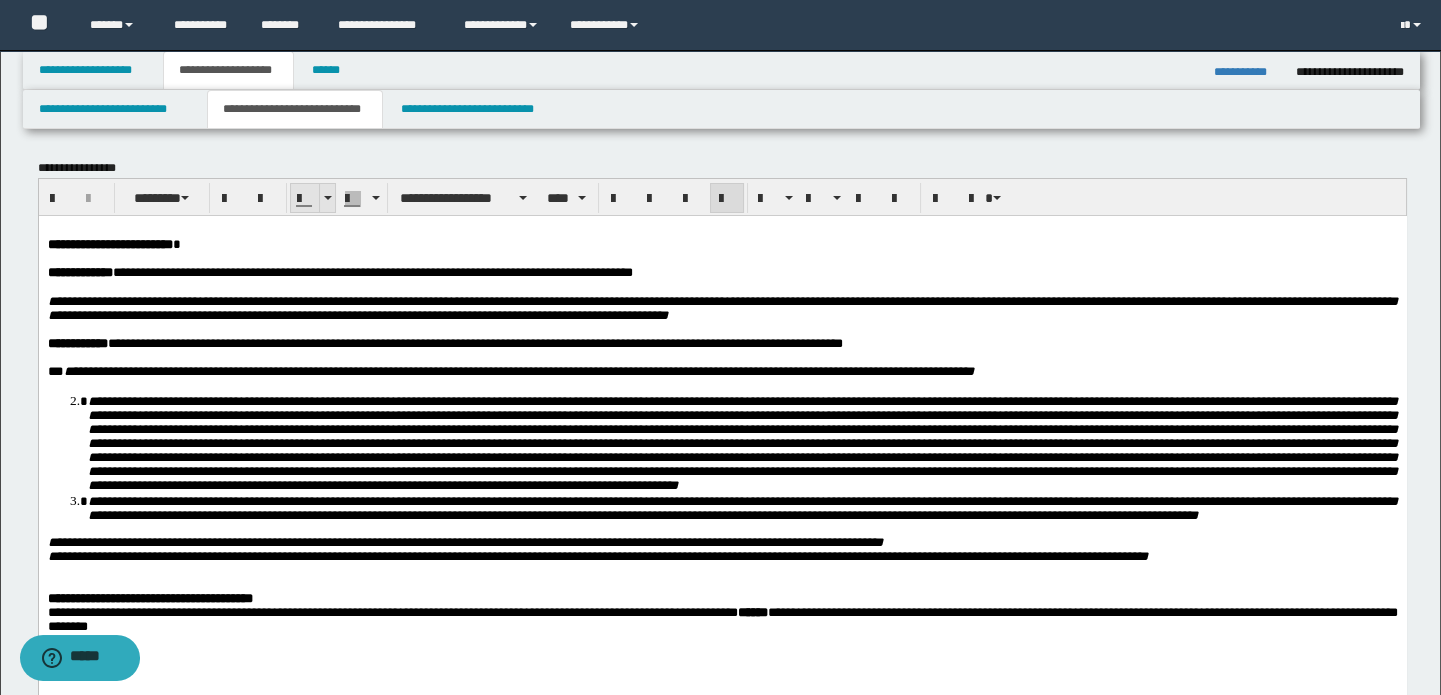 click at bounding box center (327, 198) 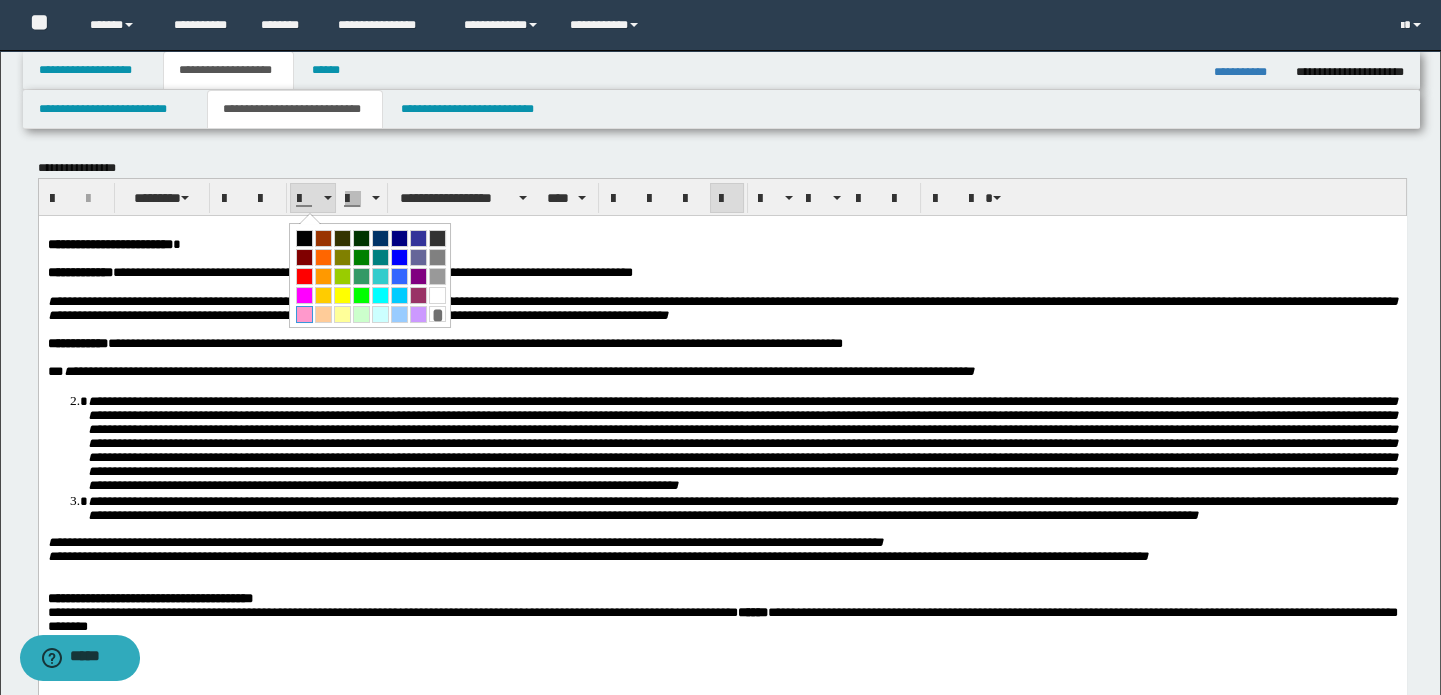 drag, startPoint x: 307, startPoint y: 311, endPoint x: 264, endPoint y: 11, distance: 303.066 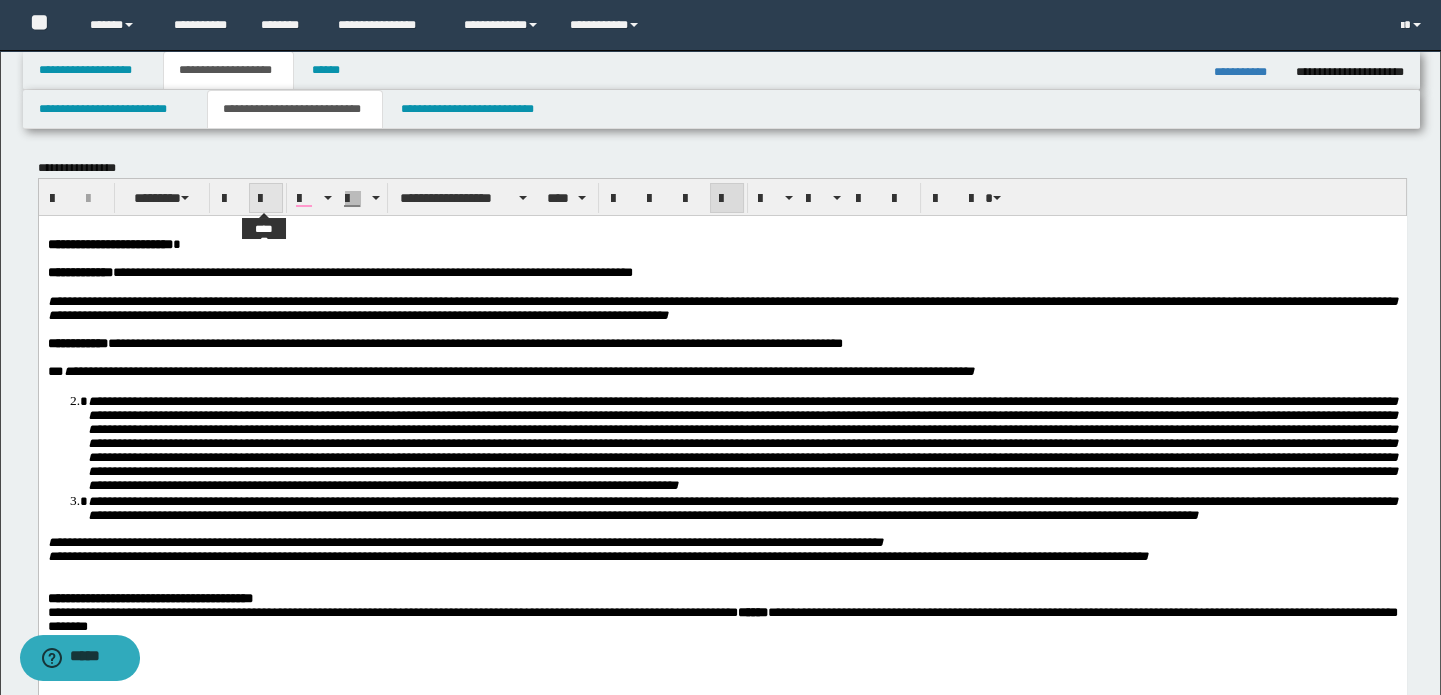 click at bounding box center (266, 199) 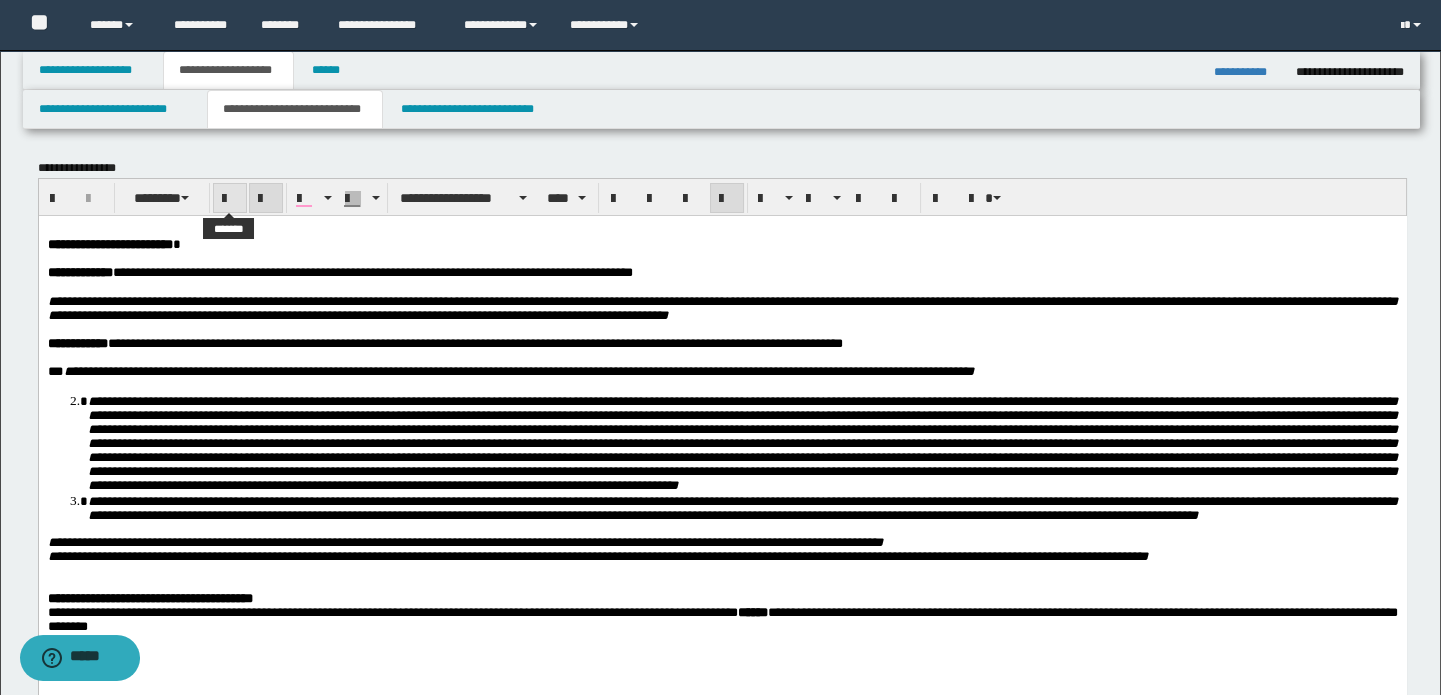 drag, startPoint x: 219, startPoint y: 198, endPoint x: 580, endPoint y: 201, distance: 361.01245 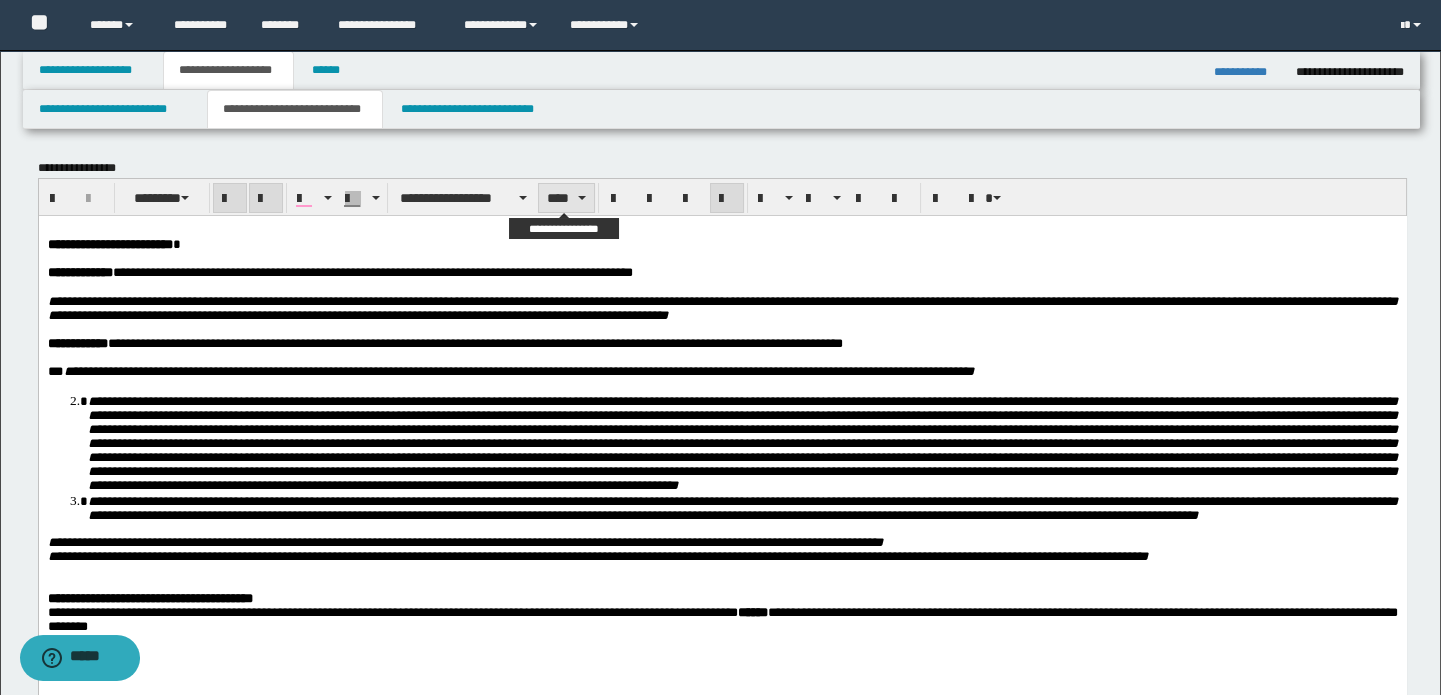 click on "****" at bounding box center [566, 198] 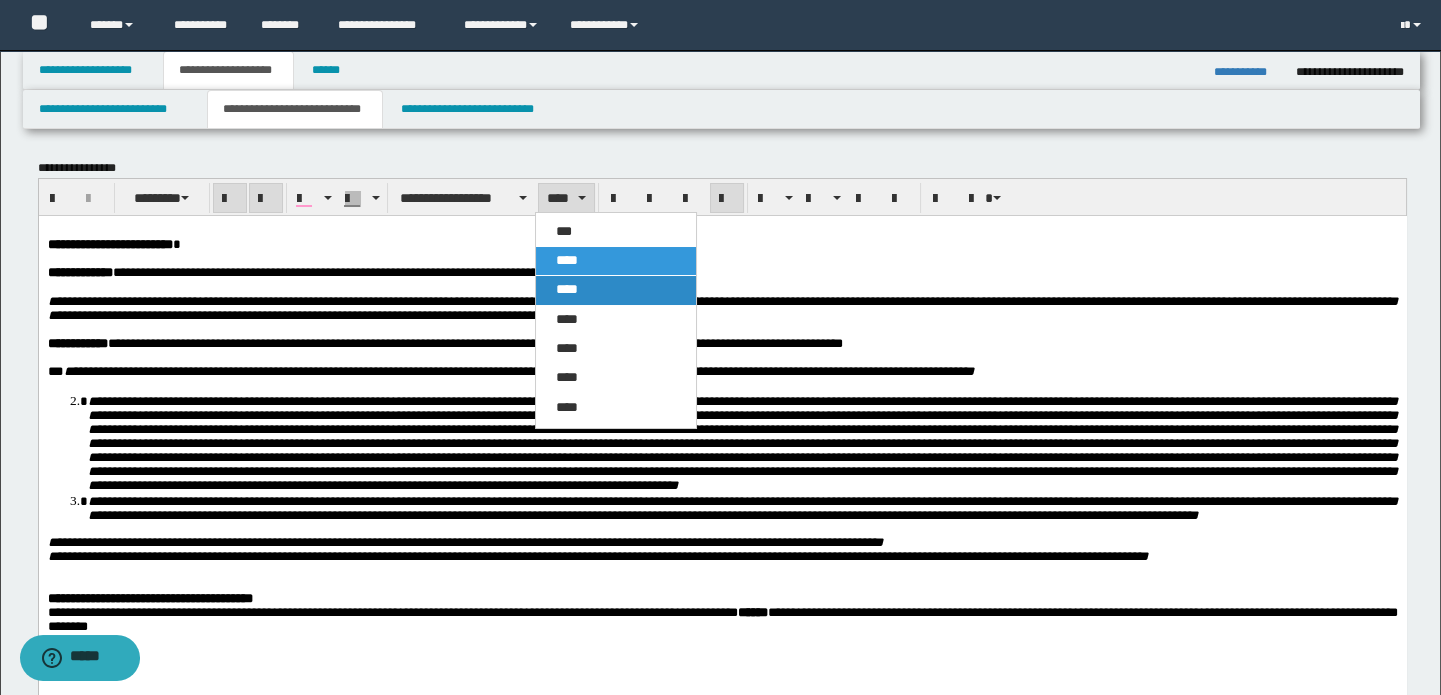 click on "****" at bounding box center (567, 289) 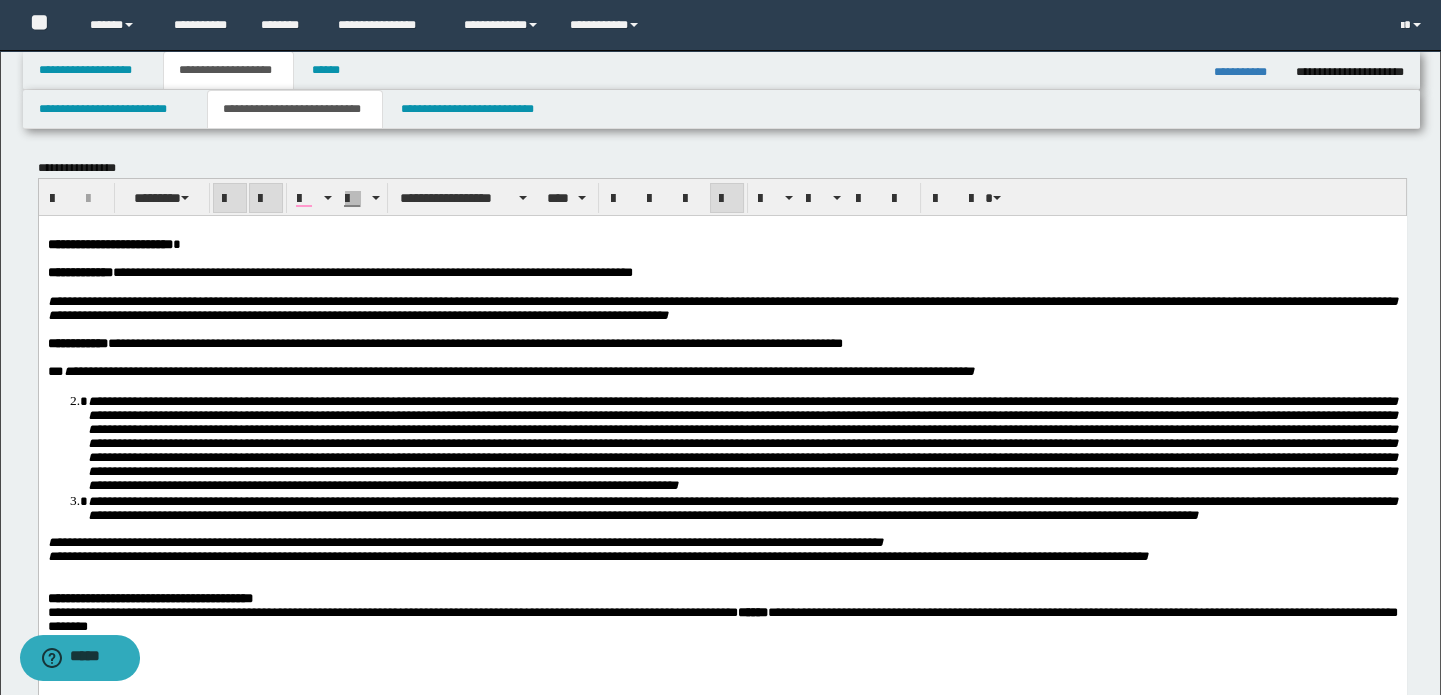 drag, startPoint x: 956, startPoint y: 390, endPoint x: 887, endPoint y: 396, distance: 69.260376 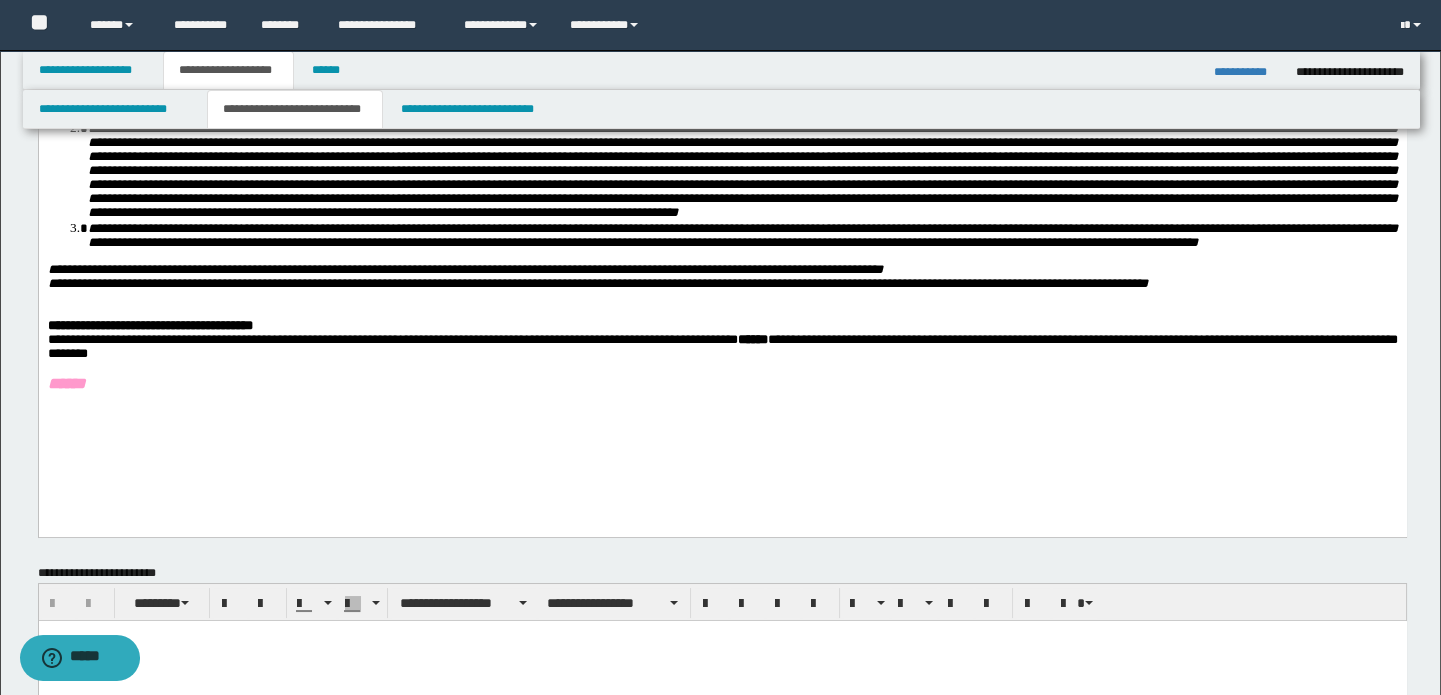 scroll, scrollTop: 636, scrollLeft: 0, axis: vertical 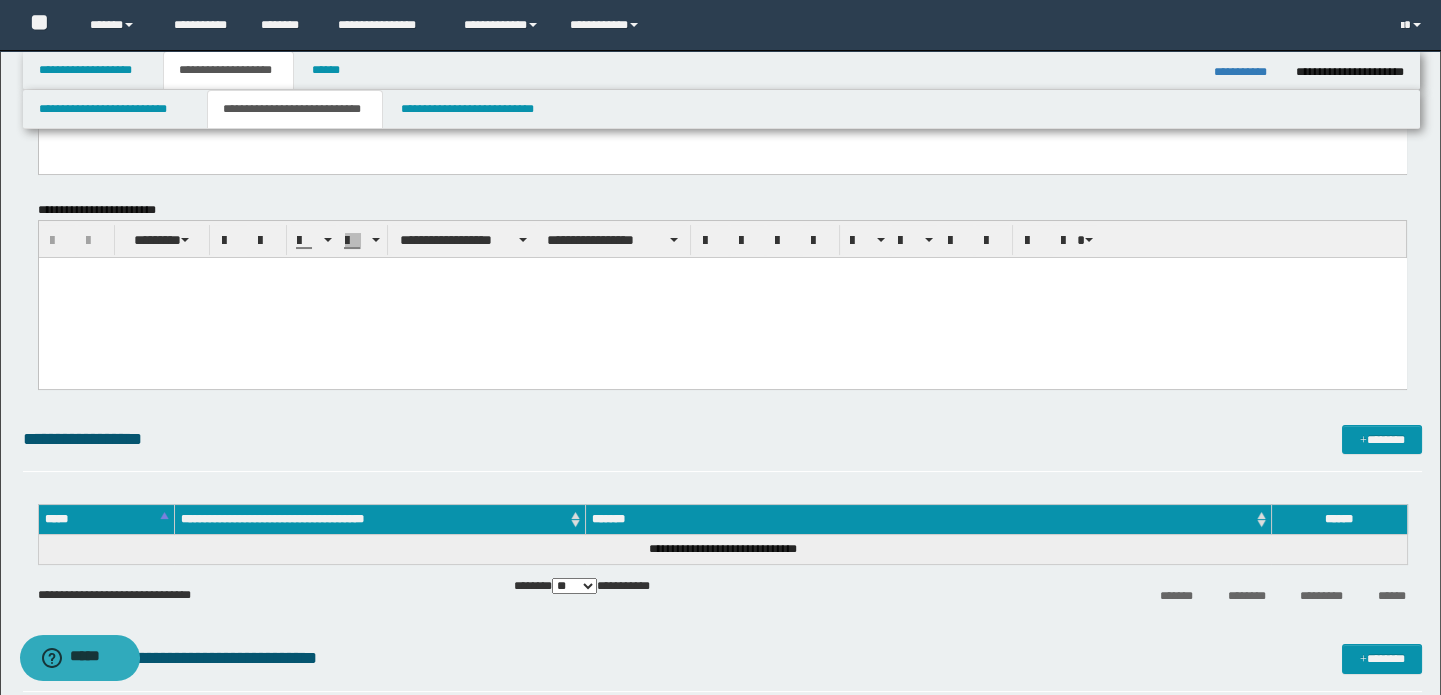 click at bounding box center (722, 298) 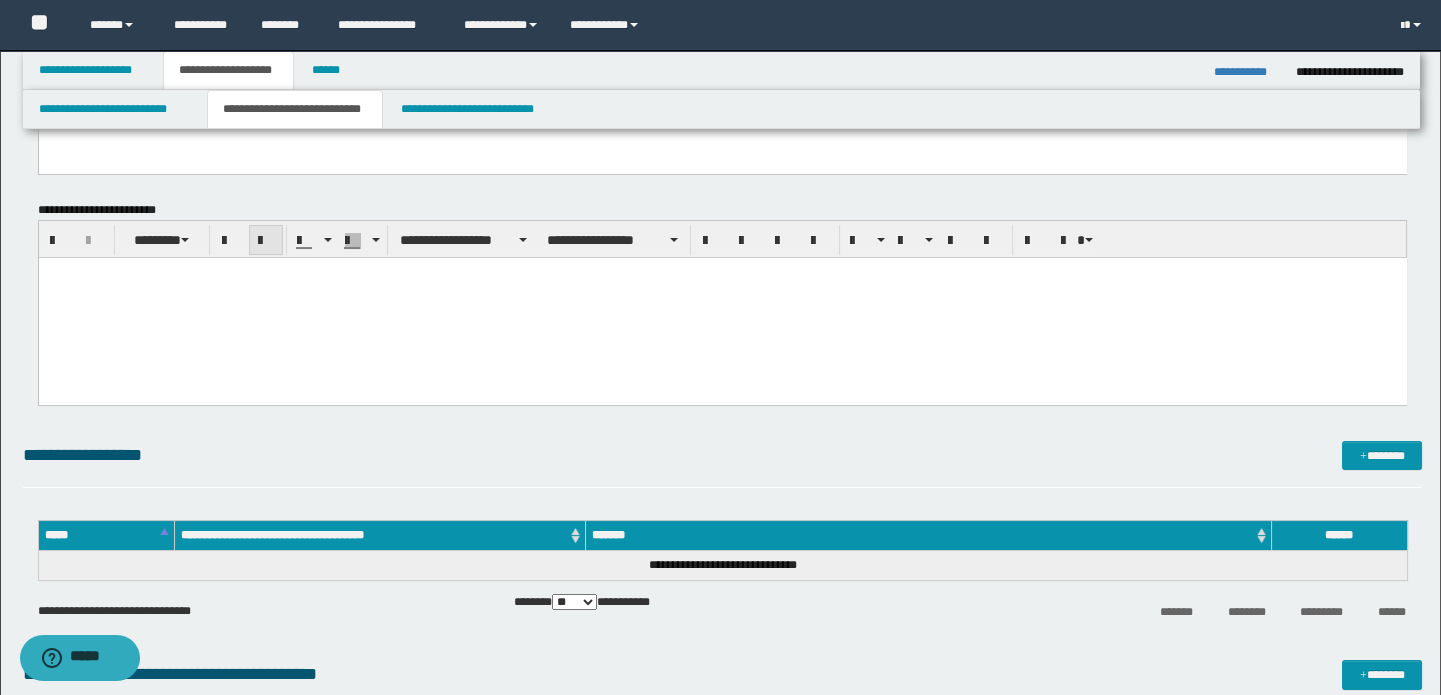 paste 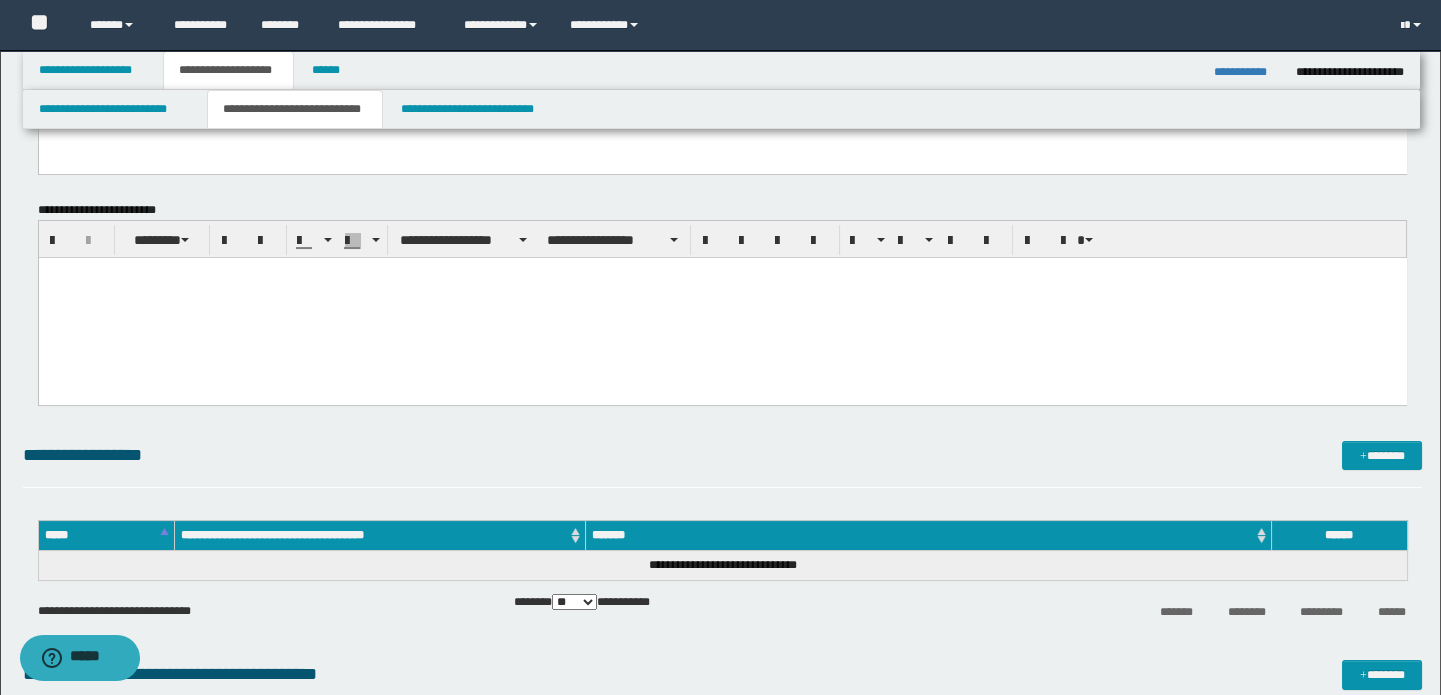 type 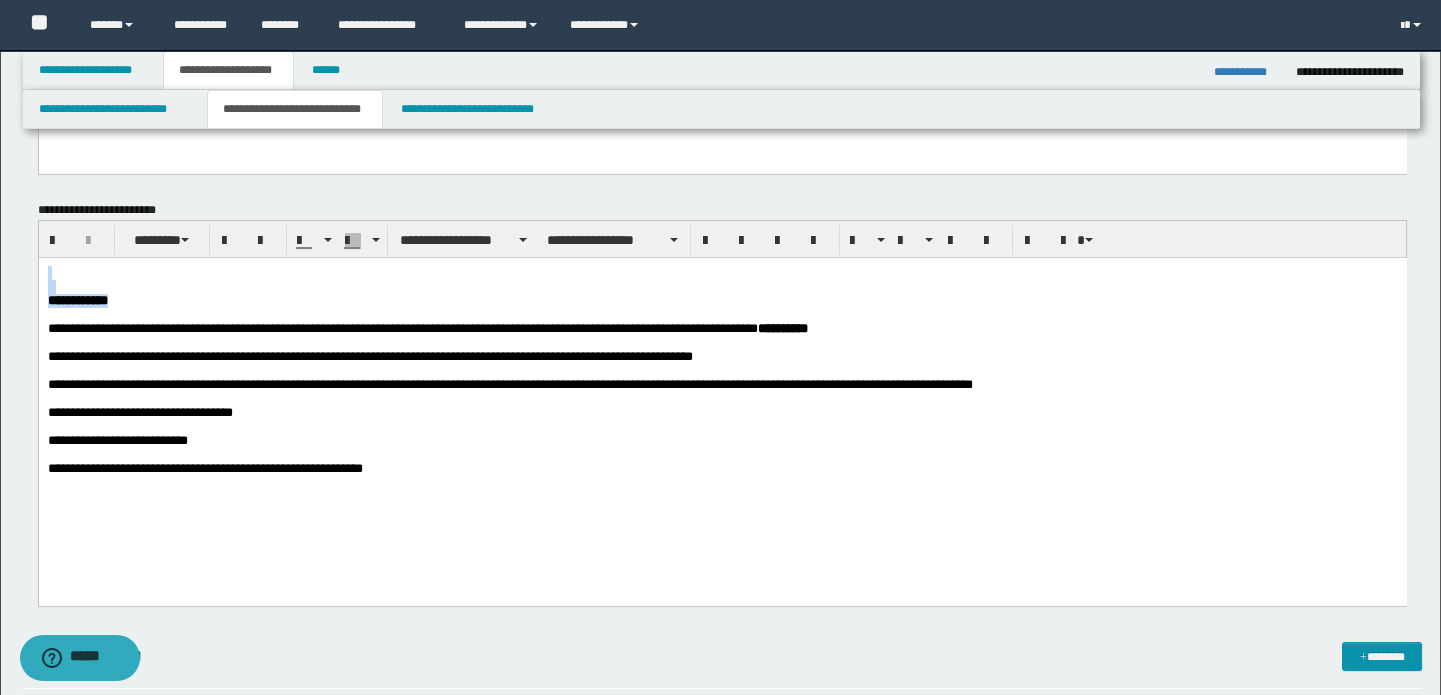 drag, startPoint x: 187, startPoint y: 306, endPoint x: -1, endPoint y: 273, distance: 190.8743 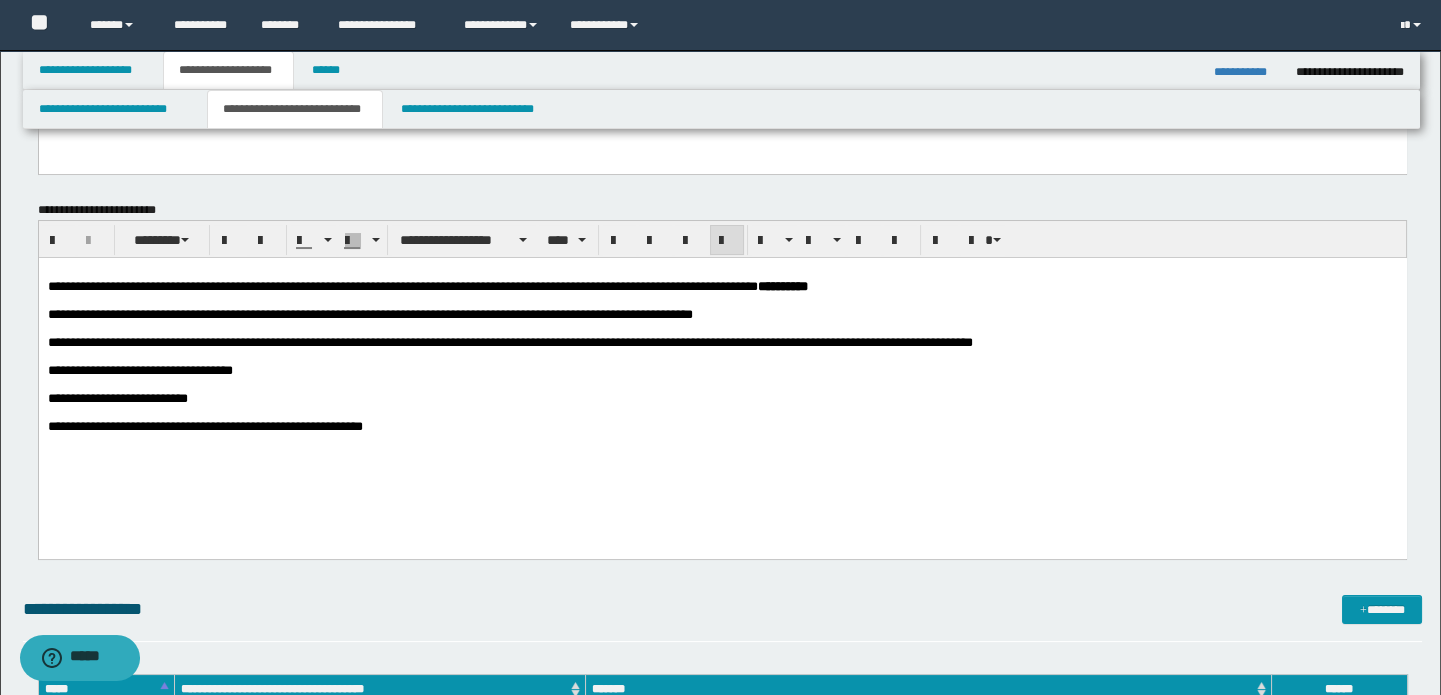 click on "**********" at bounding box center [722, 375] 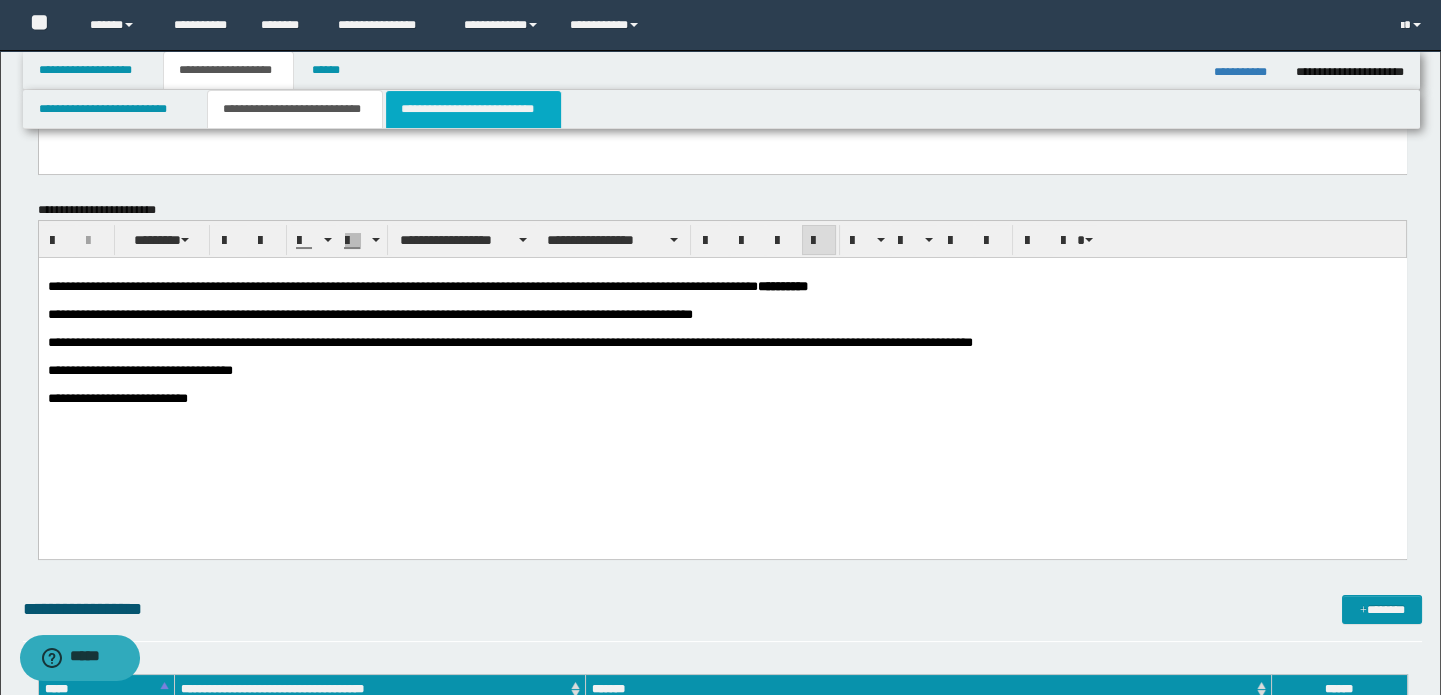 click on "**********" at bounding box center (473, 109) 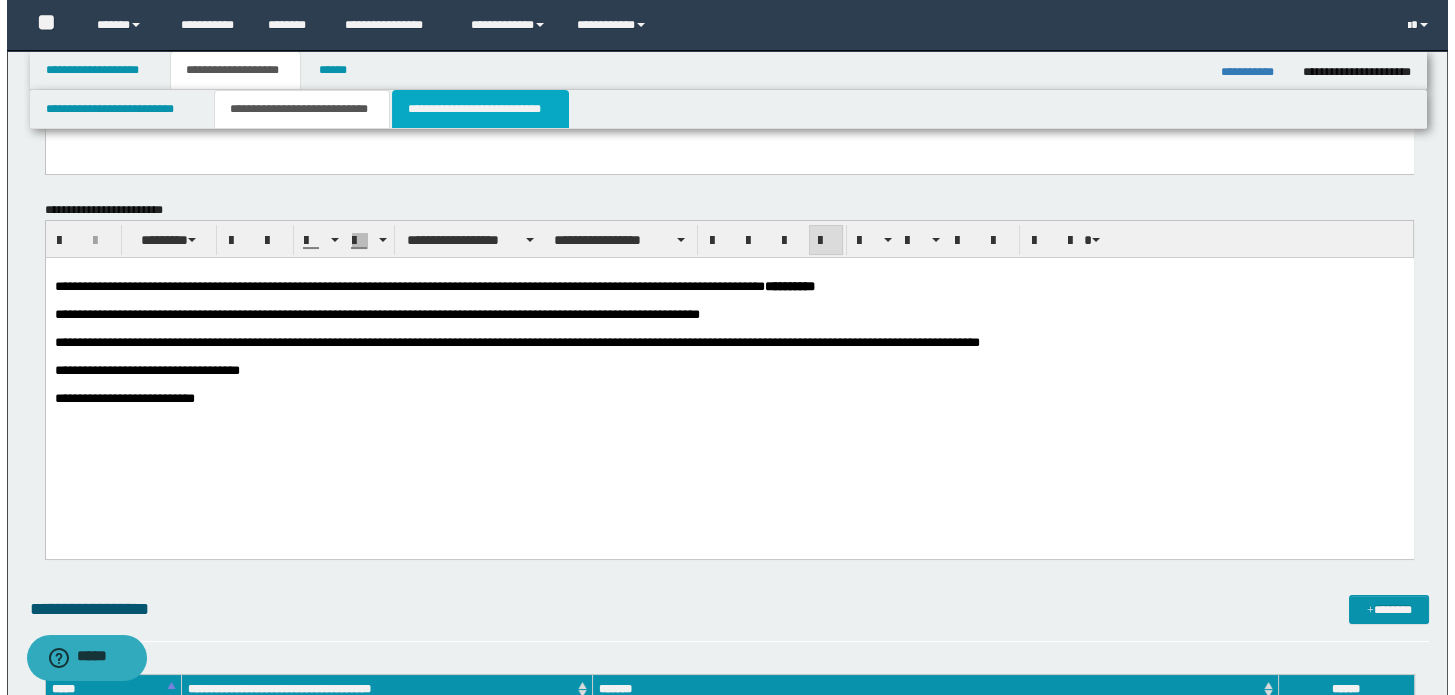 scroll, scrollTop: 0, scrollLeft: 0, axis: both 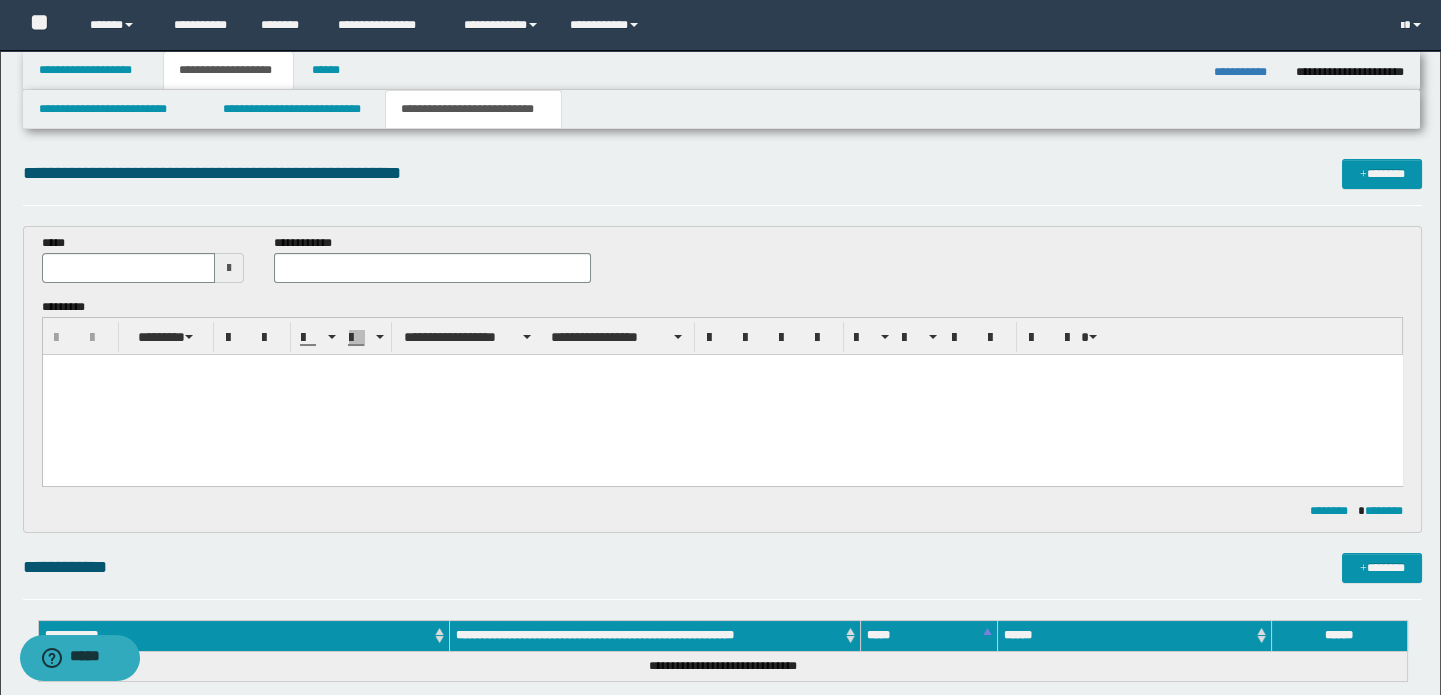 click at bounding box center (722, 395) 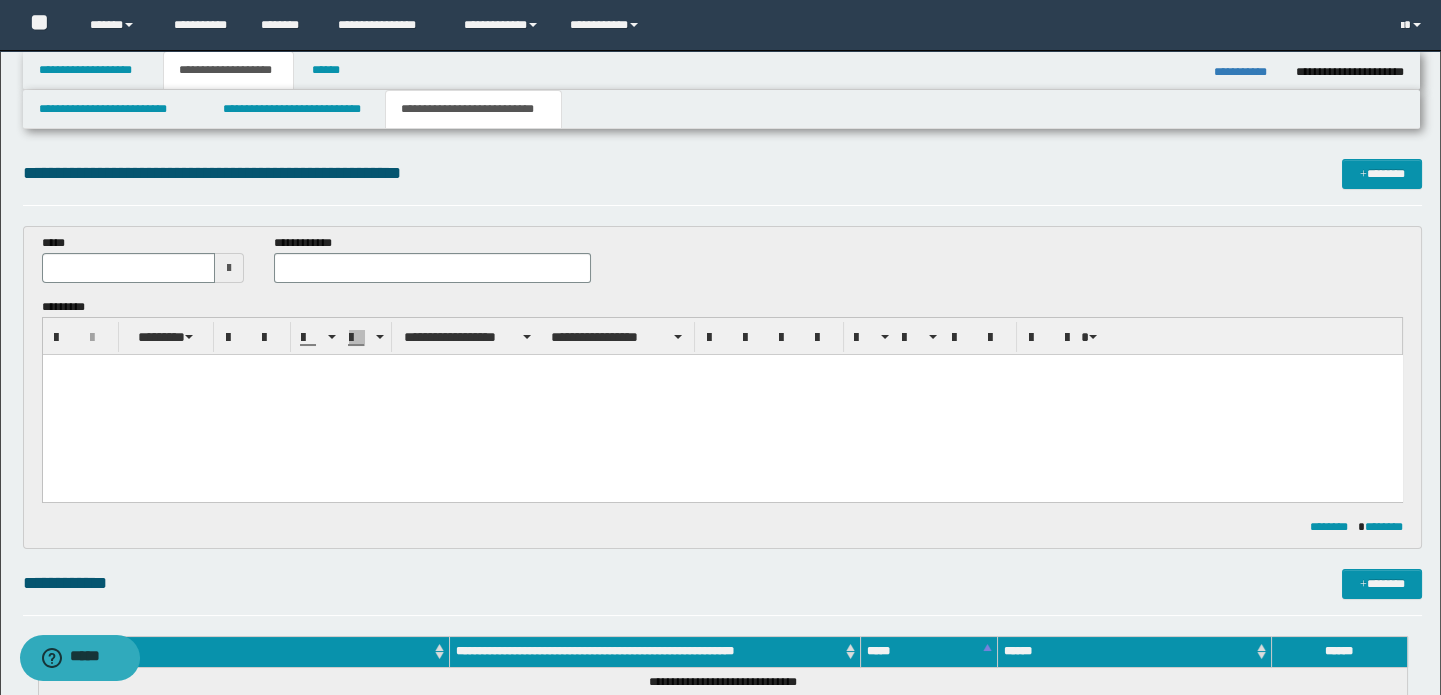 paste 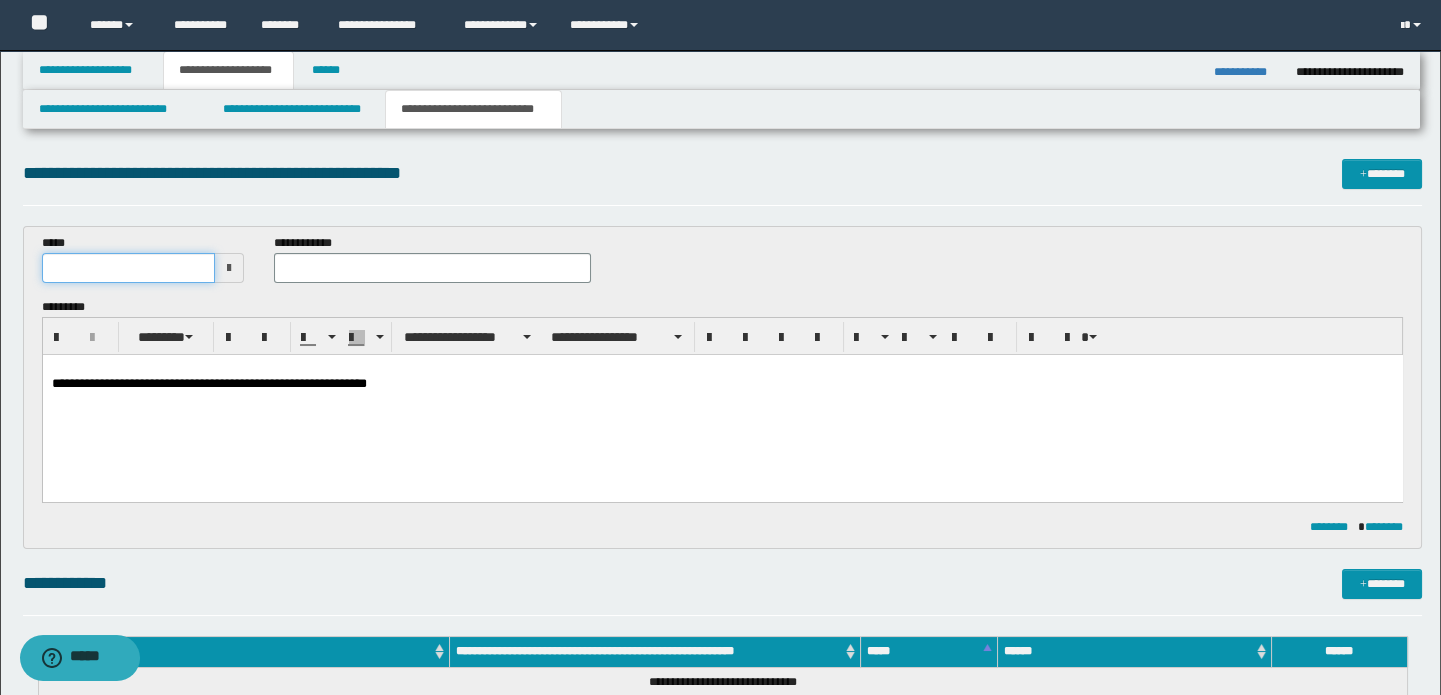 click at bounding box center (128, 268) 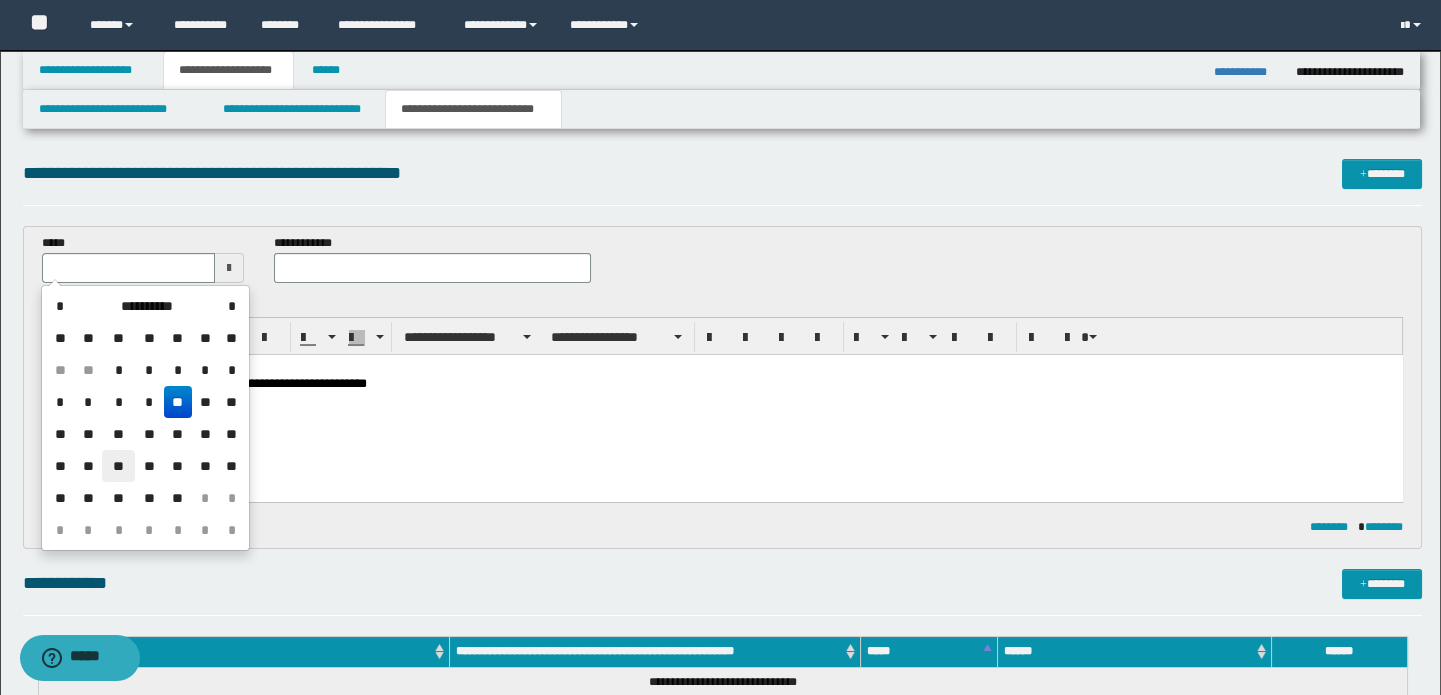click on "**" at bounding box center (118, 466) 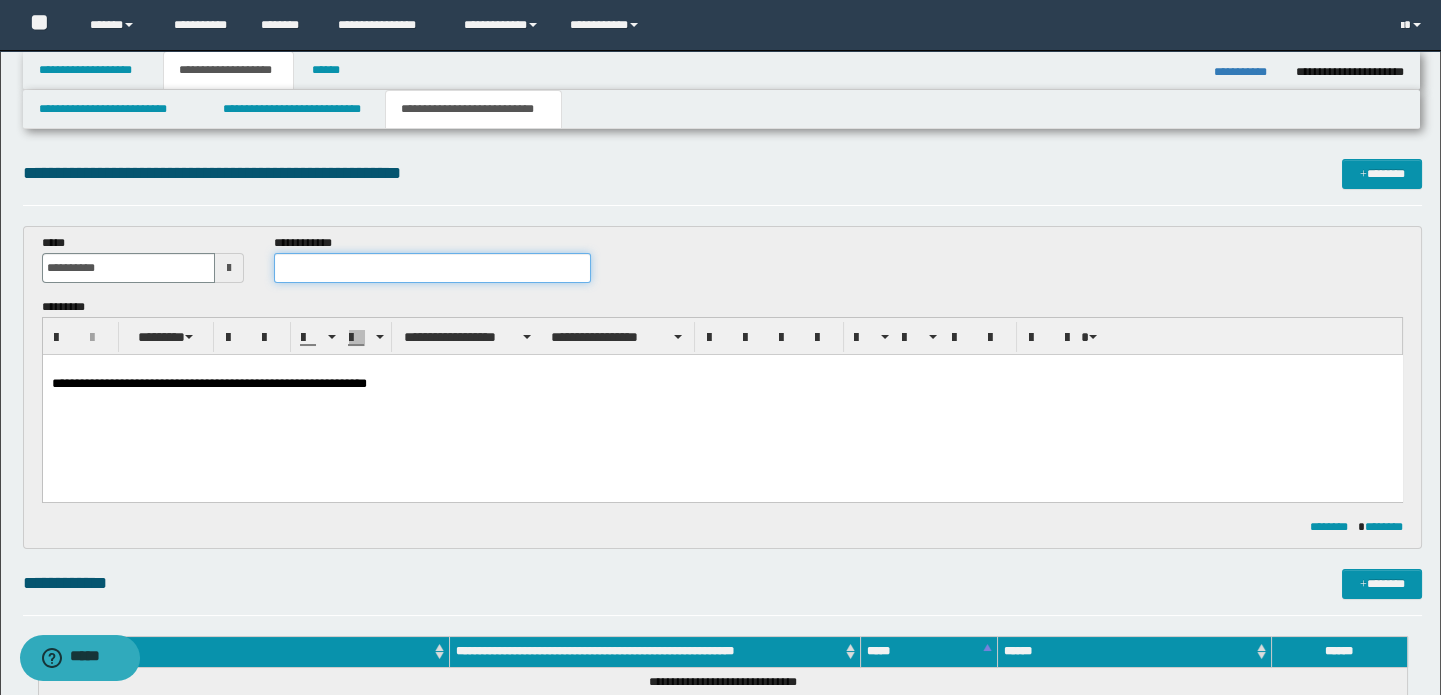 click at bounding box center (433, 268) 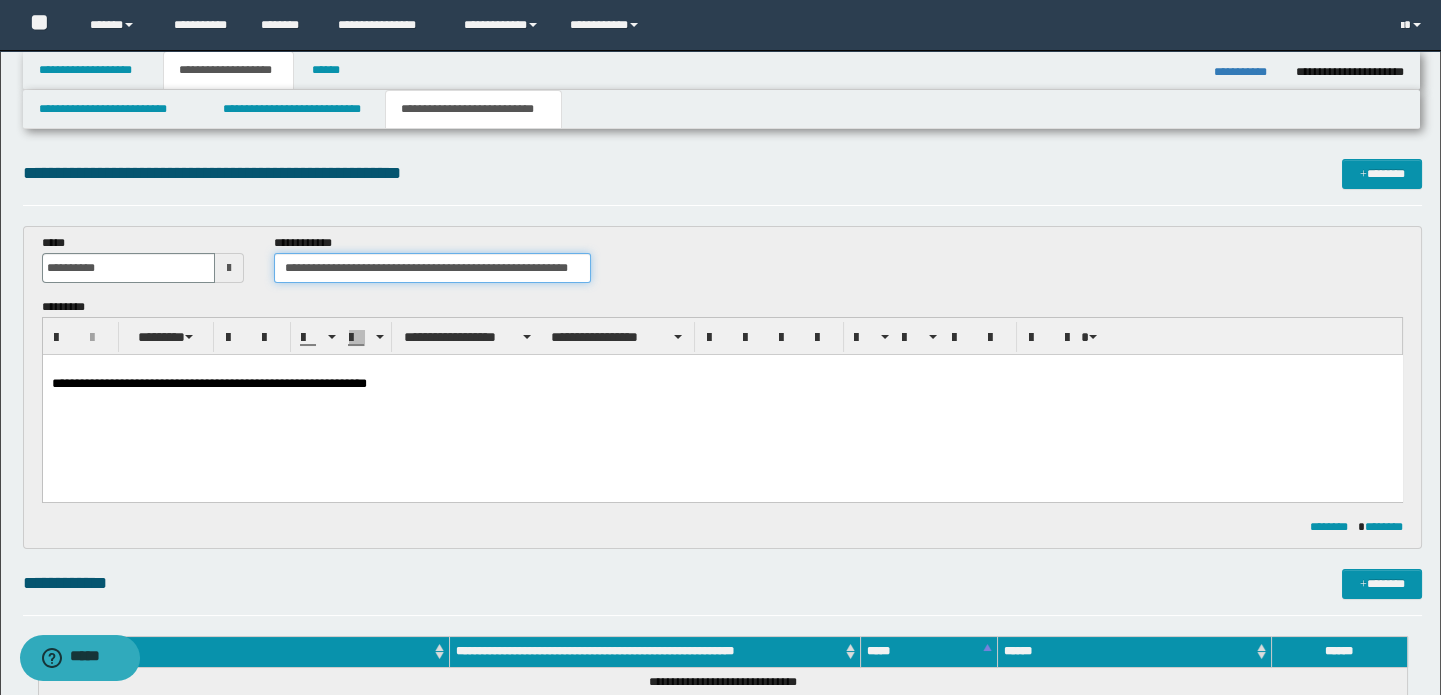scroll, scrollTop: 0, scrollLeft: 2, axis: horizontal 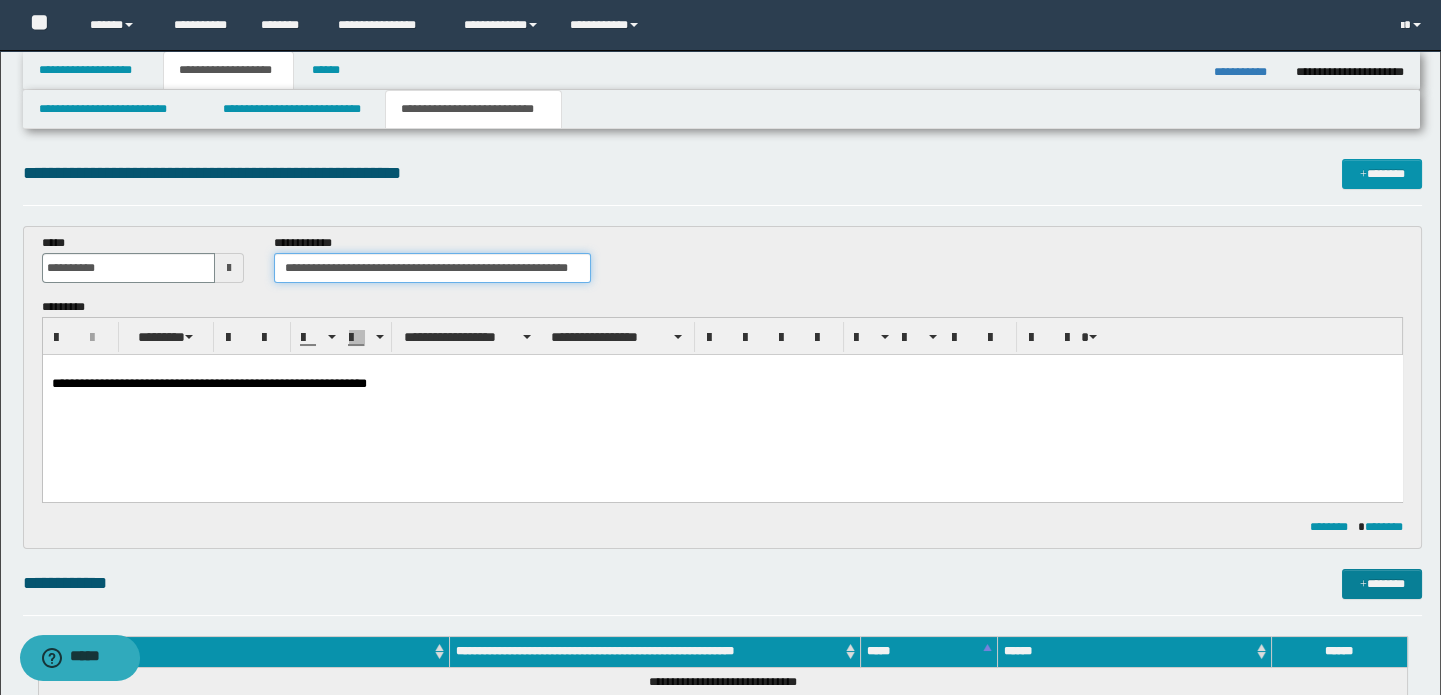 type on "**********" 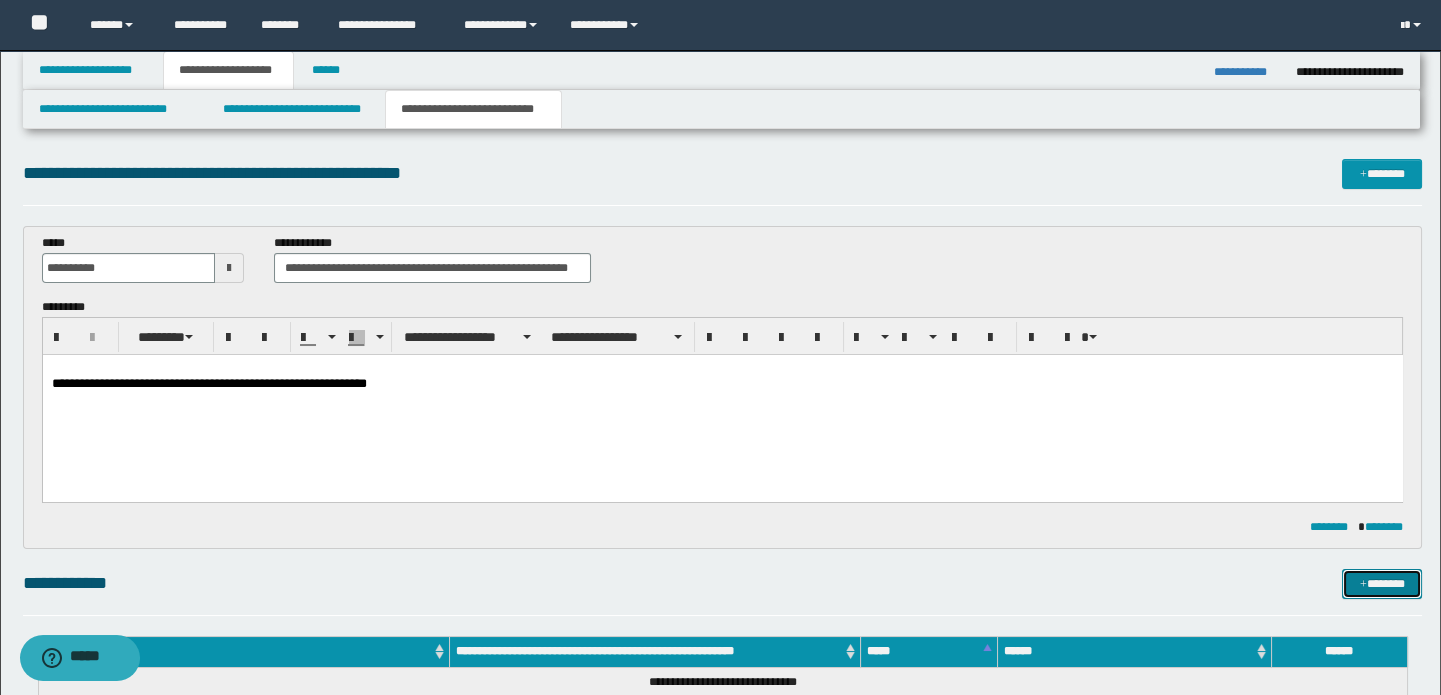 click on "*******" at bounding box center [1382, 584] 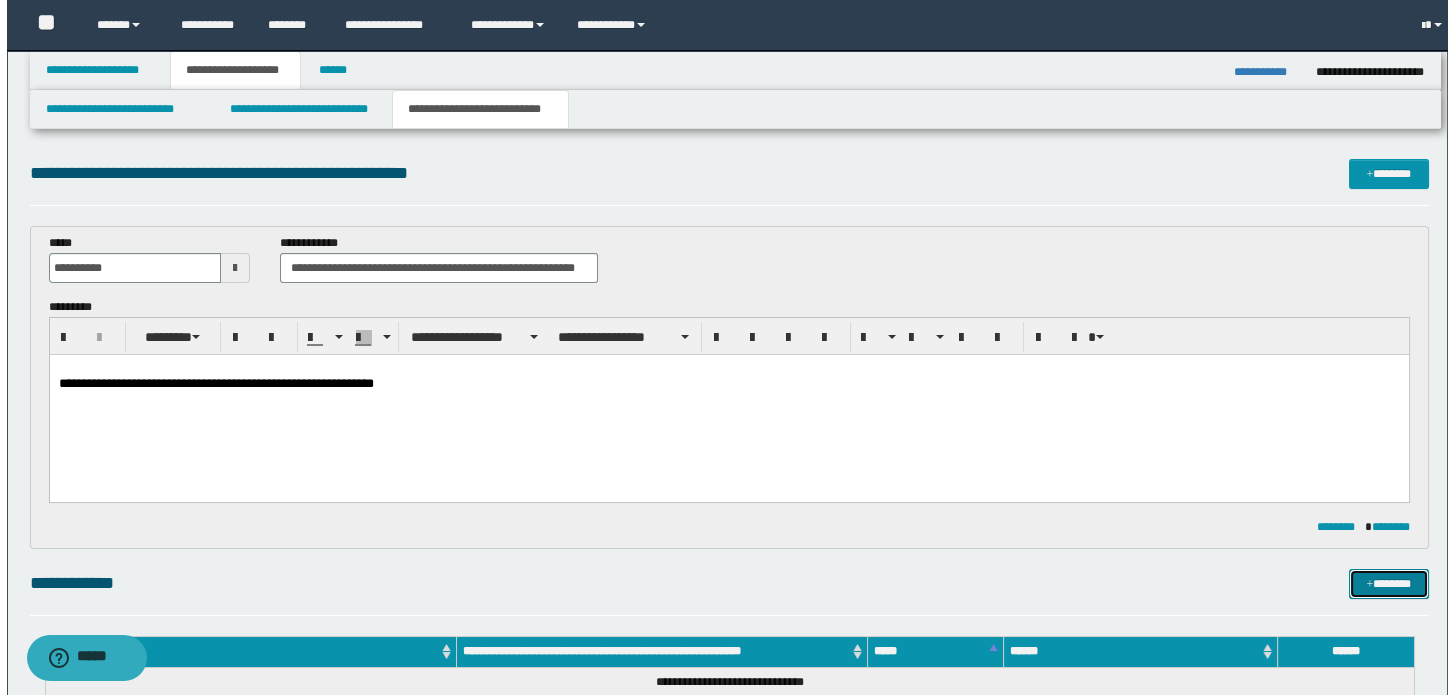 scroll, scrollTop: 0, scrollLeft: 0, axis: both 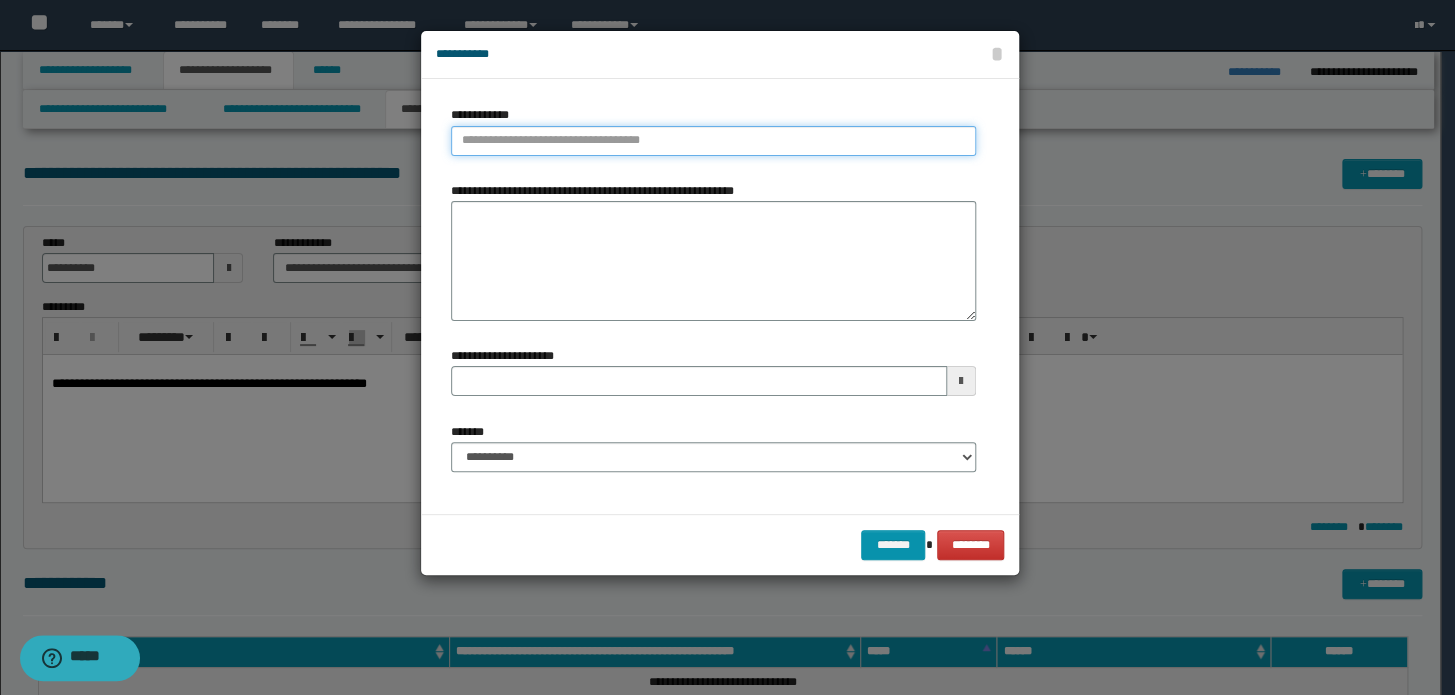 click on "**********" at bounding box center (713, 141) 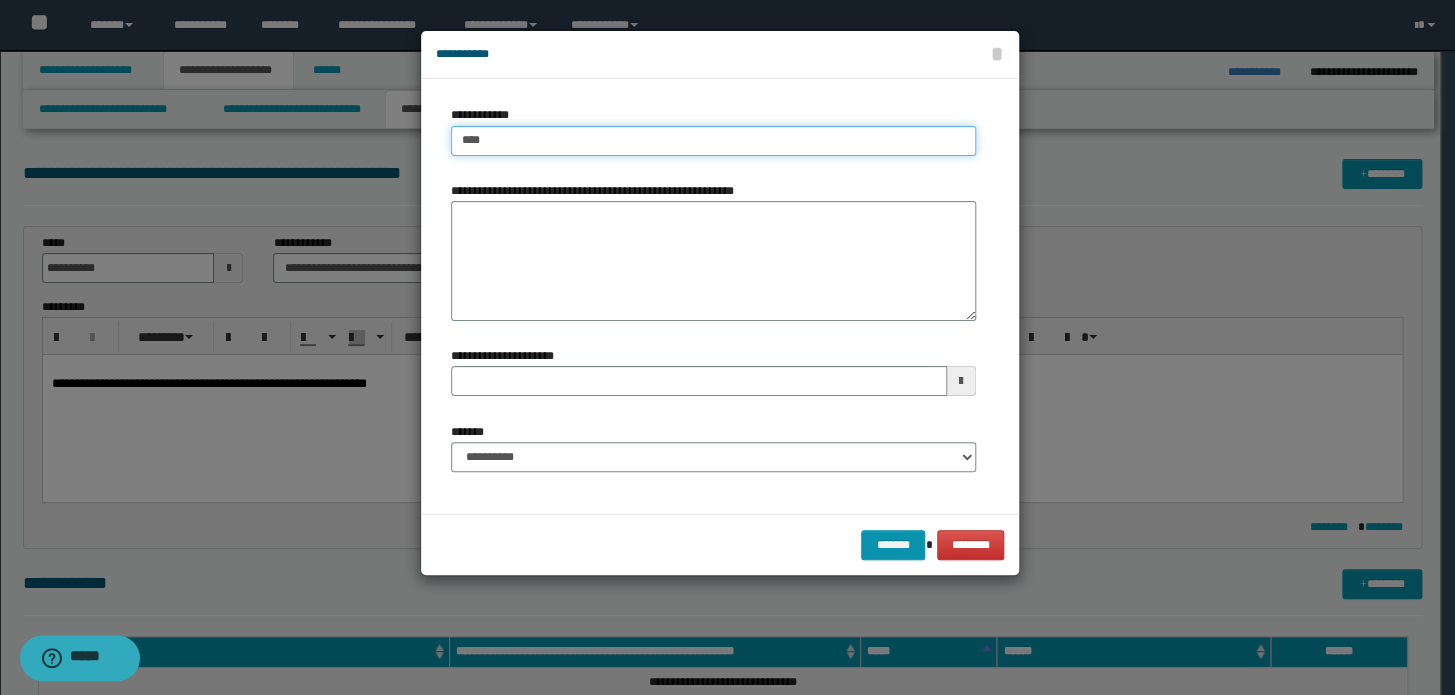 type on "*****" 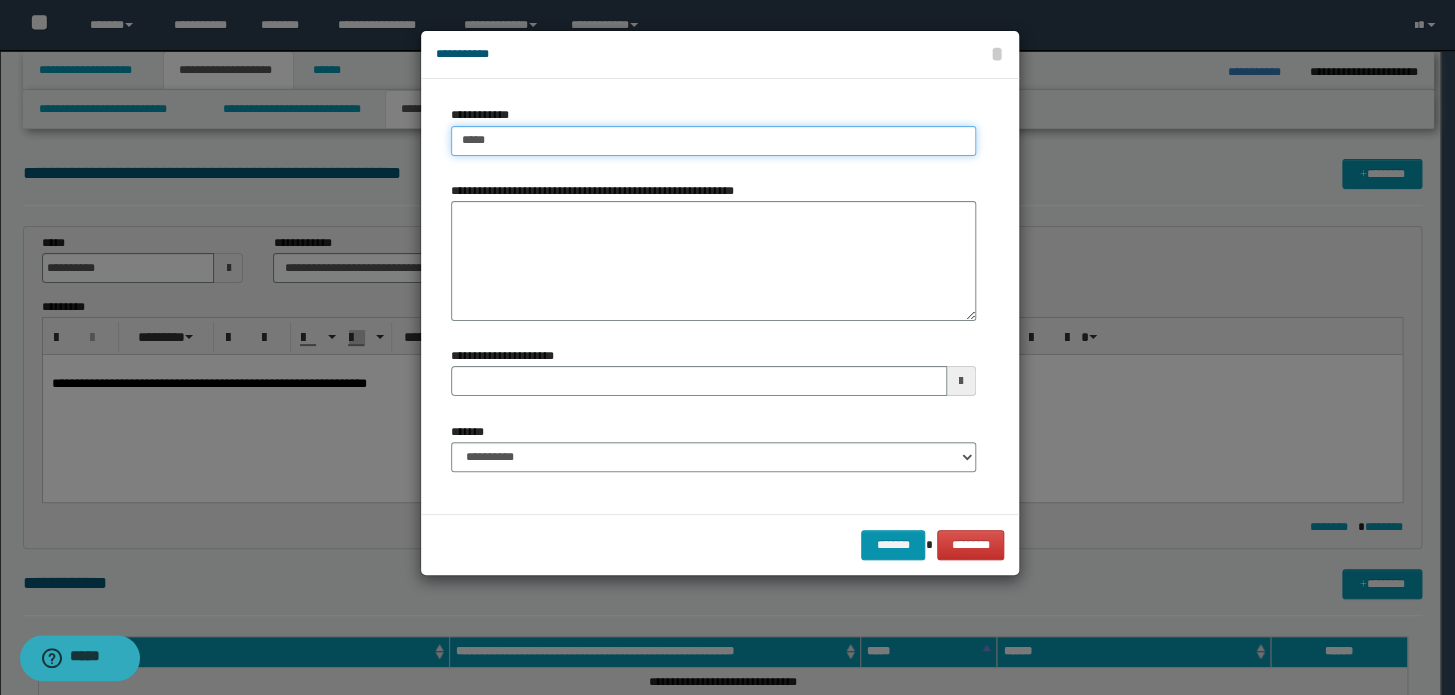 type on "*****" 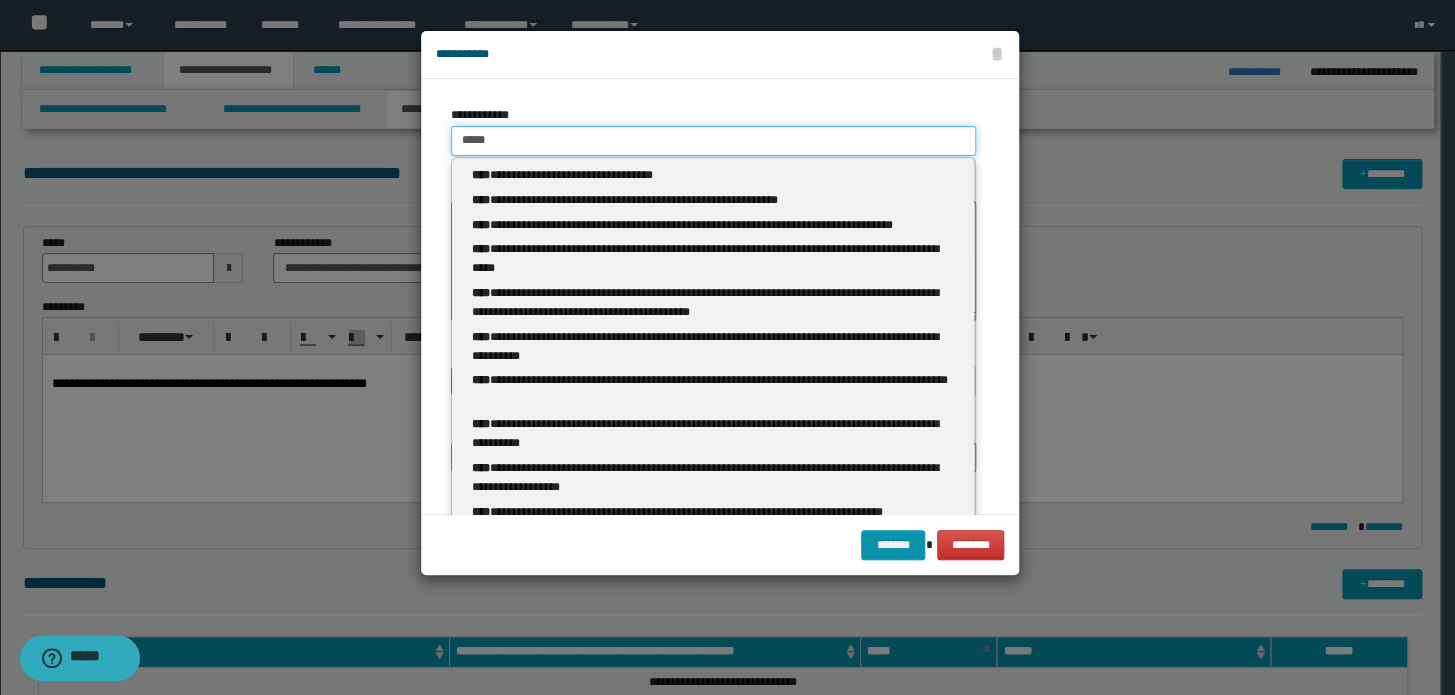 type 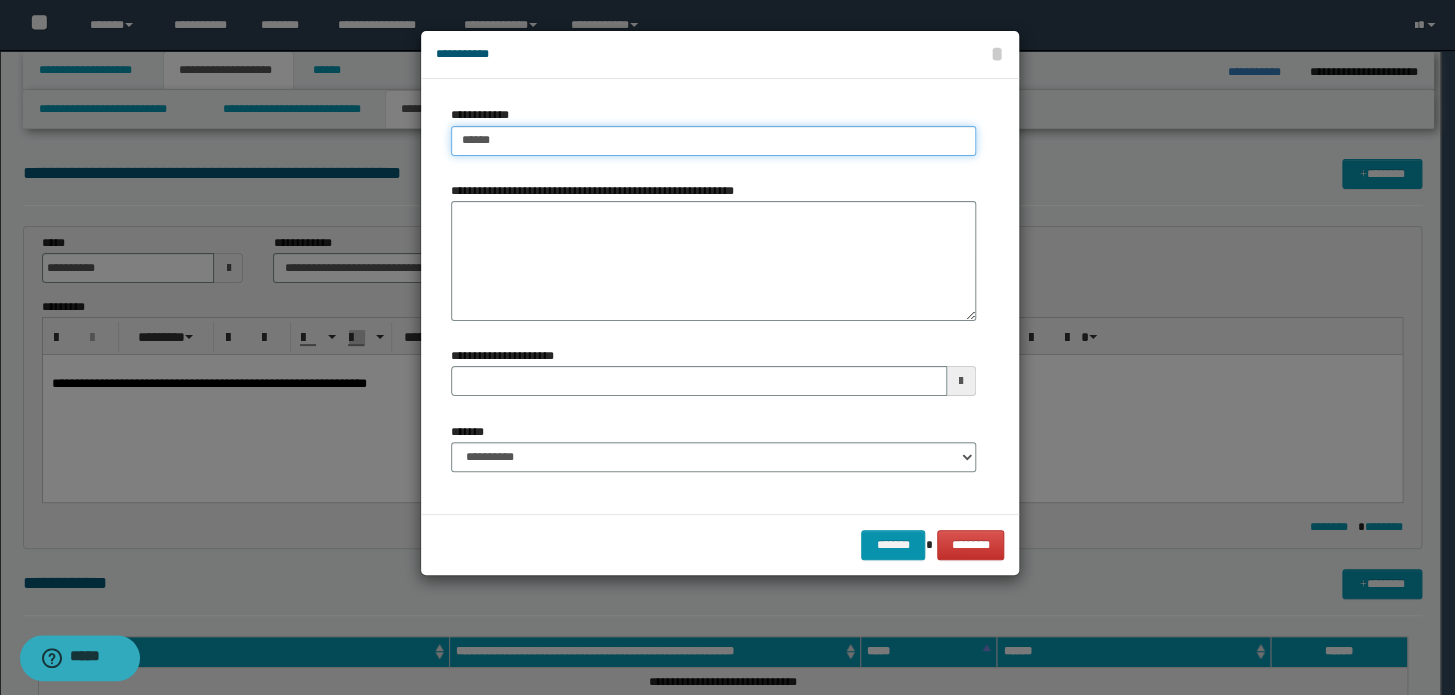type on "******" 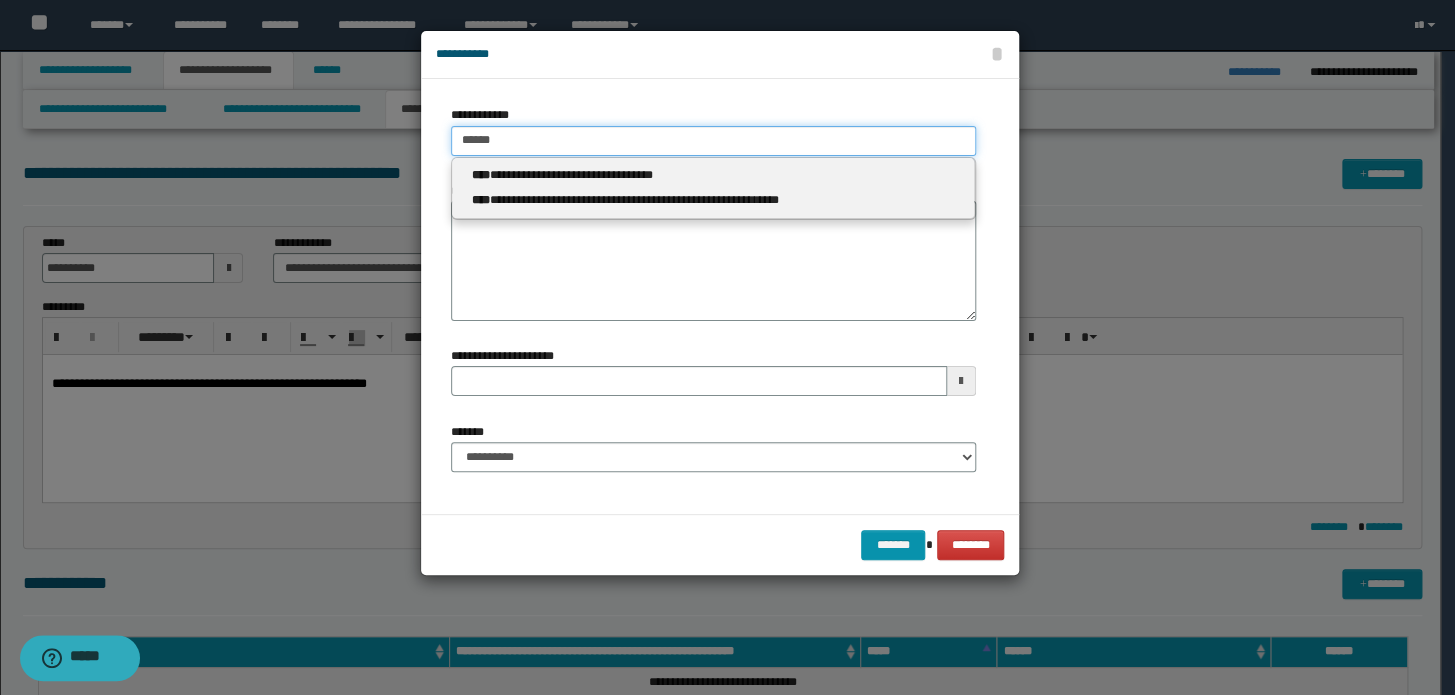 type on "******" 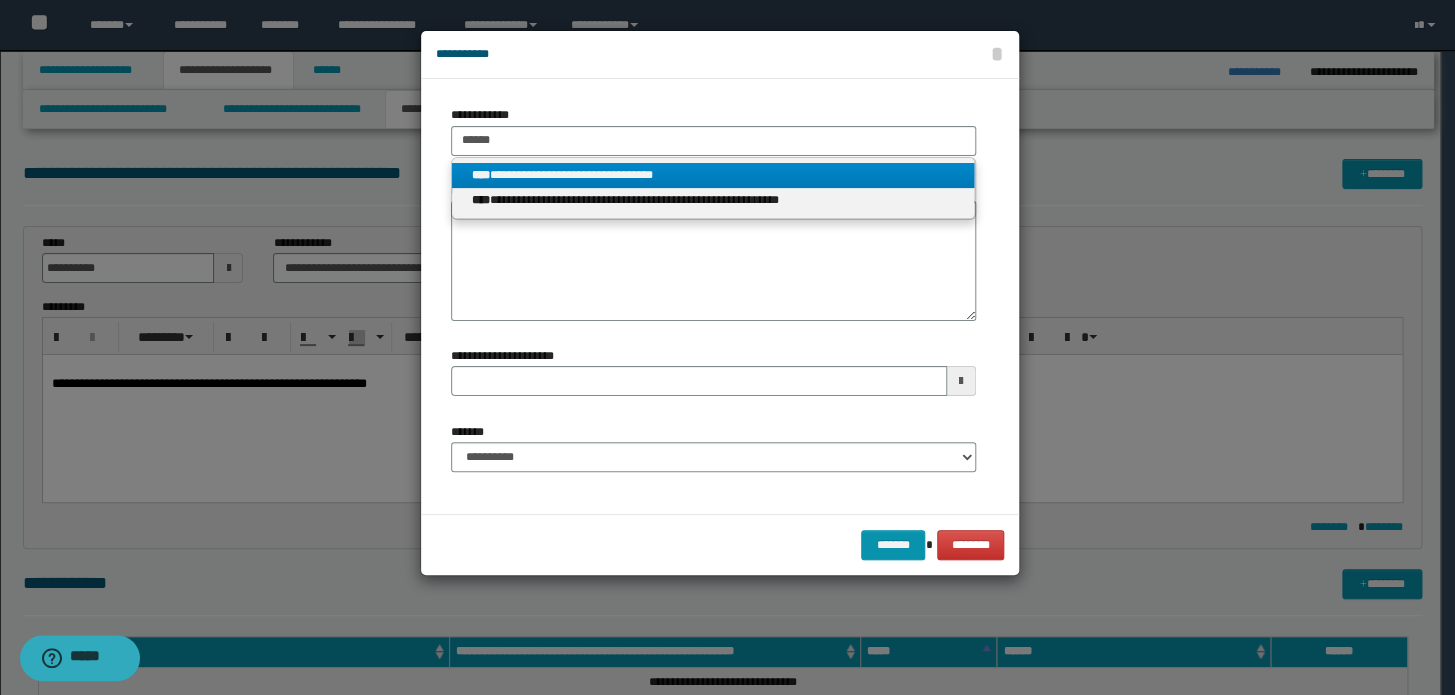 click on "**********" at bounding box center [713, 175] 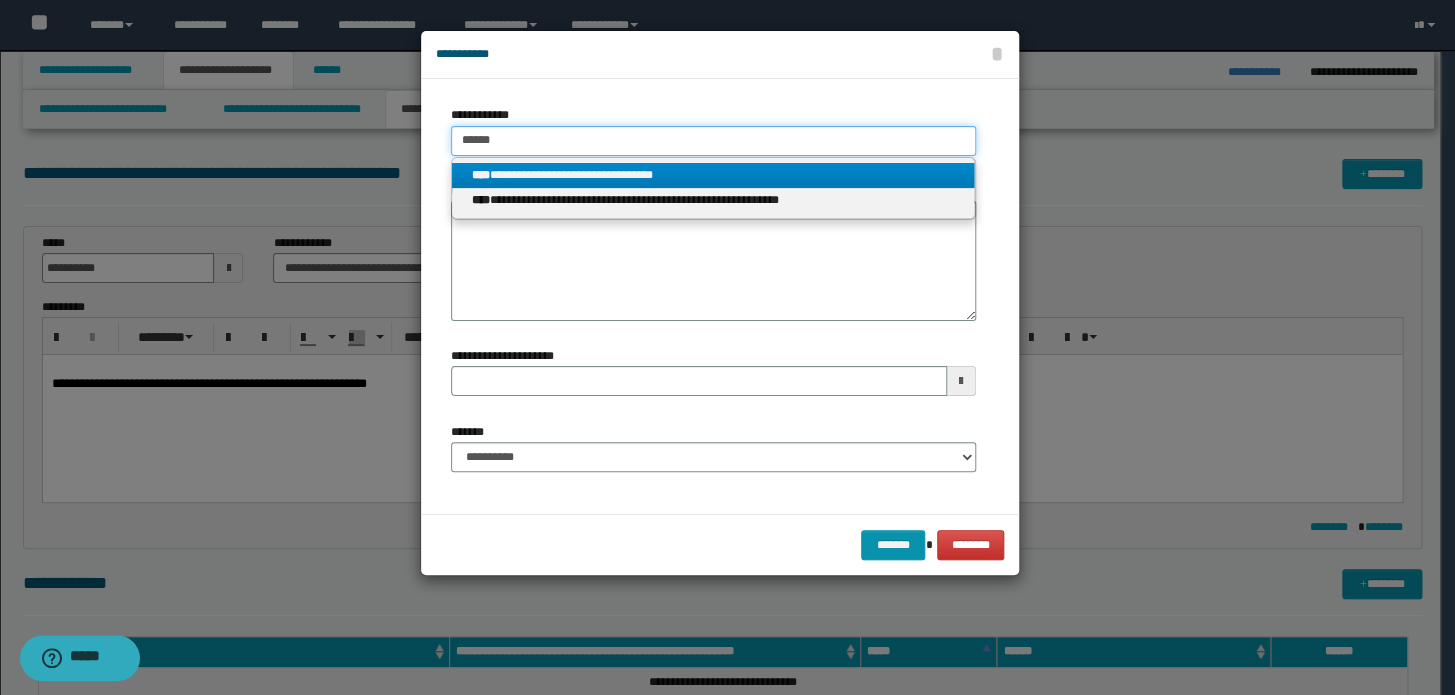 type 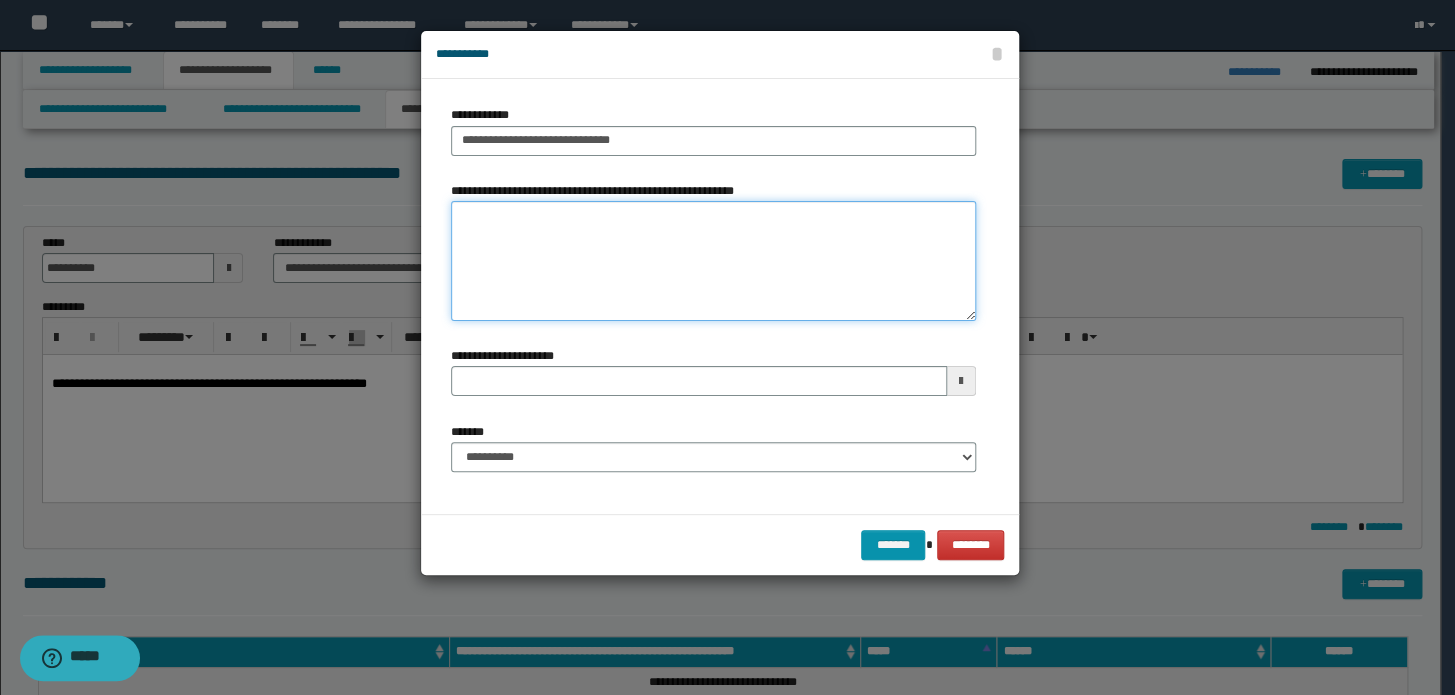 click on "**********" at bounding box center [713, 261] 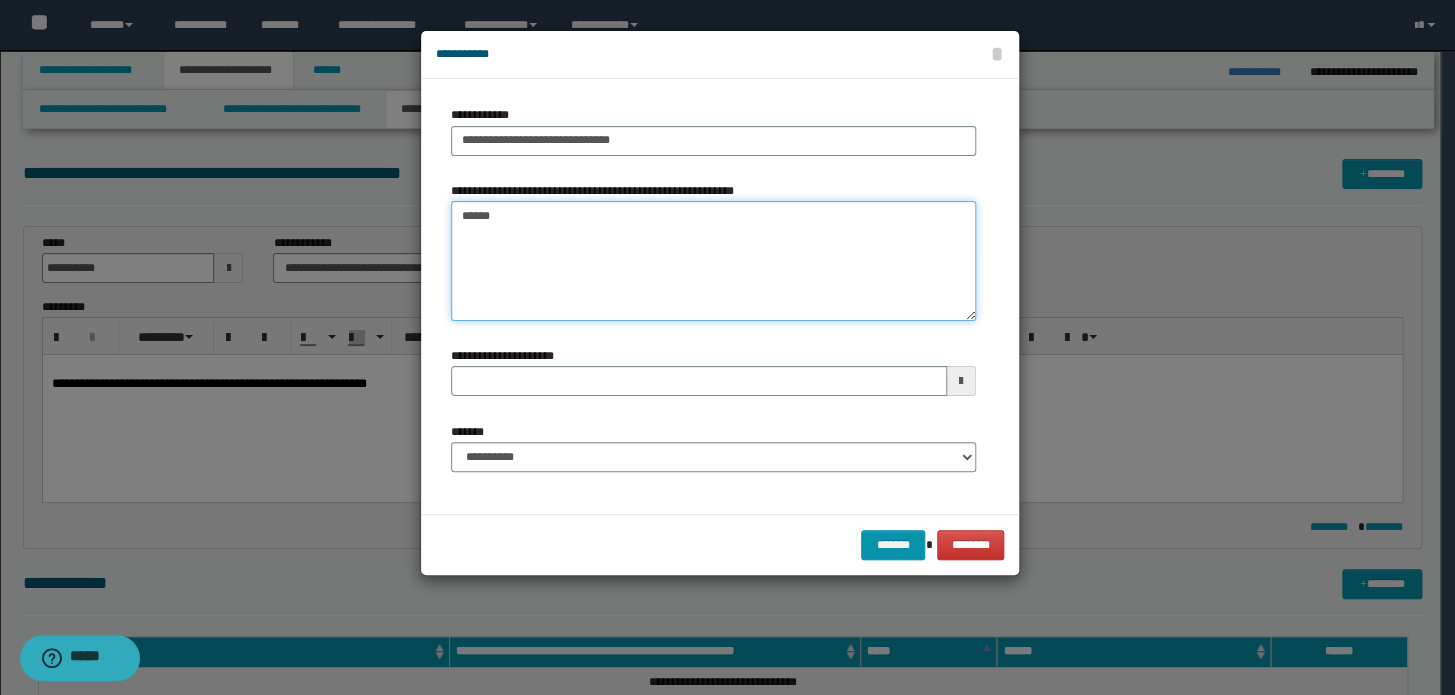 type on "*******" 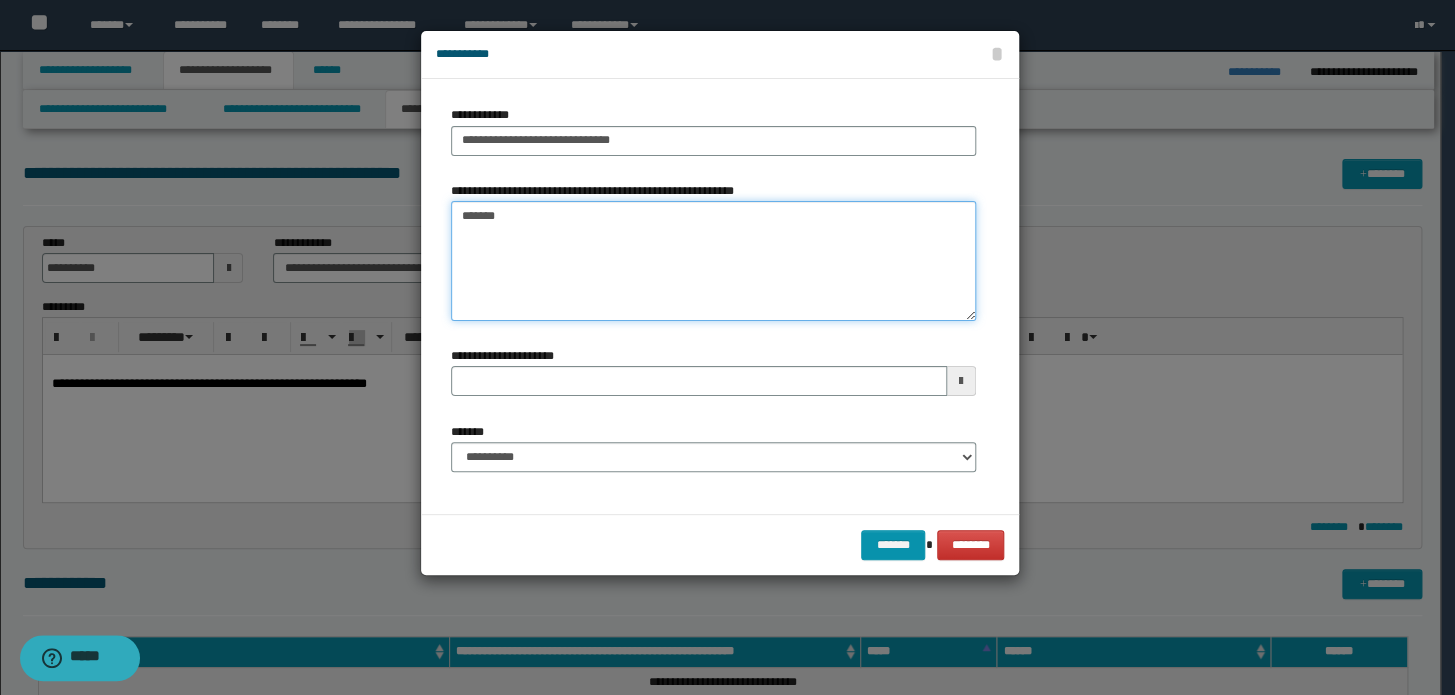 type 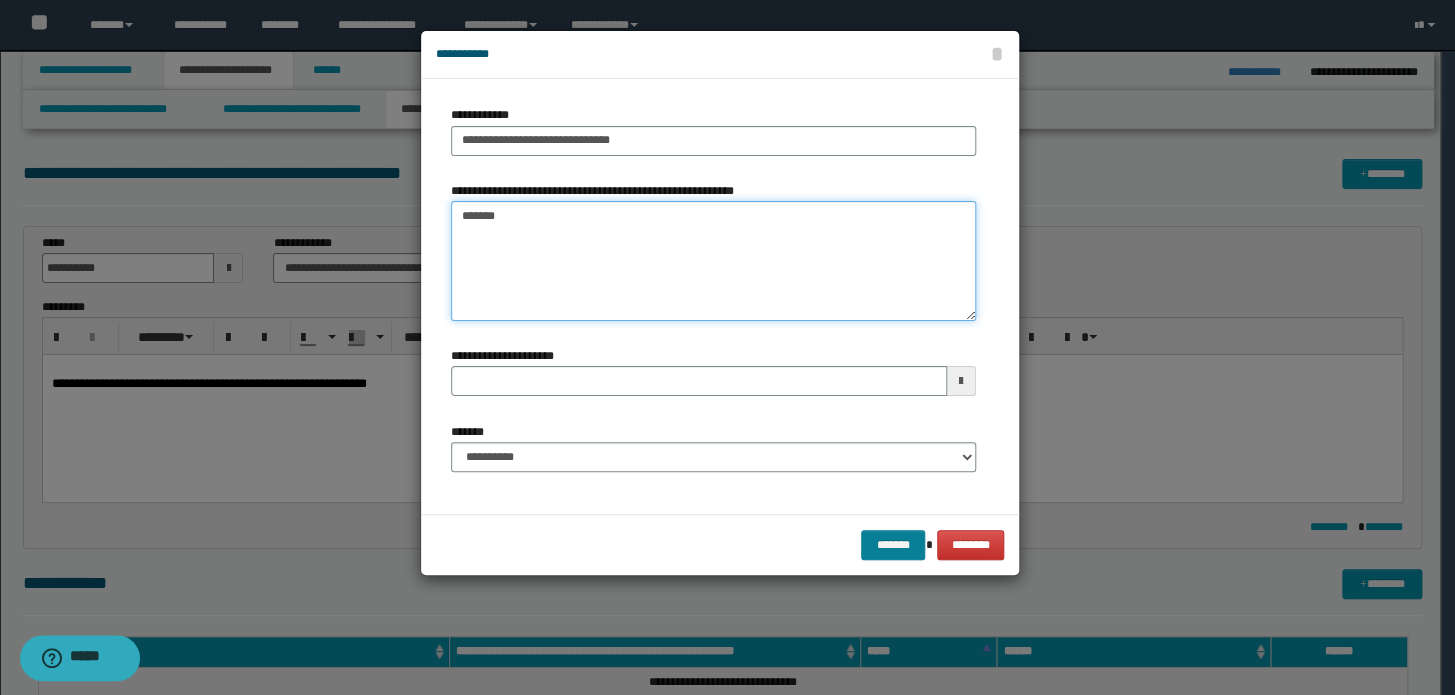 type on "*******" 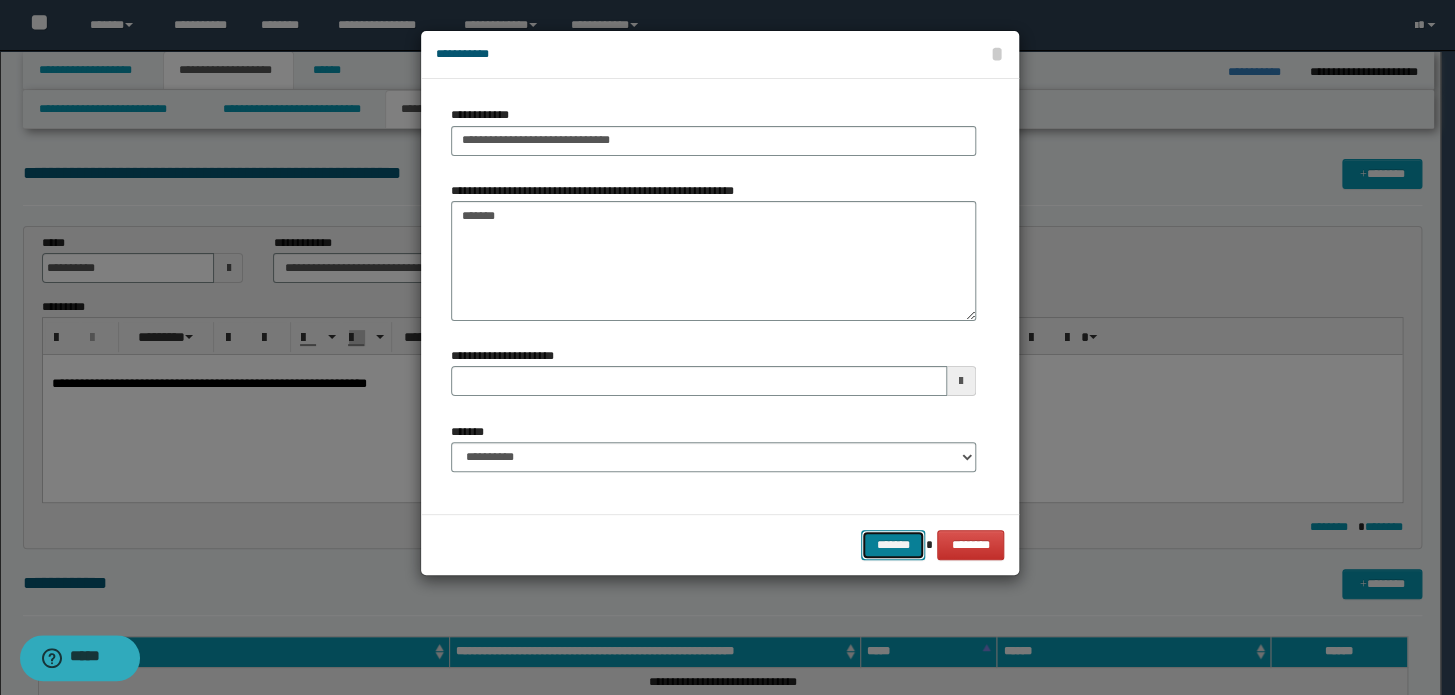 click on "*******" at bounding box center [893, 545] 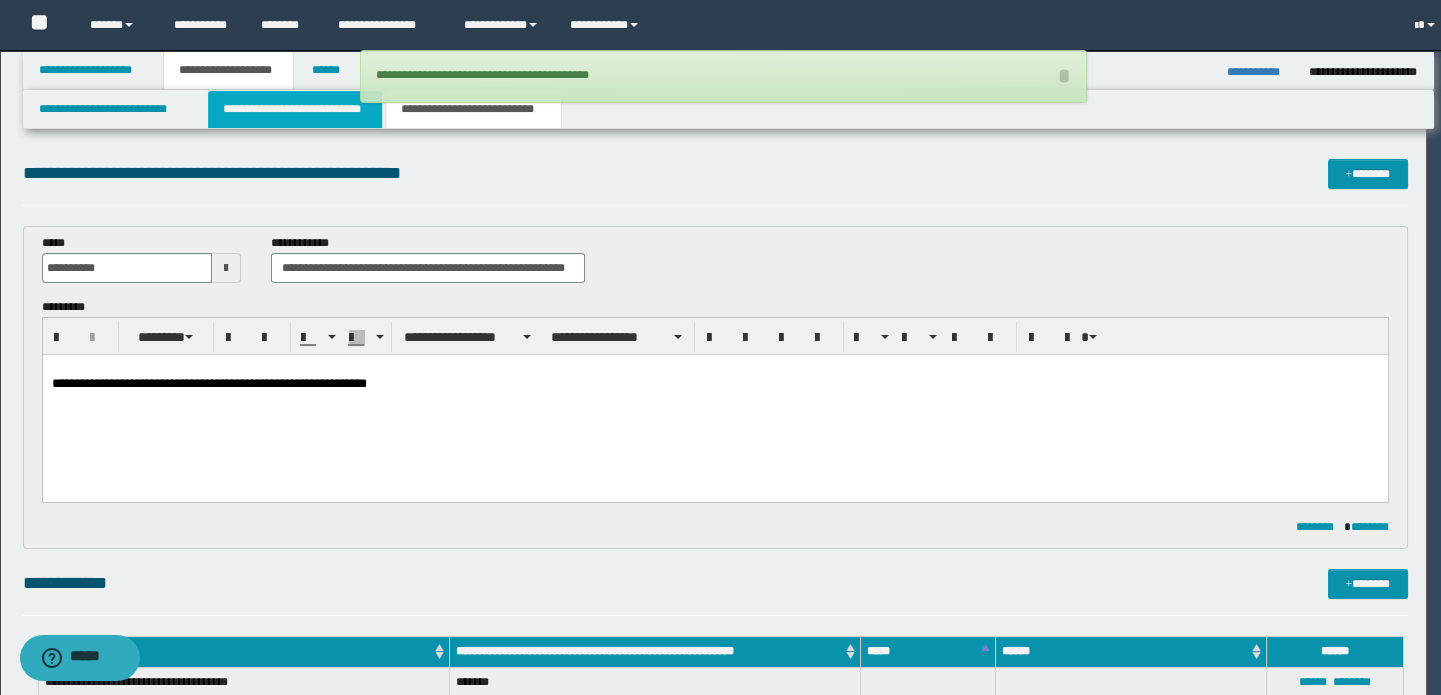 click on "**********" at bounding box center (294, 109) 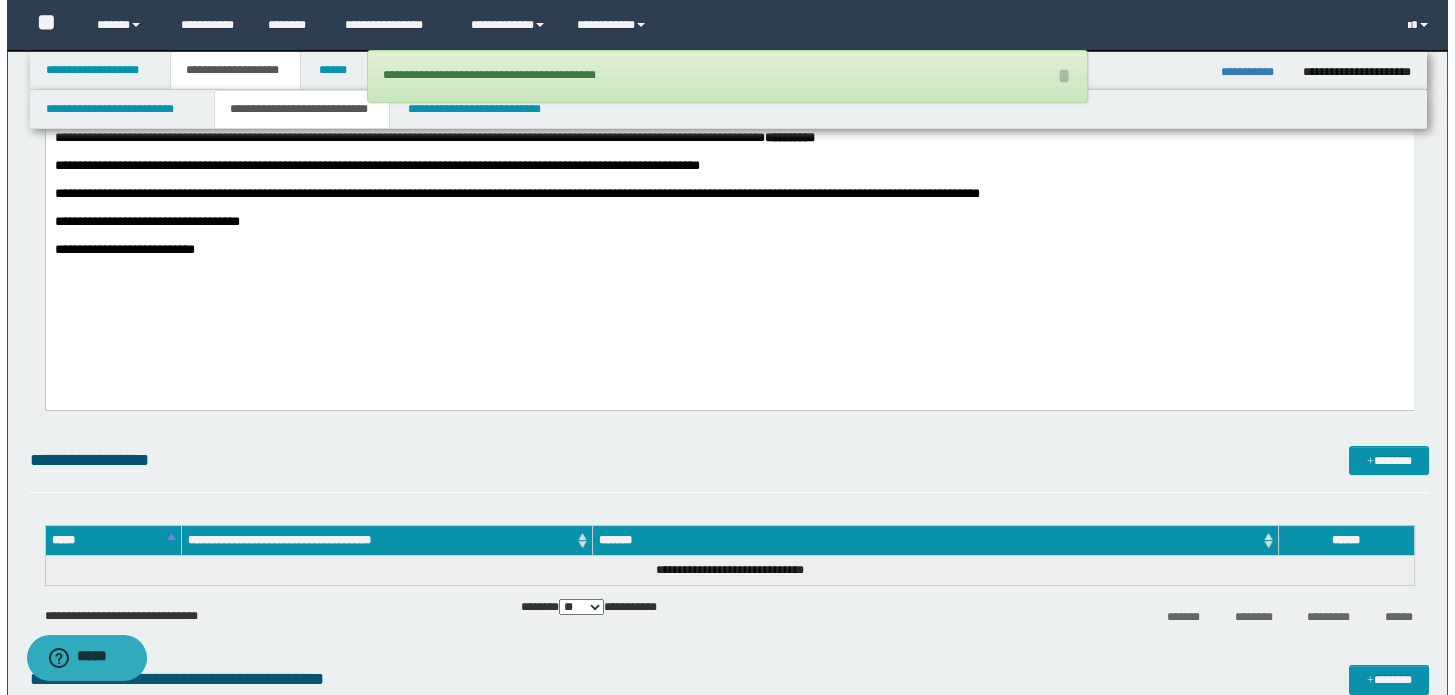 scroll, scrollTop: 909, scrollLeft: 0, axis: vertical 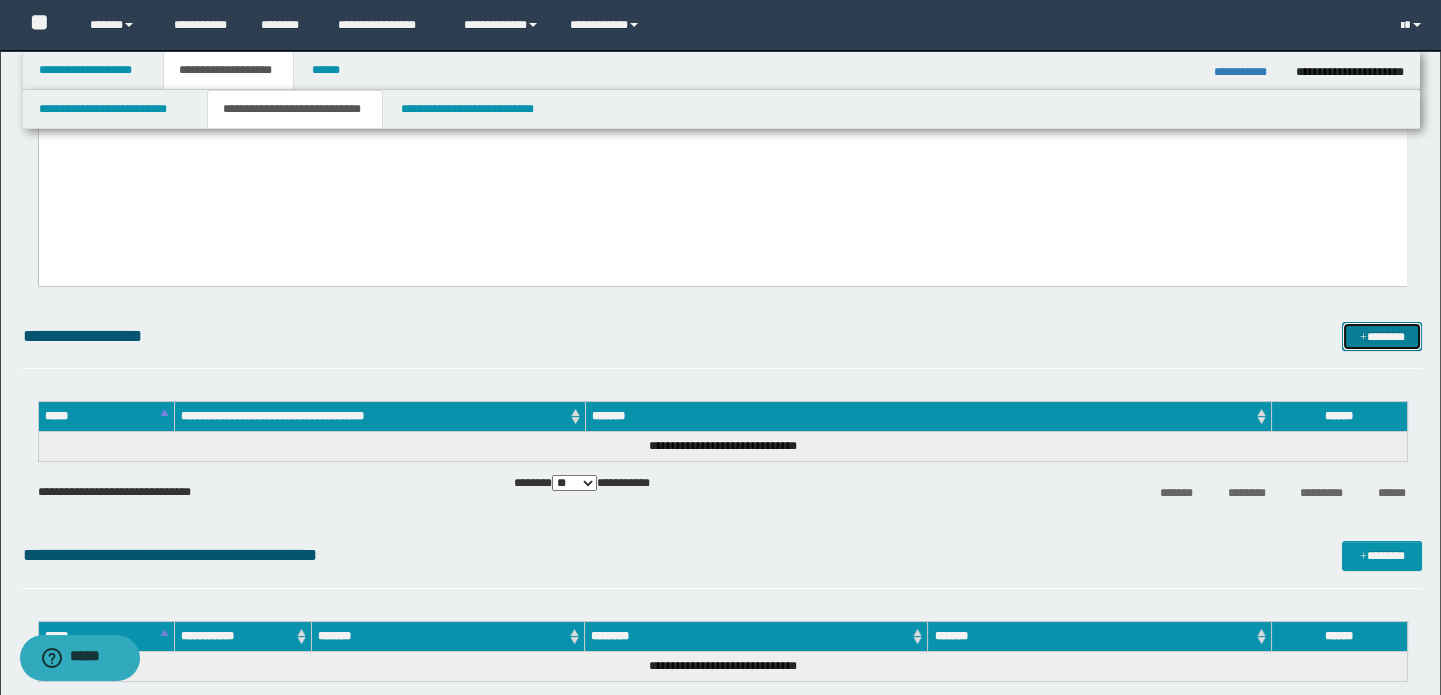 click on "*******" at bounding box center [1382, 337] 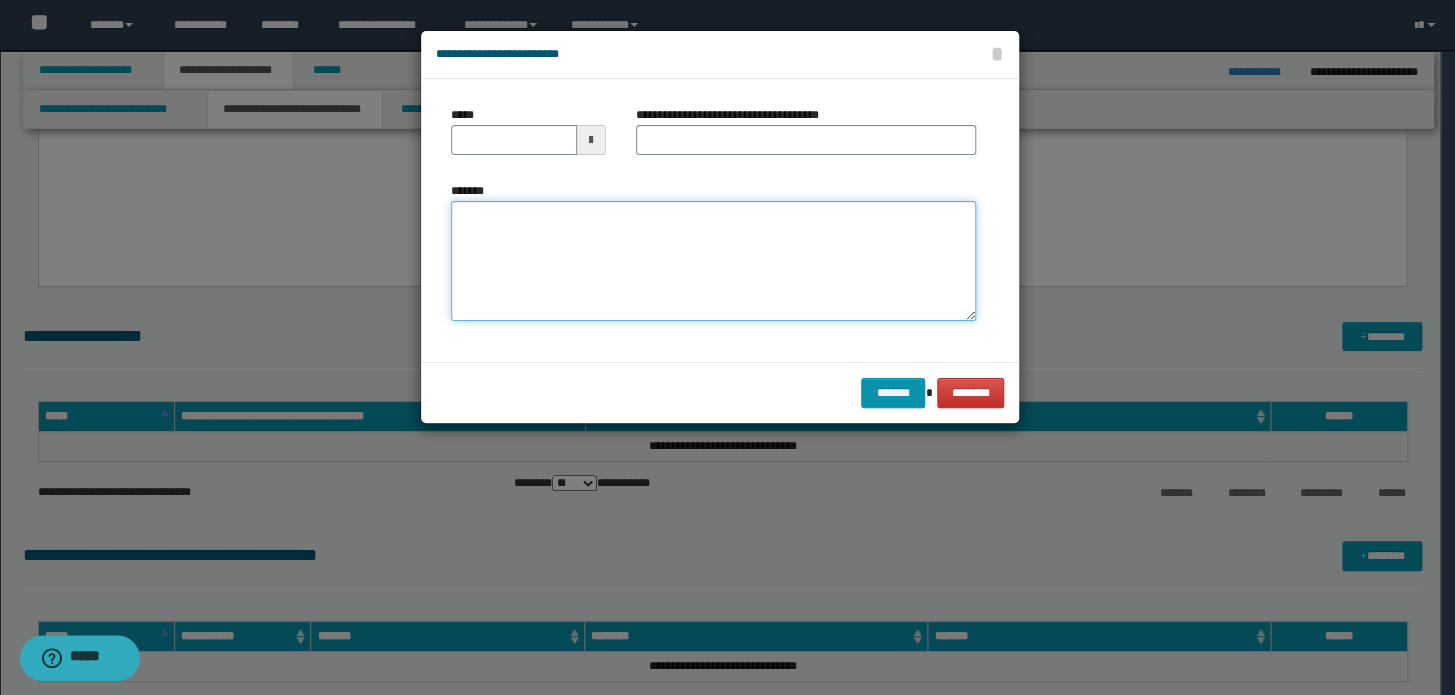 click on "*******" at bounding box center (713, 261) 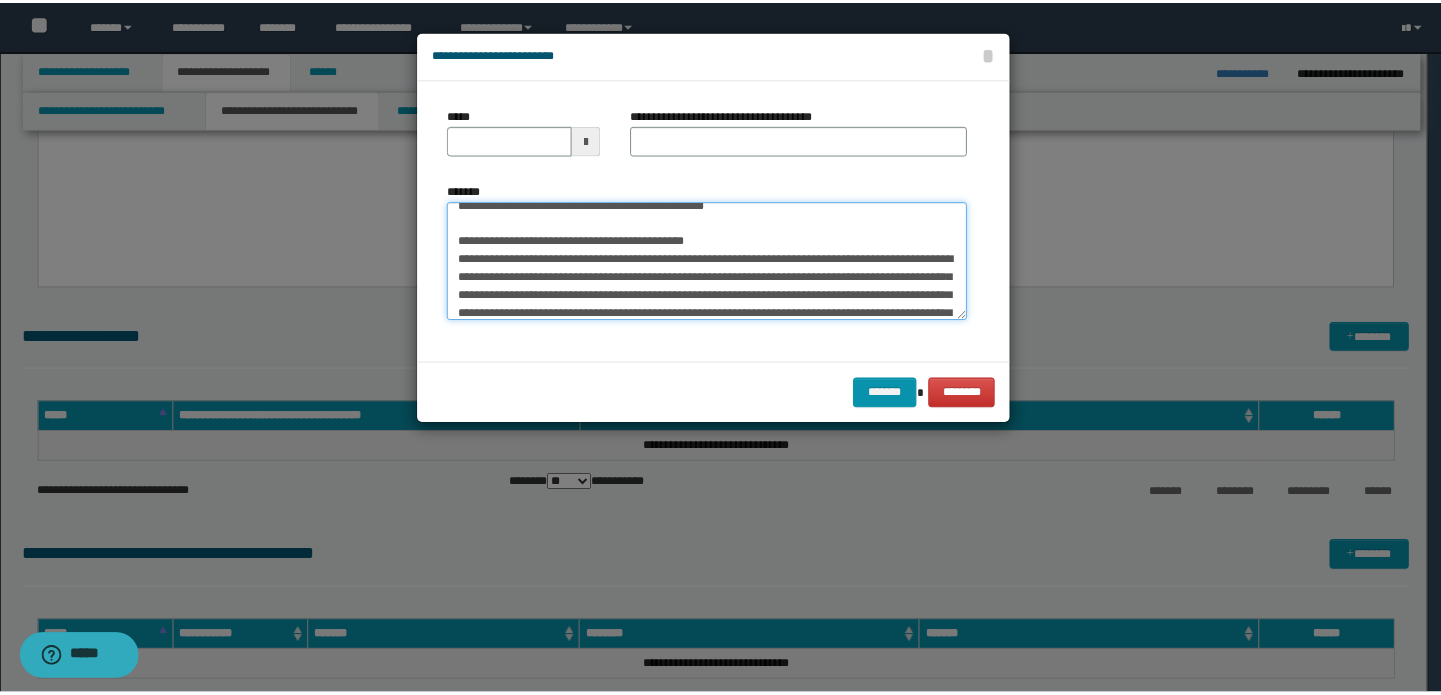 scroll, scrollTop: 0, scrollLeft: 0, axis: both 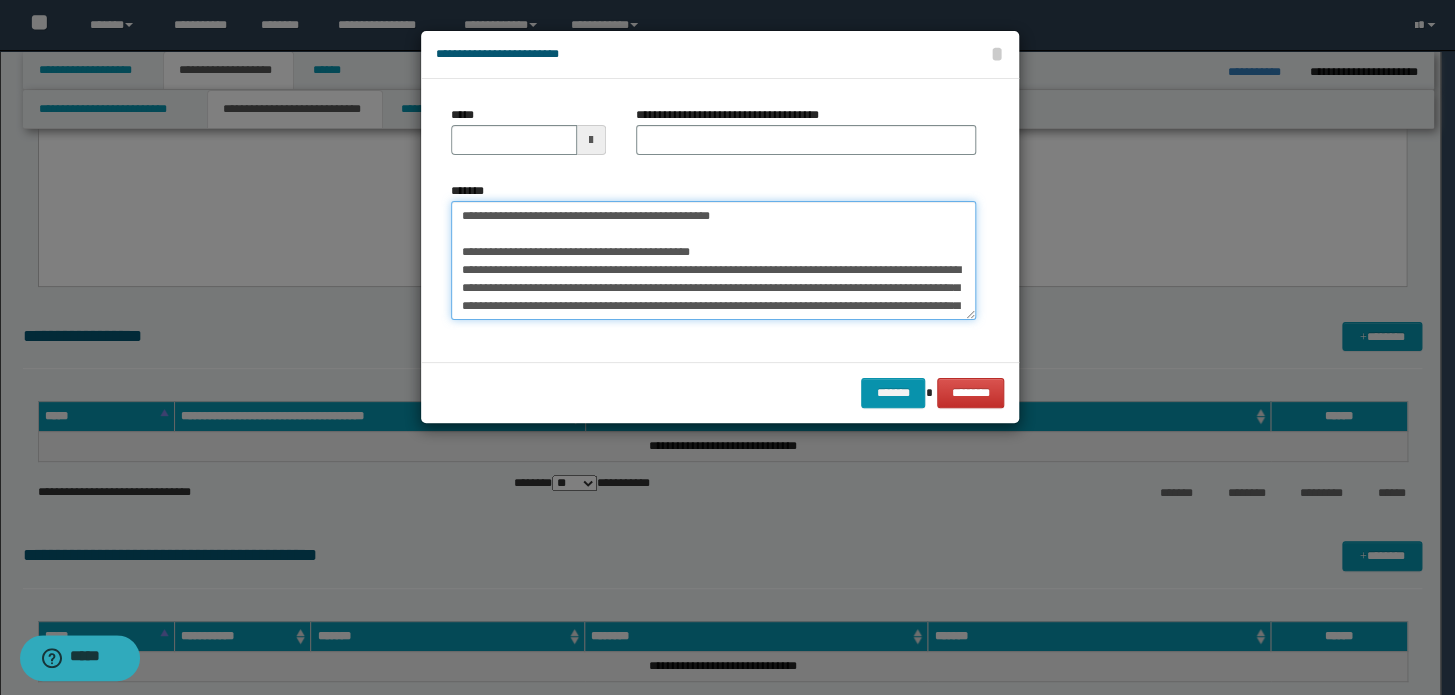 click on "*******" at bounding box center [713, 261] 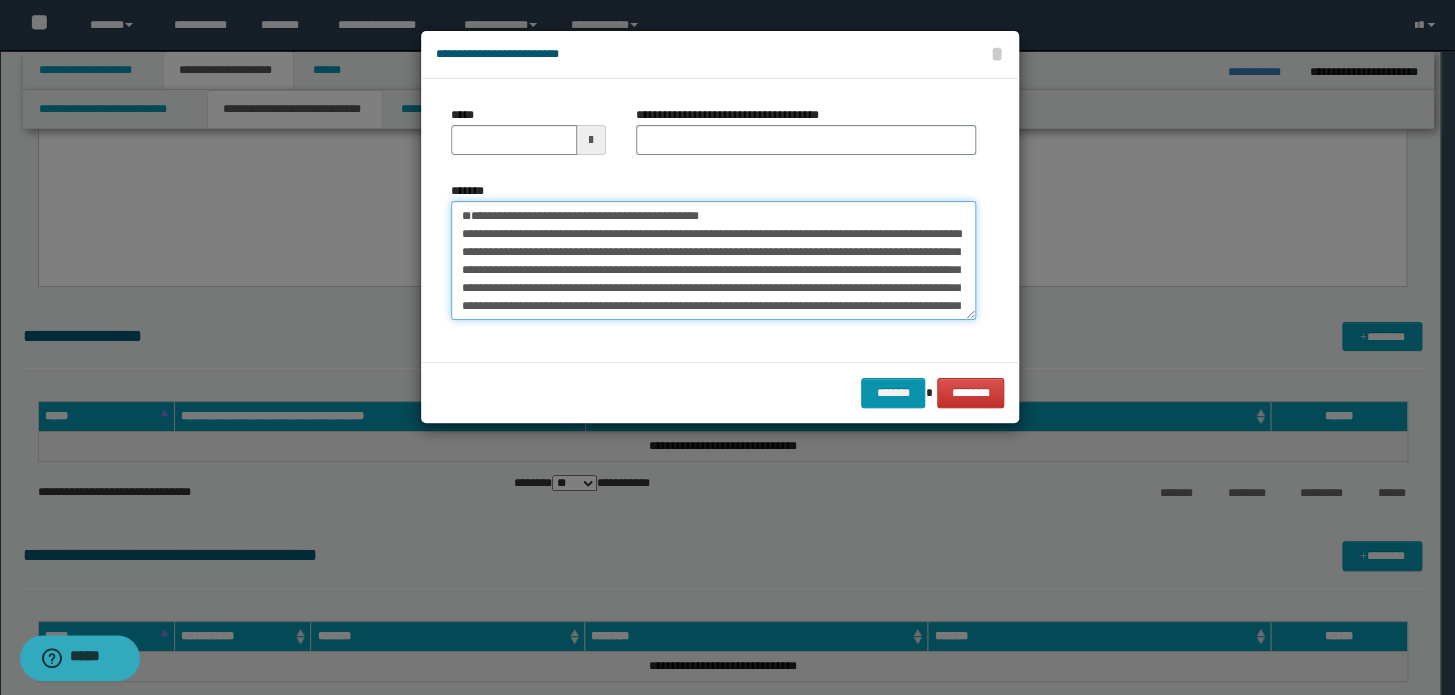 type 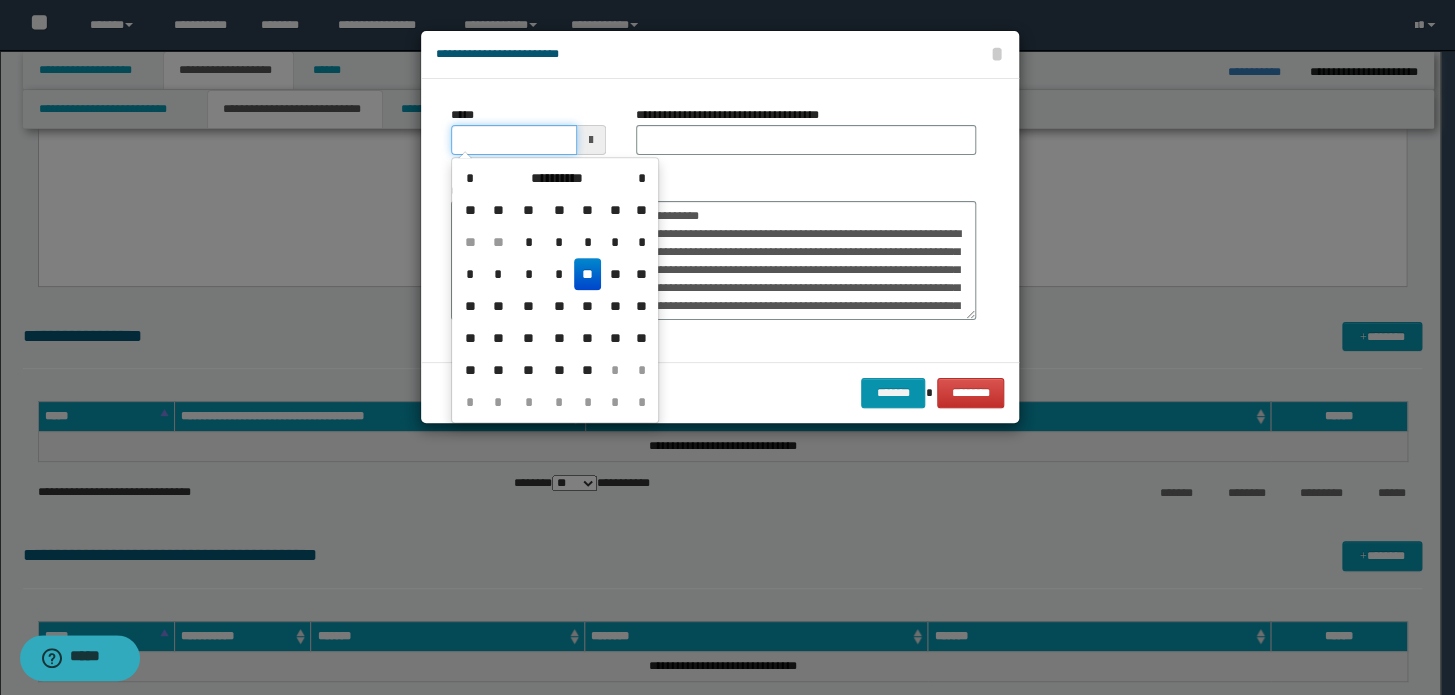 click on "*****" at bounding box center [514, 140] 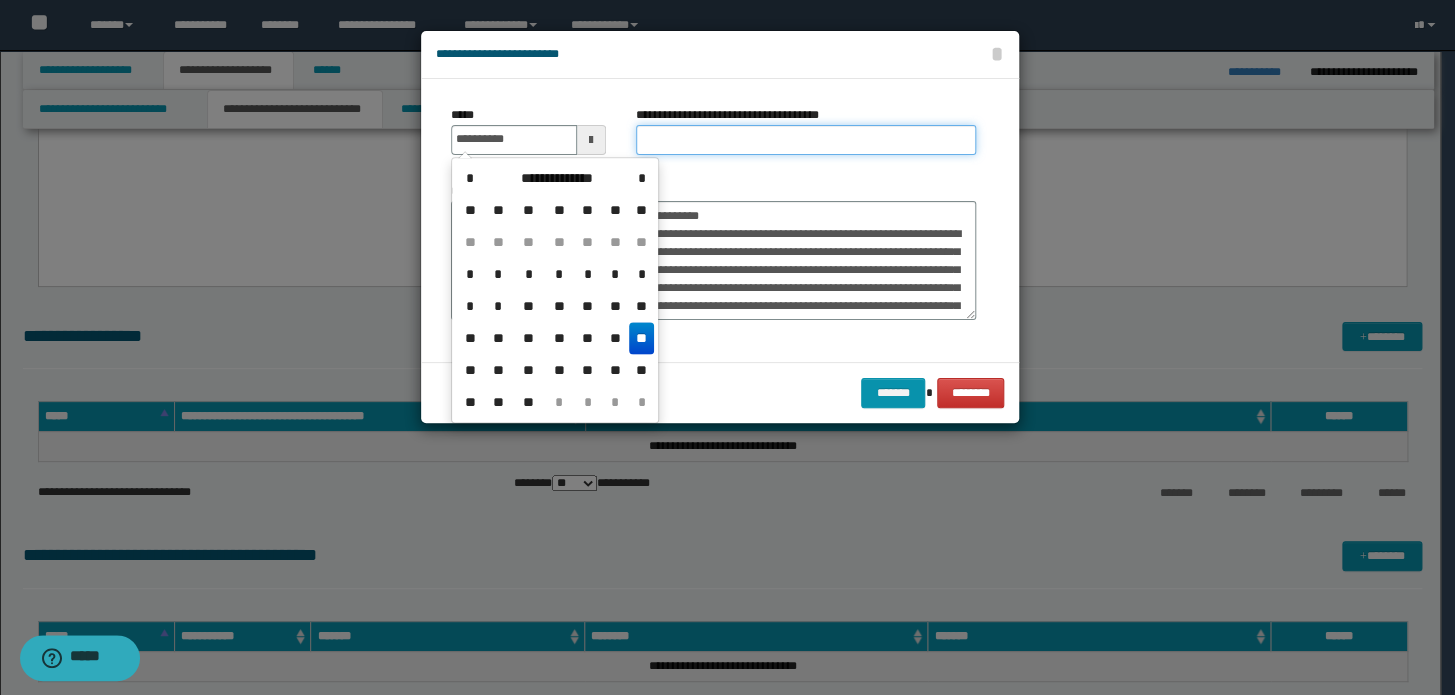 type on "**********" 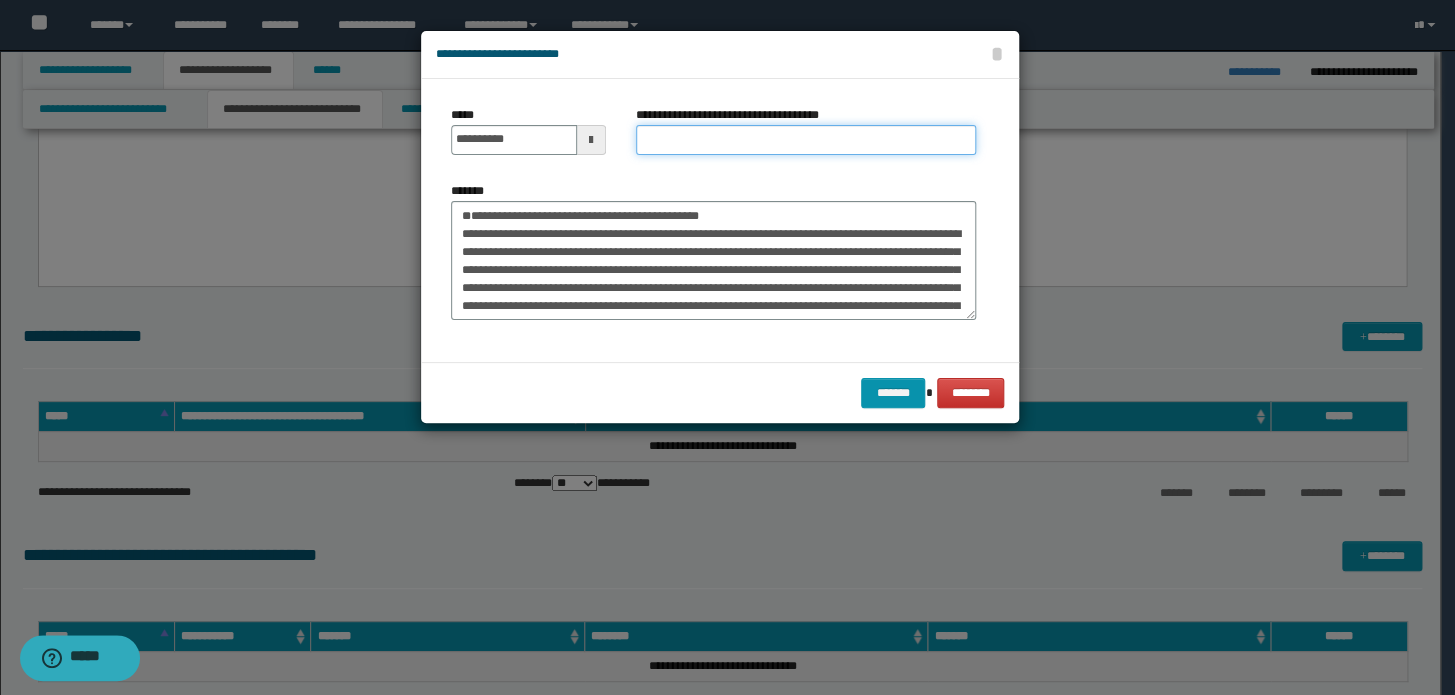 paste on "**********" 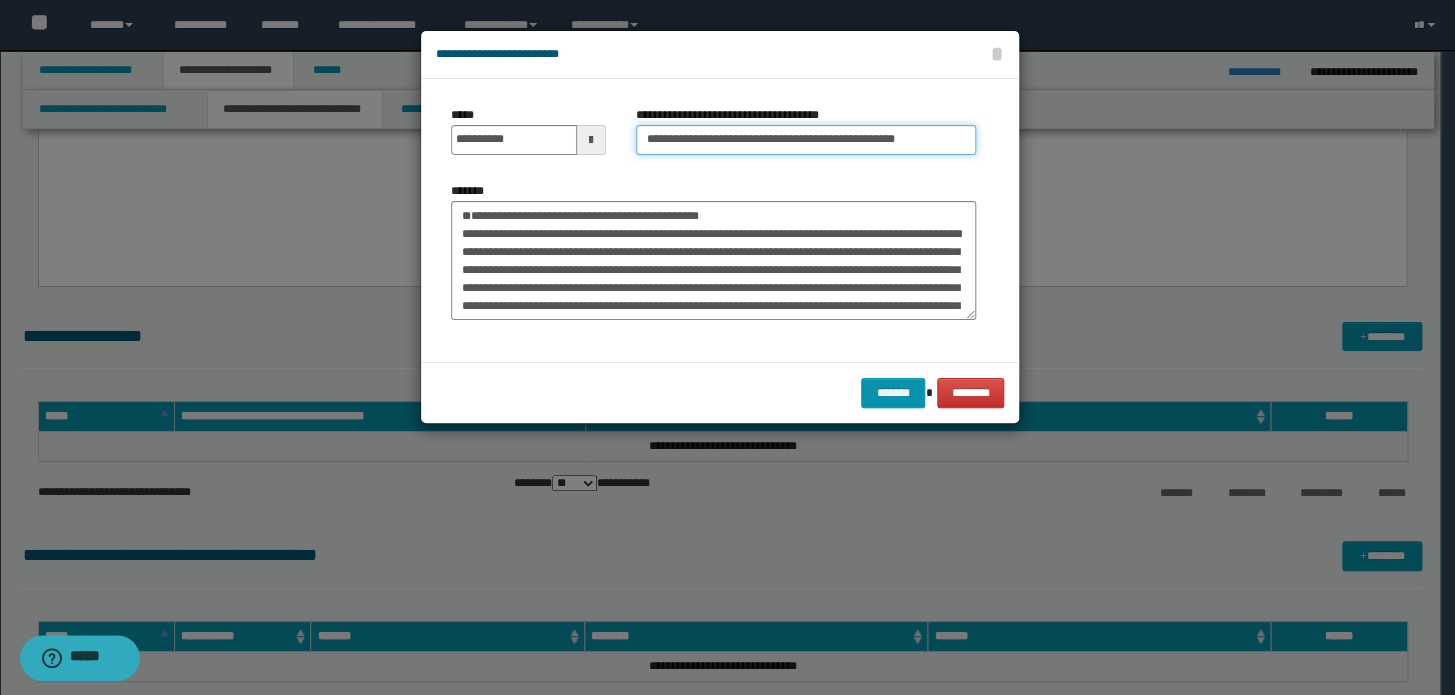 click on "**********" at bounding box center [806, 140] 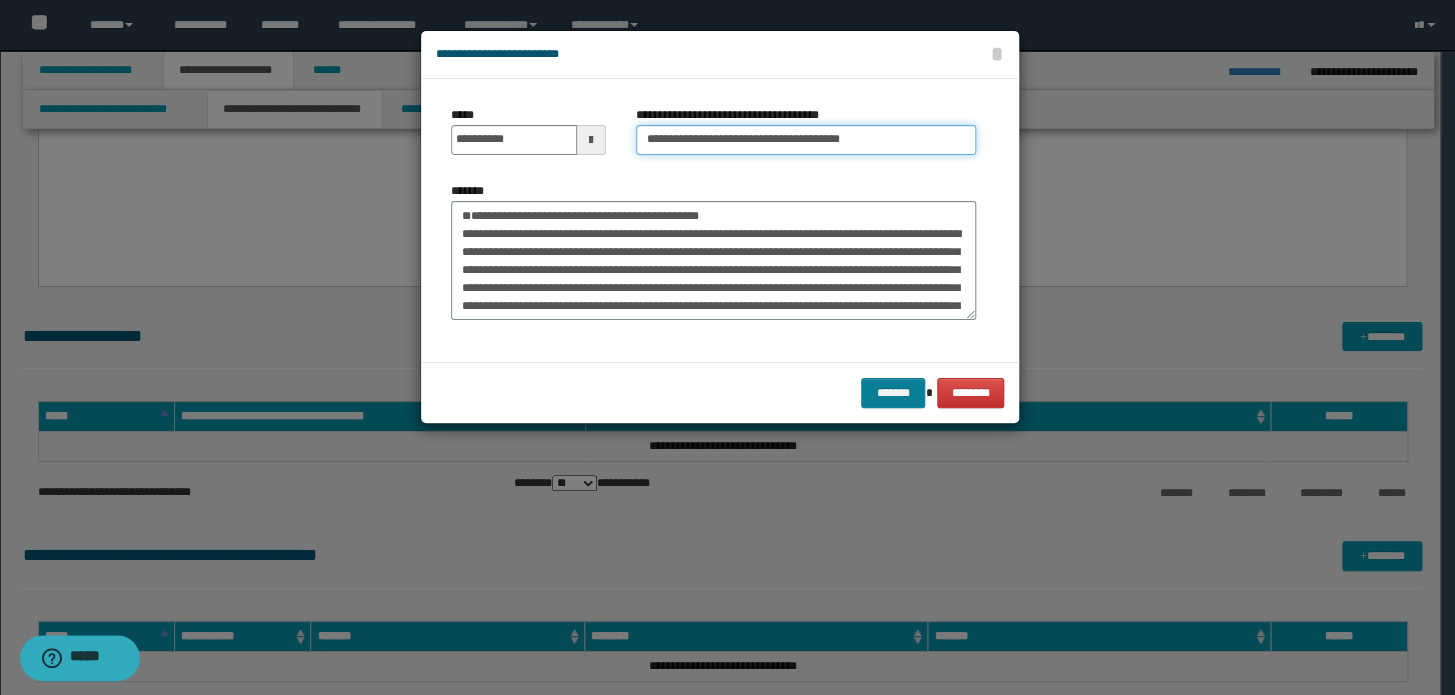type on "**********" 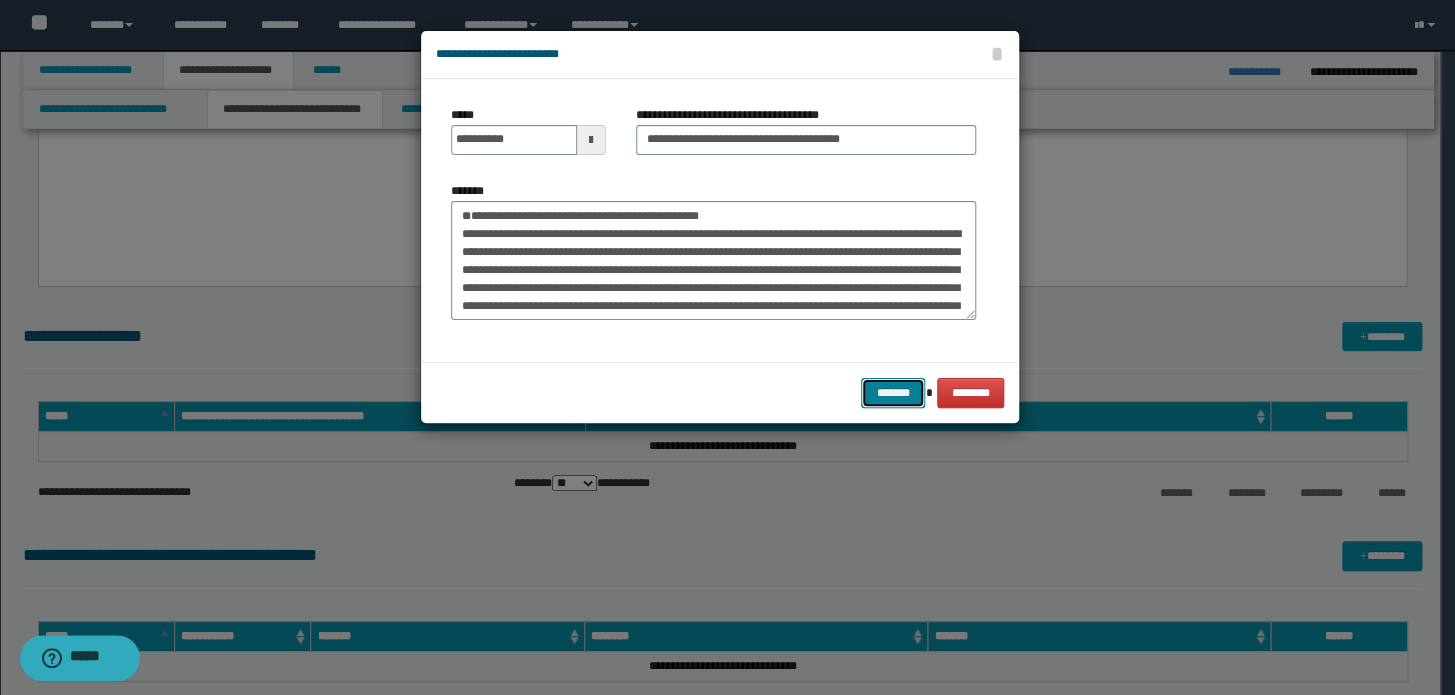 drag, startPoint x: 904, startPoint y: 384, endPoint x: 893, endPoint y: 375, distance: 14.21267 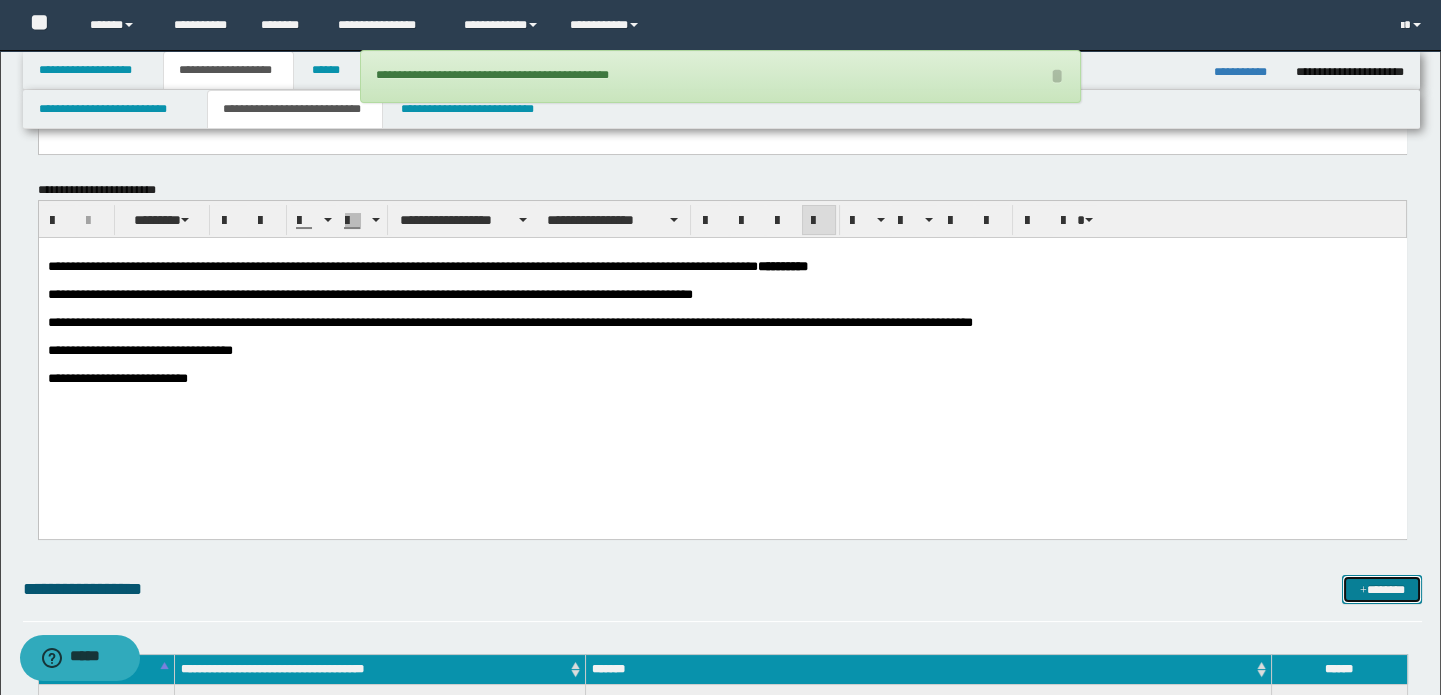 scroll, scrollTop: 636, scrollLeft: 0, axis: vertical 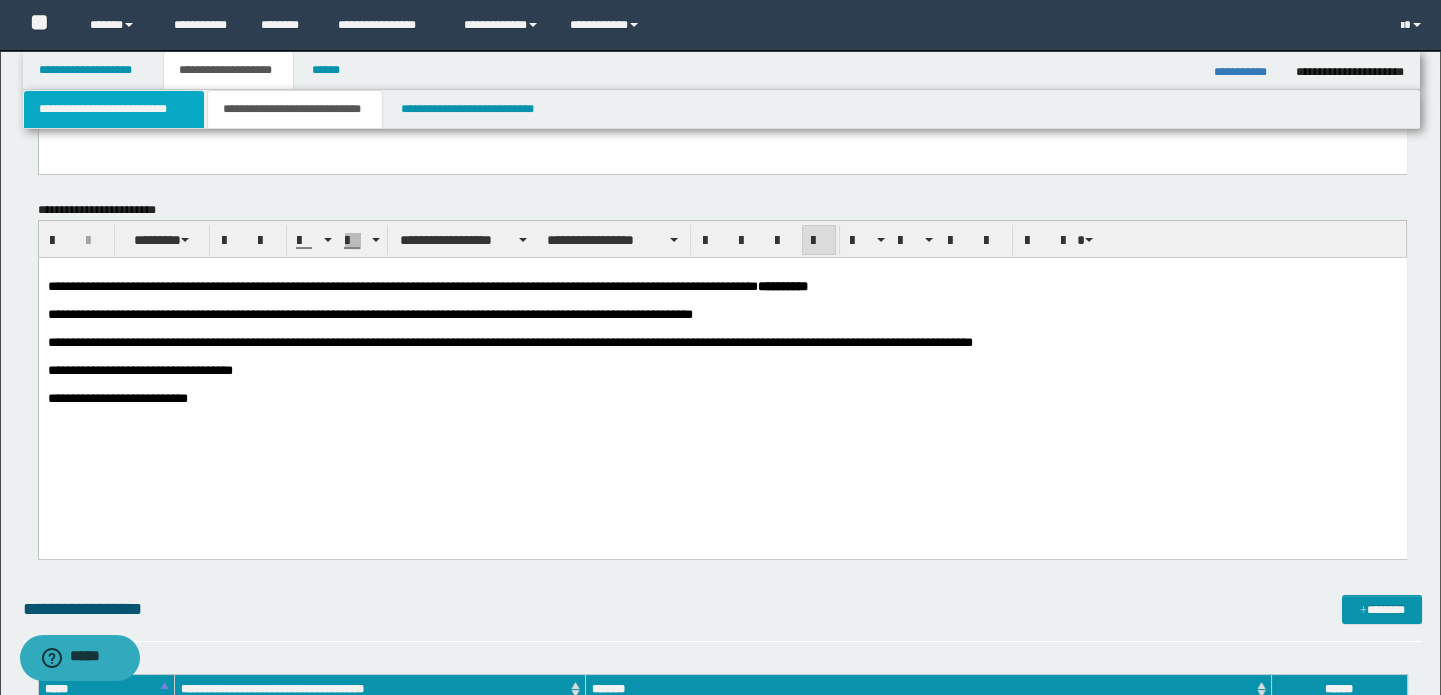 click on "**********" at bounding box center (114, 109) 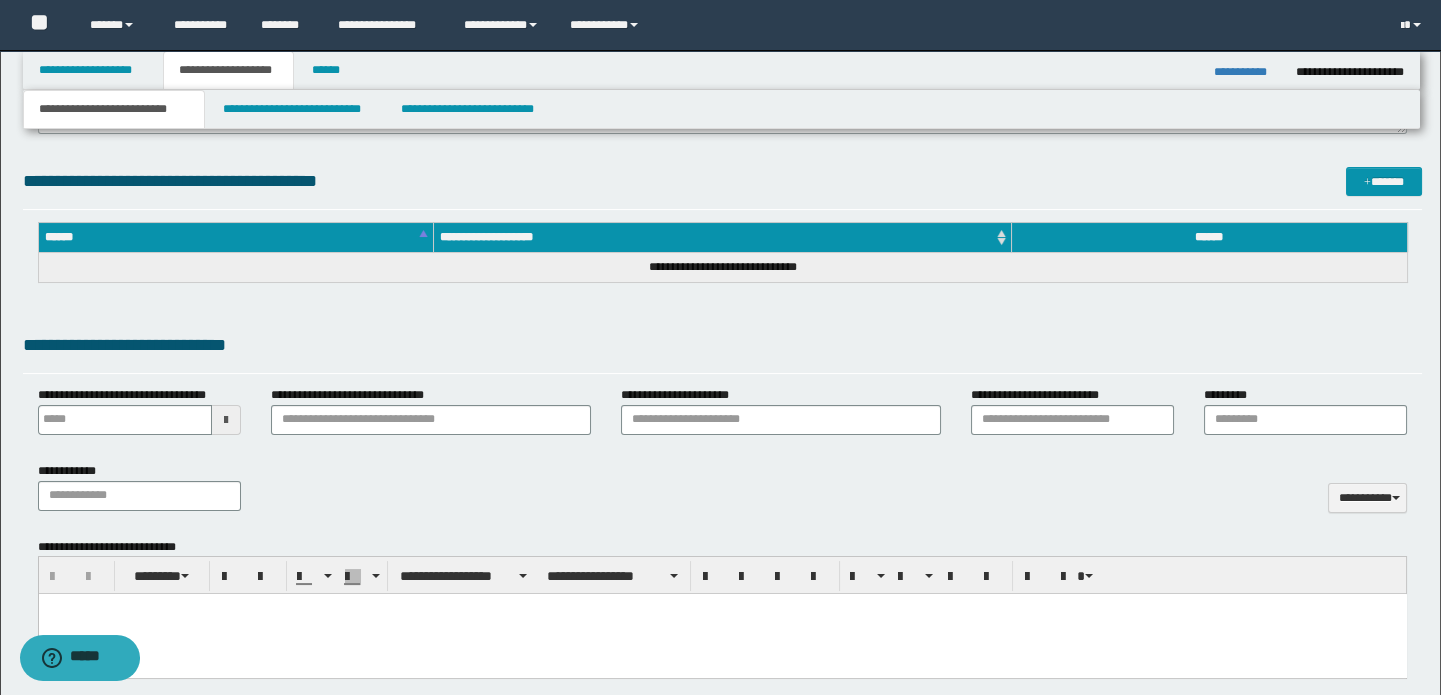 scroll, scrollTop: 818, scrollLeft: 0, axis: vertical 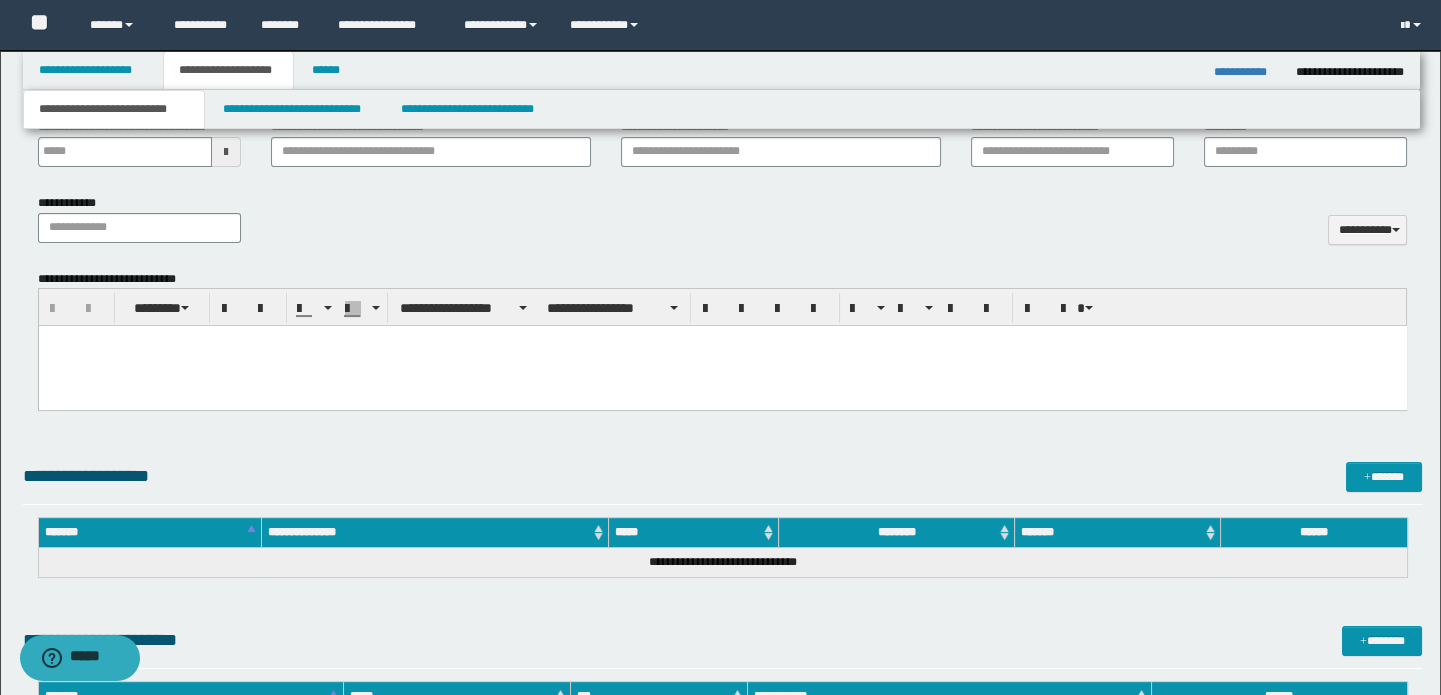 drag, startPoint x: 223, startPoint y: 388, endPoint x: 238, endPoint y: 374, distance: 20.518284 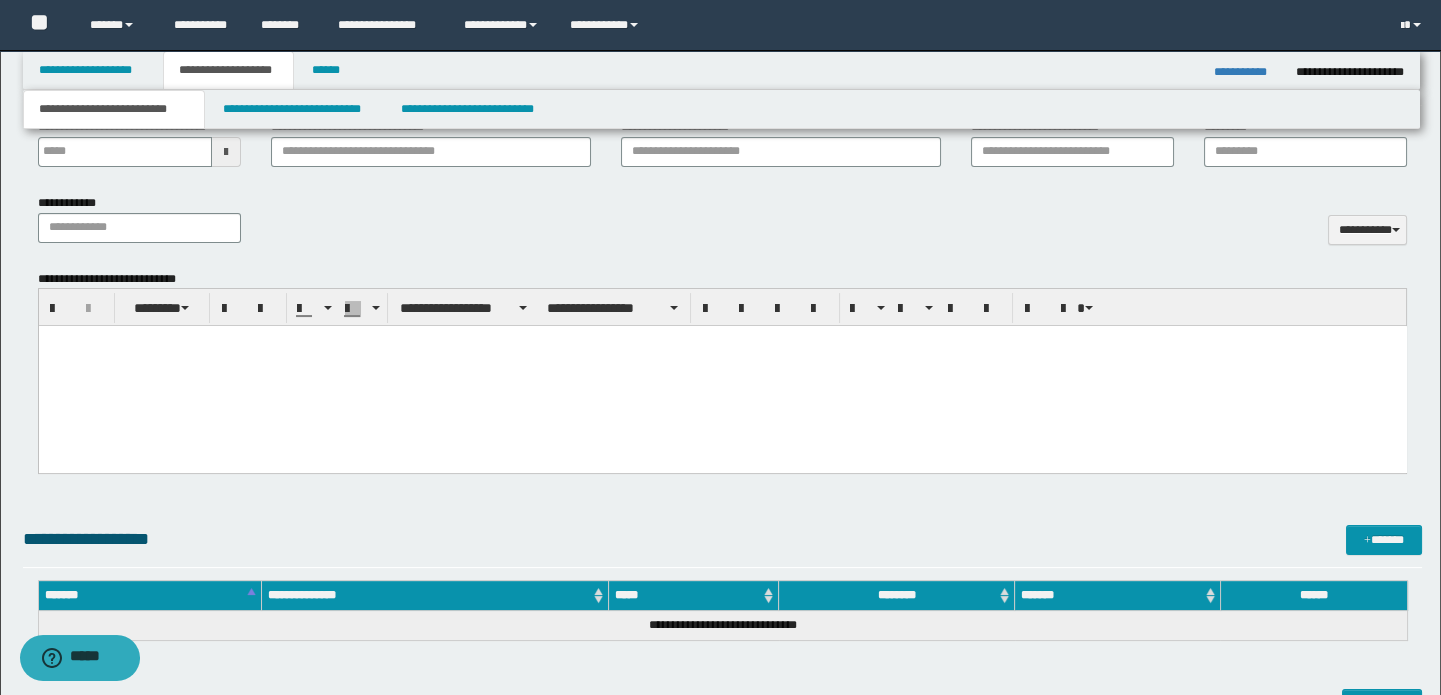type 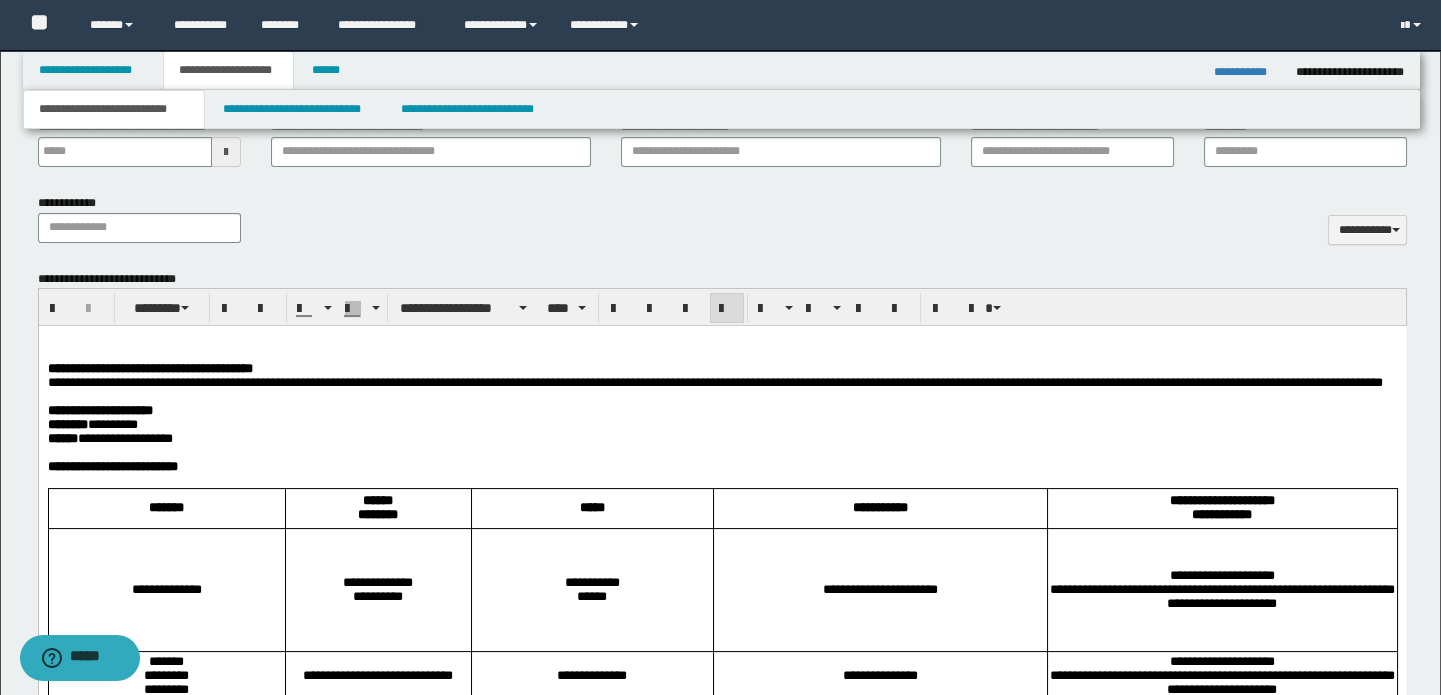 click on "**********" at bounding box center (722, 369) 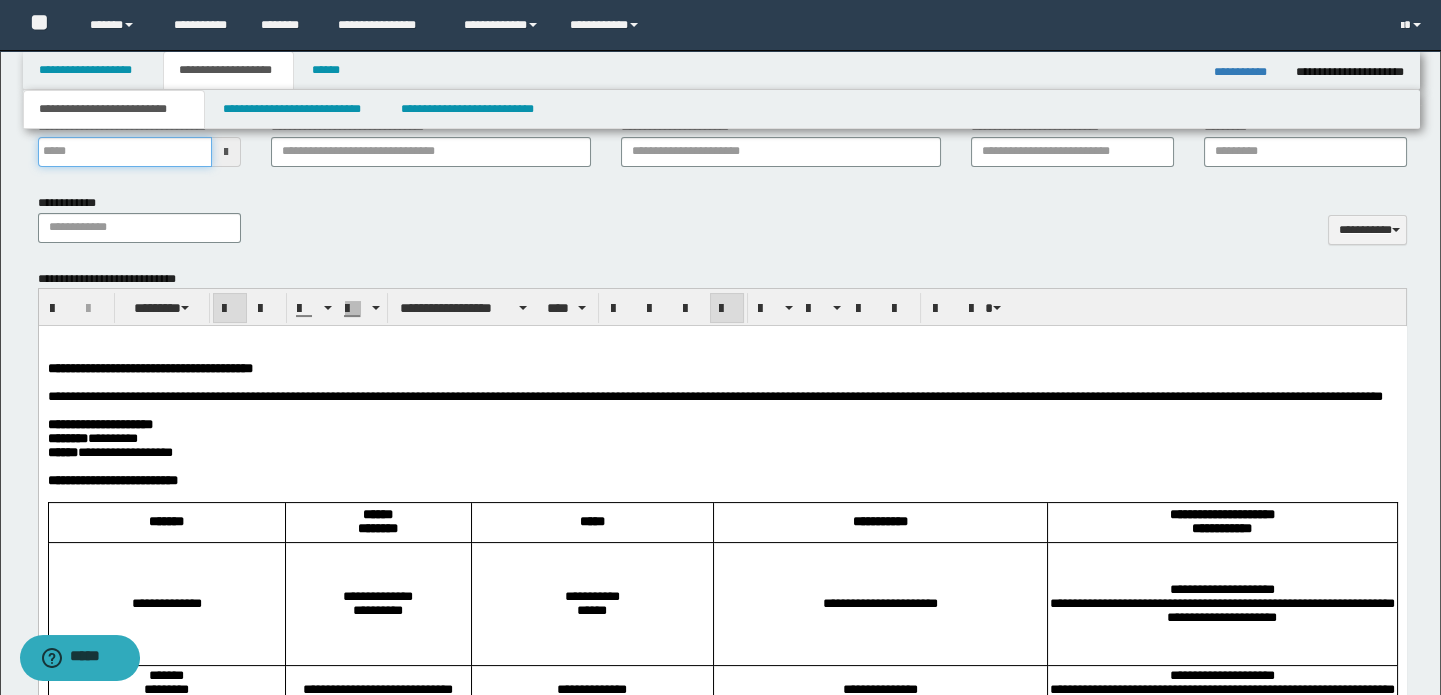 click on "**********" at bounding box center [125, 152] 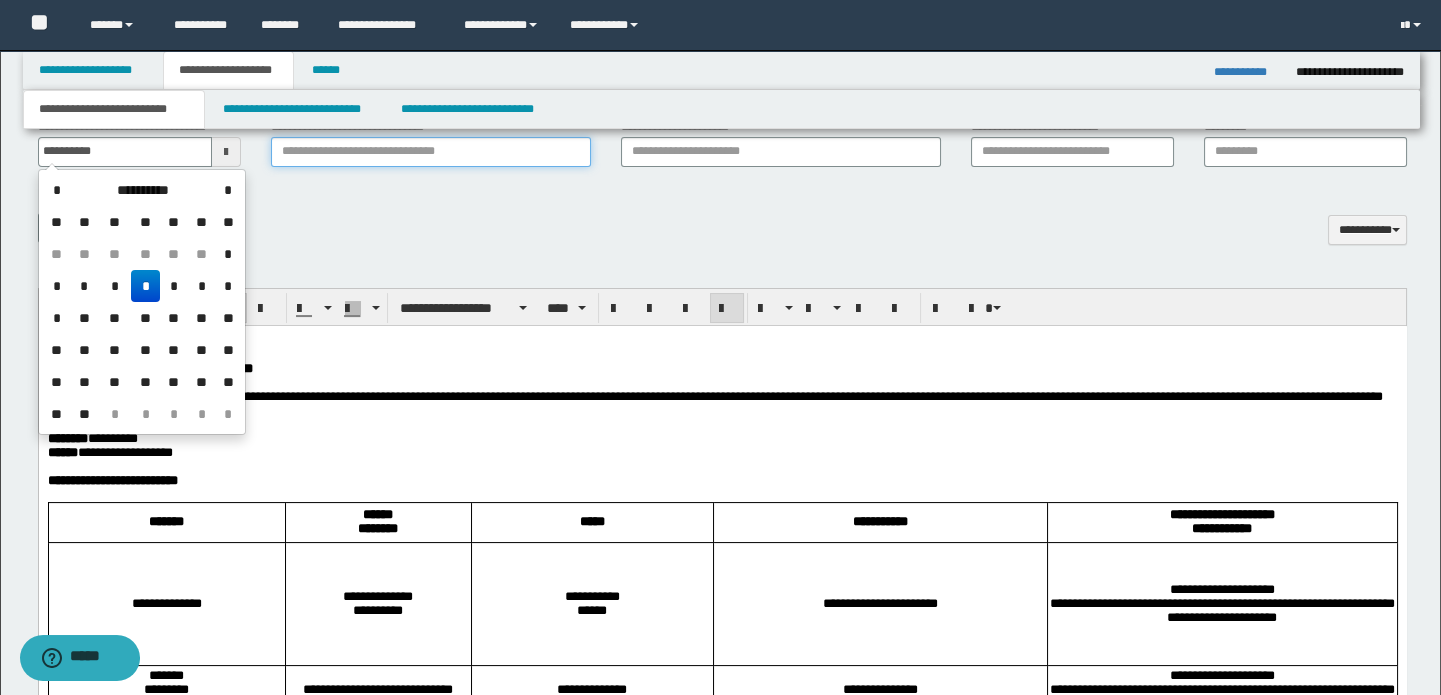 type on "**********" 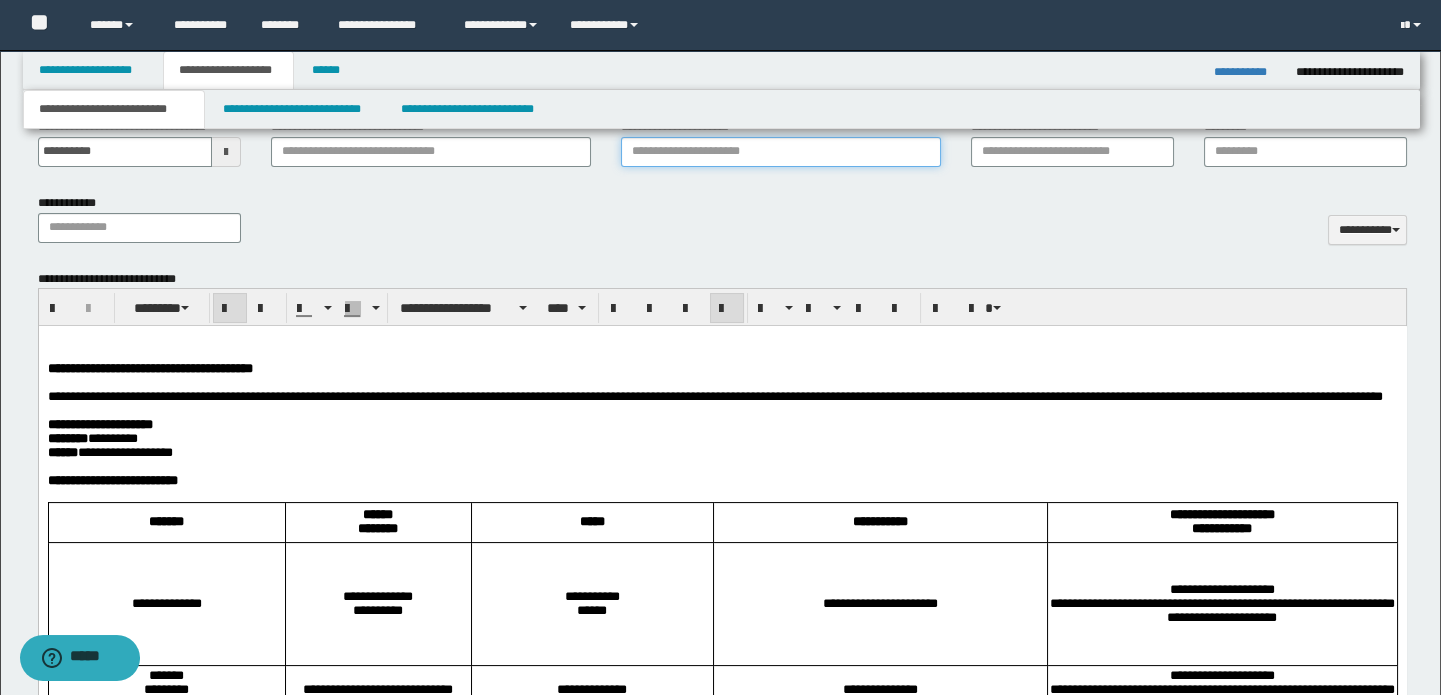 click on "**********" at bounding box center (781, 152) 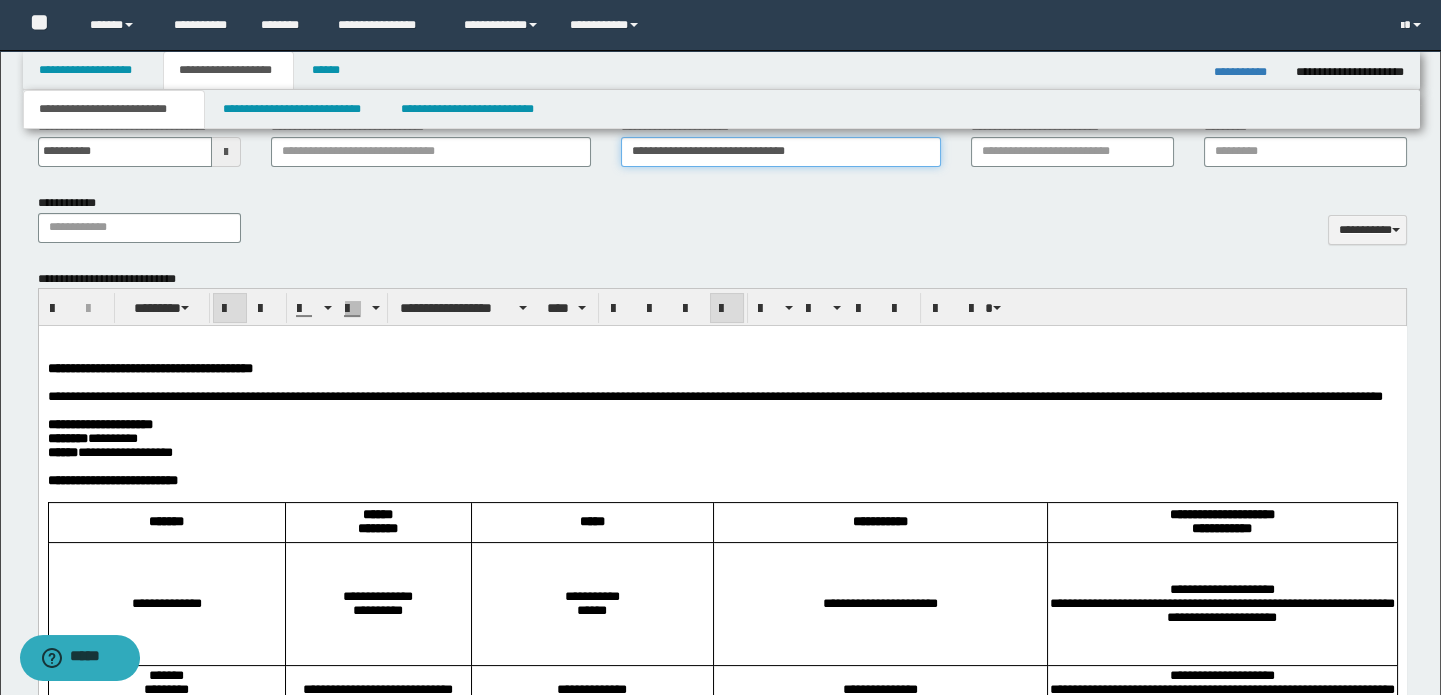 type on "**********" 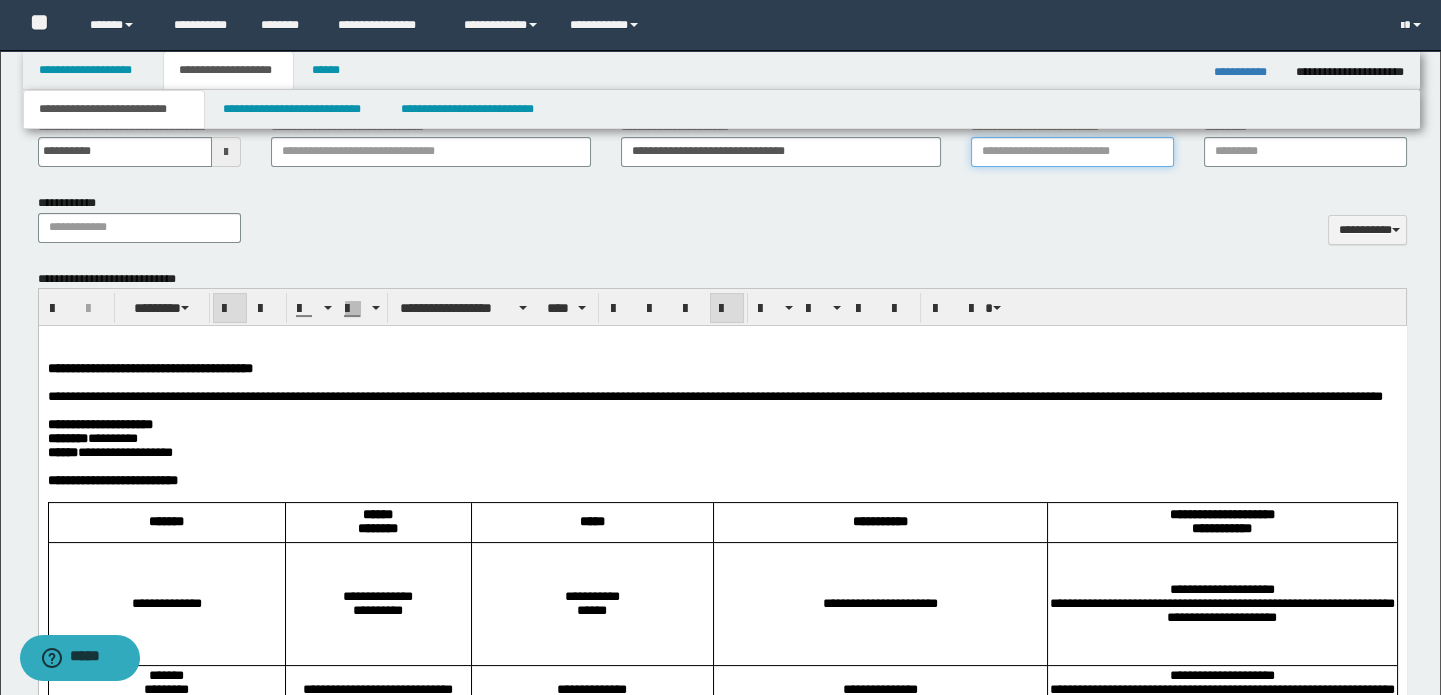 click on "**********" at bounding box center [1072, 152] 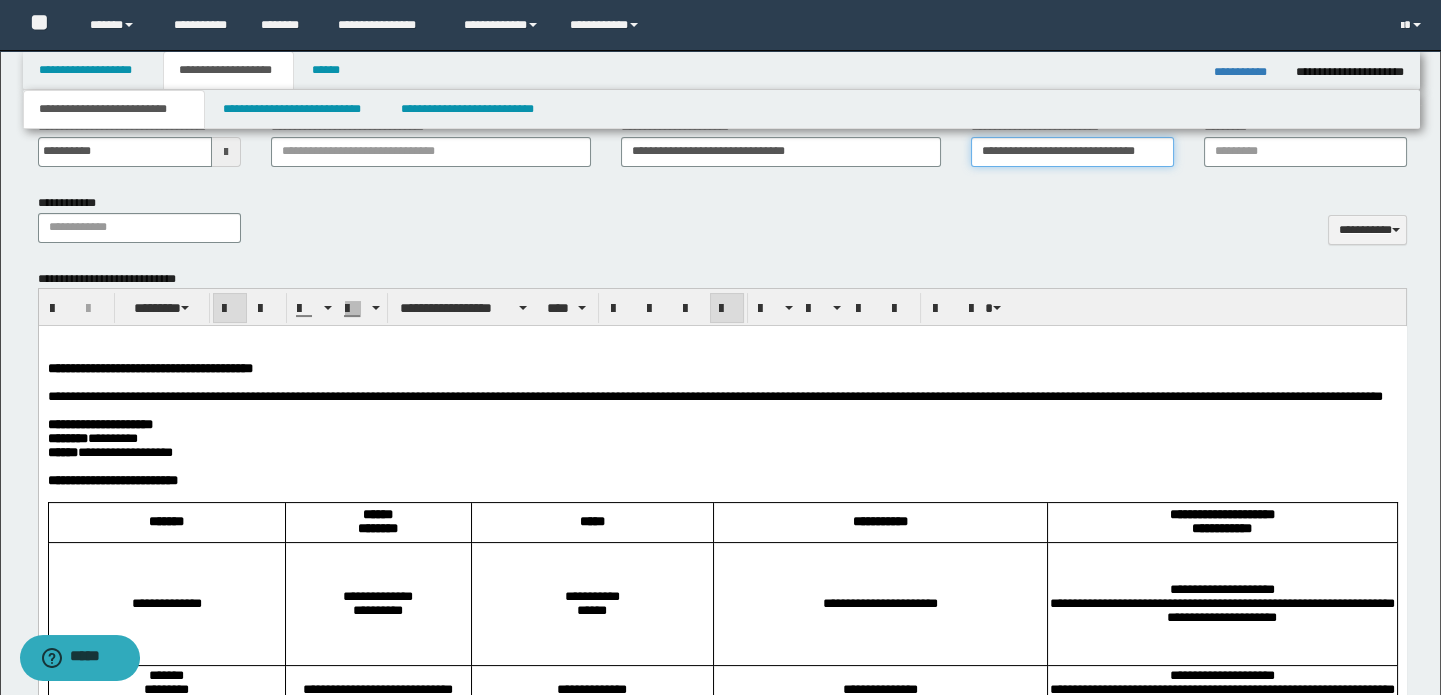 scroll, scrollTop: 0, scrollLeft: 31, axis: horizontal 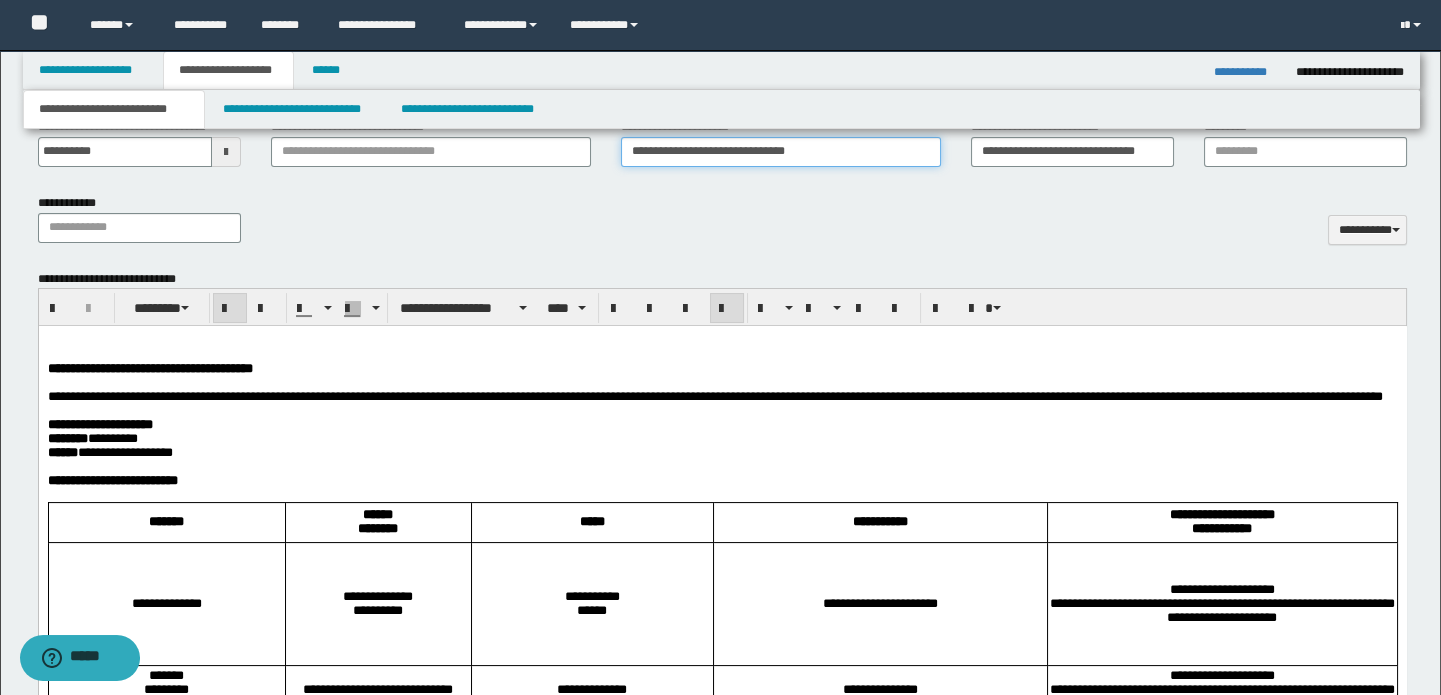 drag, startPoint x: 897, startPoint y: 153, endPoint x: 481, endPoint y: 162, distance: 416.09735 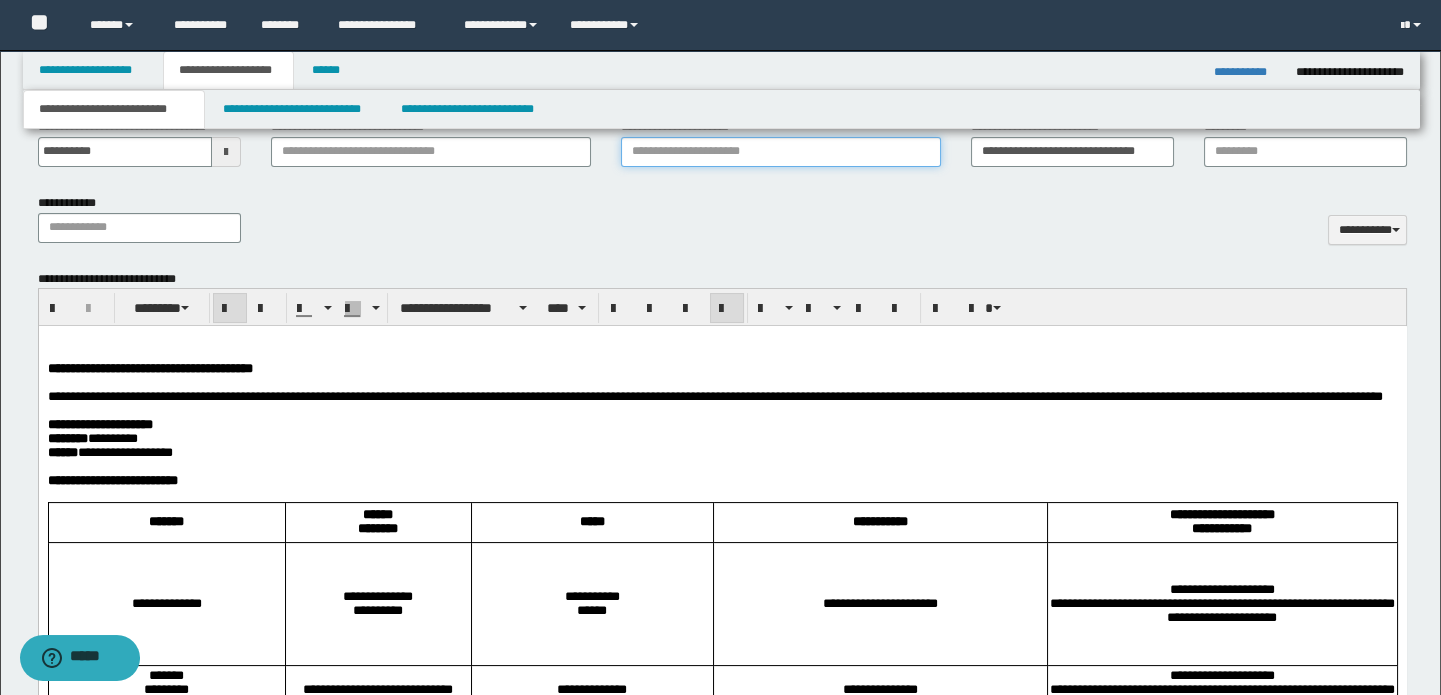type 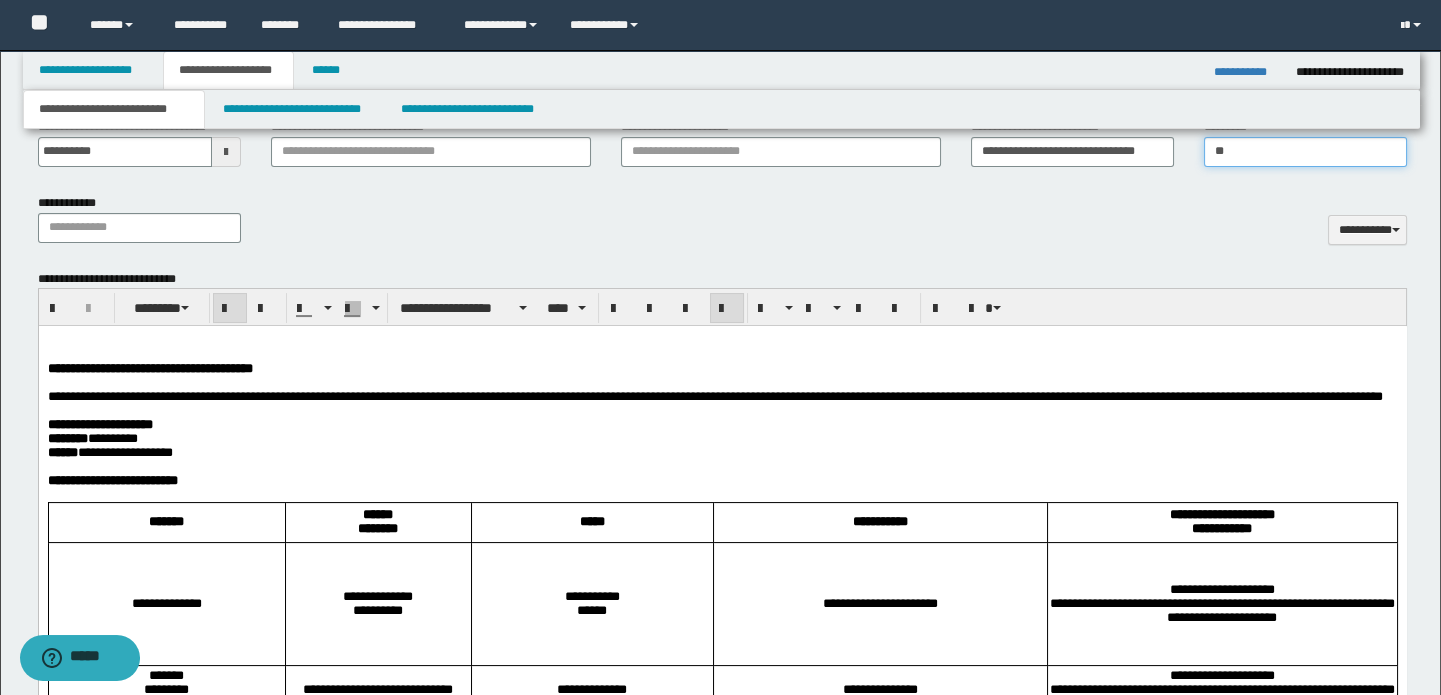 type on "**********" 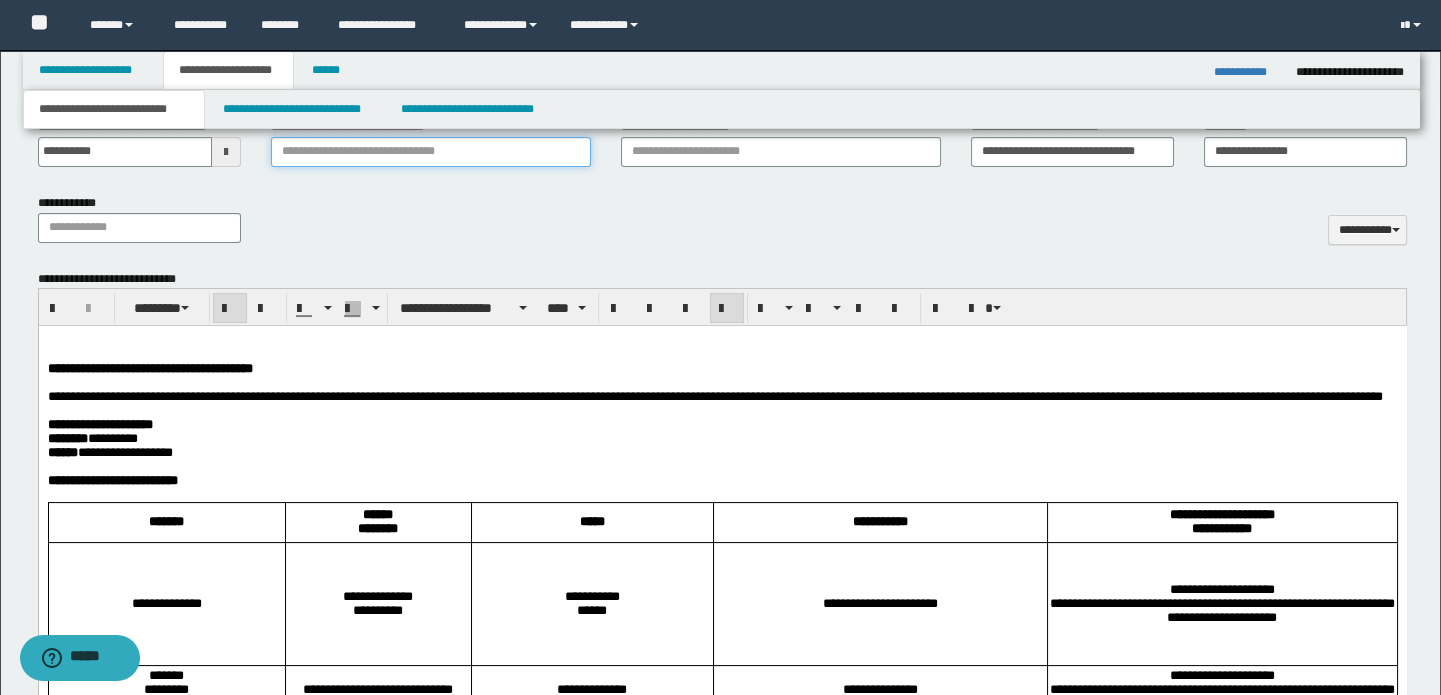 click on "**********" at bounding box center (431, 152) 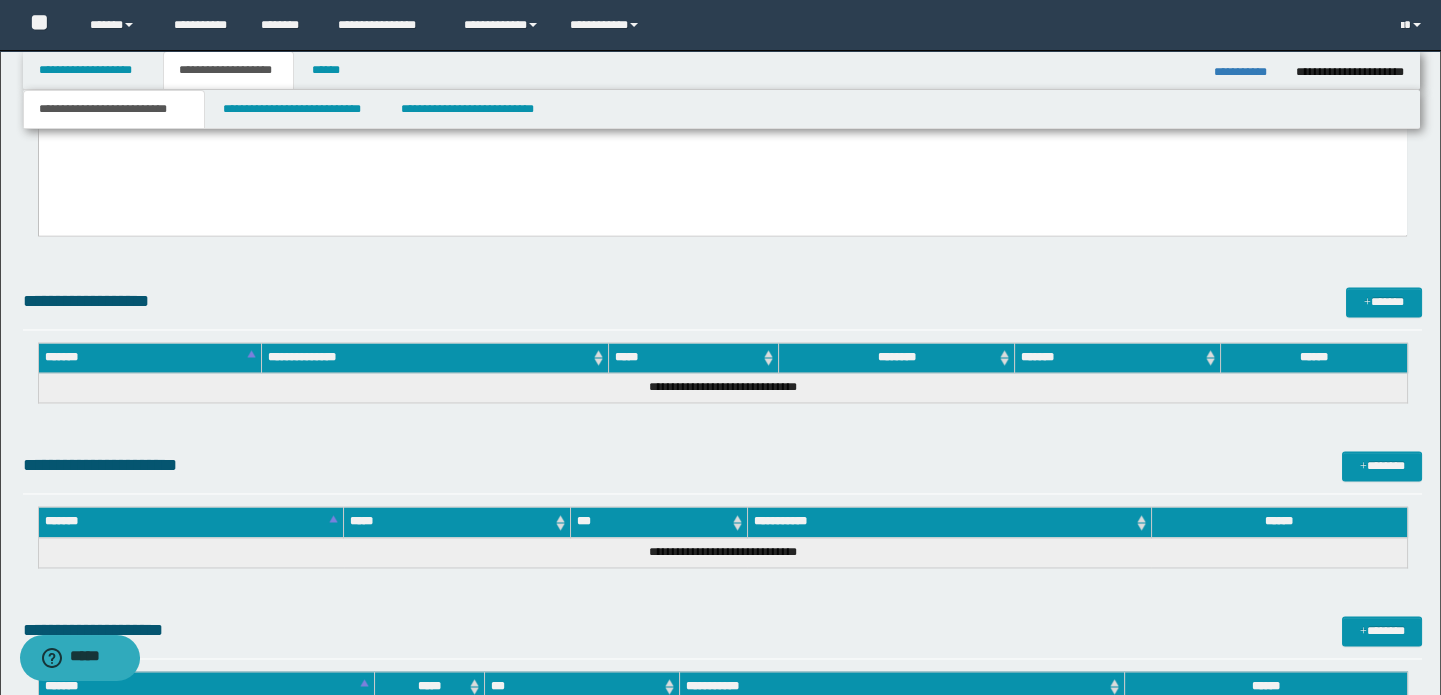 scroll, scrollTop: 6545, scrollLeft: 0, axis: vertical 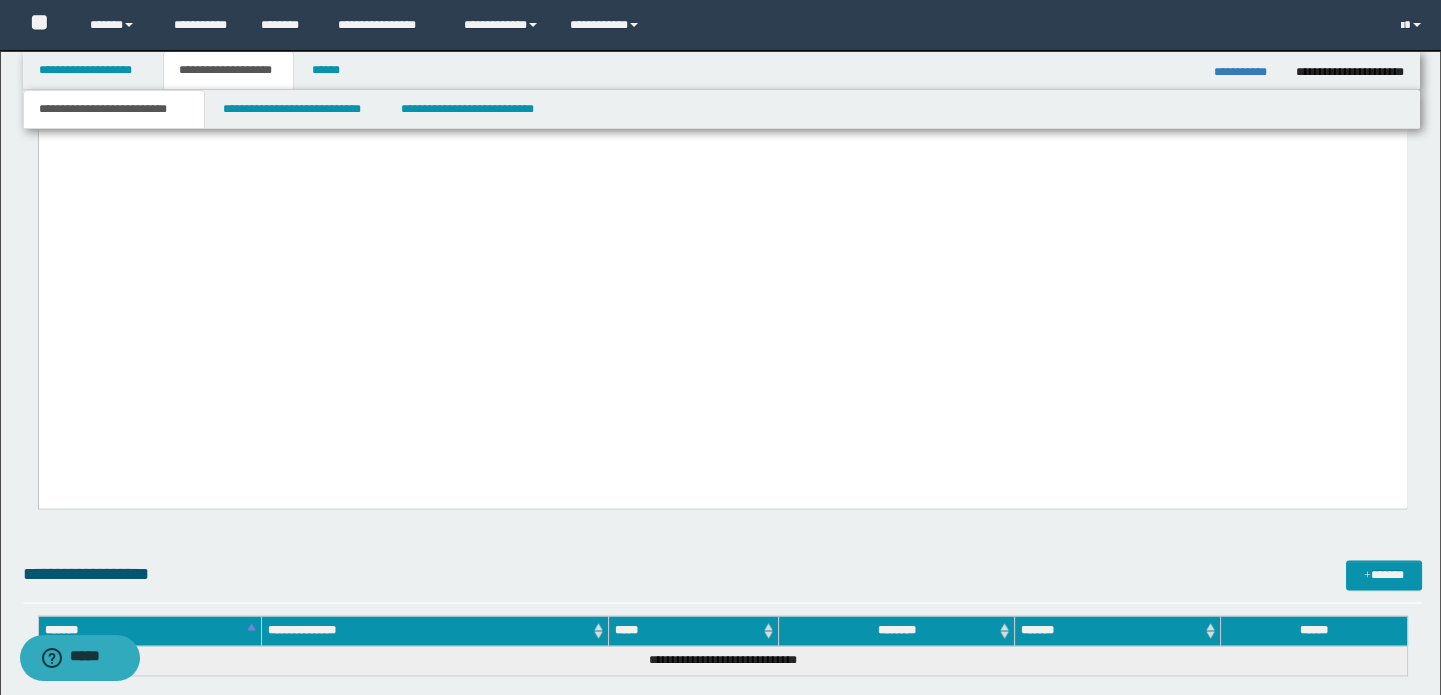 type on "**********" 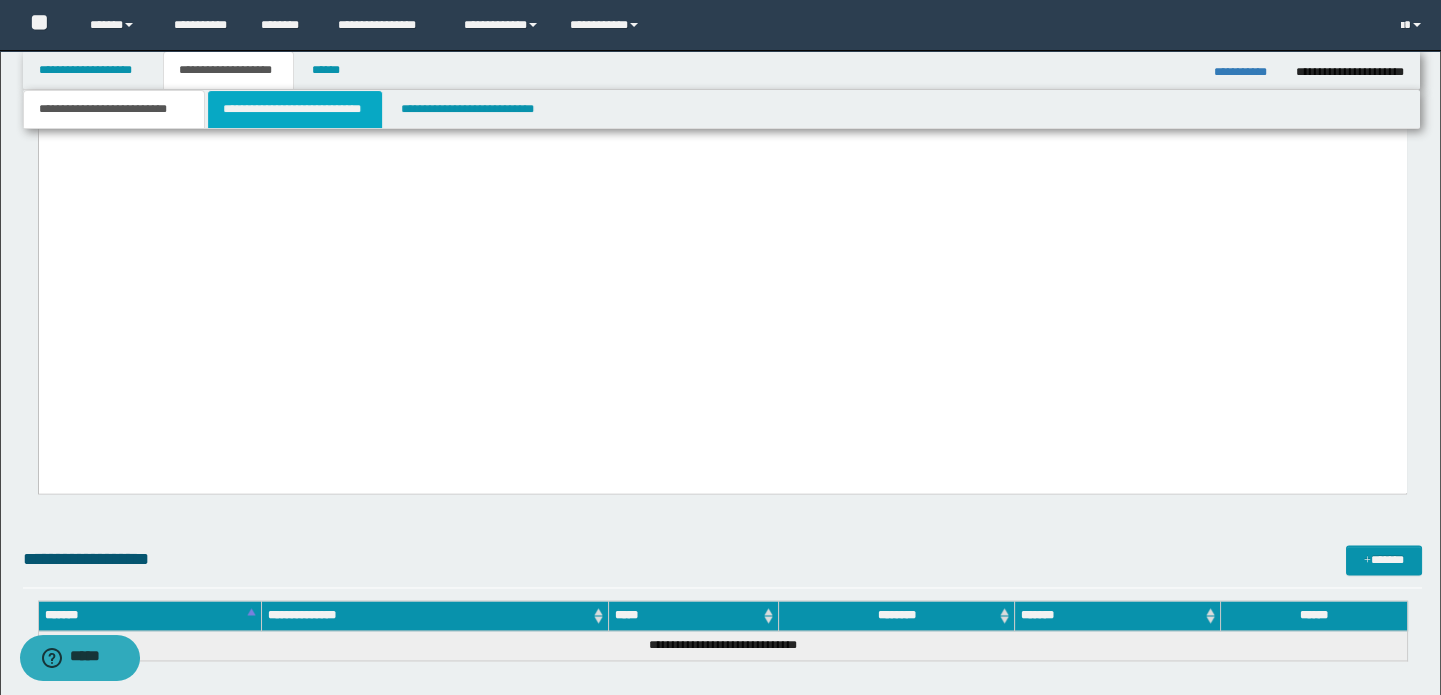 click on "**********" at bounding box center (294, 109) 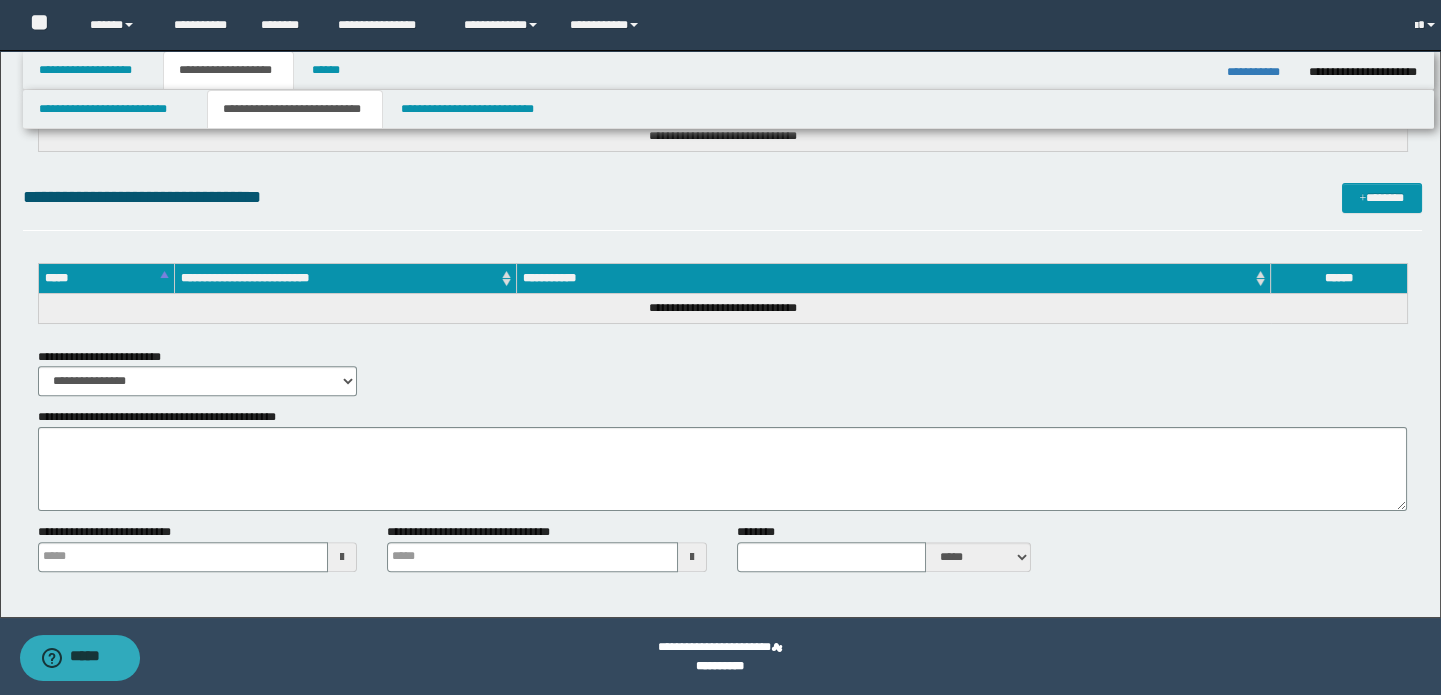 scroll, scrollTop: 1937, scrollLeft: 0, axis: vertical 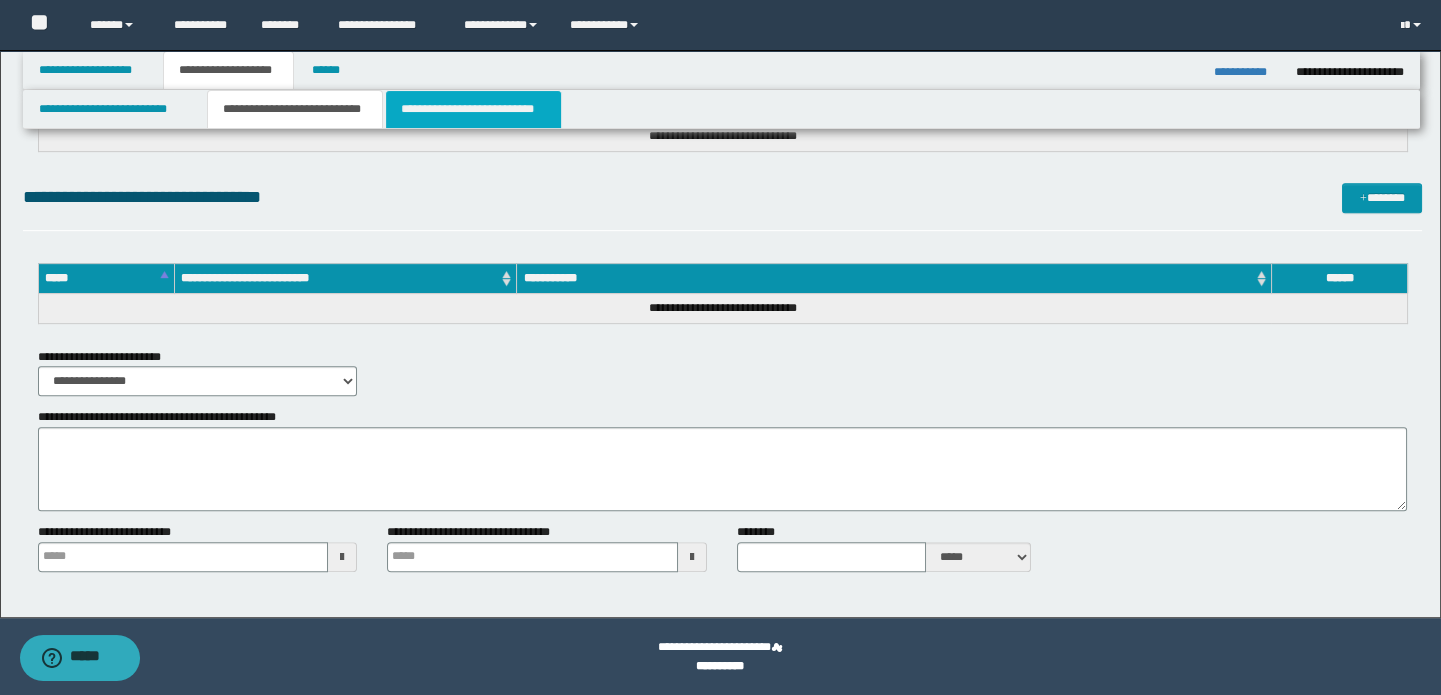 click on "**********" at bounding box center [473, 109] 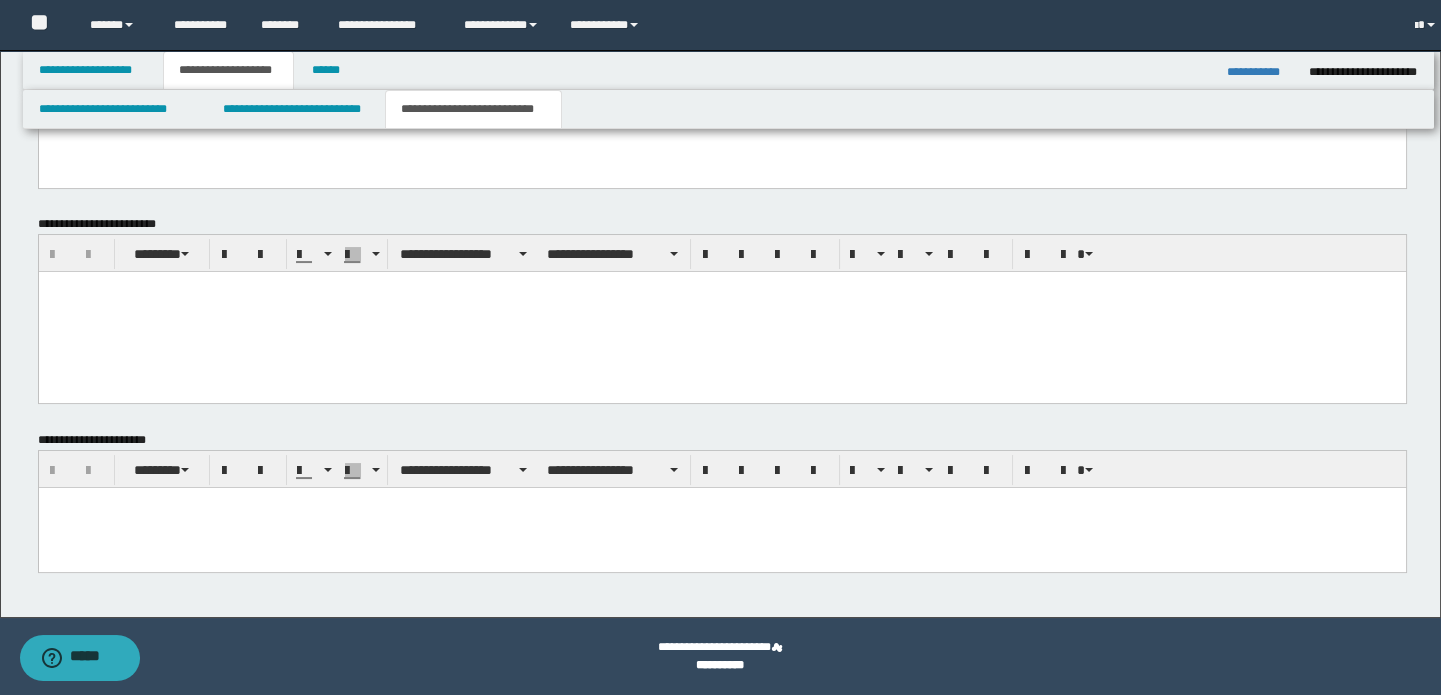 scroll, scrollTop: 784, scrollLeft: 0, axis: vertical 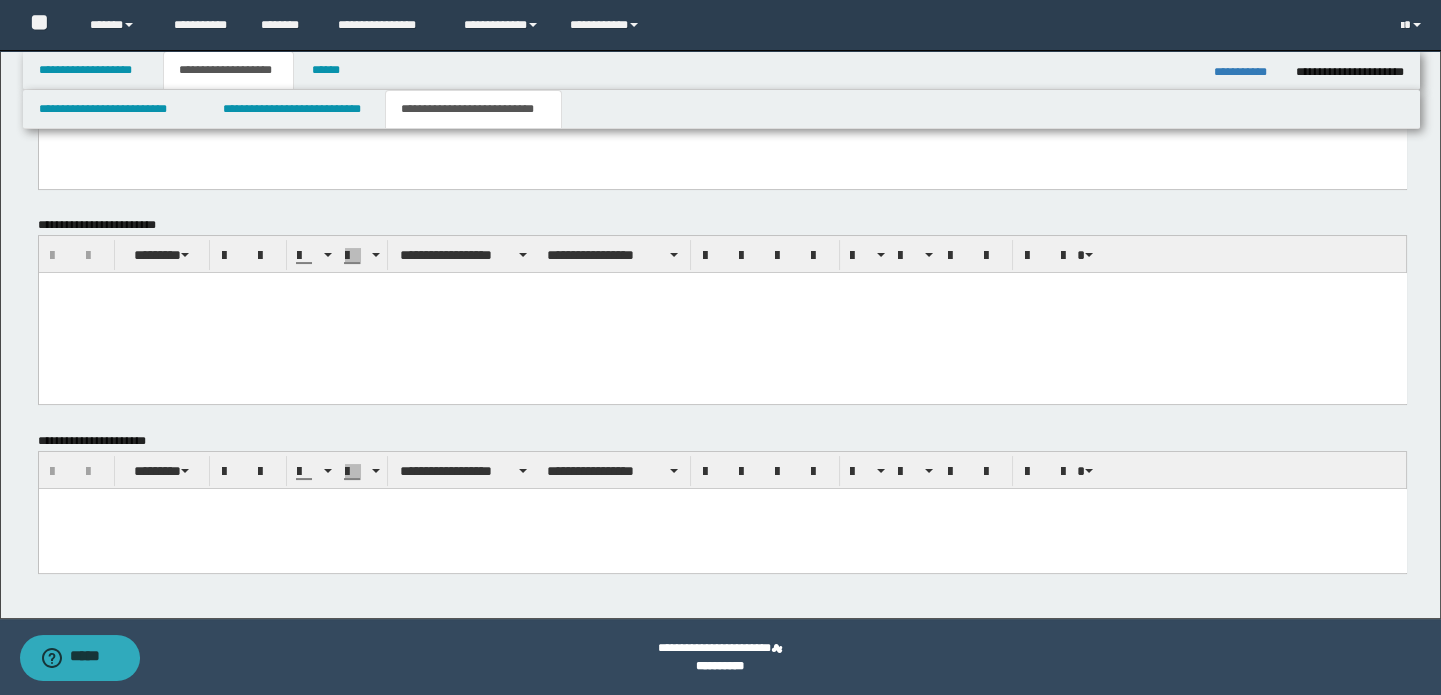 click at bounding box center [722, 313] 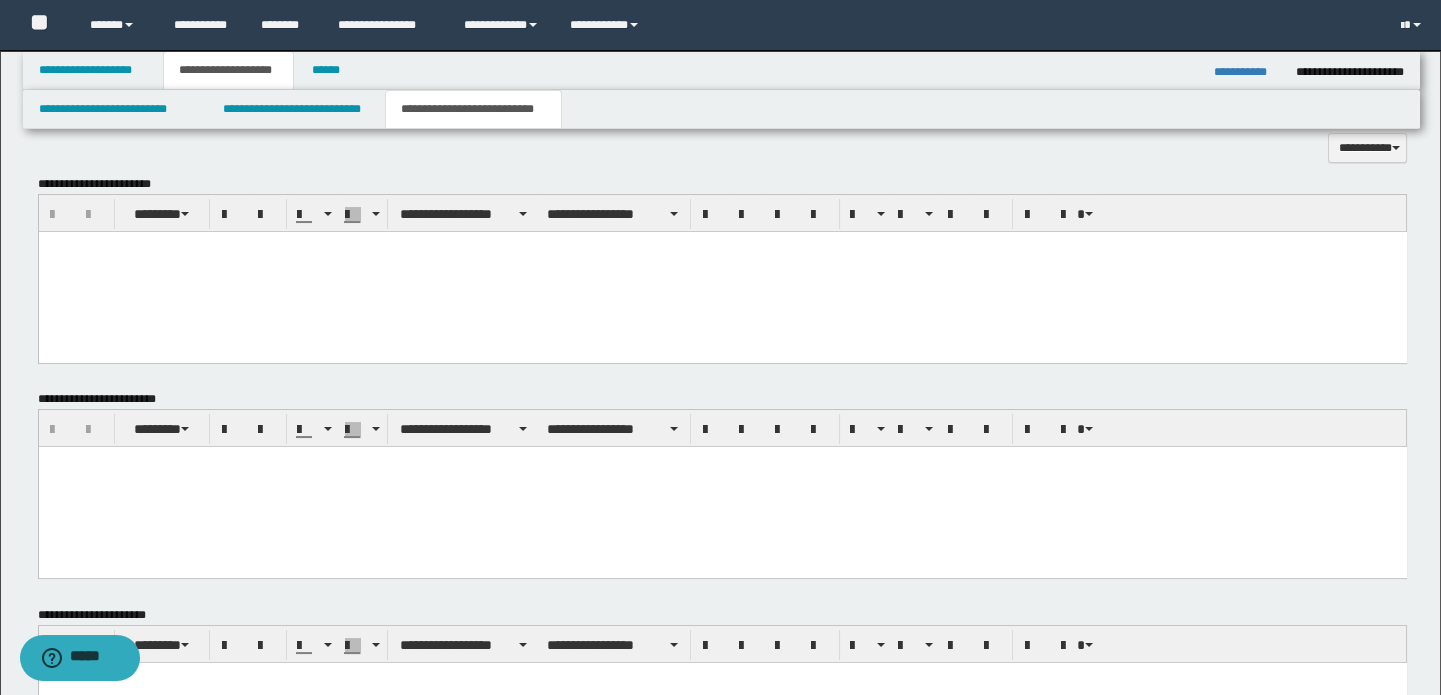 scroll, scrollTop: 602, scrollLeft: 0, axis: vertical 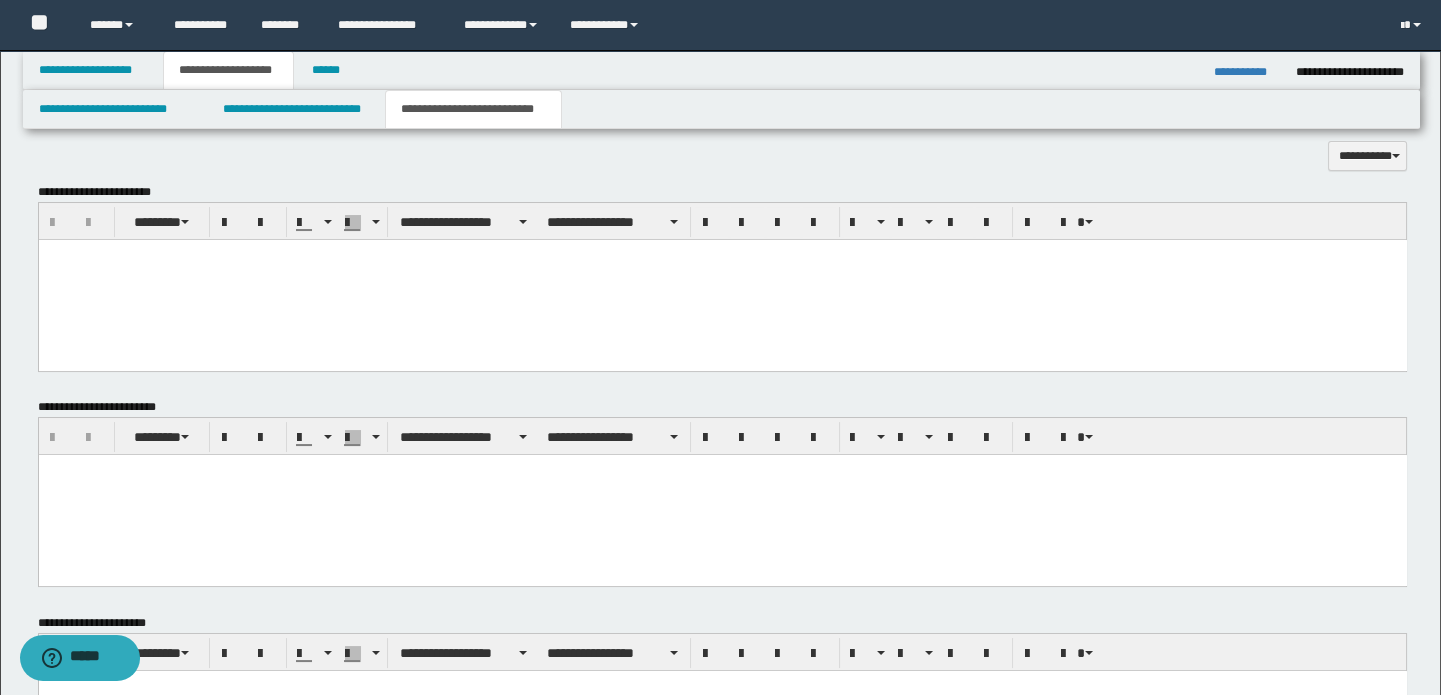 click at bounding box center (722, 279) 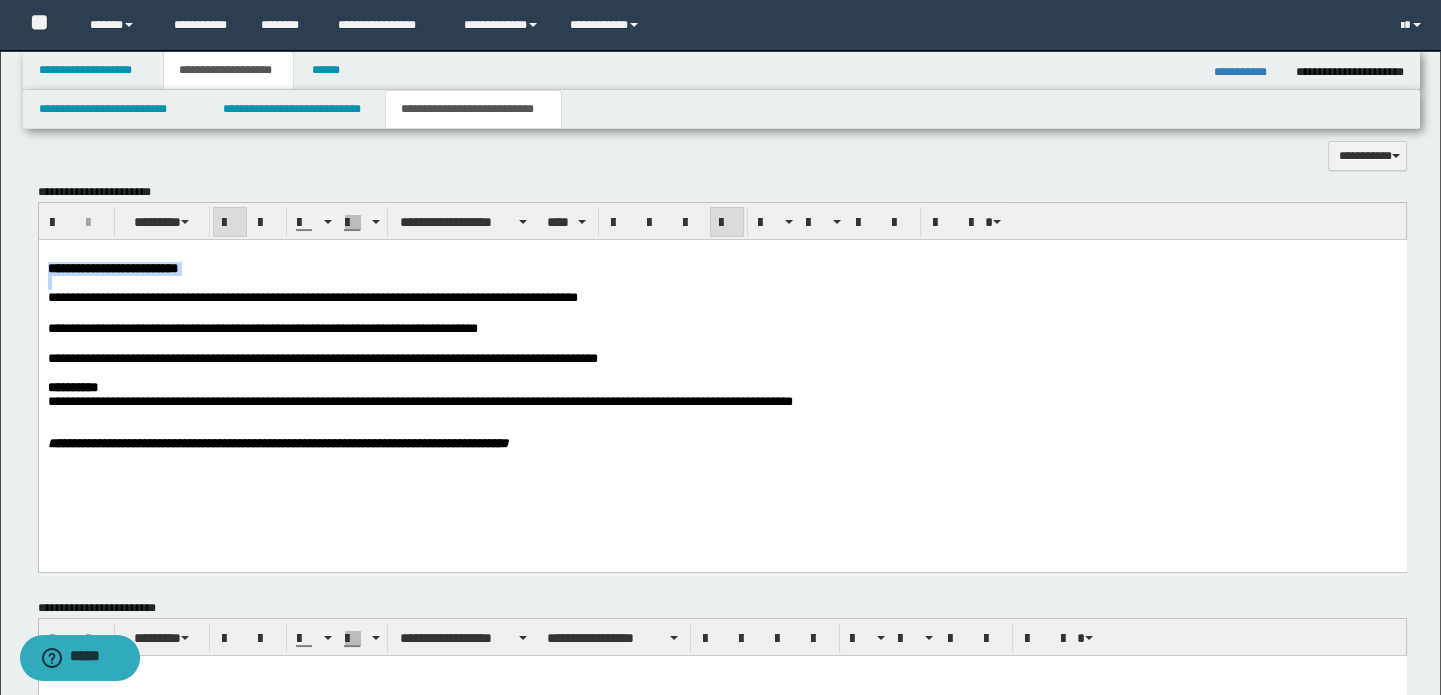 drag, startPoint x: 280, startPoint y: 277, endPoint x: 38, endPoint y: 515, distance: 339.42303 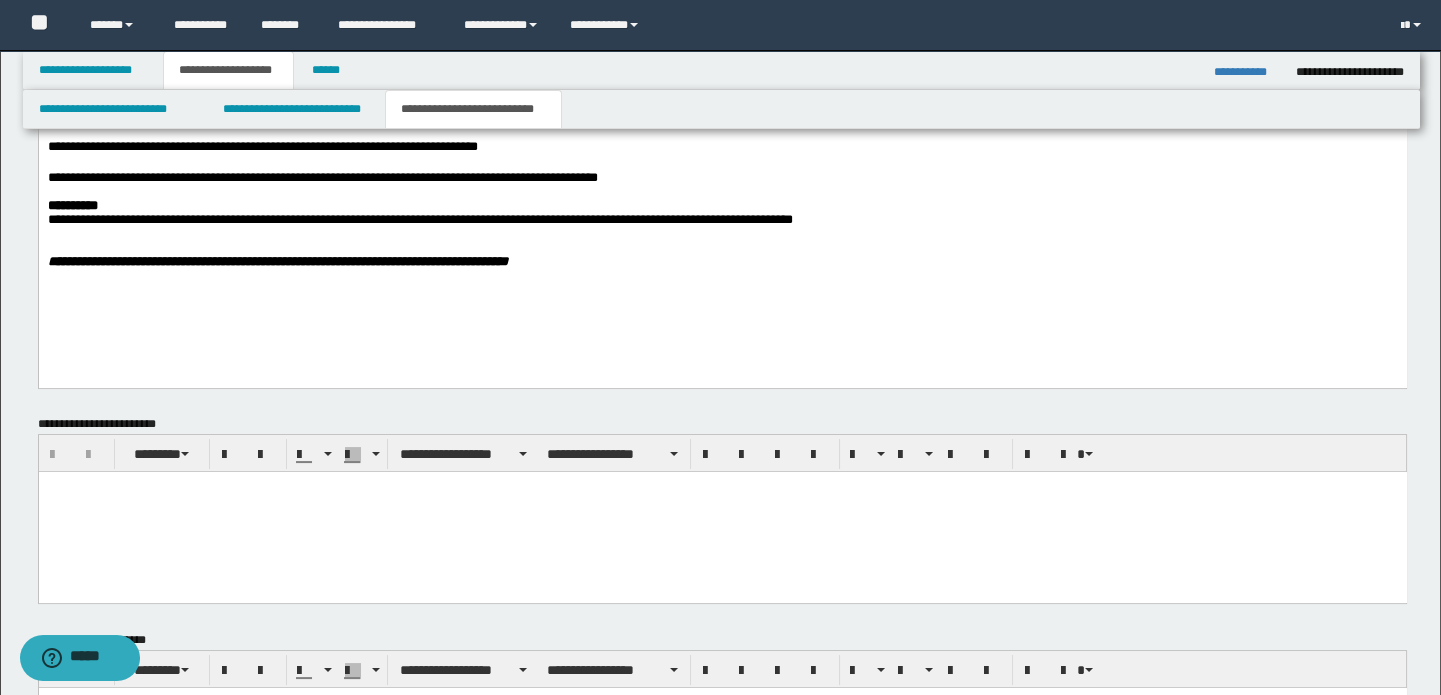 scroll, scrollTop: 966, scrollLeft: 0, axis: vertical 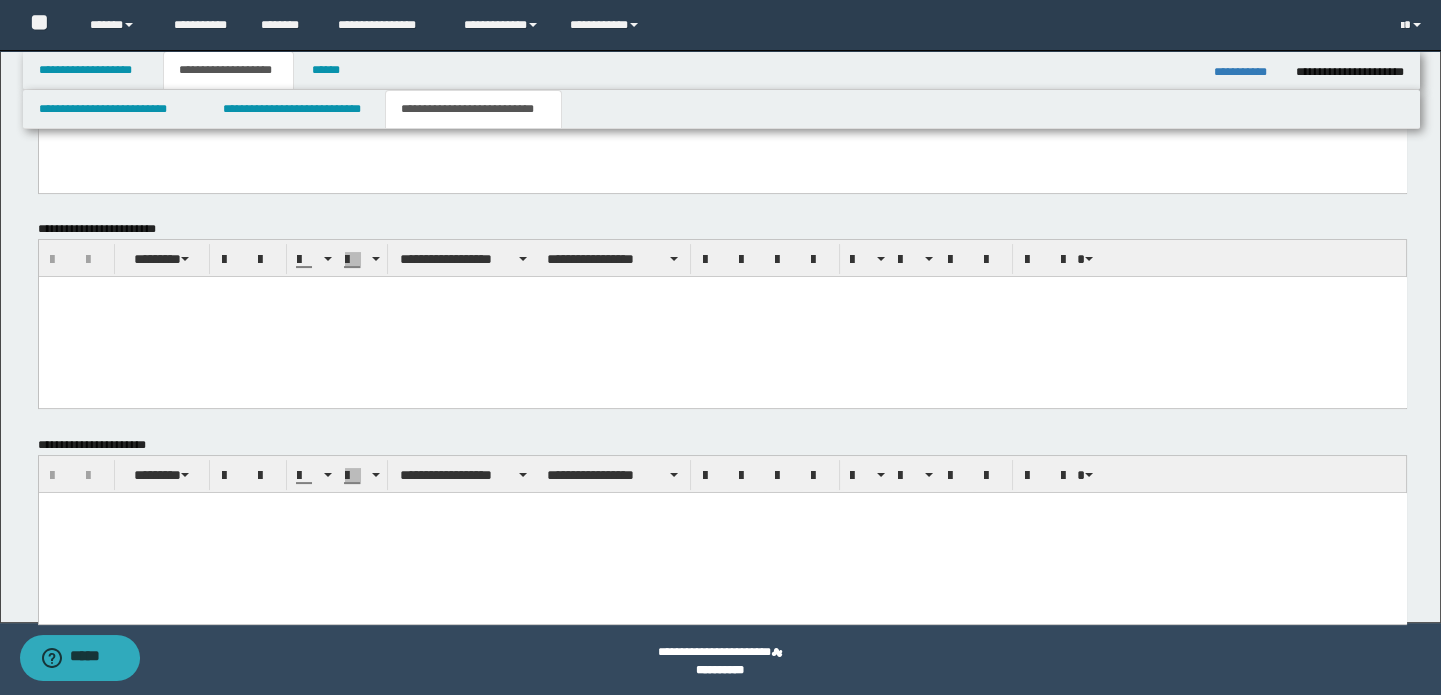 click at bounding box center (722, 532) 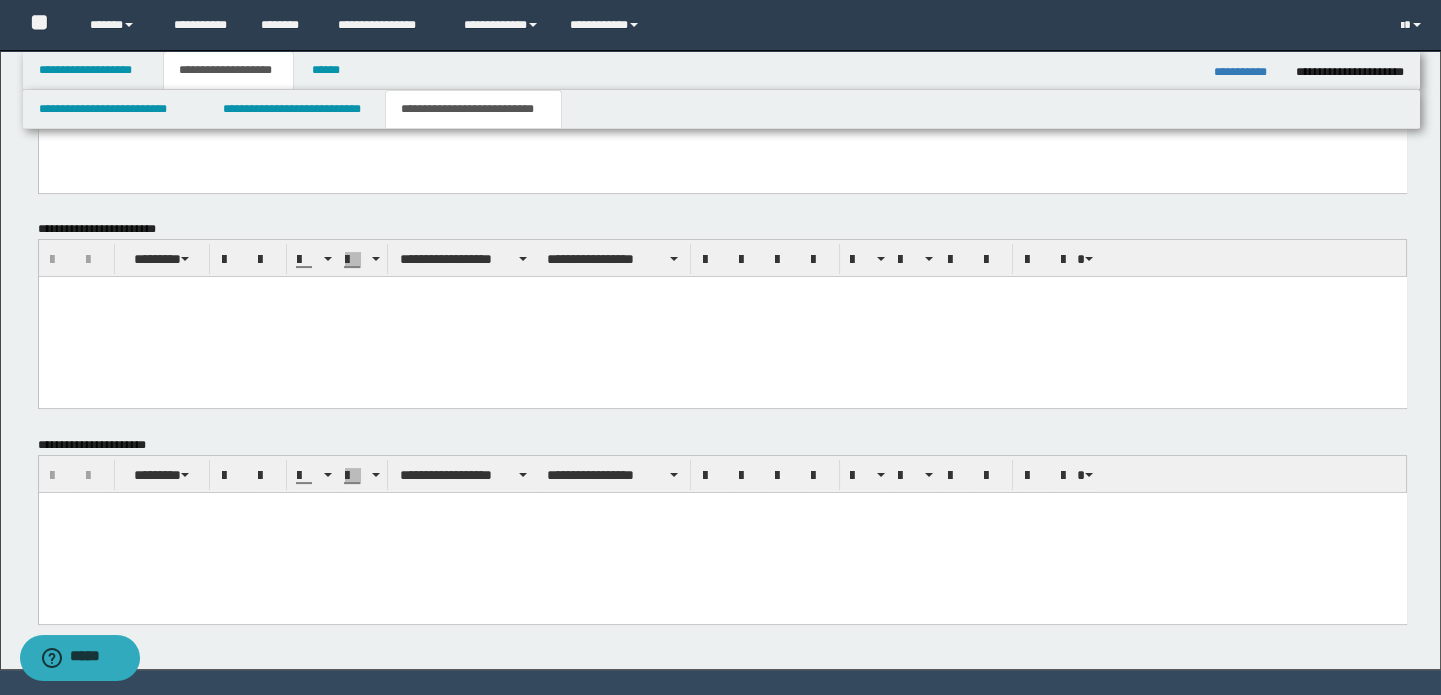 type 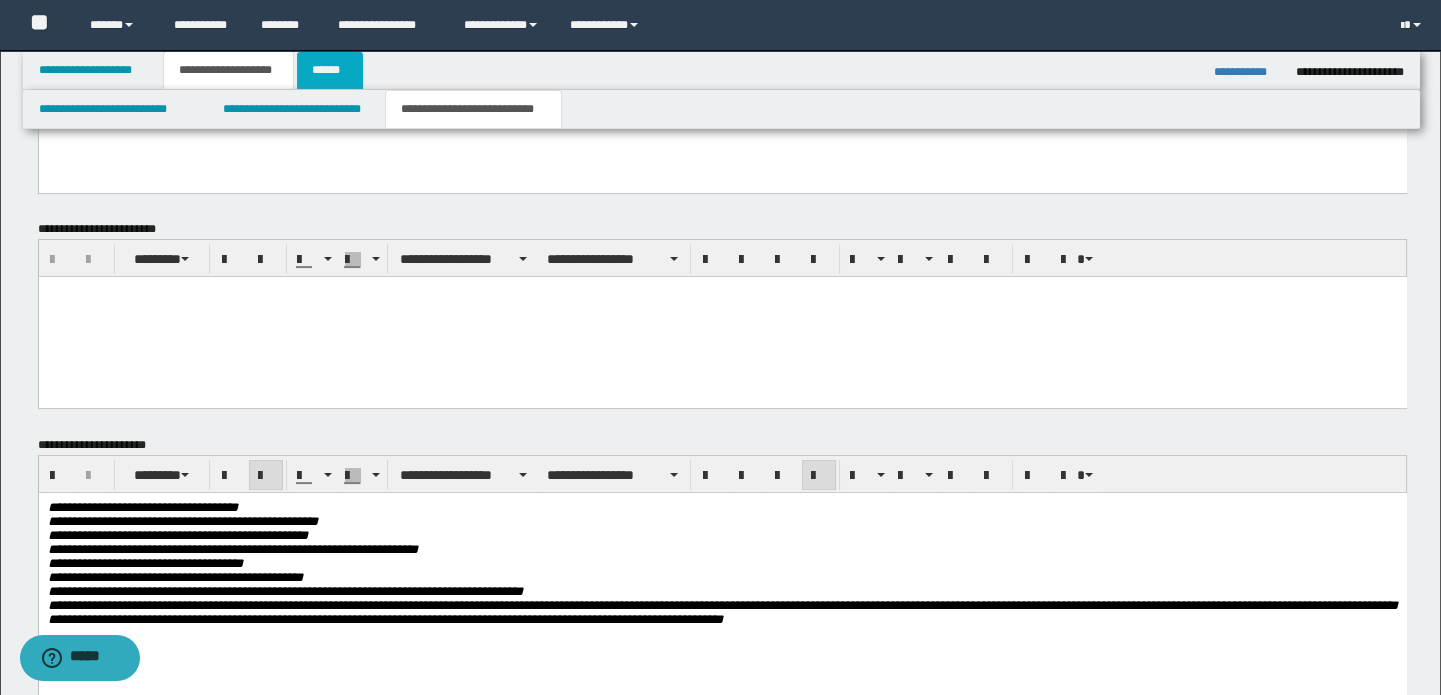 click on "******" at bounding box center [330, 70] 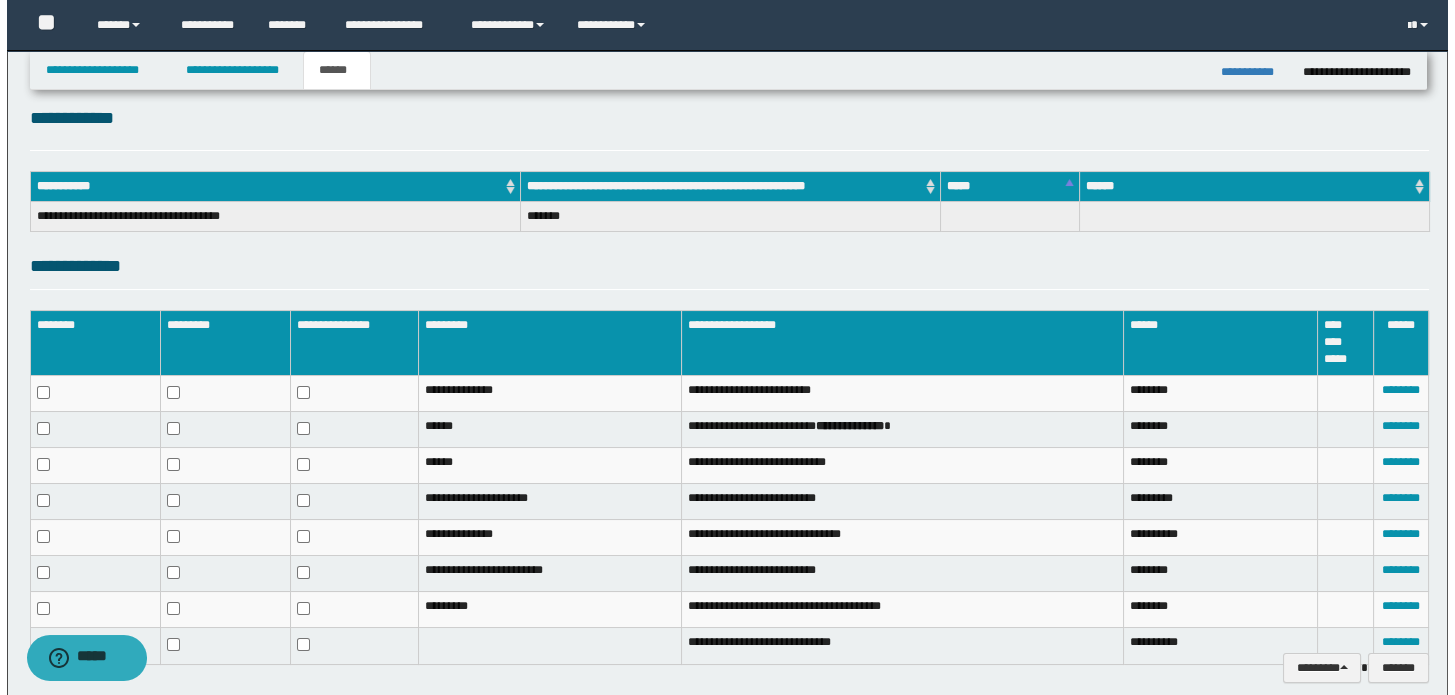 scroll, scrollTop: 322, scrollLeft: 0, axis: vertical 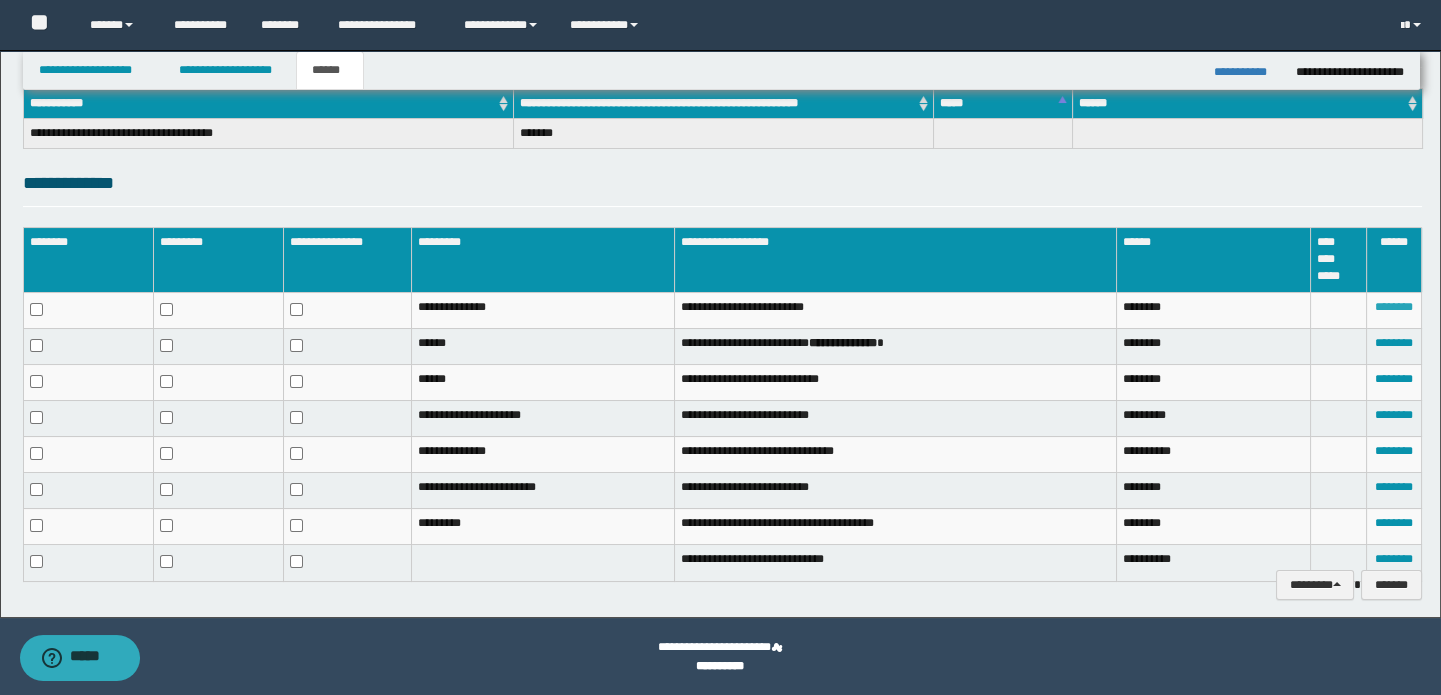 click on "********" at bounding box center (1394, 307) 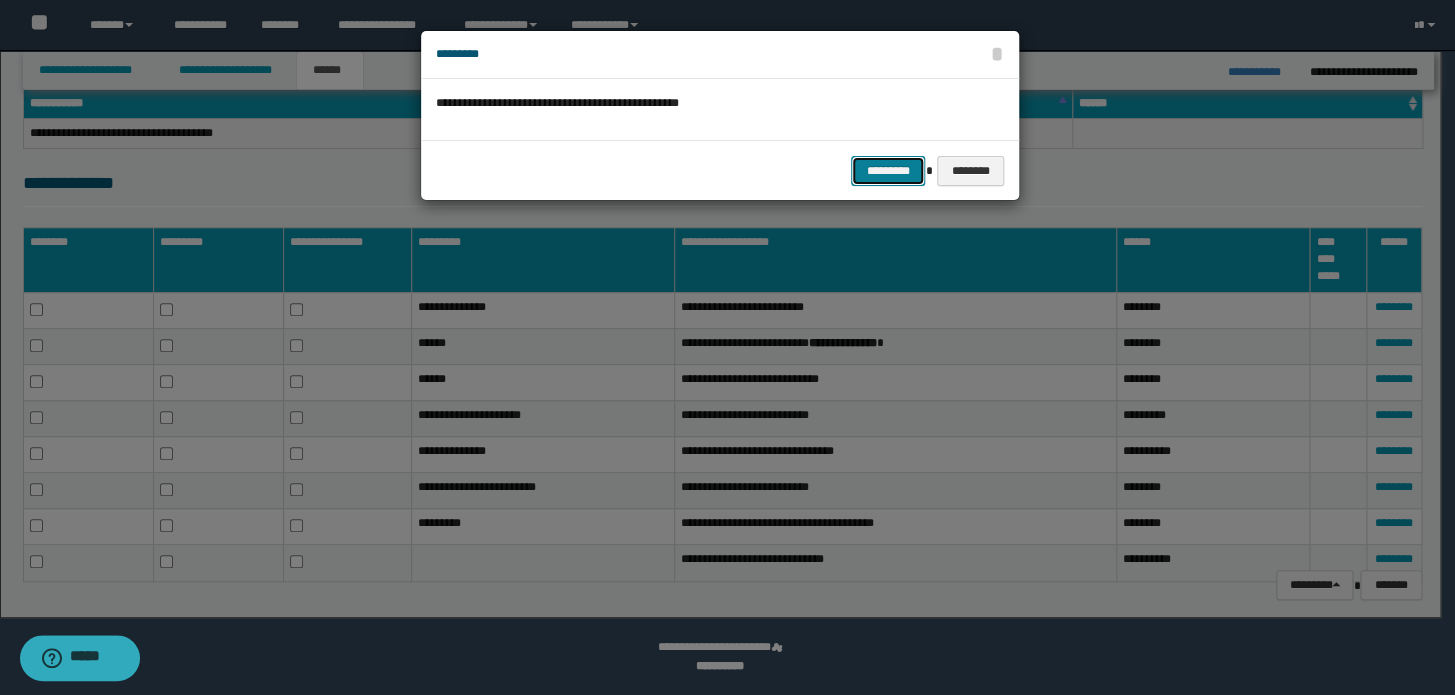 drag, startPoint x: 901, startPoint y: 161, endPoint x: 1038, endPoint y: 210, distance: 145.49915 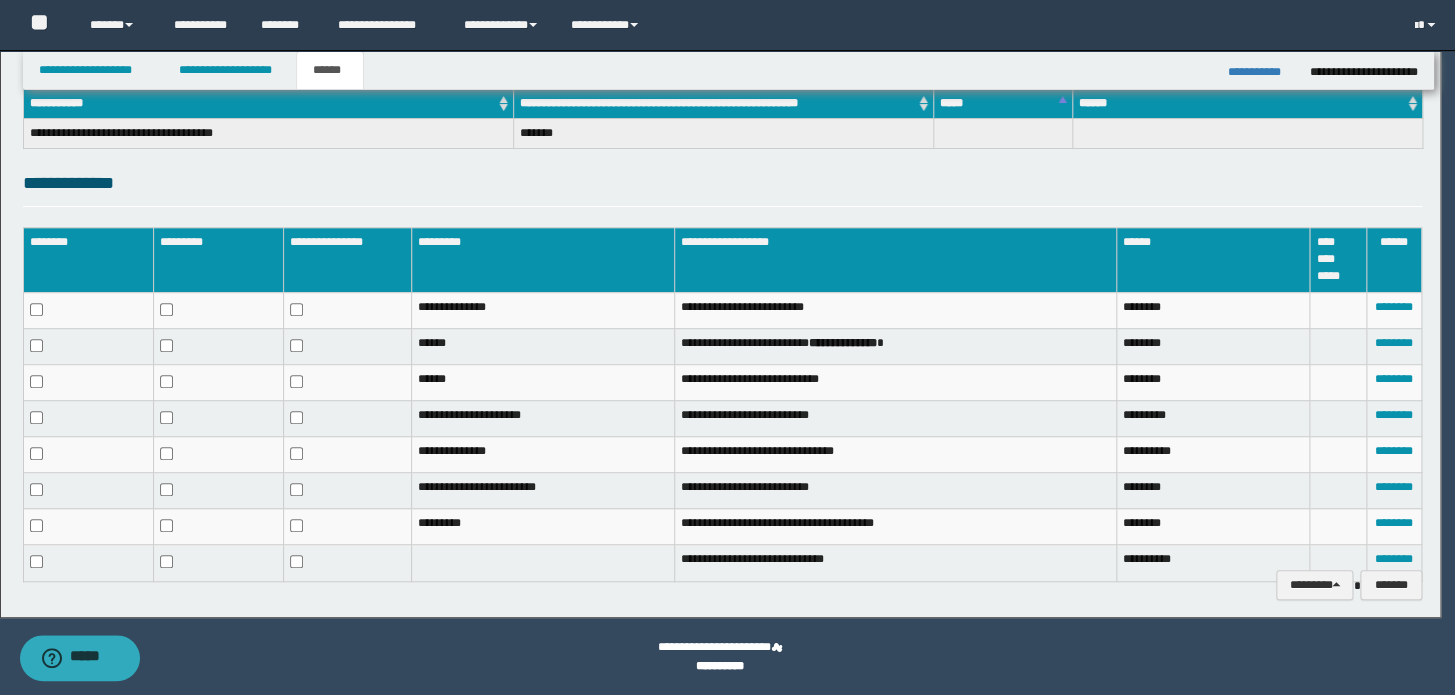 scroll, scrollTop: 307, scrollLeft: 0, axis: vertical 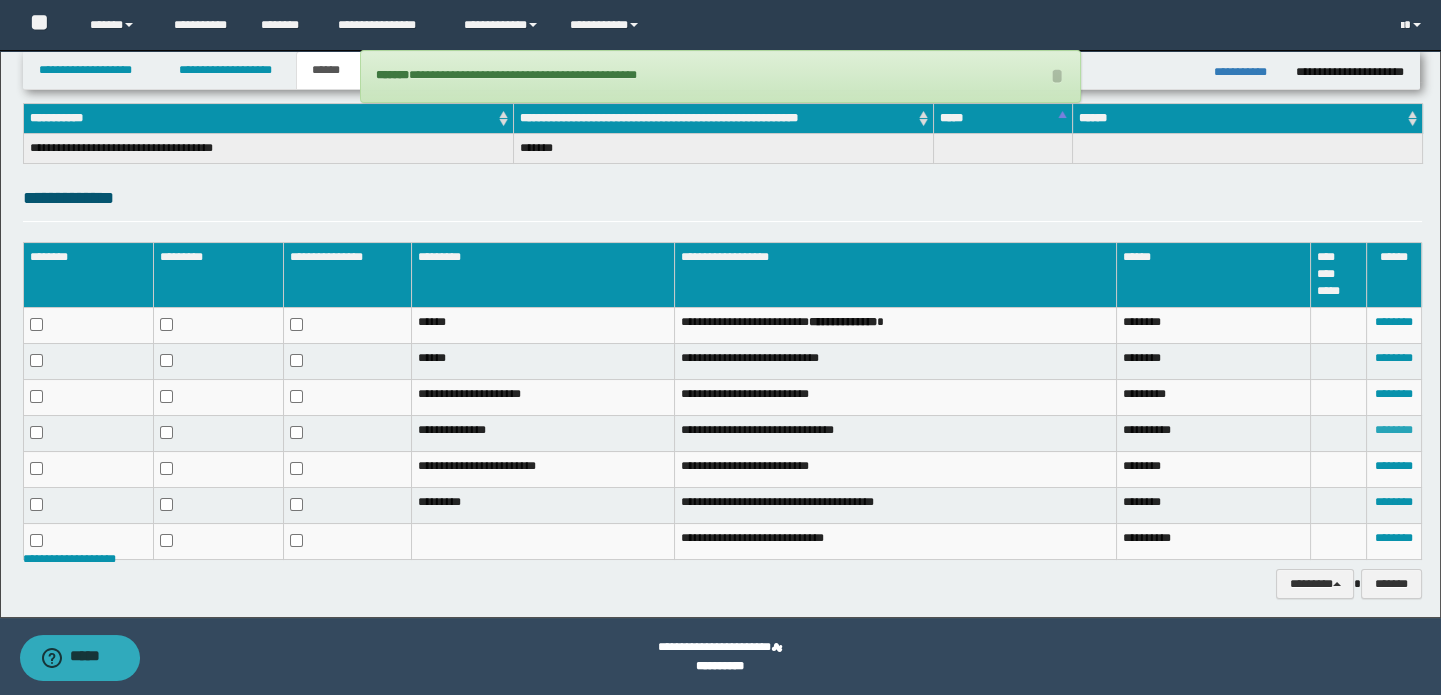 click on "********" at bounding box center [1394, 430] 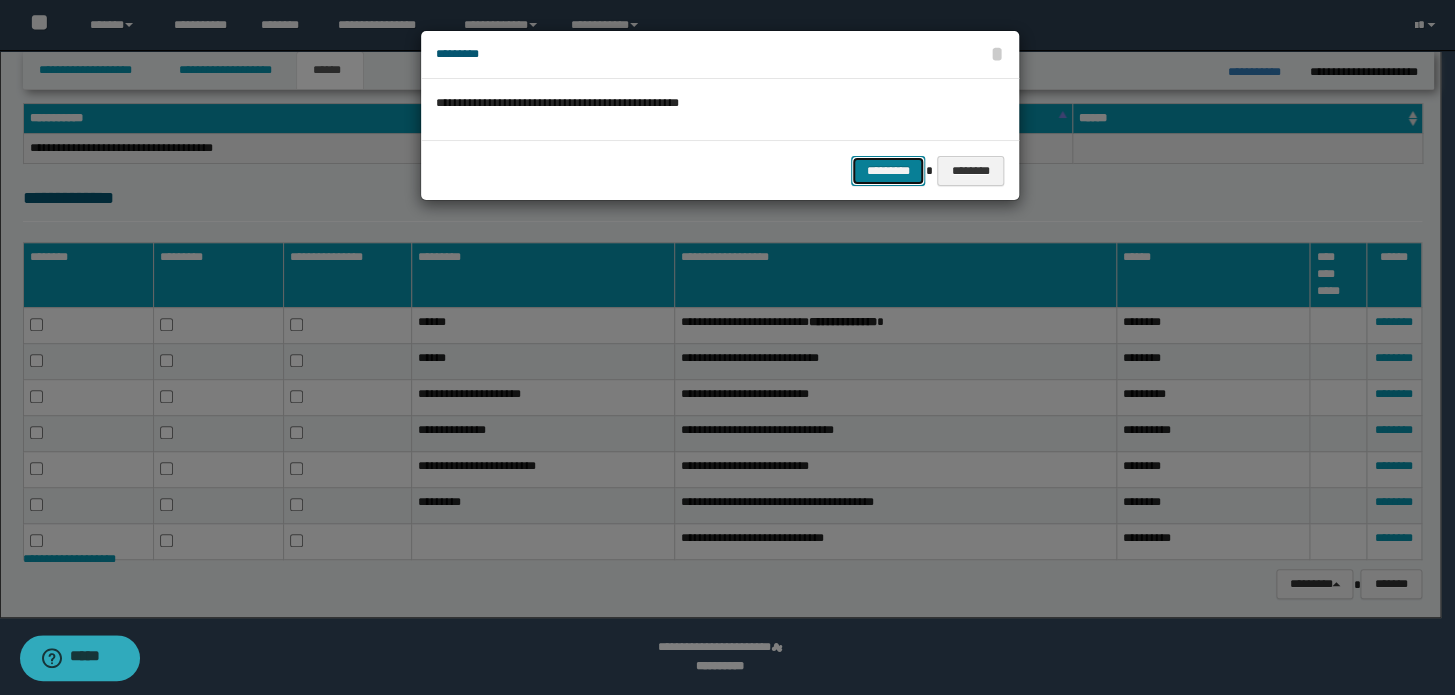 click on "*********" at bounding box center (888, 171) 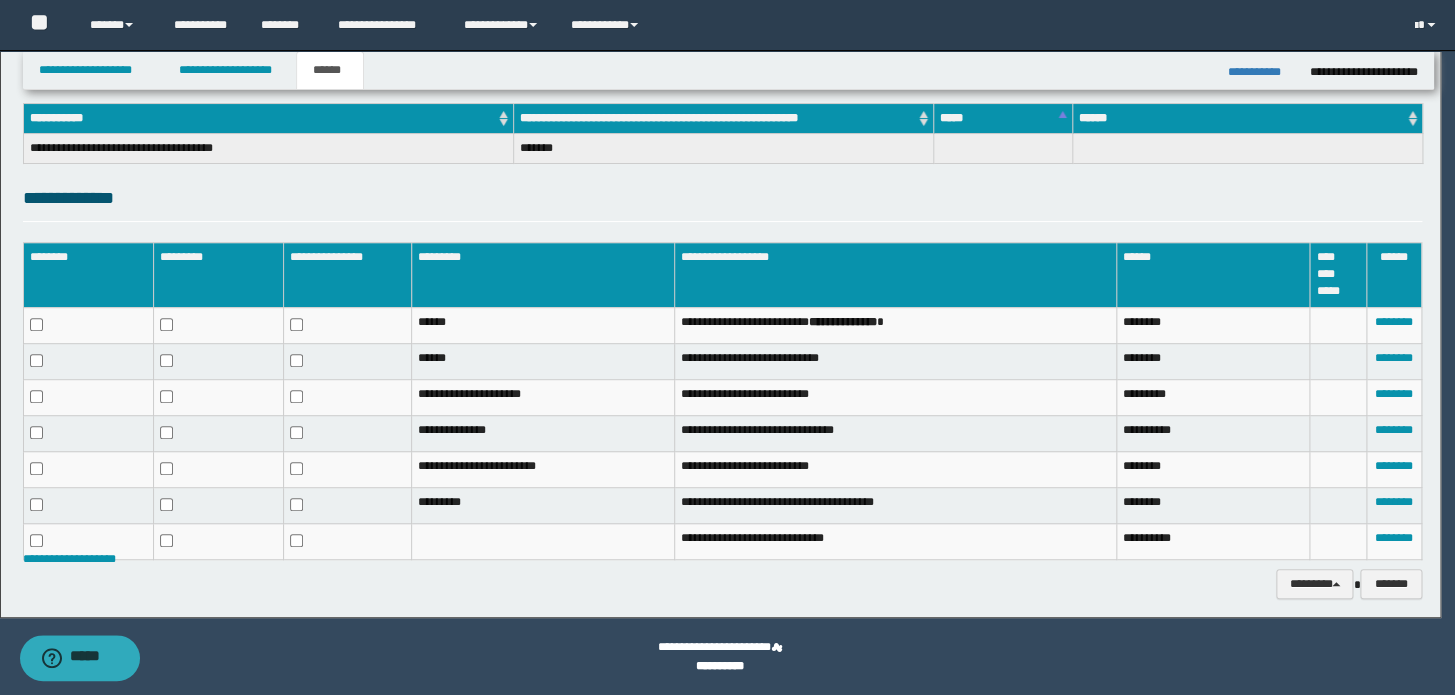 scroll, scrollTop: 272, scrollLeft: 0, axis: vertical 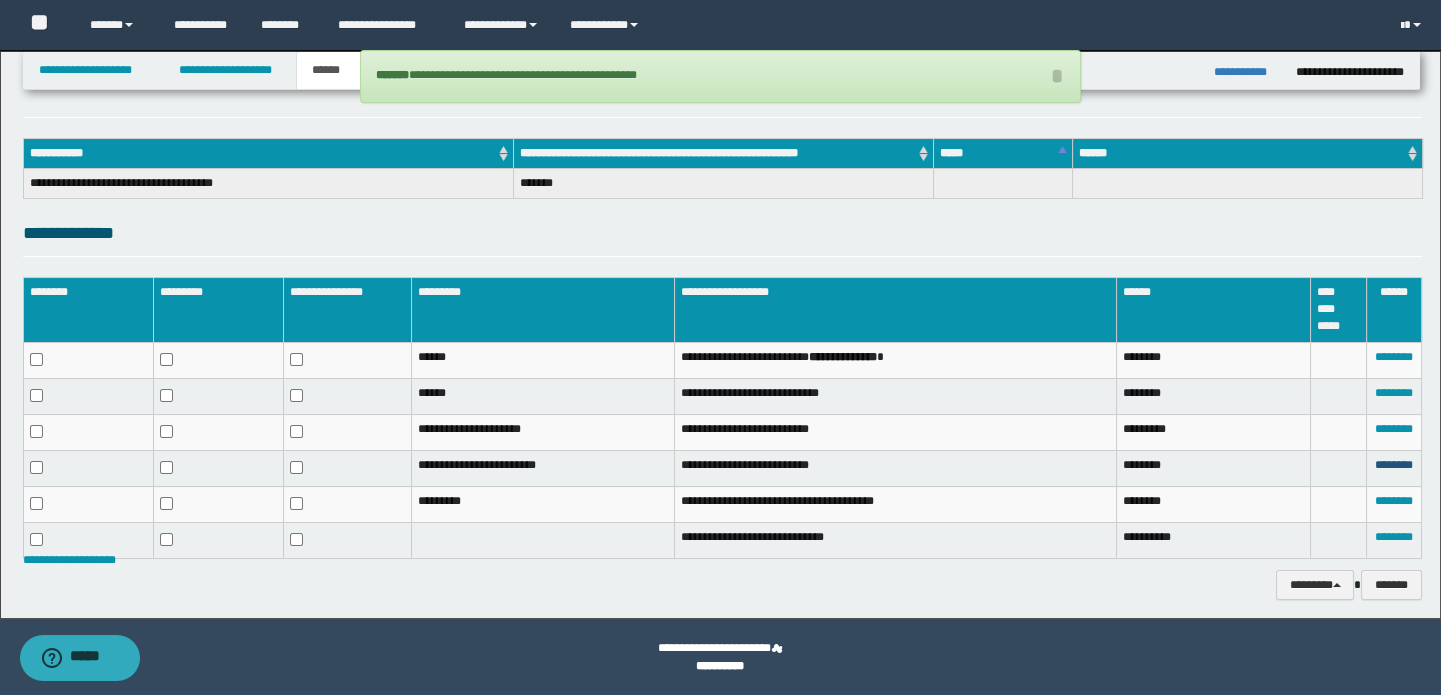 drag, startPoint x: 1404, startPoint y: 442, endPoint x: 1387, endPoint y: 423, distance: 25.495098 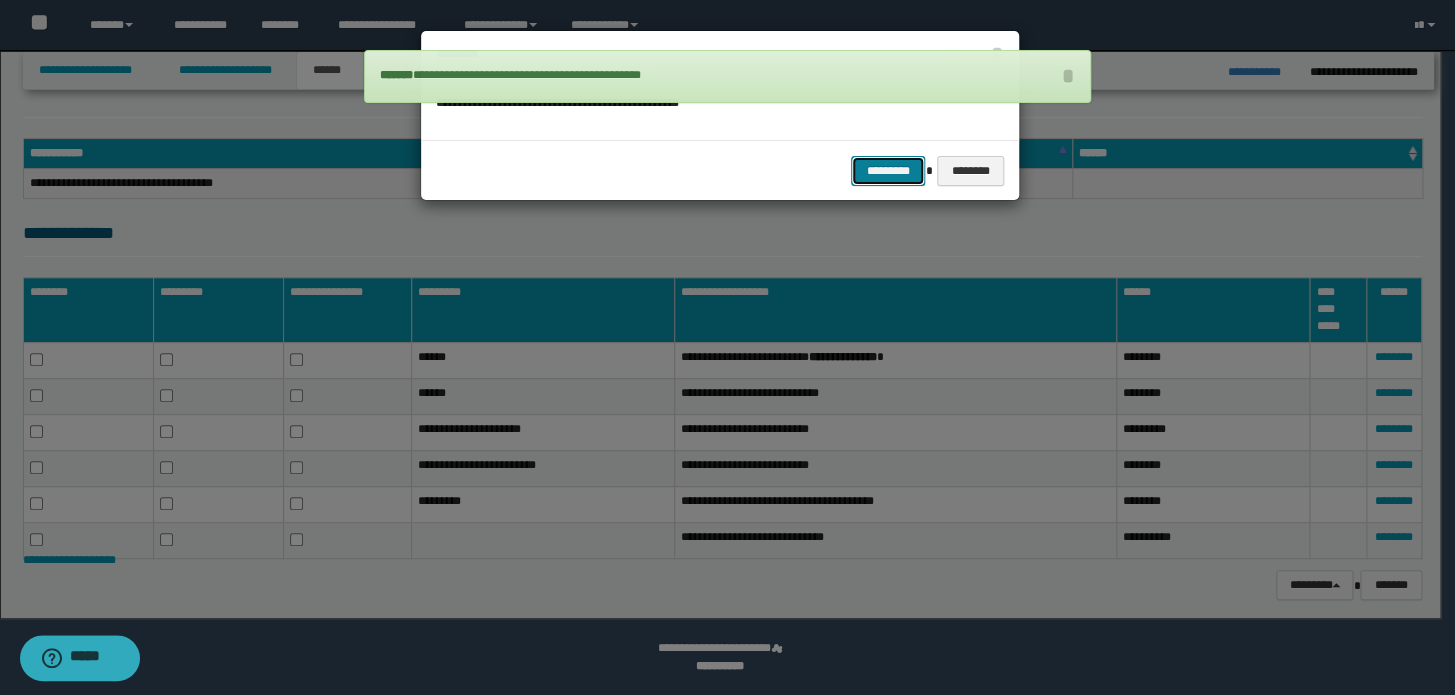 drag, startPoint x: 882, startPoint y: 173, endPoint x: 1197, endPoint y: 327, distance: 350.62943 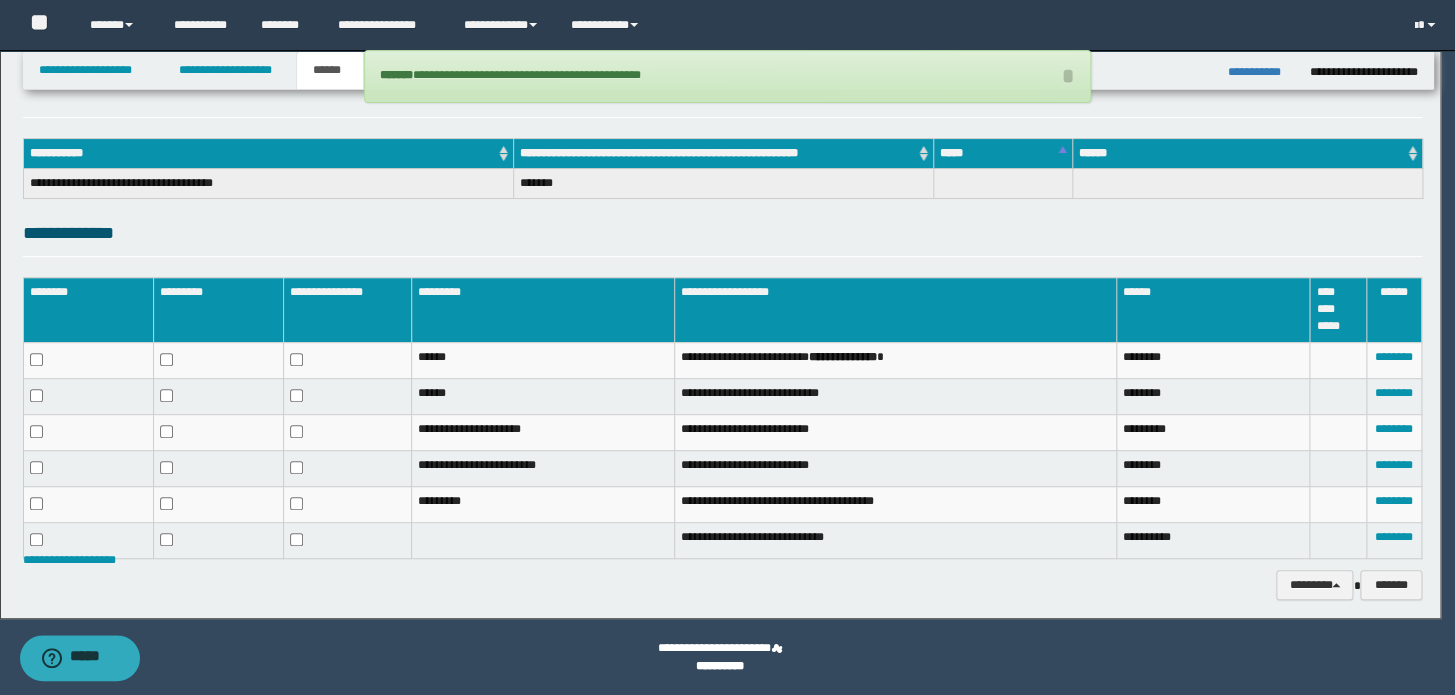 scroll, scrollTop: 238, scrollLeft: 0, axis: vertical 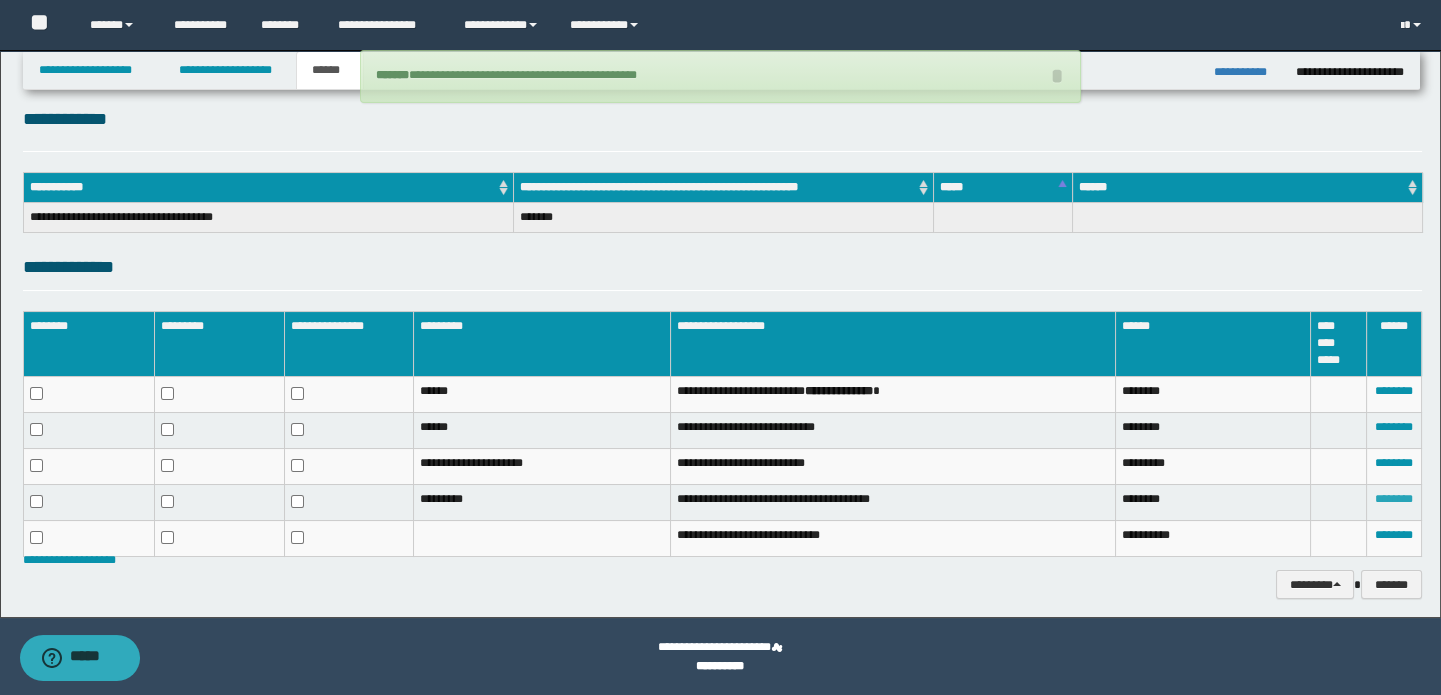 click on "********" at bounding box center (1394, 499) 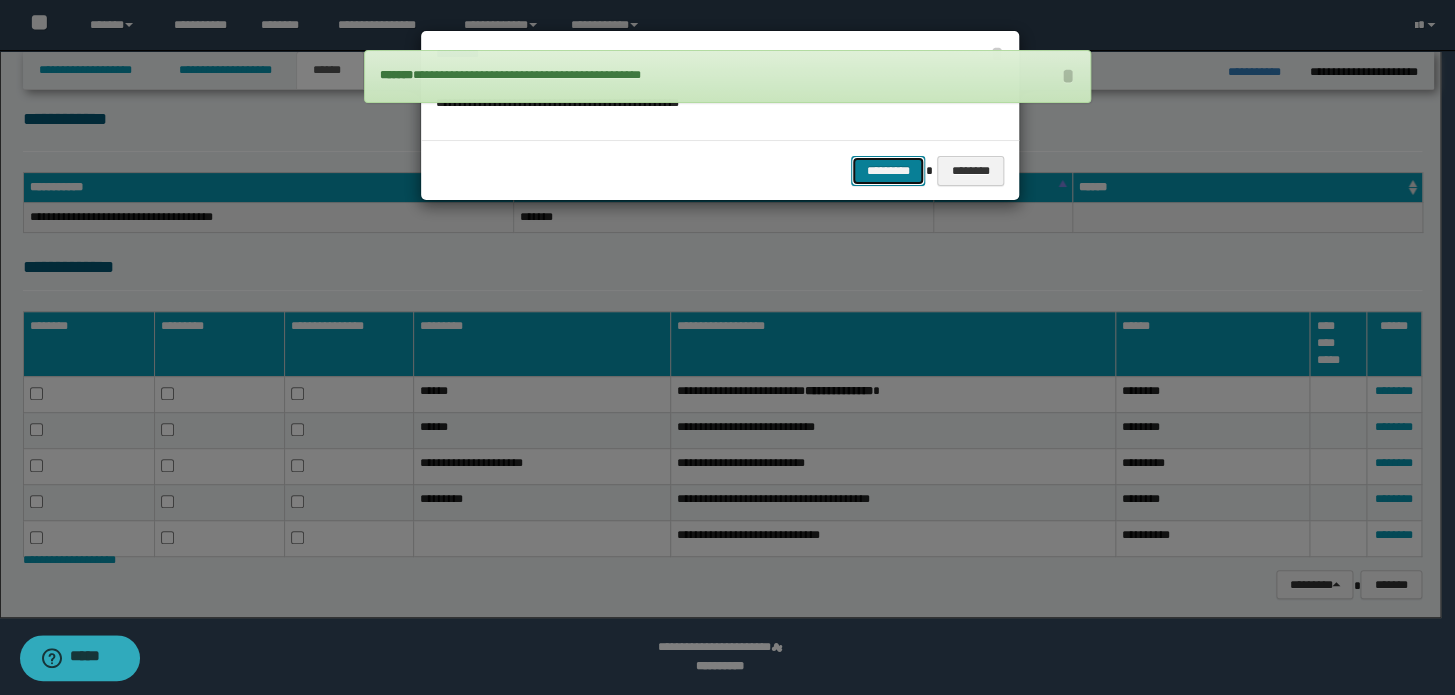 click on "*********" at bounding box center [888, 171] 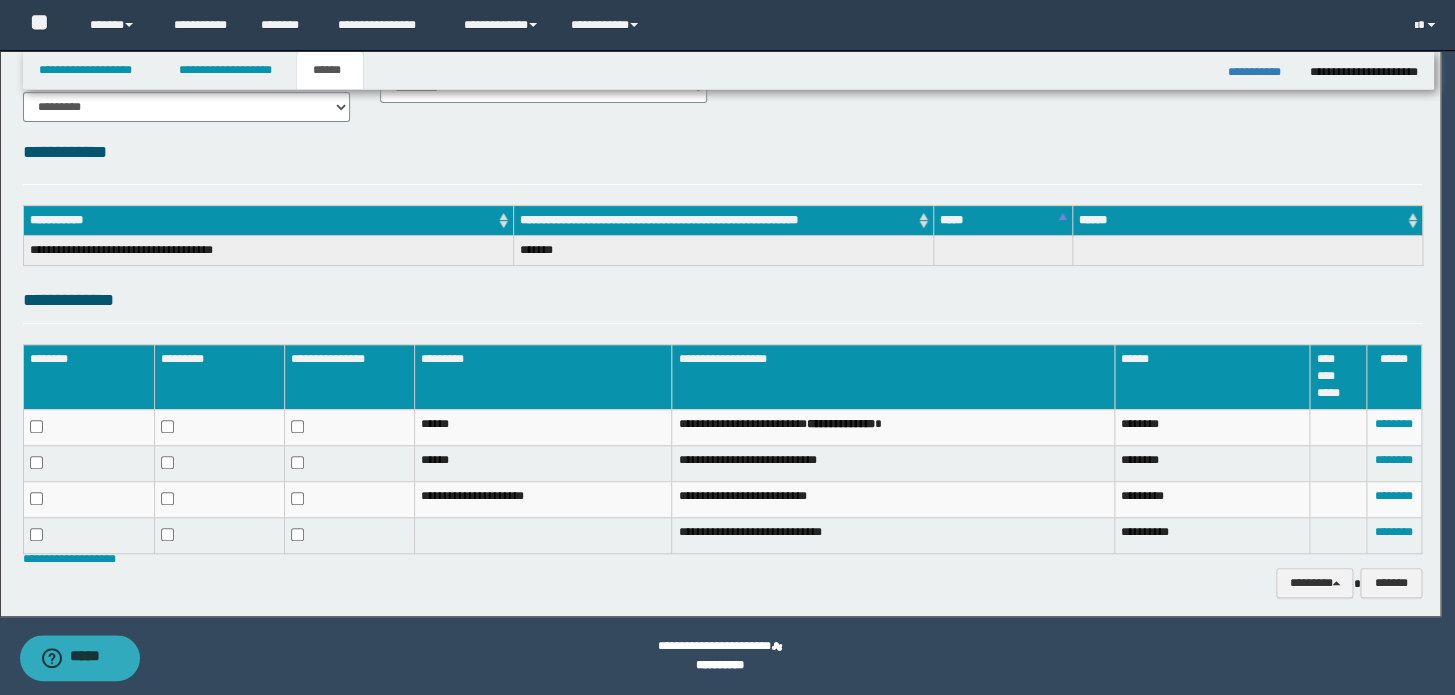 scroll, scrollTop: 204, scrollLeft: 0, axis: vertical 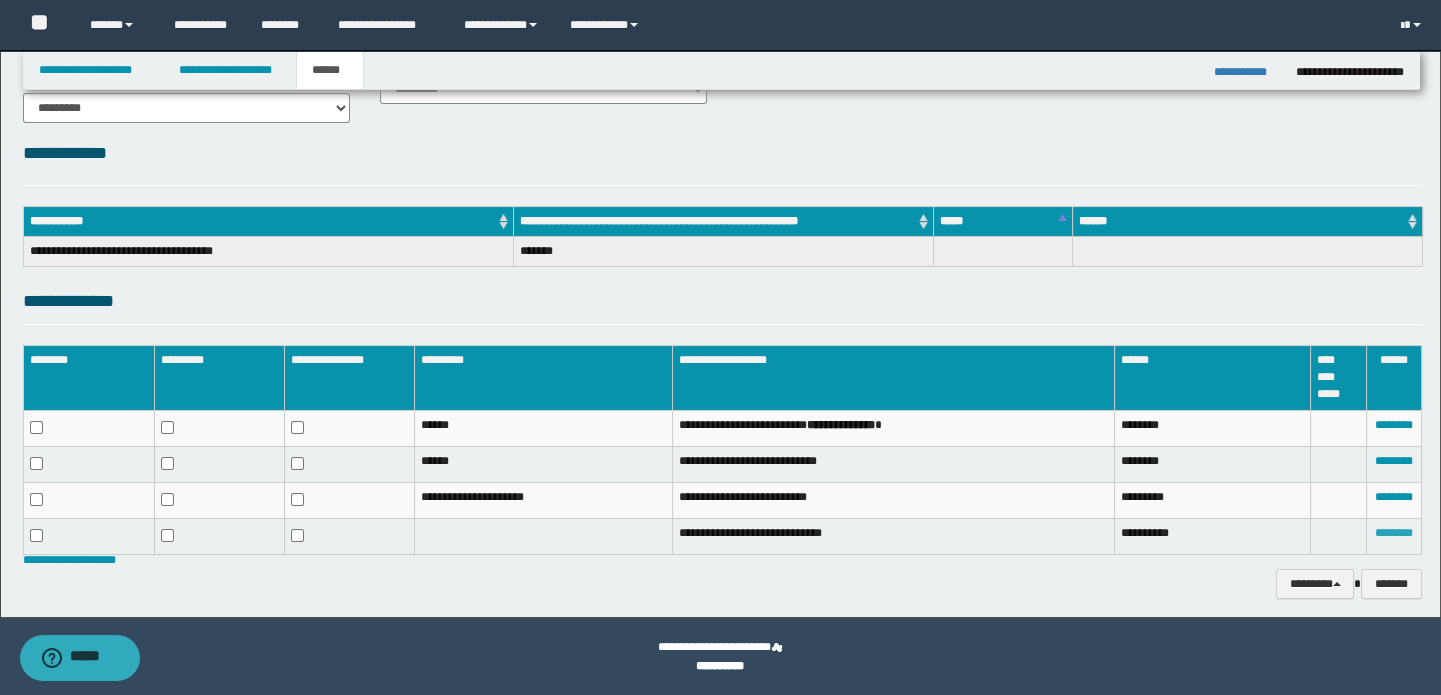 click on "********" at bounding box center [1394, 533] 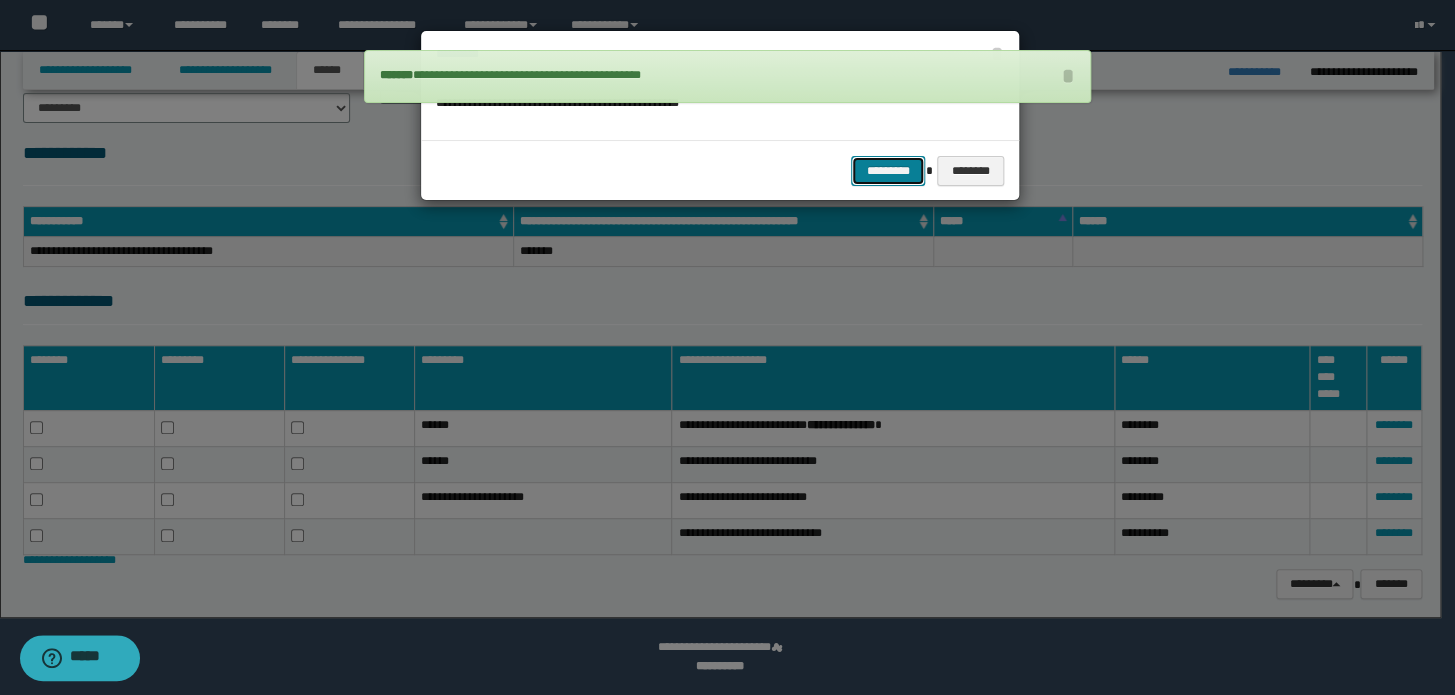 click on "*********" at bounding box center [888, 171] 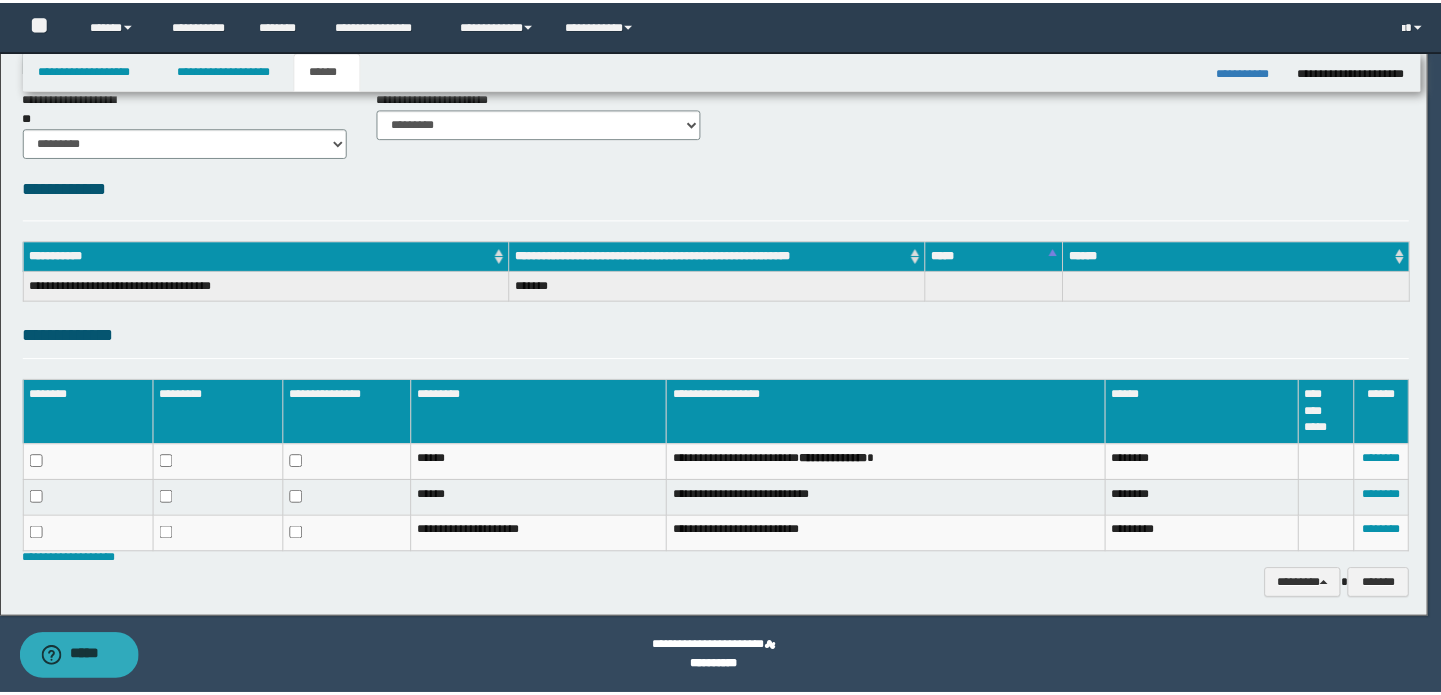 scroll, scrollTop: 170, scrollLeft: 0, axis: vertical 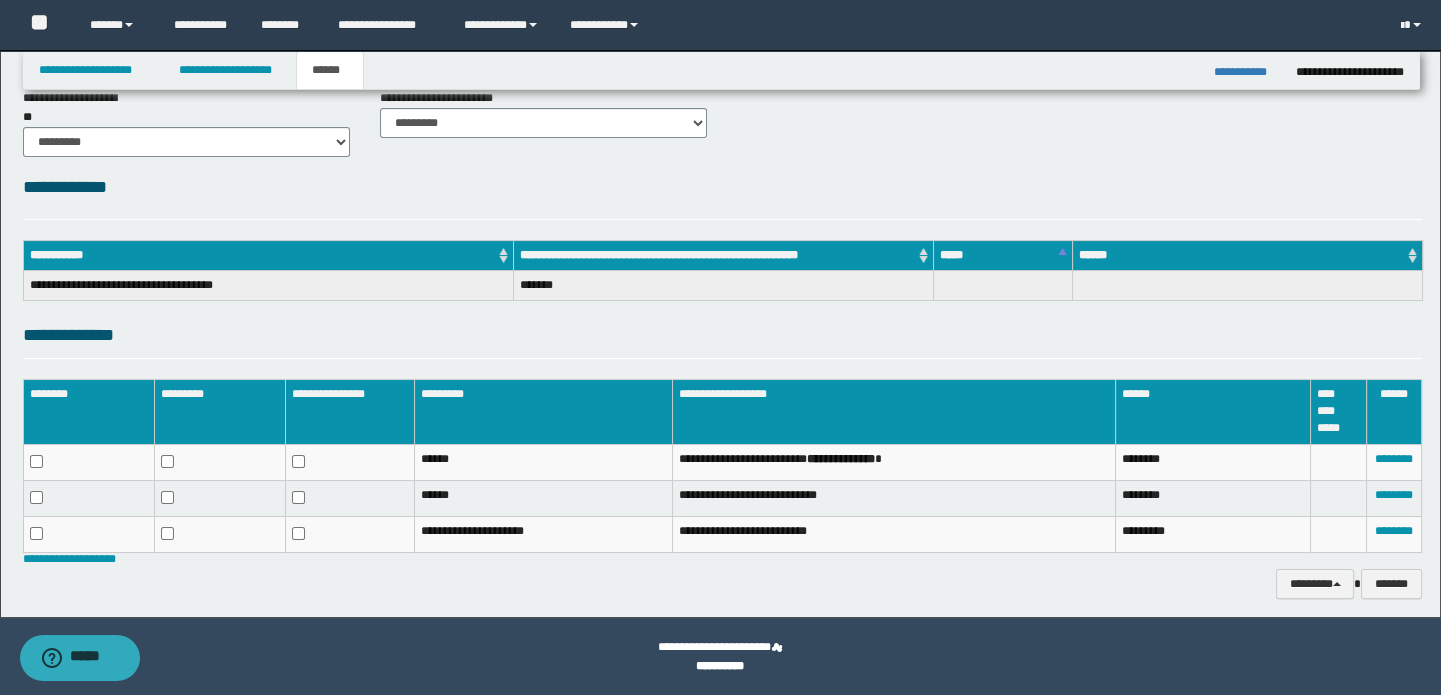 click on "**********" at bounding box center (1247, 72) 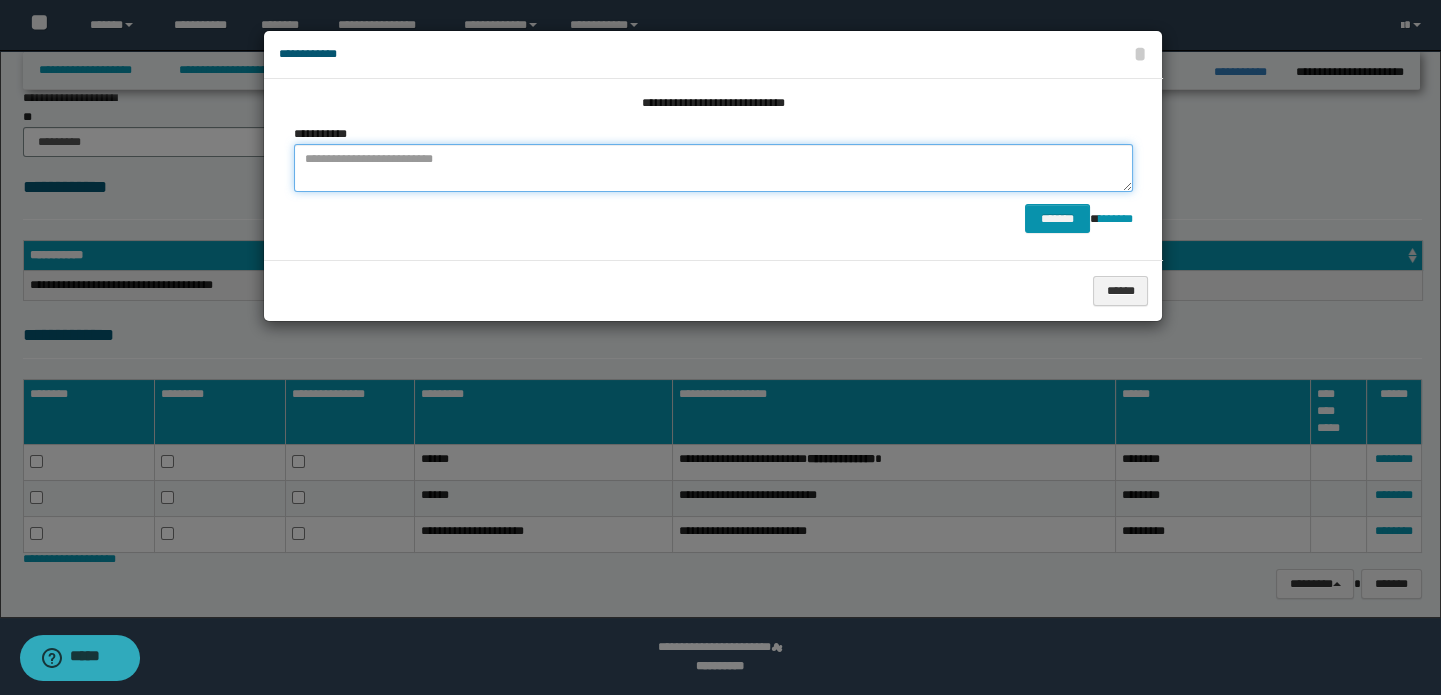 click at bounding box center (713, 168) 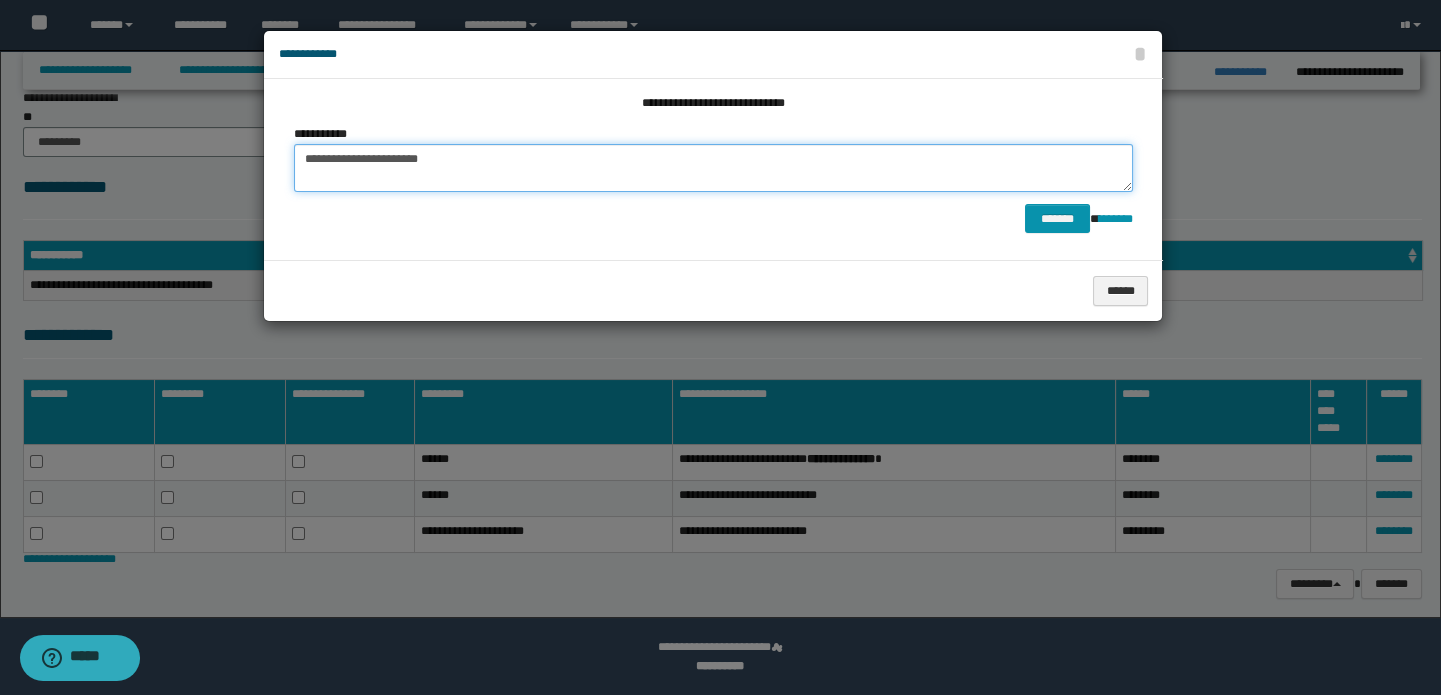 type on "**********" 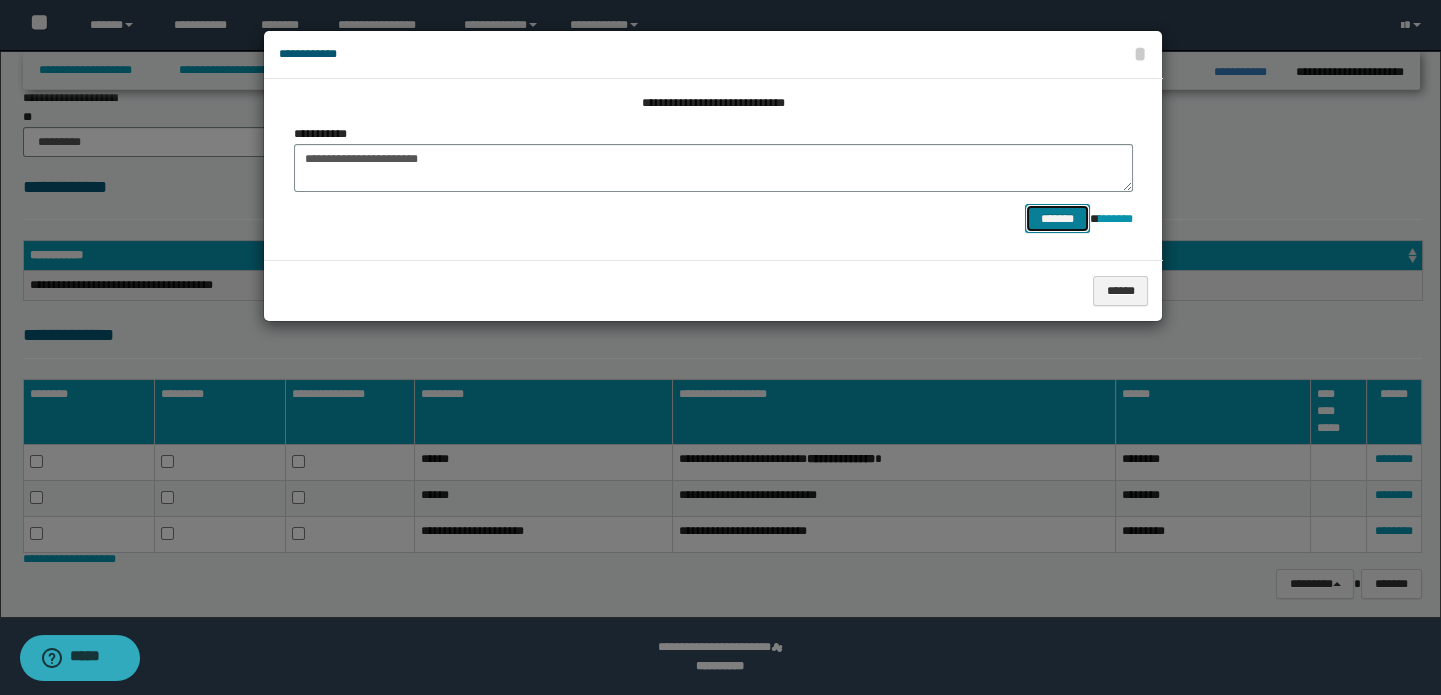 click on "*******" at bounding box center [1057, 219] 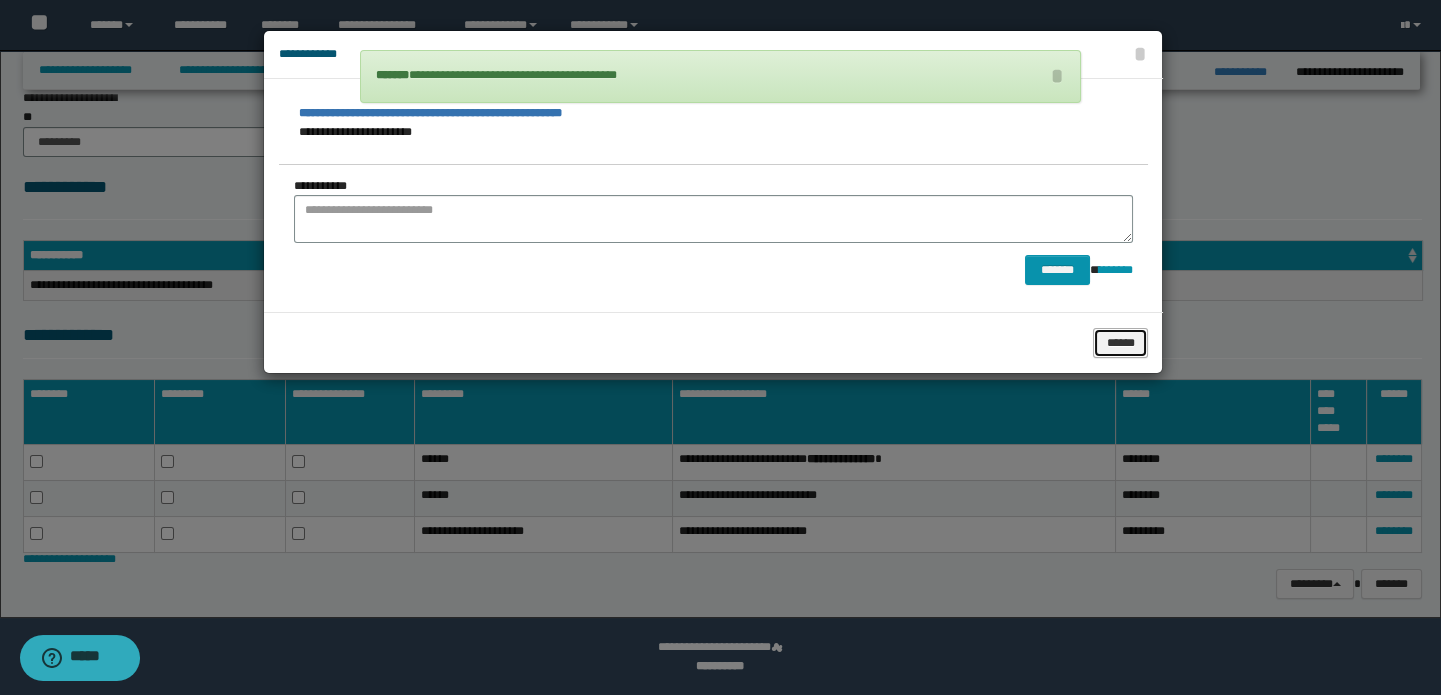 click on "******" at bounding box center [1120, 343] 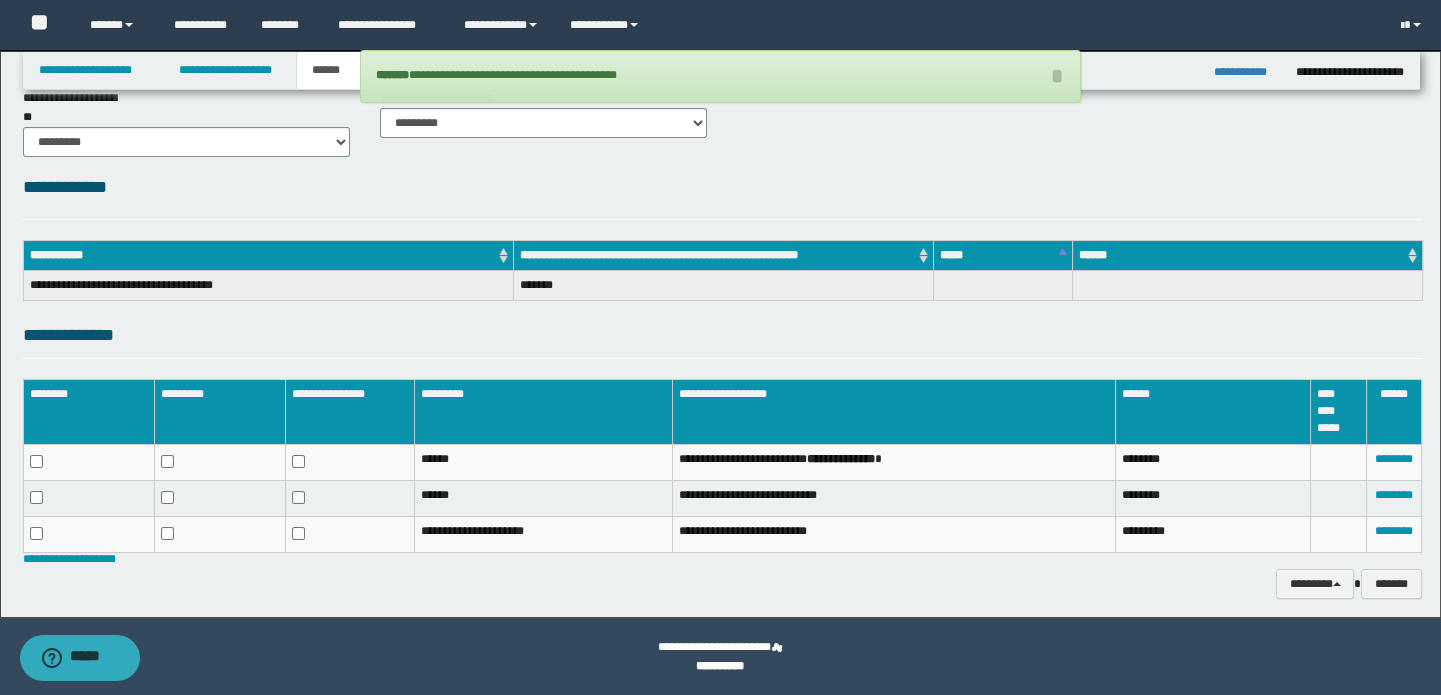 click on "**********" at bounding box center (723, 340) 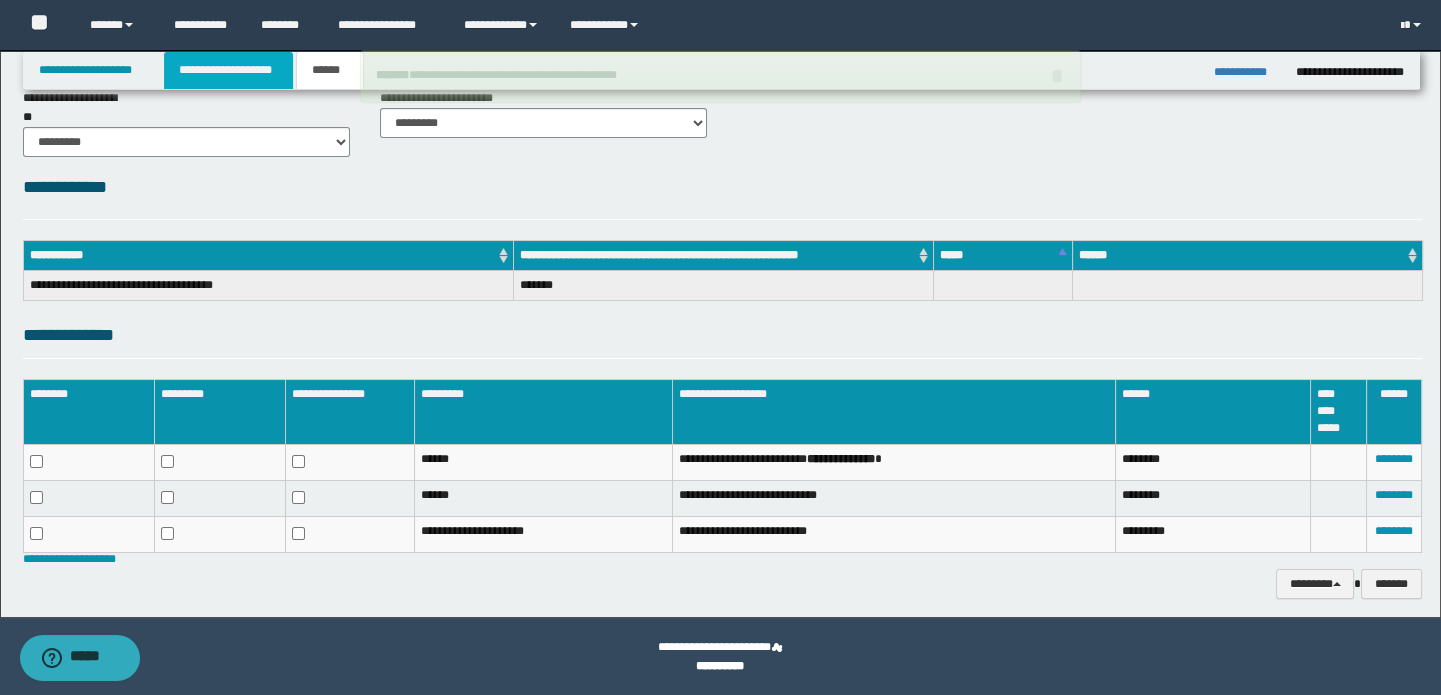click on "**********" at bounding box center [228, 70] 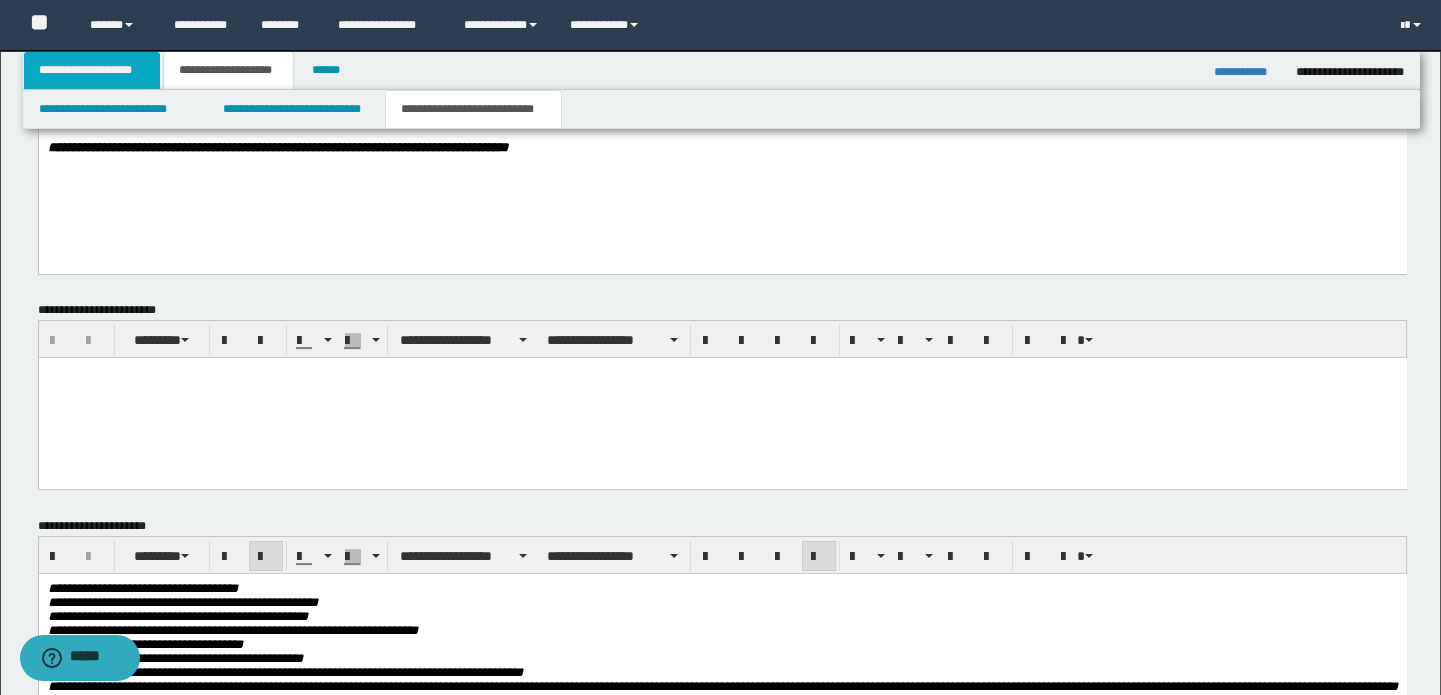 click on "**********" at bounding box center (92, 70) 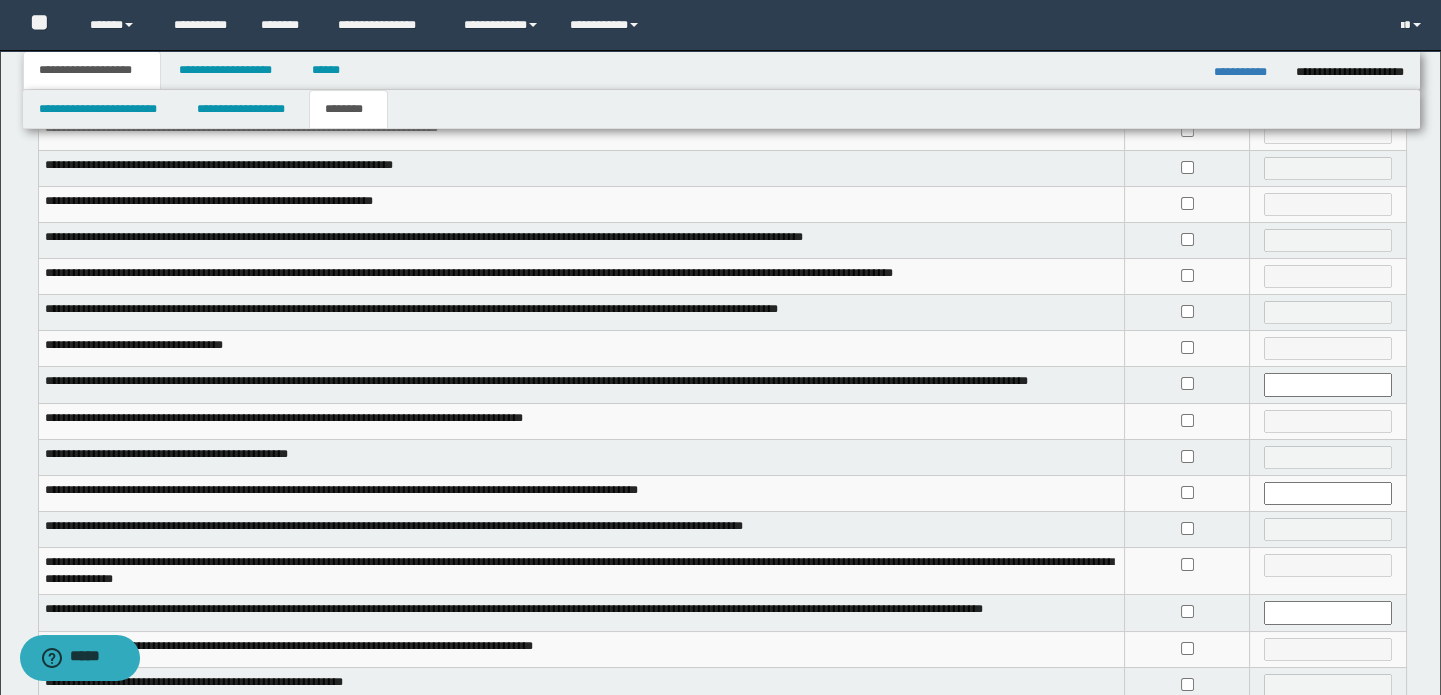 scroll, scrollTop: 0, scrollLeft: 0, axis: both 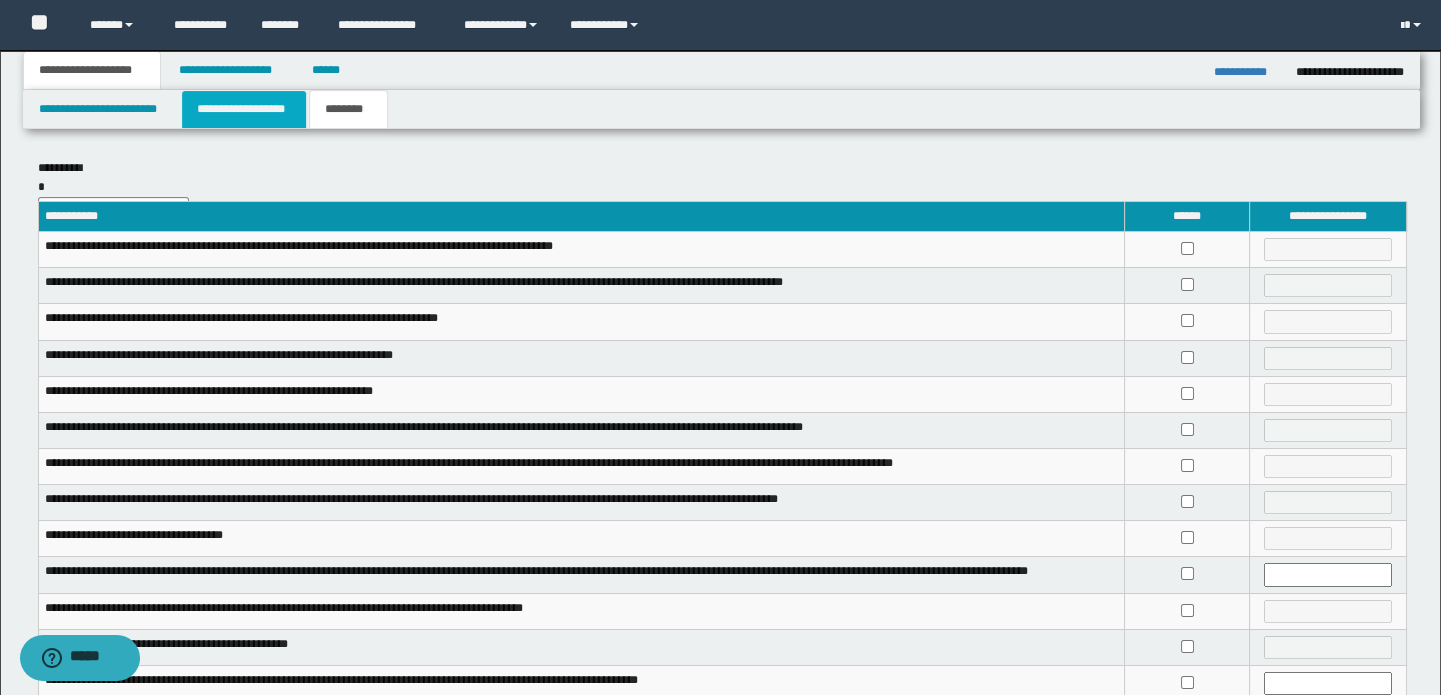 click on "**********" at bounding box center [244, 109] 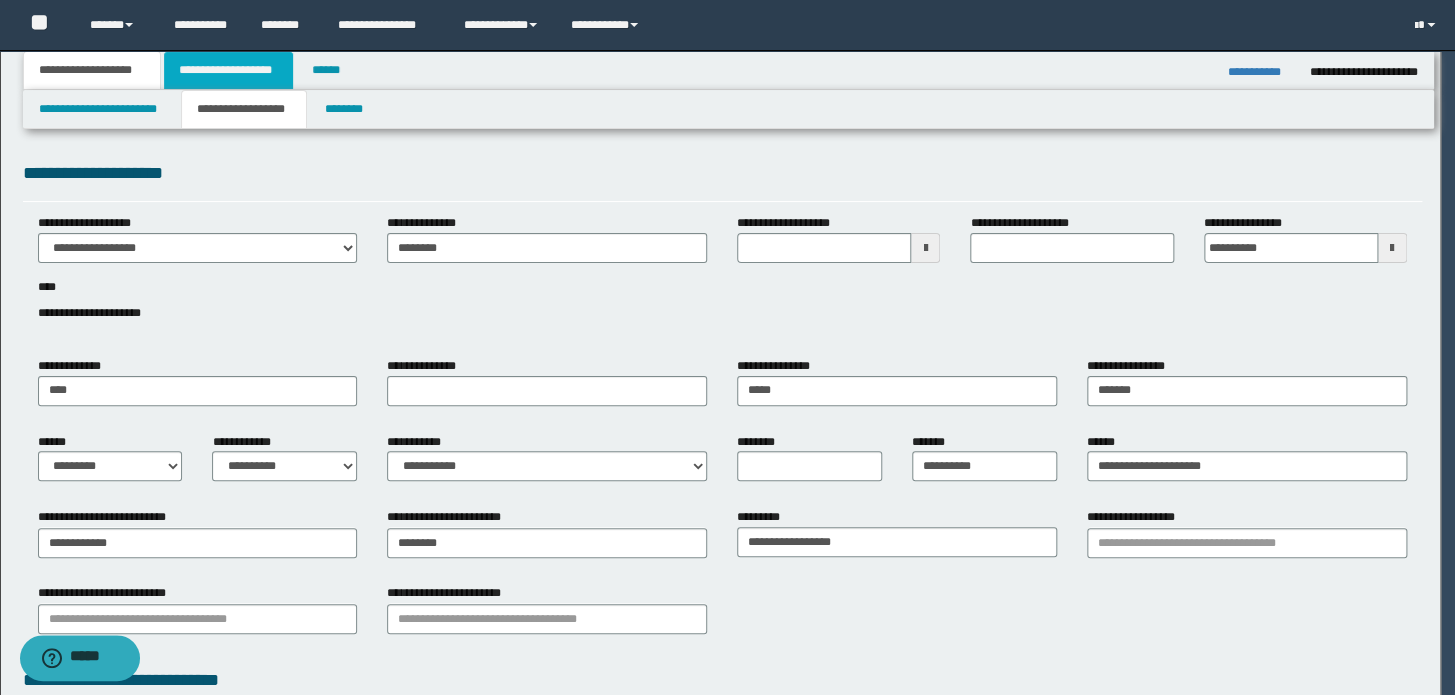 click on "**********" at bounding box center (228, 70) 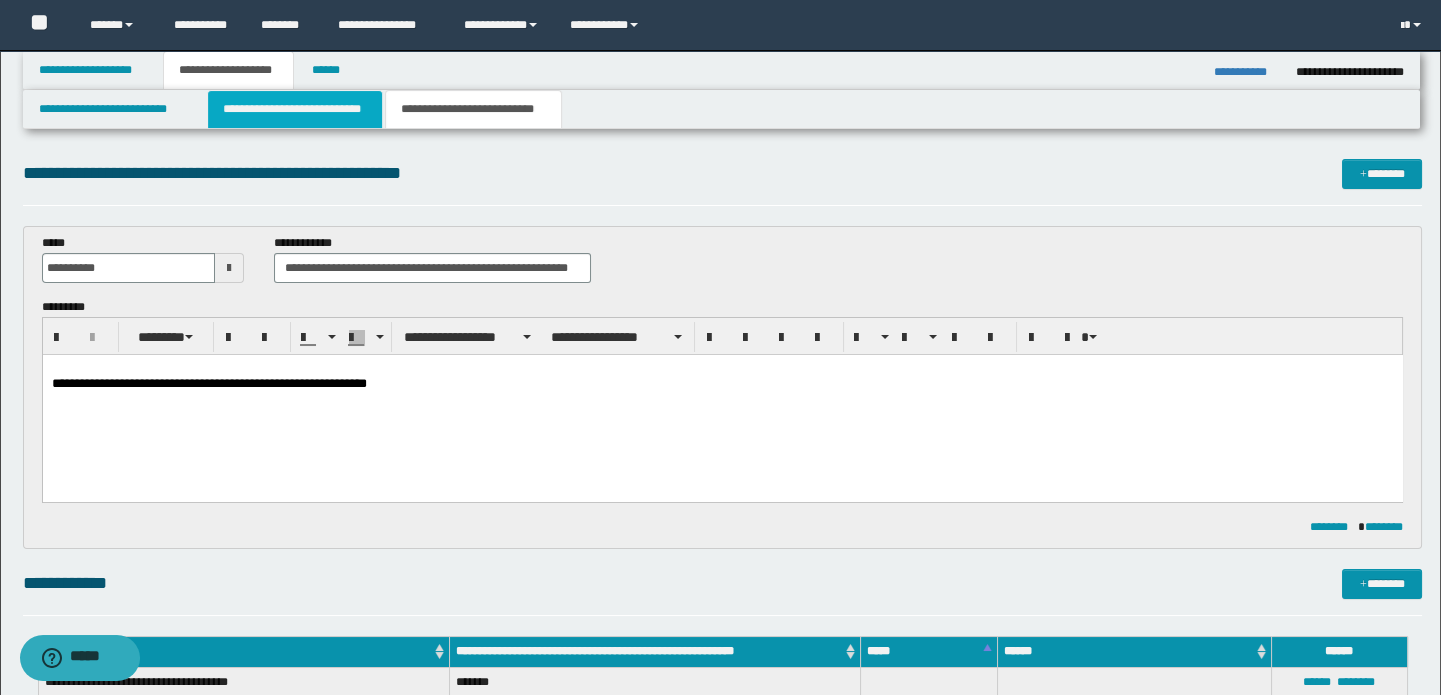 click on "**********" at bounding box center [294, 109] 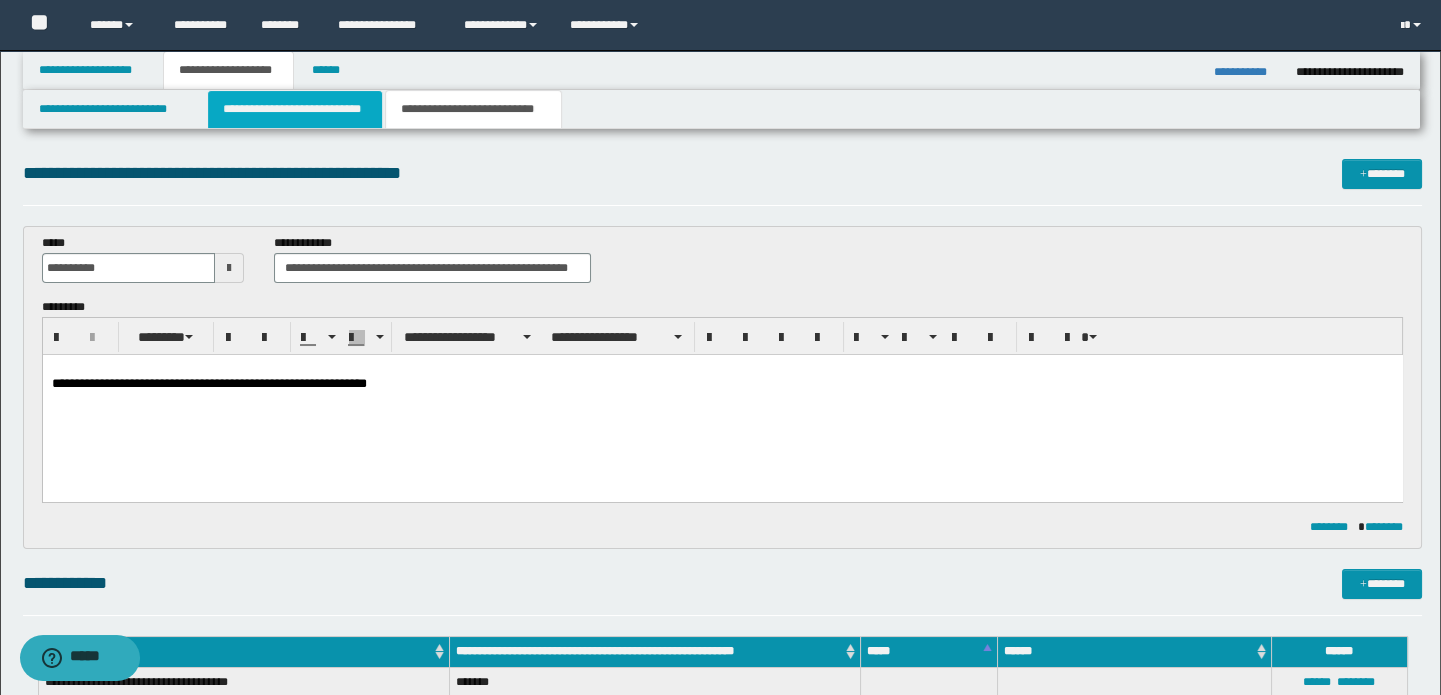 type 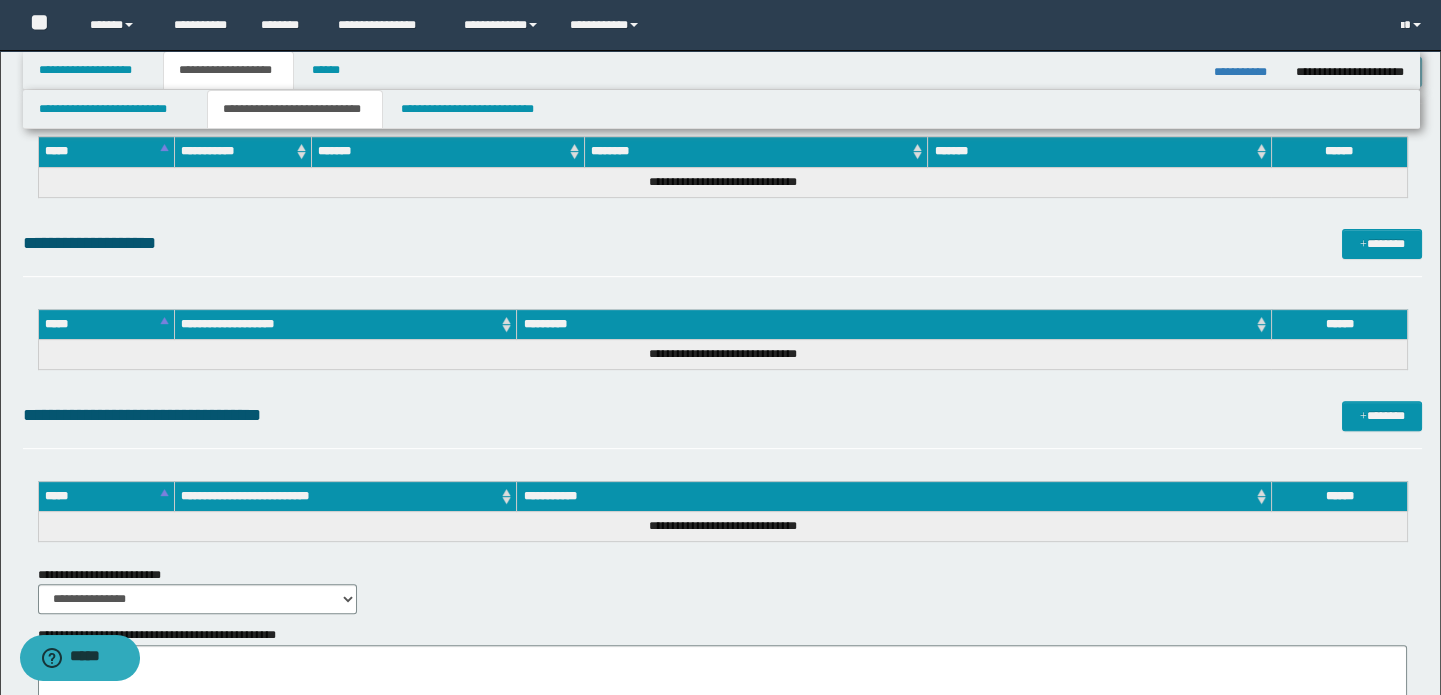 scroll, scrollTop: 1391, scrollLeft: 0, axis: vertical 